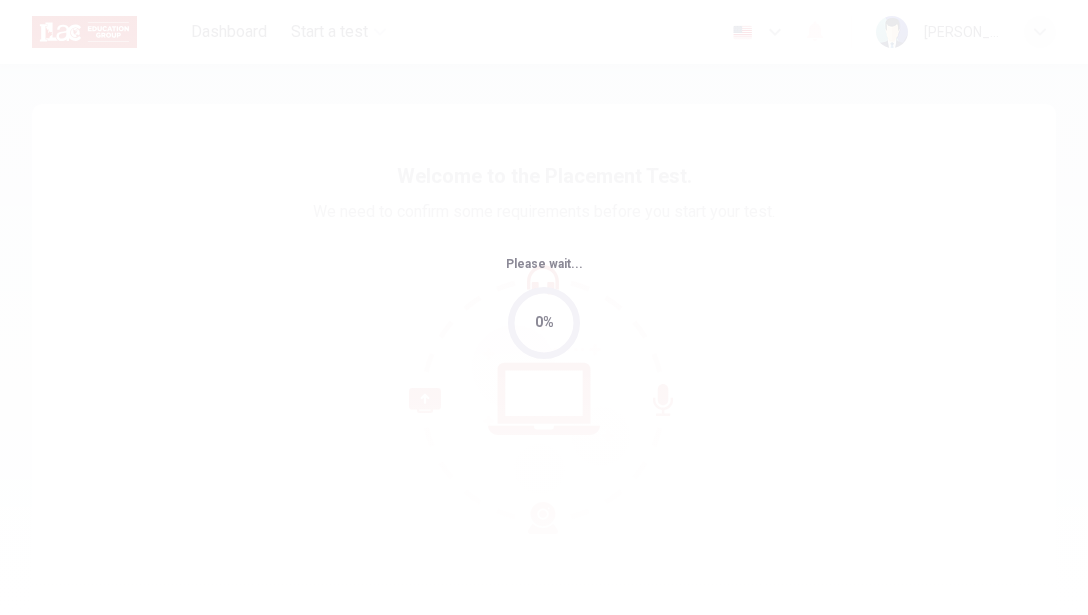 scroll, scrollTop: 0, scrollLeft: 0, axis: both 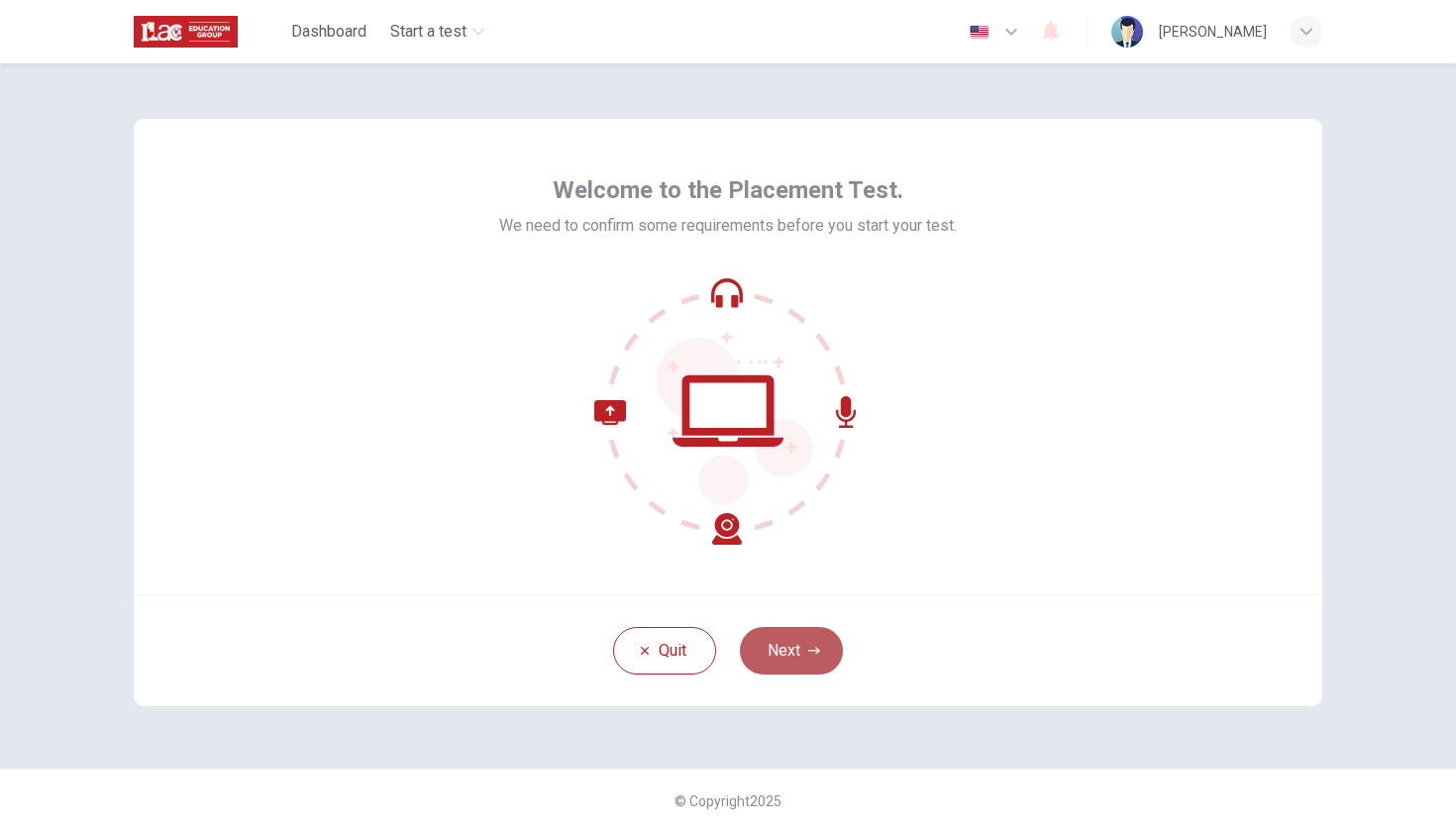 click on "Next" at bounding box center (791, 651) 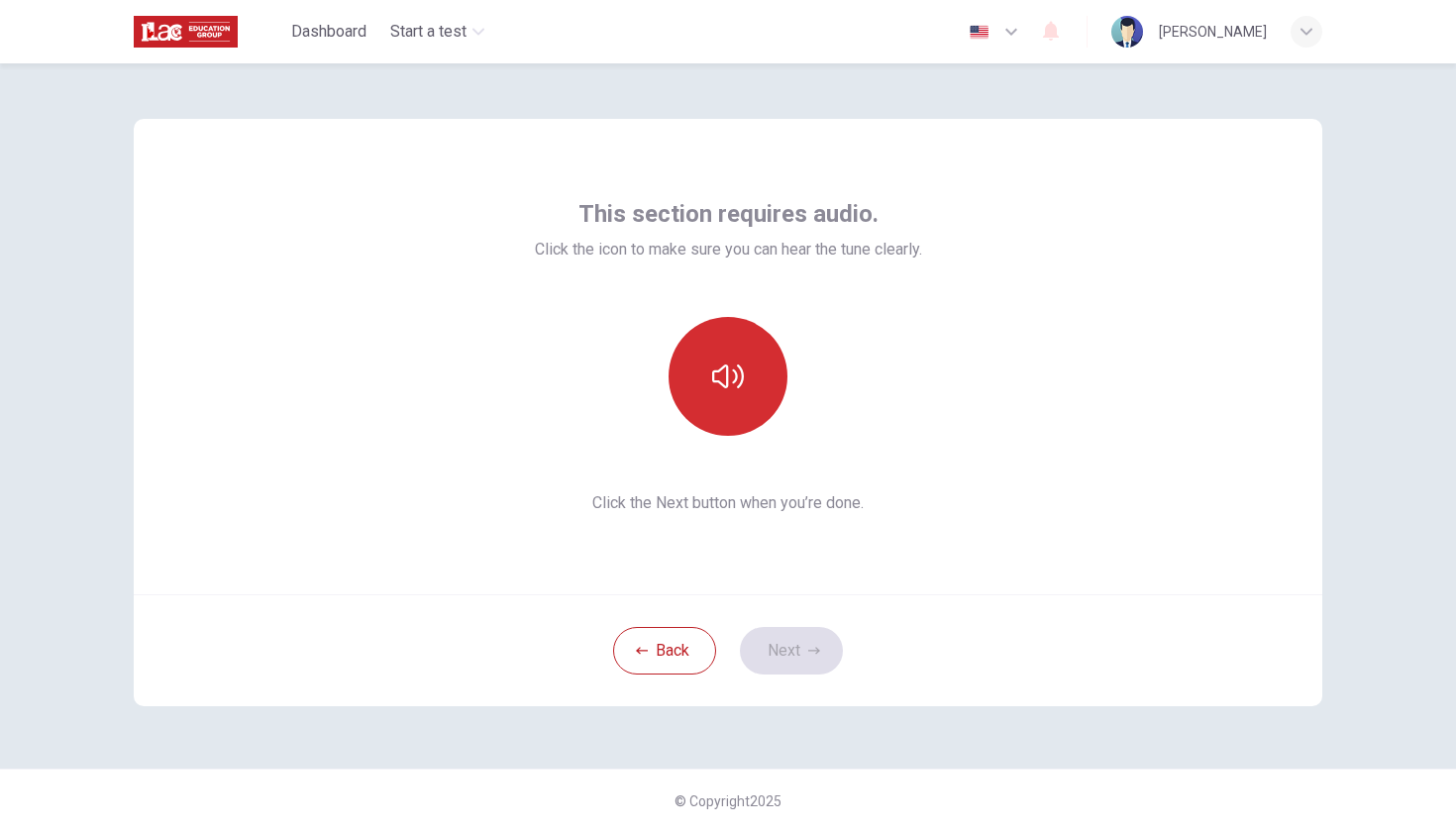 click 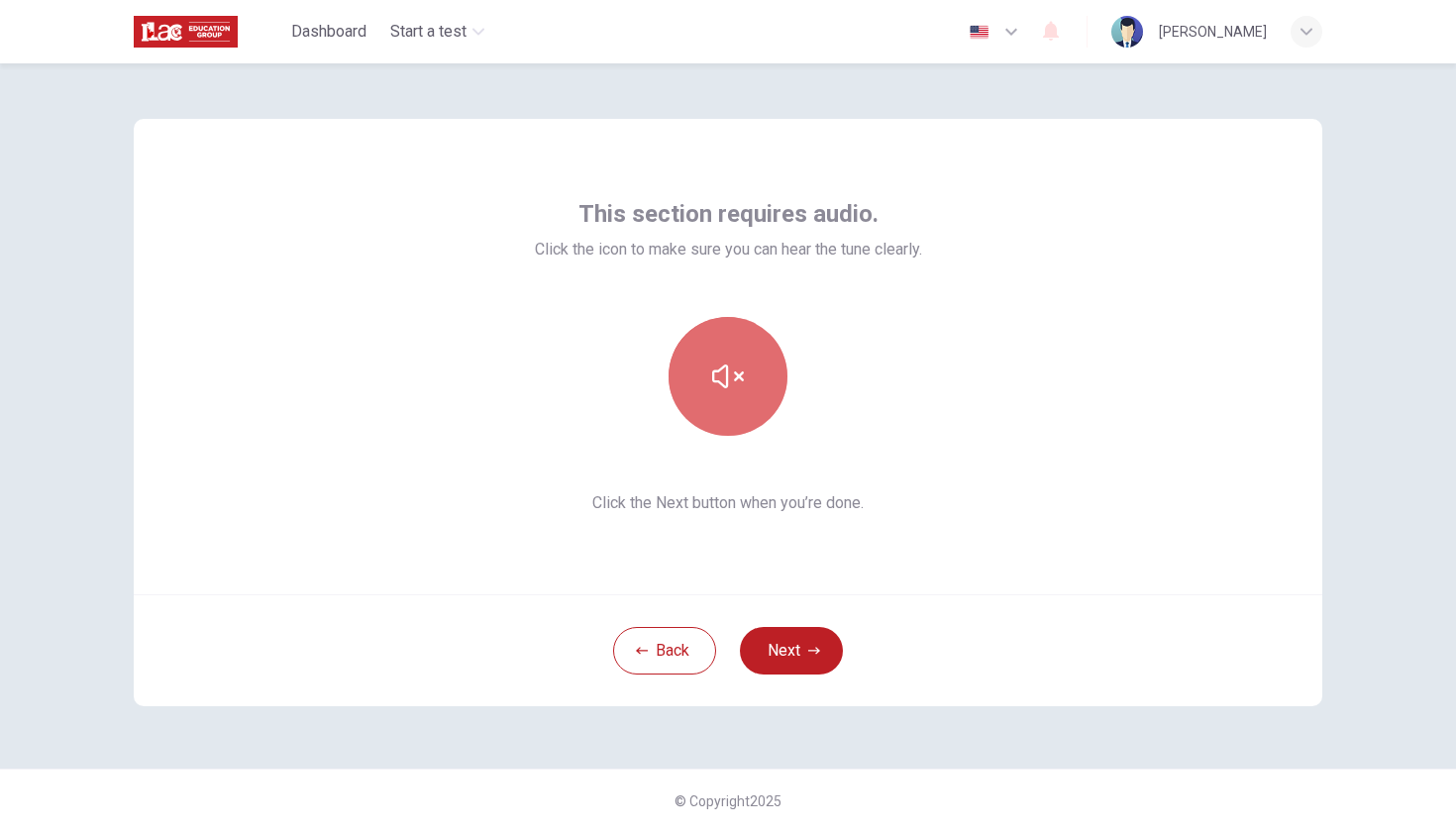 click 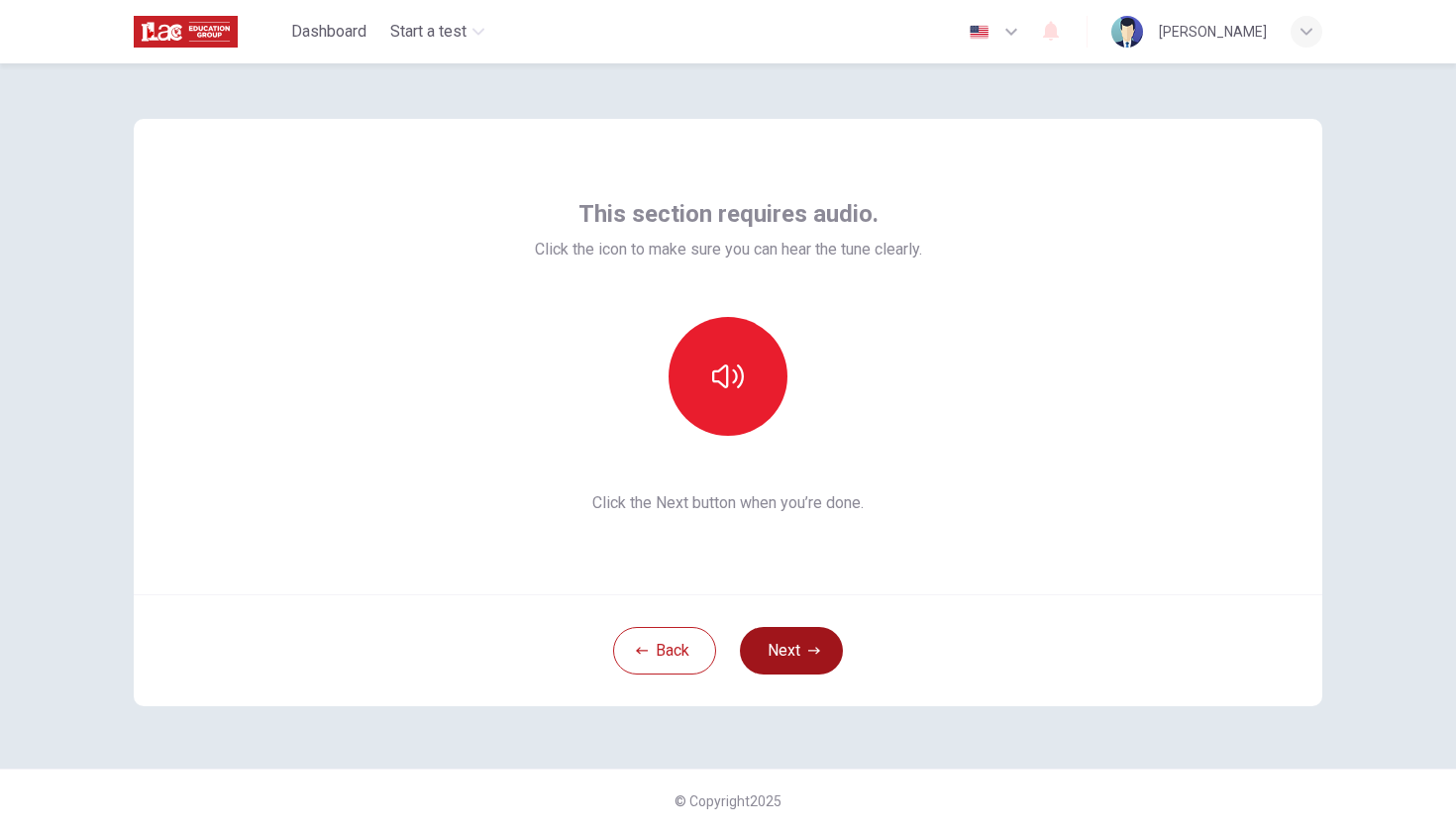 click on "Next" at bounding box center [791, 651] 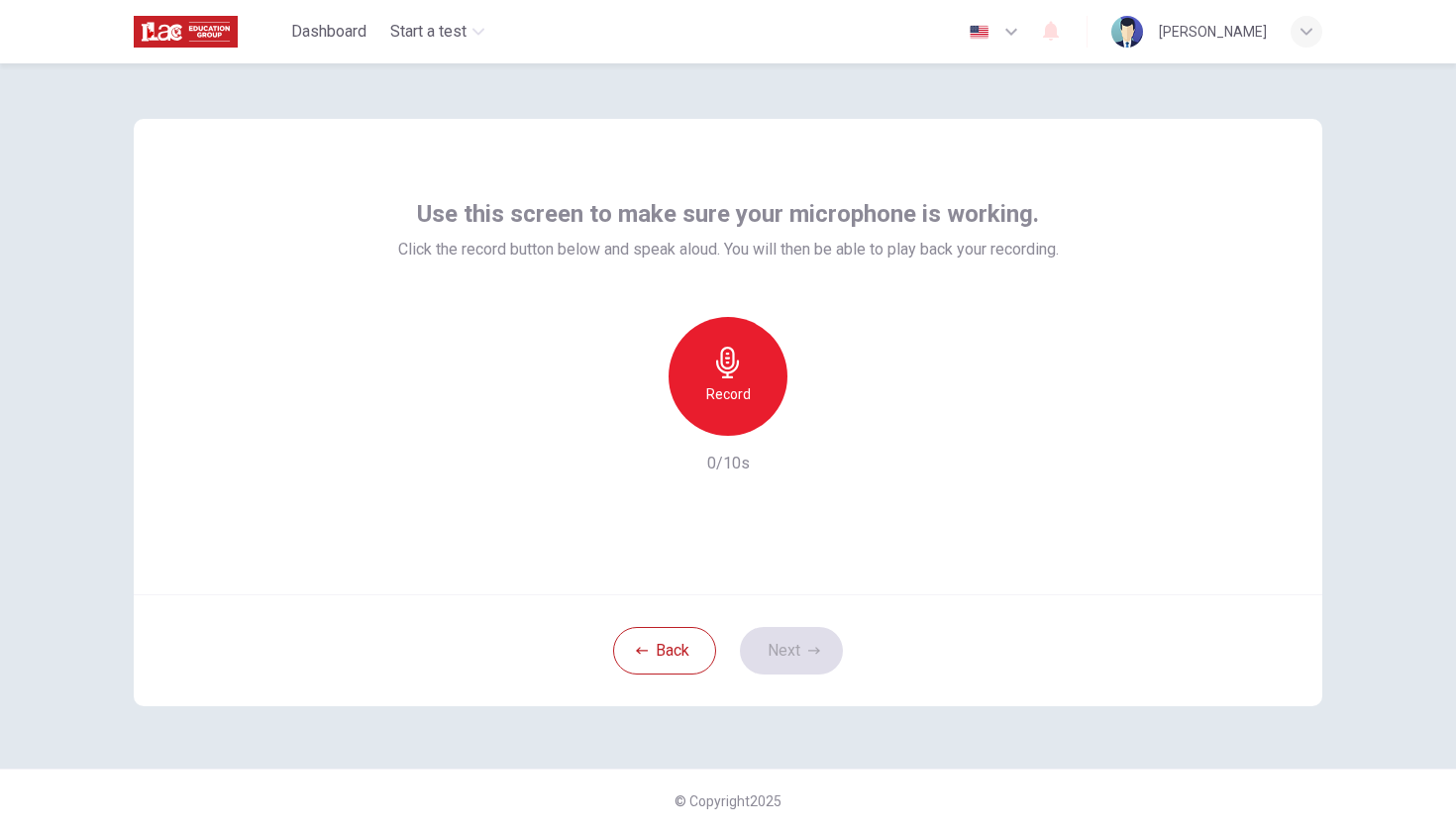 click on "Record" at bounding box center (728, 376) 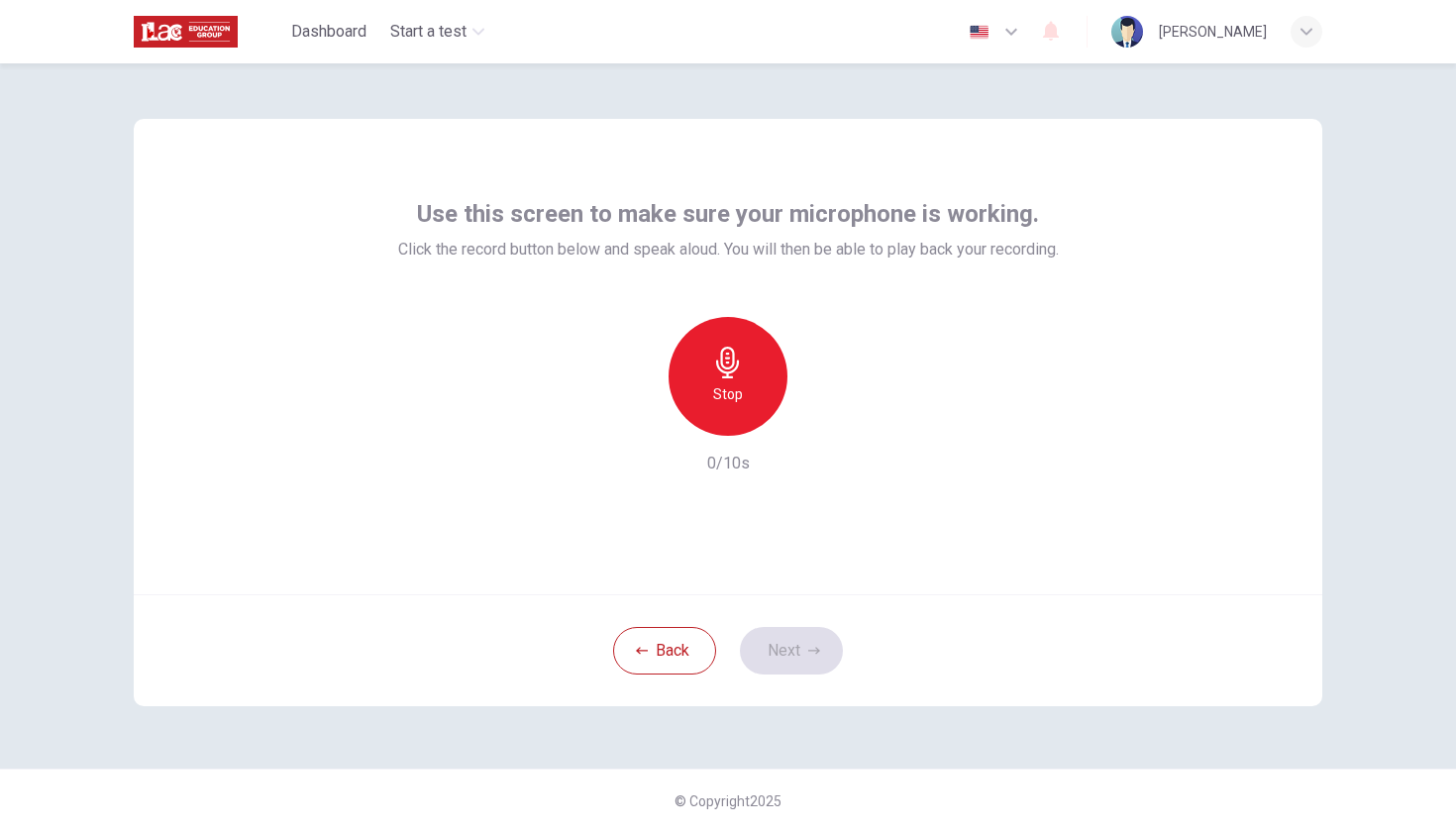 click on "Stop" at bounding box center (728, 376) 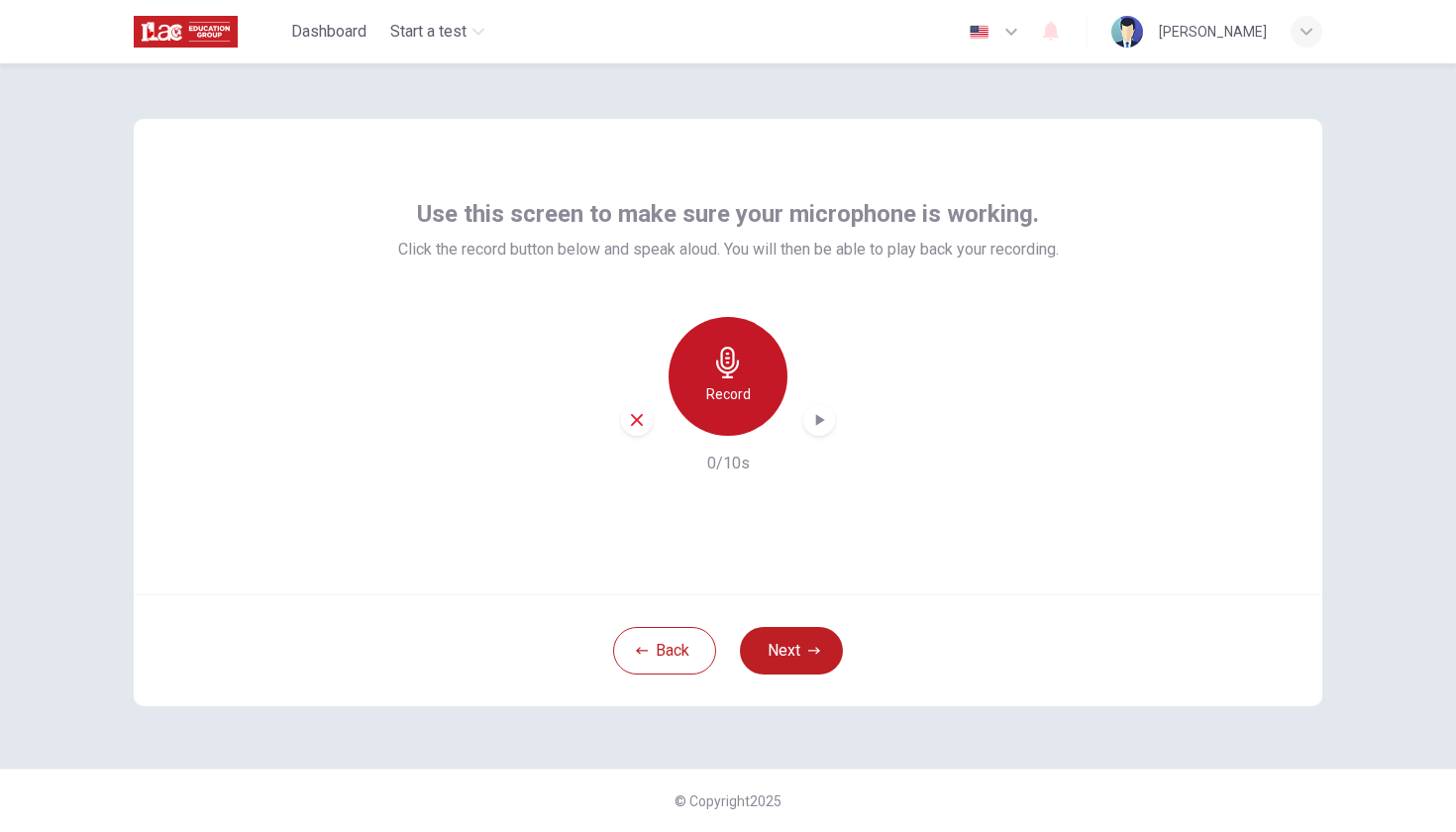 click on "Record" at bounding box center [728, 376] 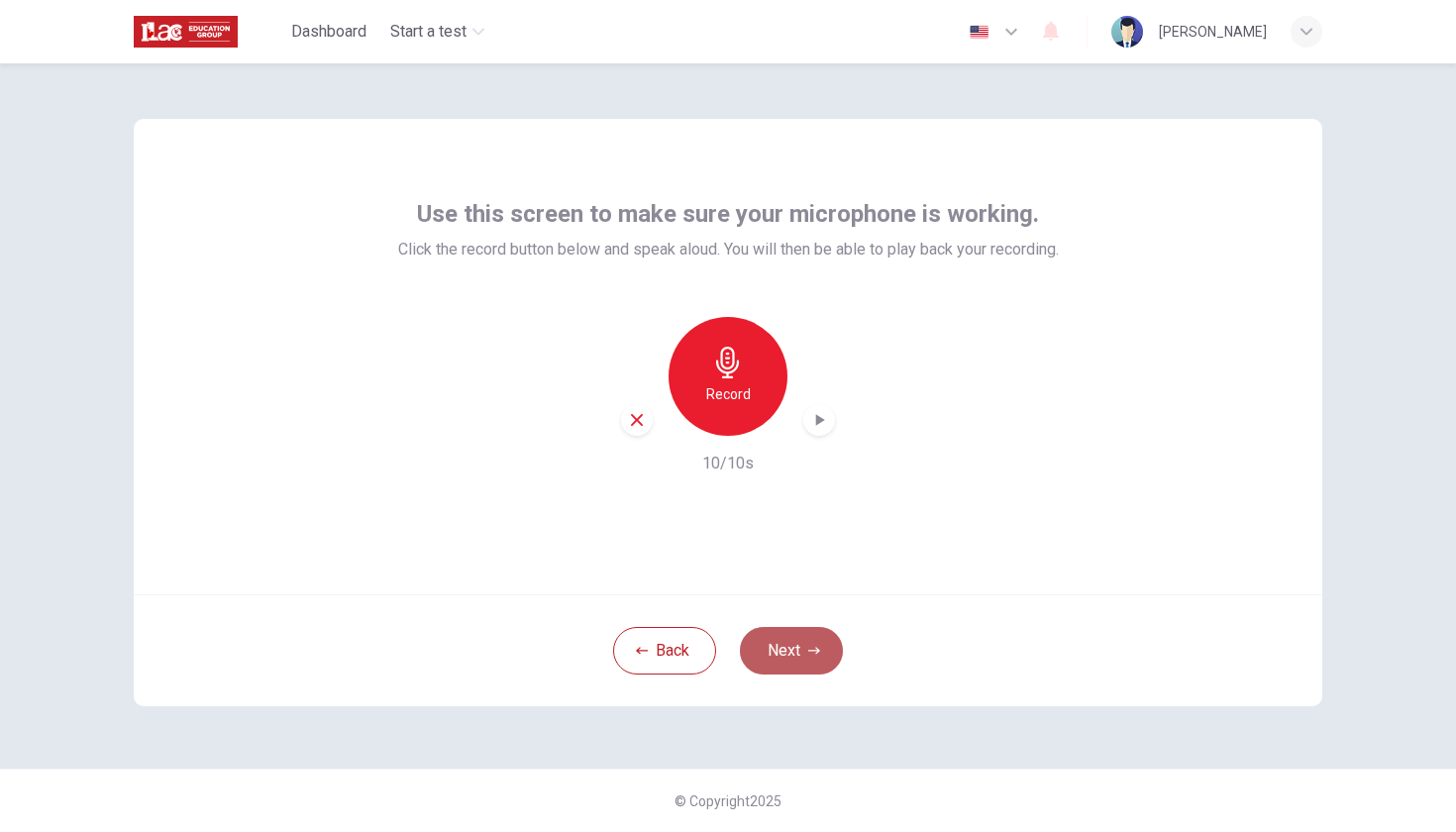 click on "Next" at bounding box center (791, 651) 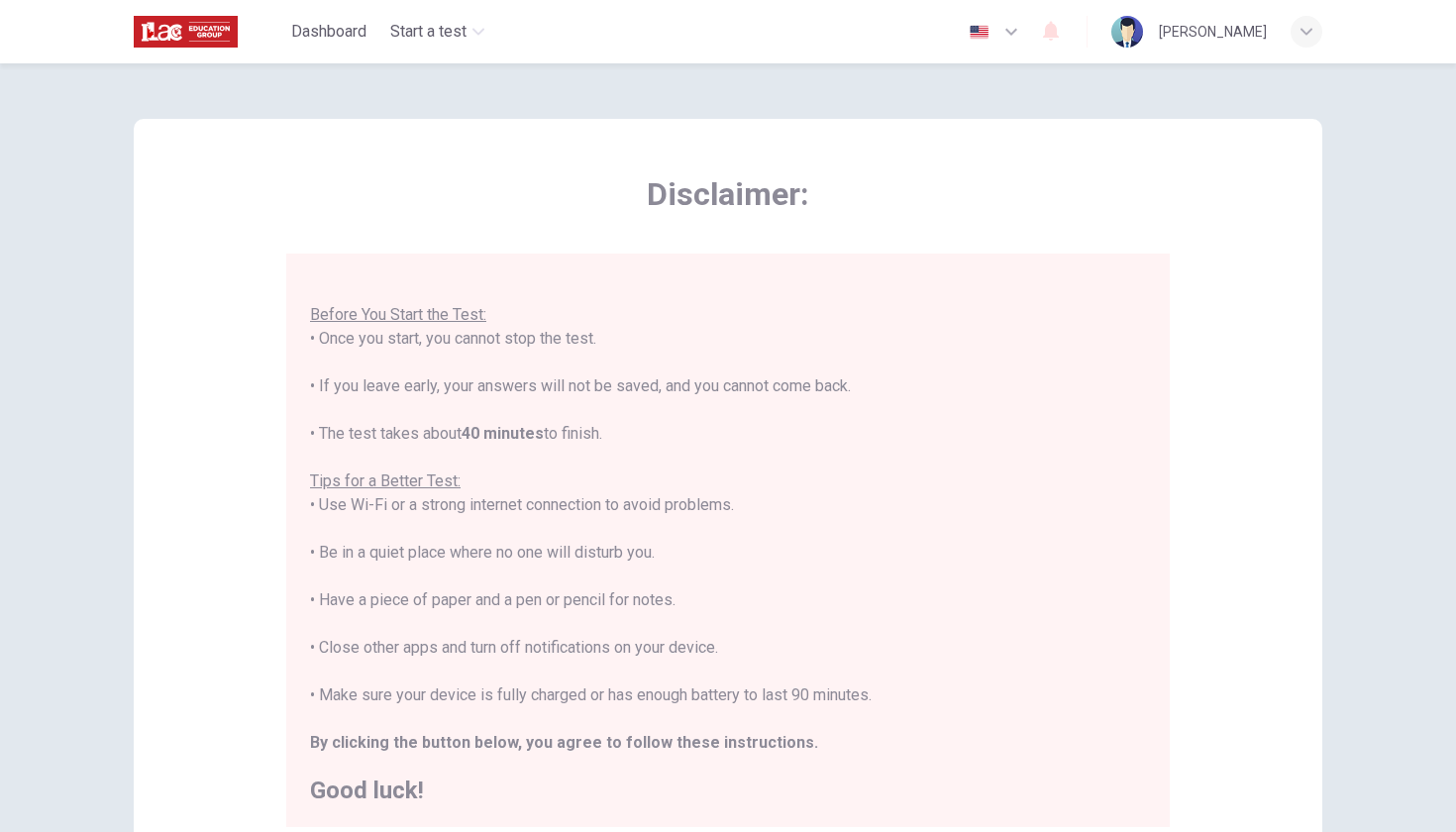 scroll, scrollTop: 21, scrollLeft: 0, axis: vertical 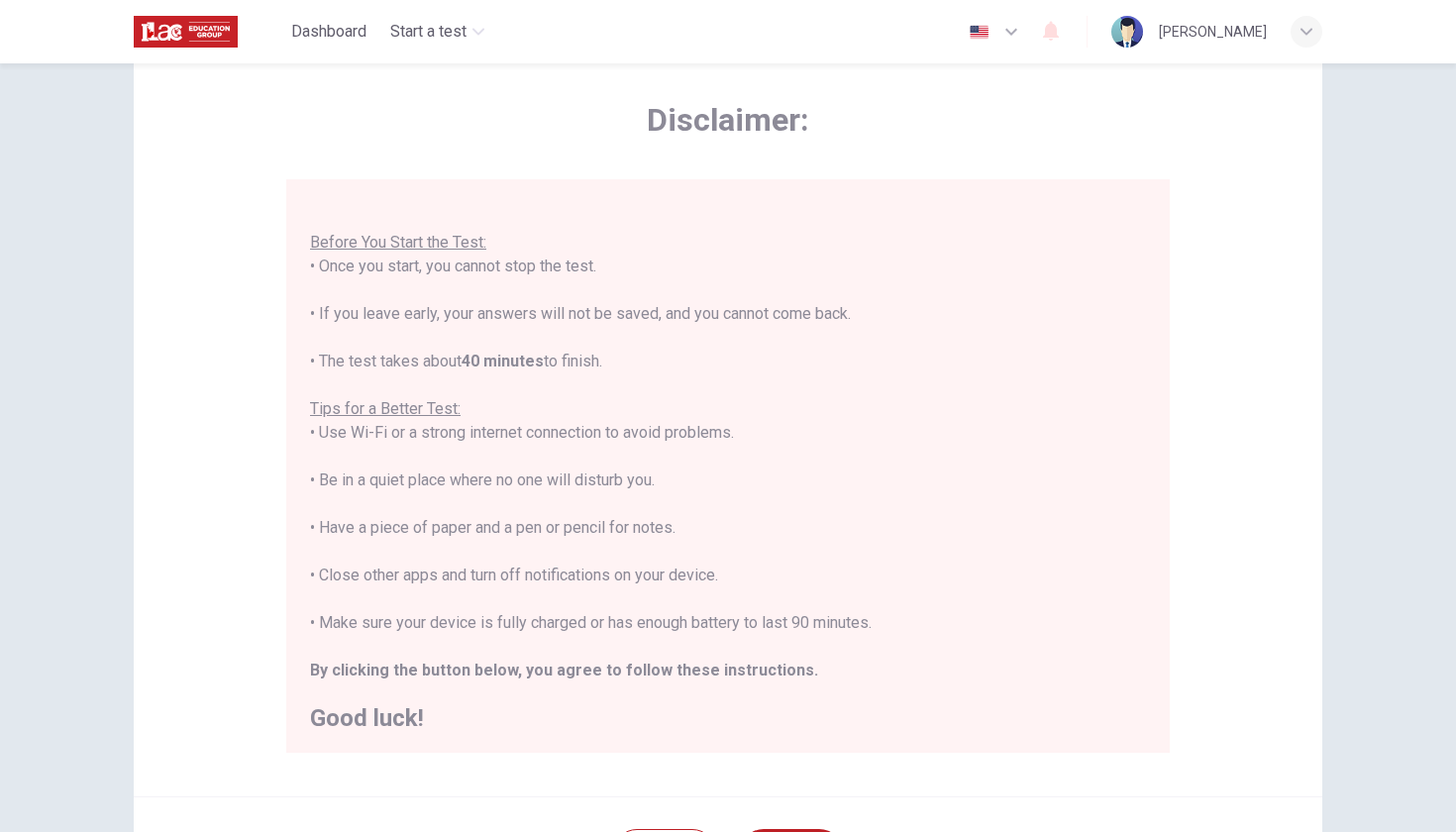 click on "Disclaimer: You are about to start a  Placement Test .
Before You Start the Test:
• Once you start, you cannot stop the test.
• If you leave early, your answers will not be saved, and you cannot come back.
• The test takes about  40 minutes  to finish.
Tips for a Better Test:
• Use Wi-Fi or a strong internet connection to avoid problems.
• Be in a quiet place where no one will disturb you.
• Have a piece of paper and a pen or pencil for notes.
• Close other apps and turn off notifications on your device.
• Make sure your device is fully charged or has enough battery to last 90 minutes.
By clicking the button below, you agree to follow these instructions.
Good luck! Back Next © Copyright  2025" at bounding box center [728, 448] 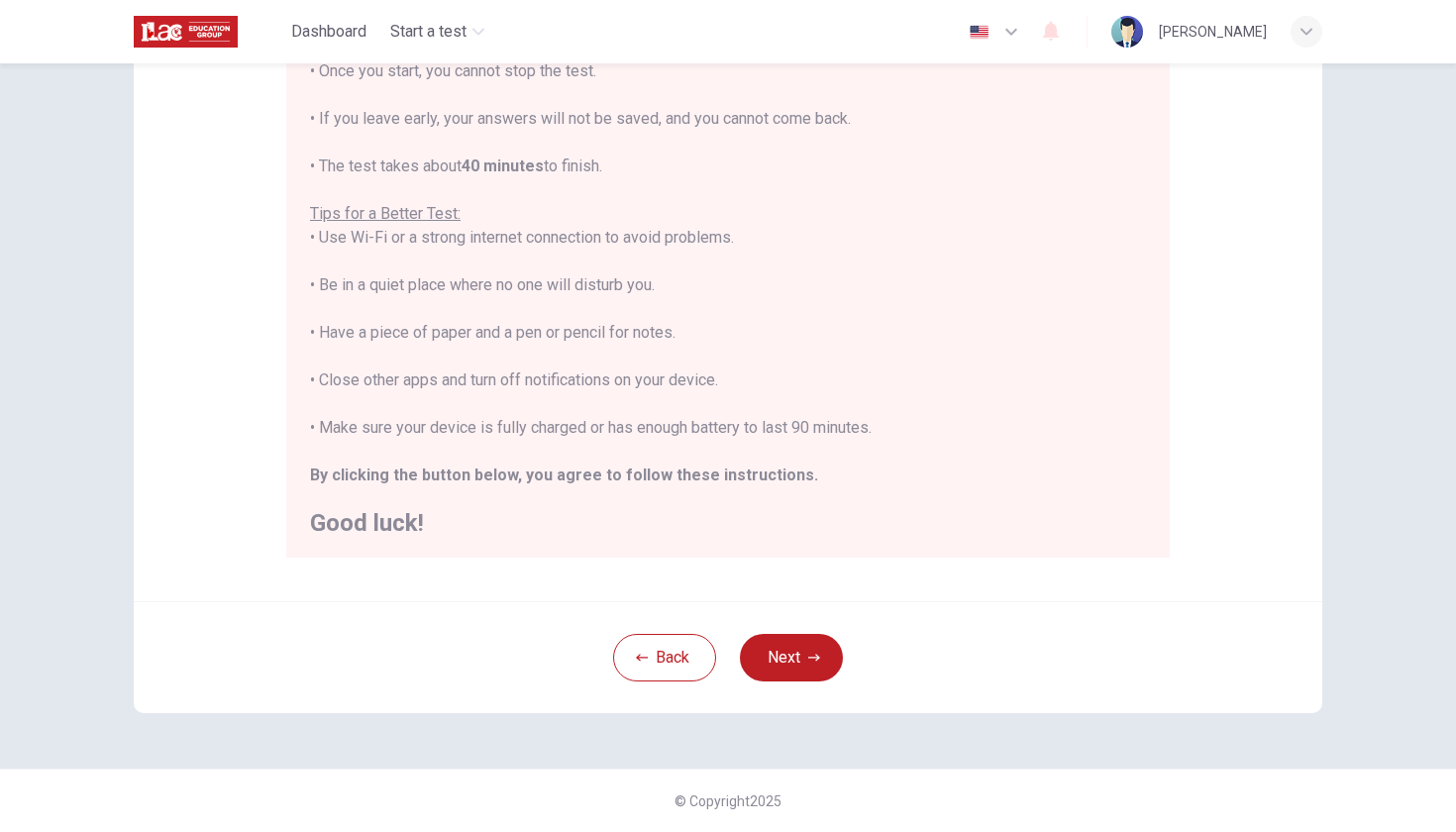 scroll, scrollTop: 269, scrollLeft: 0, axis: vertical 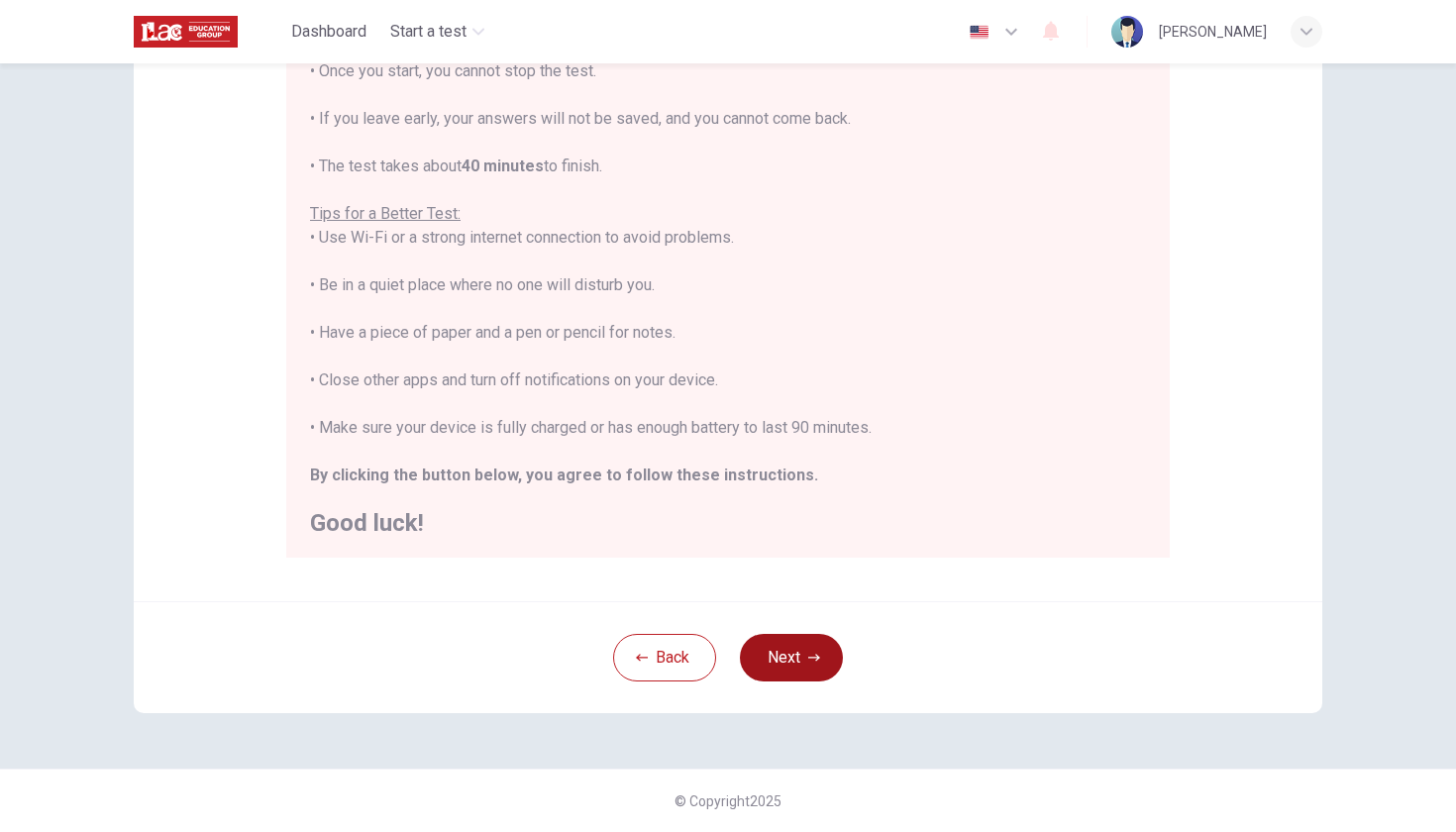 click on "Next" at bounding box center [791, 658] 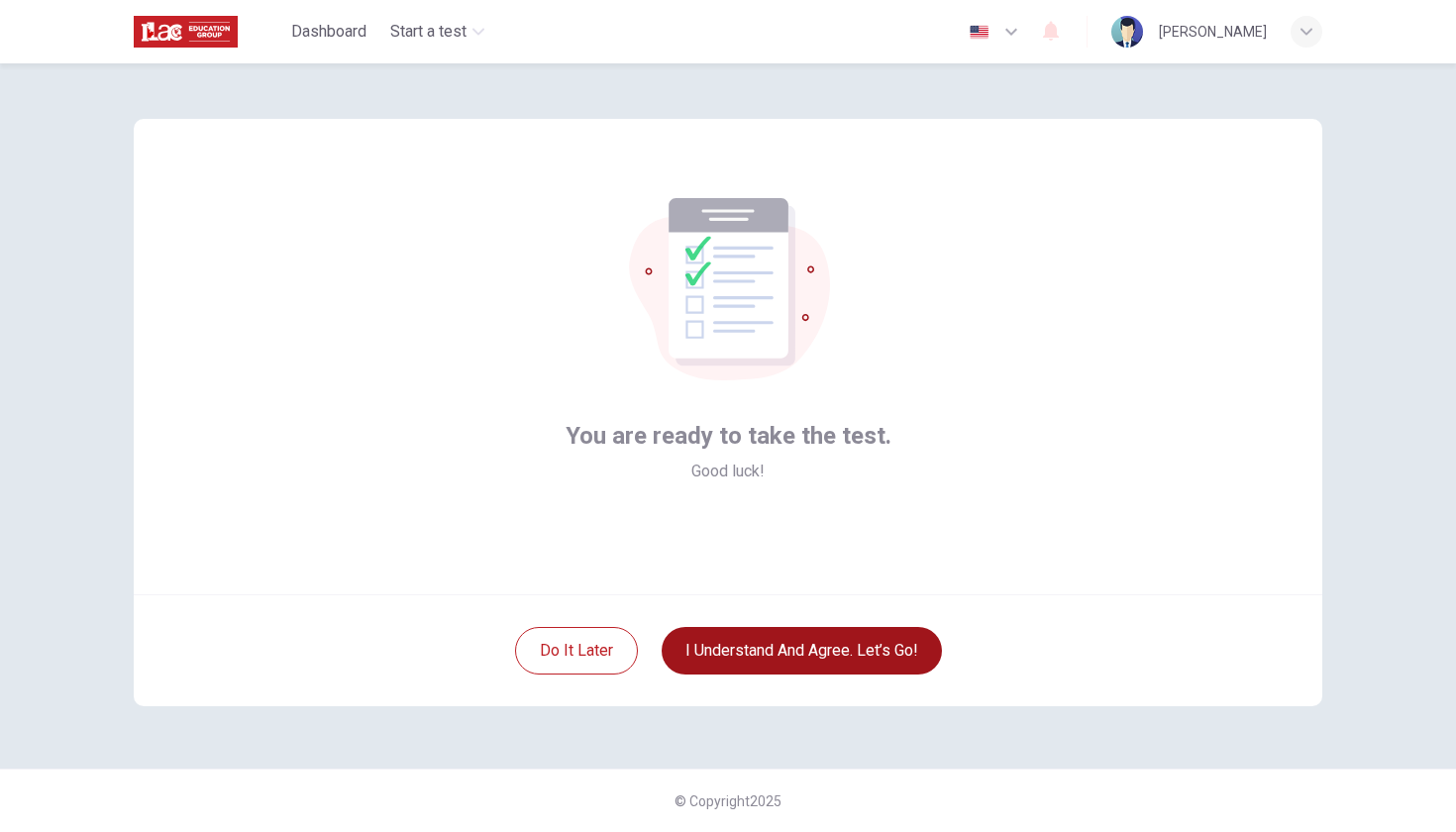 scroll, scrollTop: 0, scrollLeft: 0, axis: both 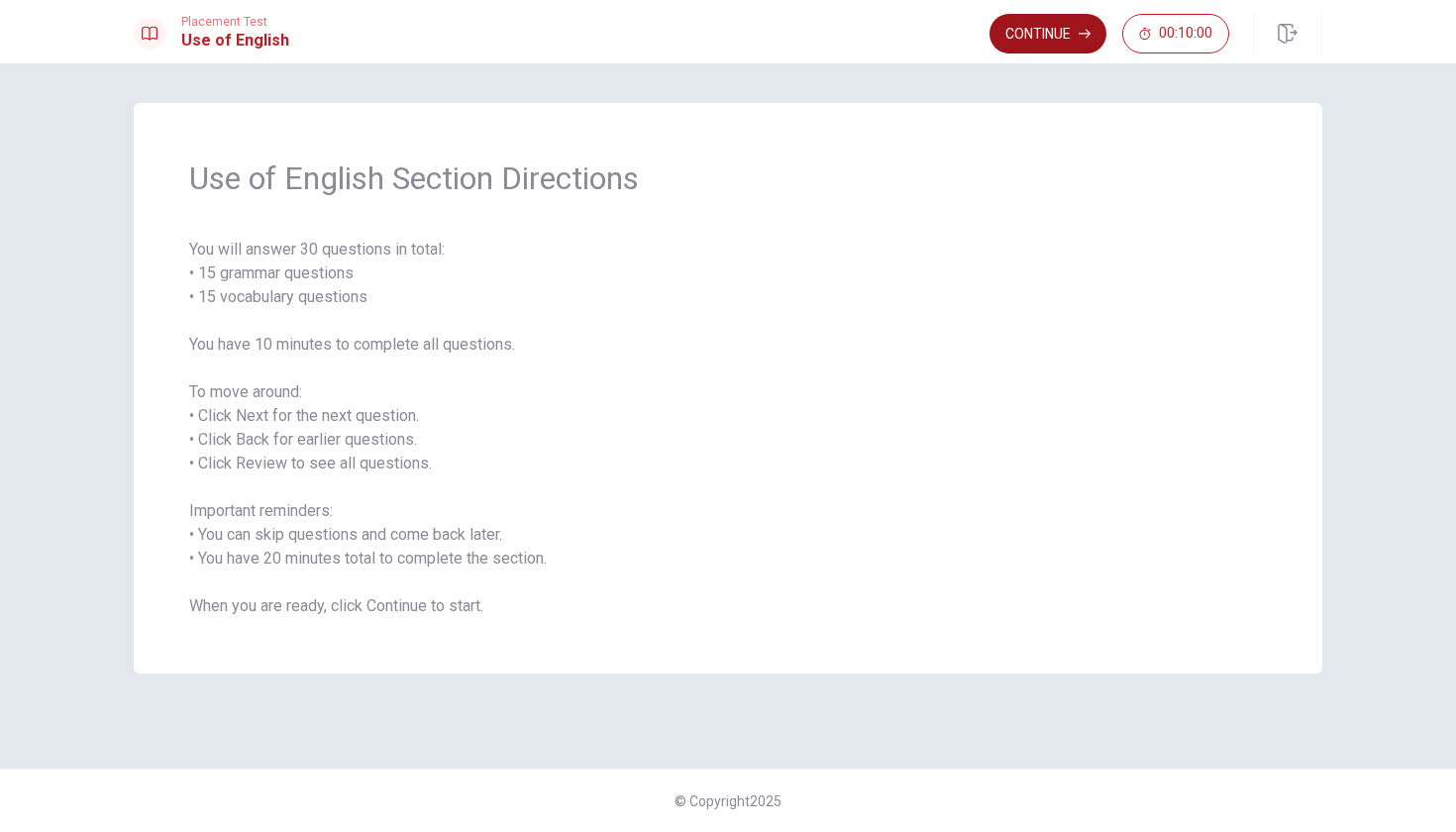 click on "Continue" at bounding box center [1048, 34] 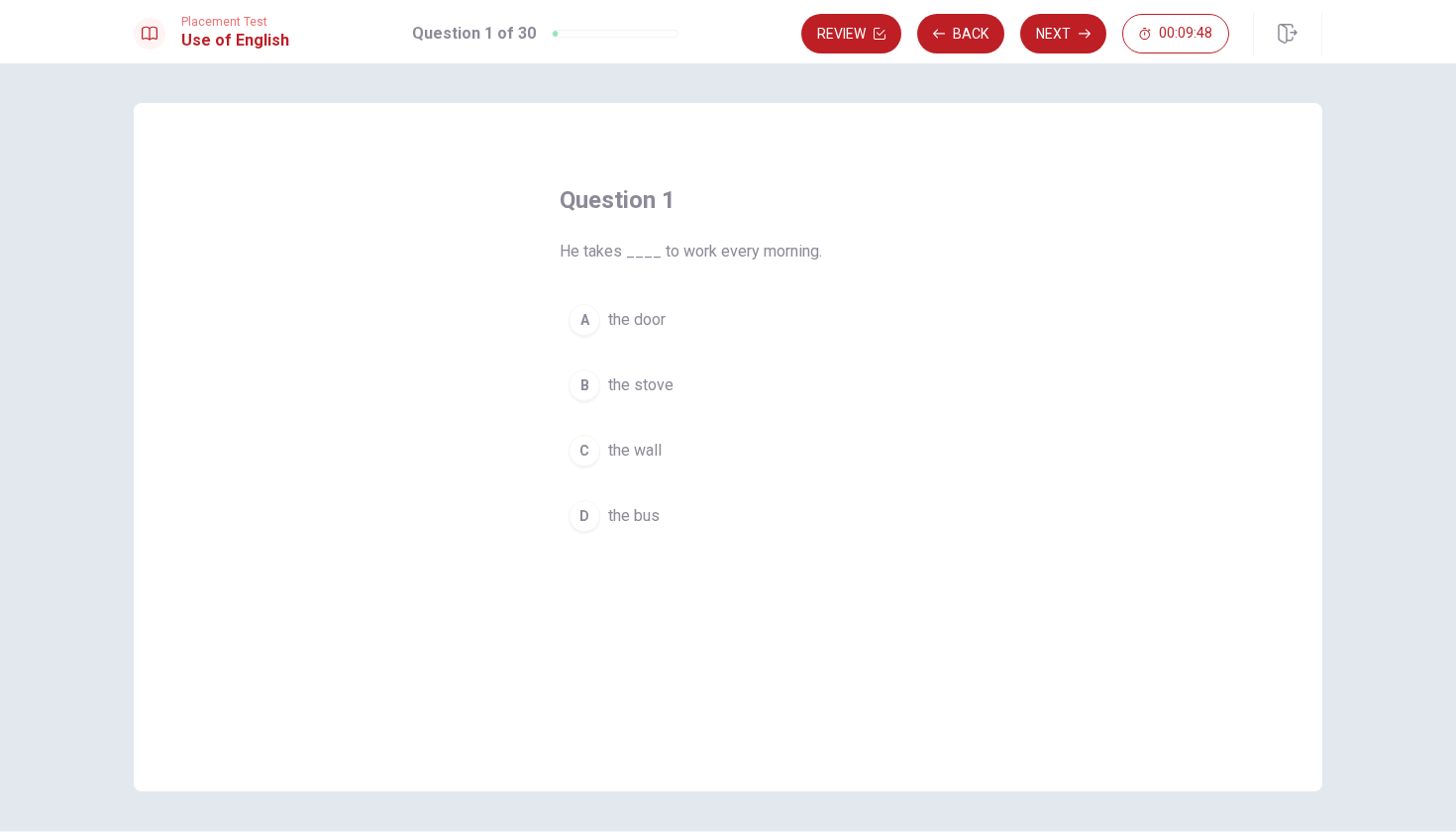 click on "D" at bounding box center (584, 516) 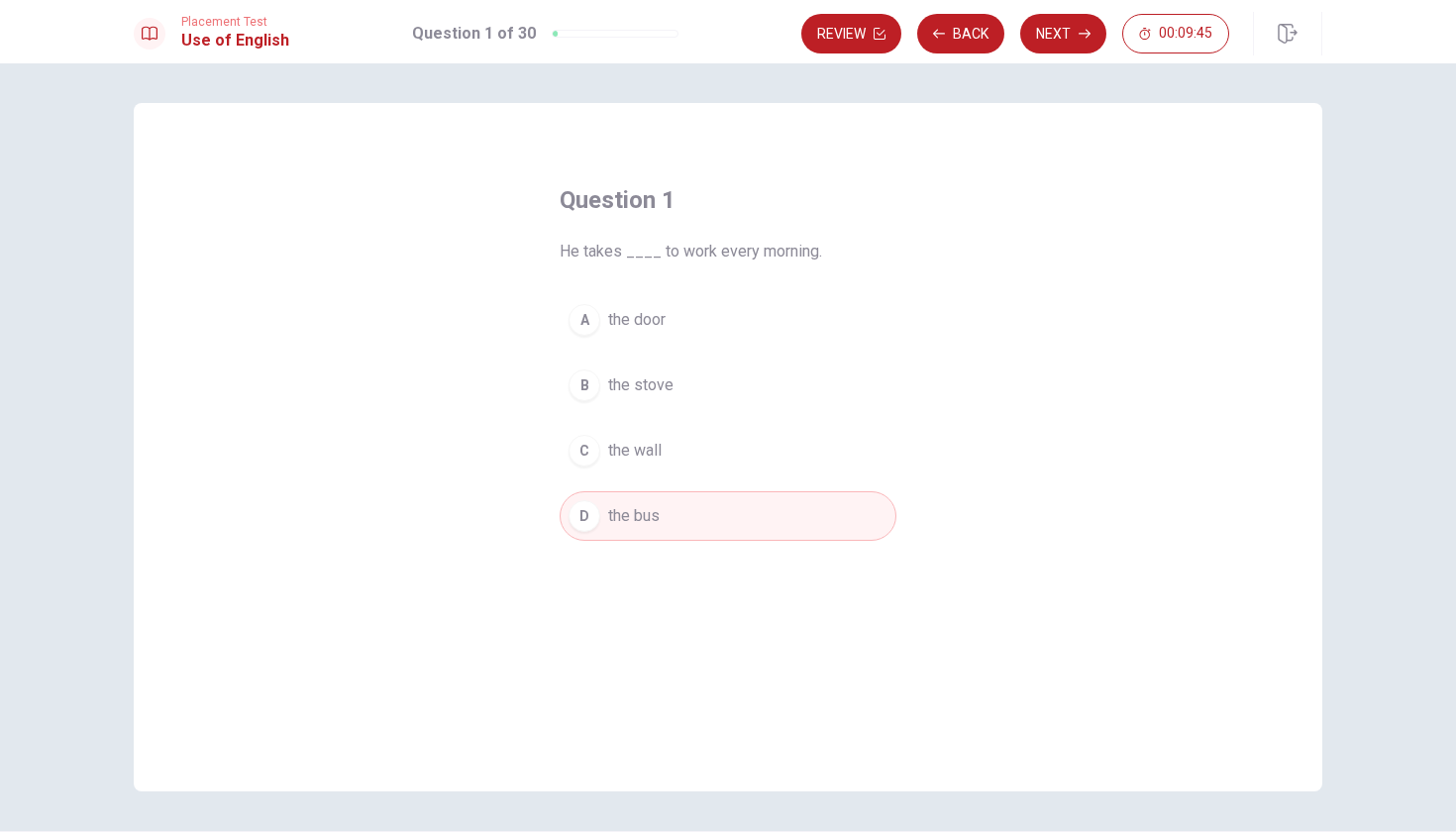 click on "A the door" at bounding box center [728, 320] 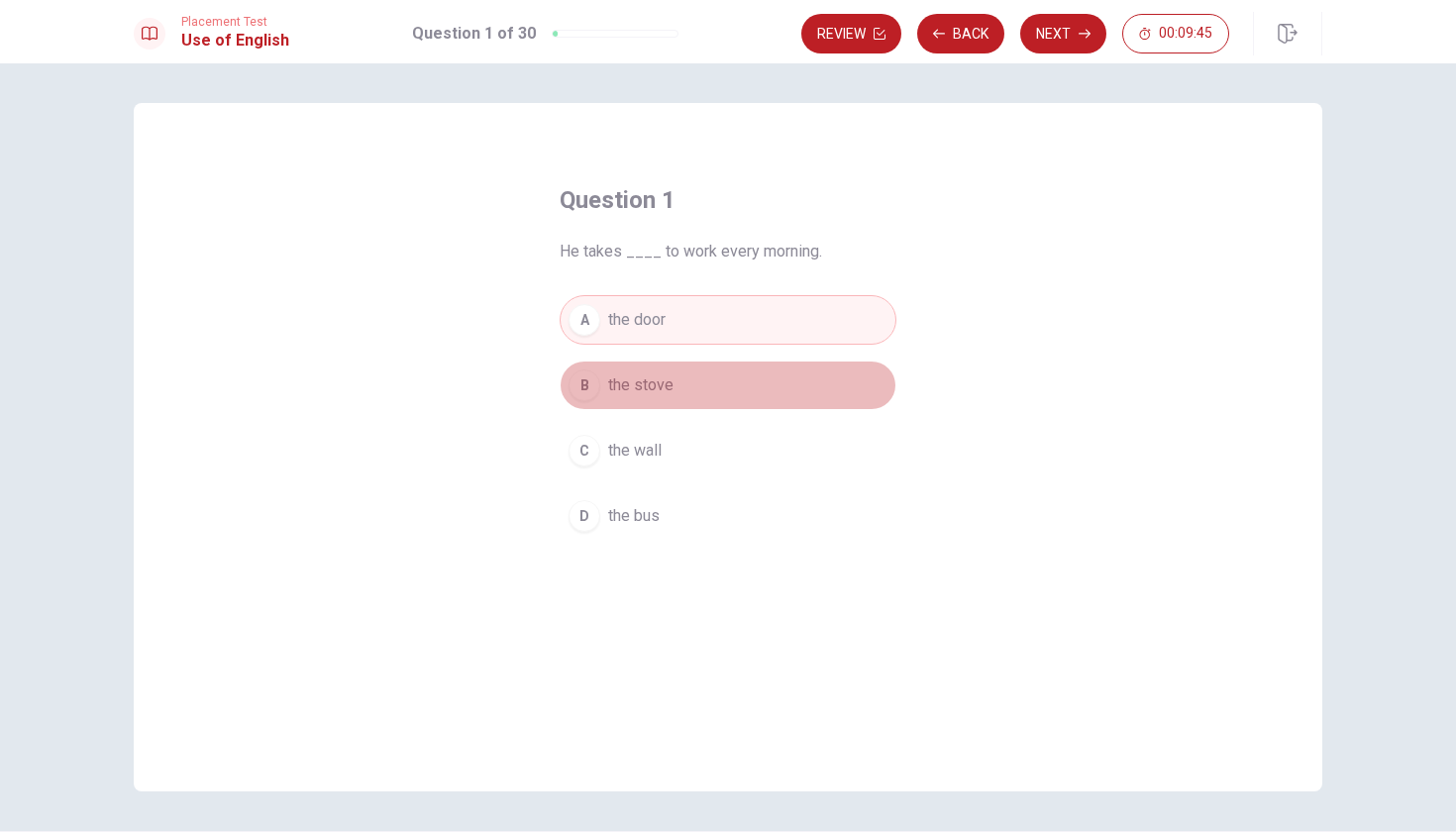 click on "B the stove" at bounding box center [728, 385] 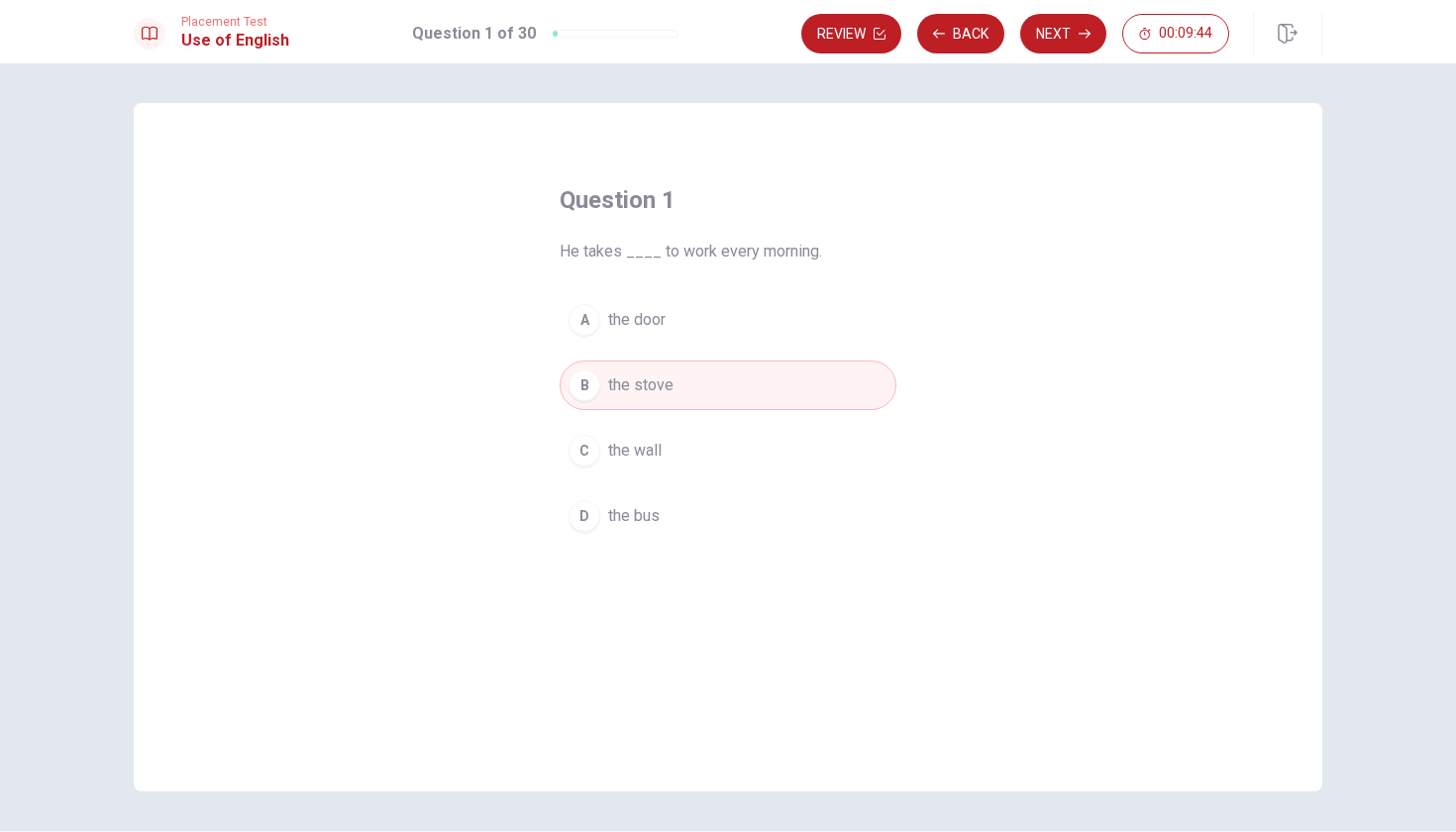 click on "the bus" at bounding box center [634, 516] 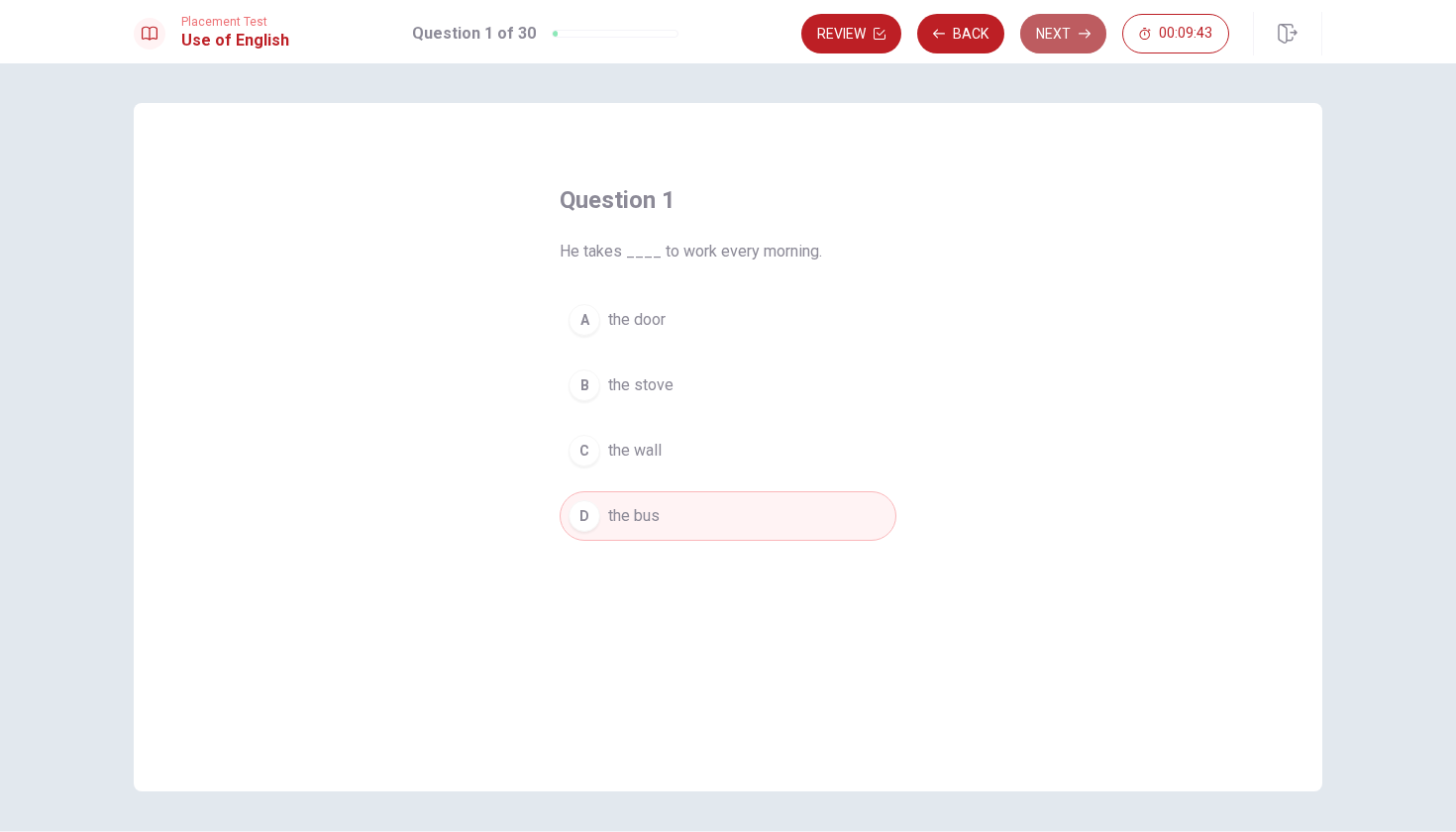 click on "Next" at bounding box center (1063, 34) 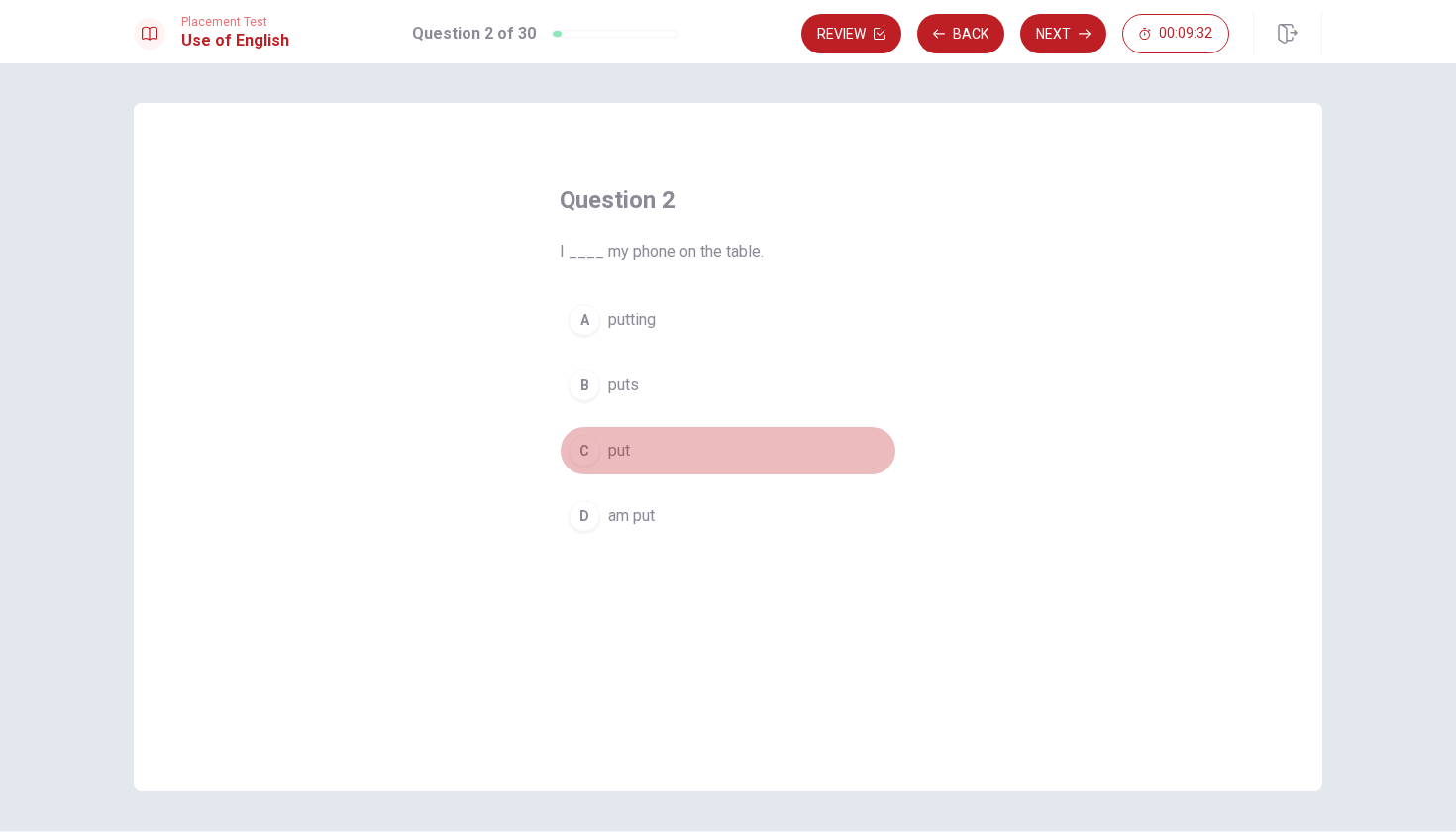 click on "C" at bounding box center [584, 451] 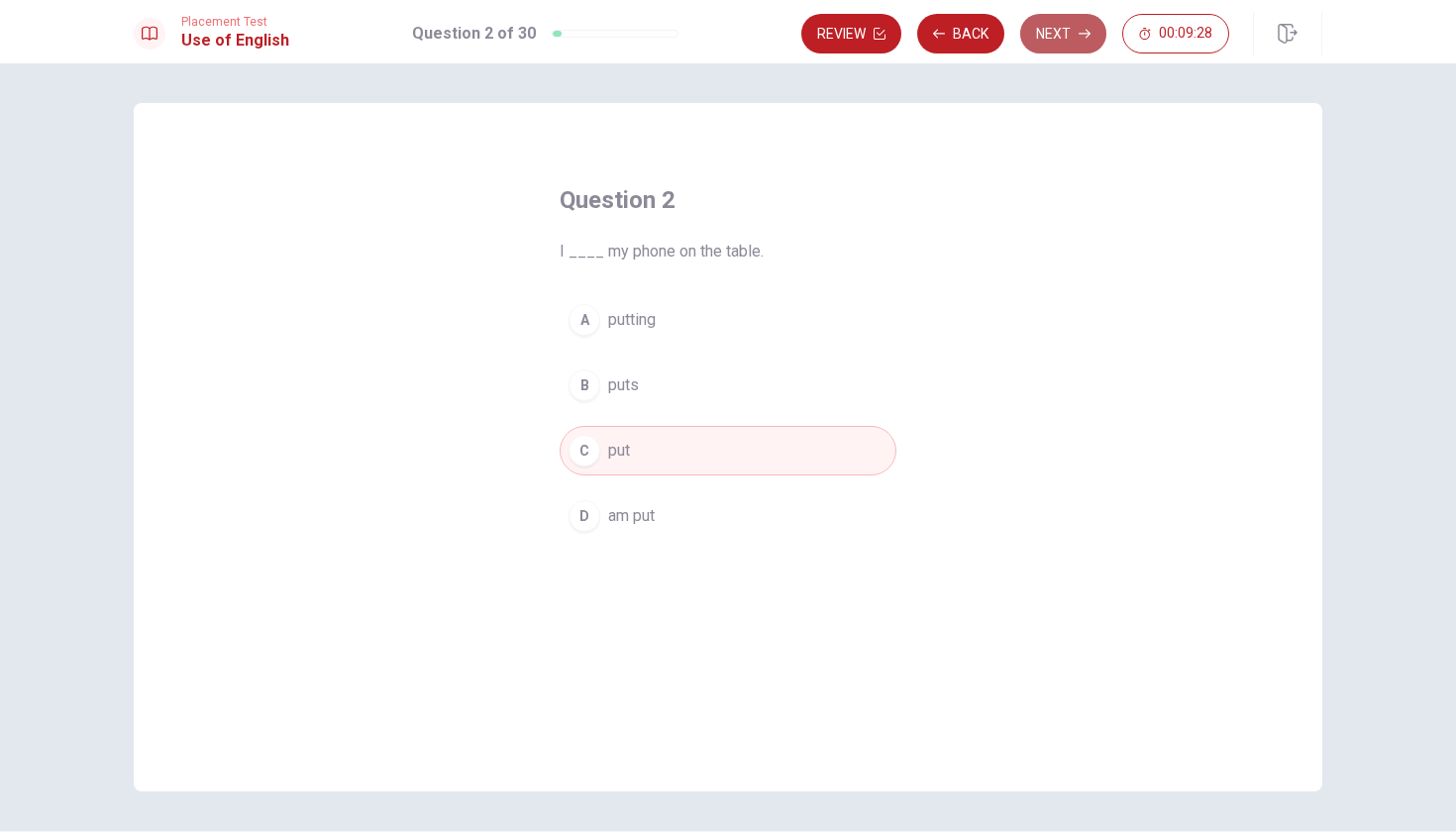 click on "Next" at bounding box center [1063, 34] 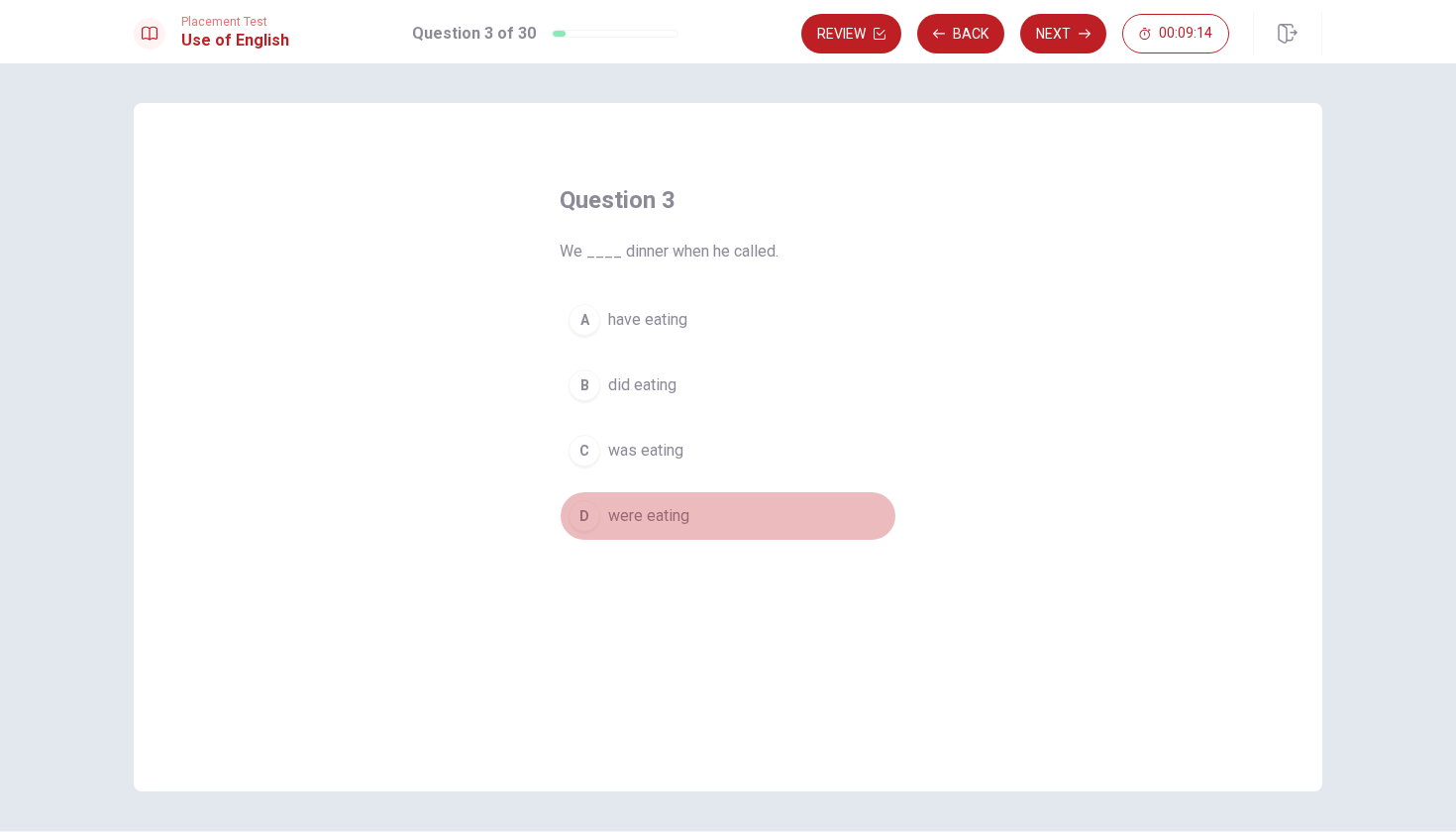 click on "D" at bounding box center [584, 516] 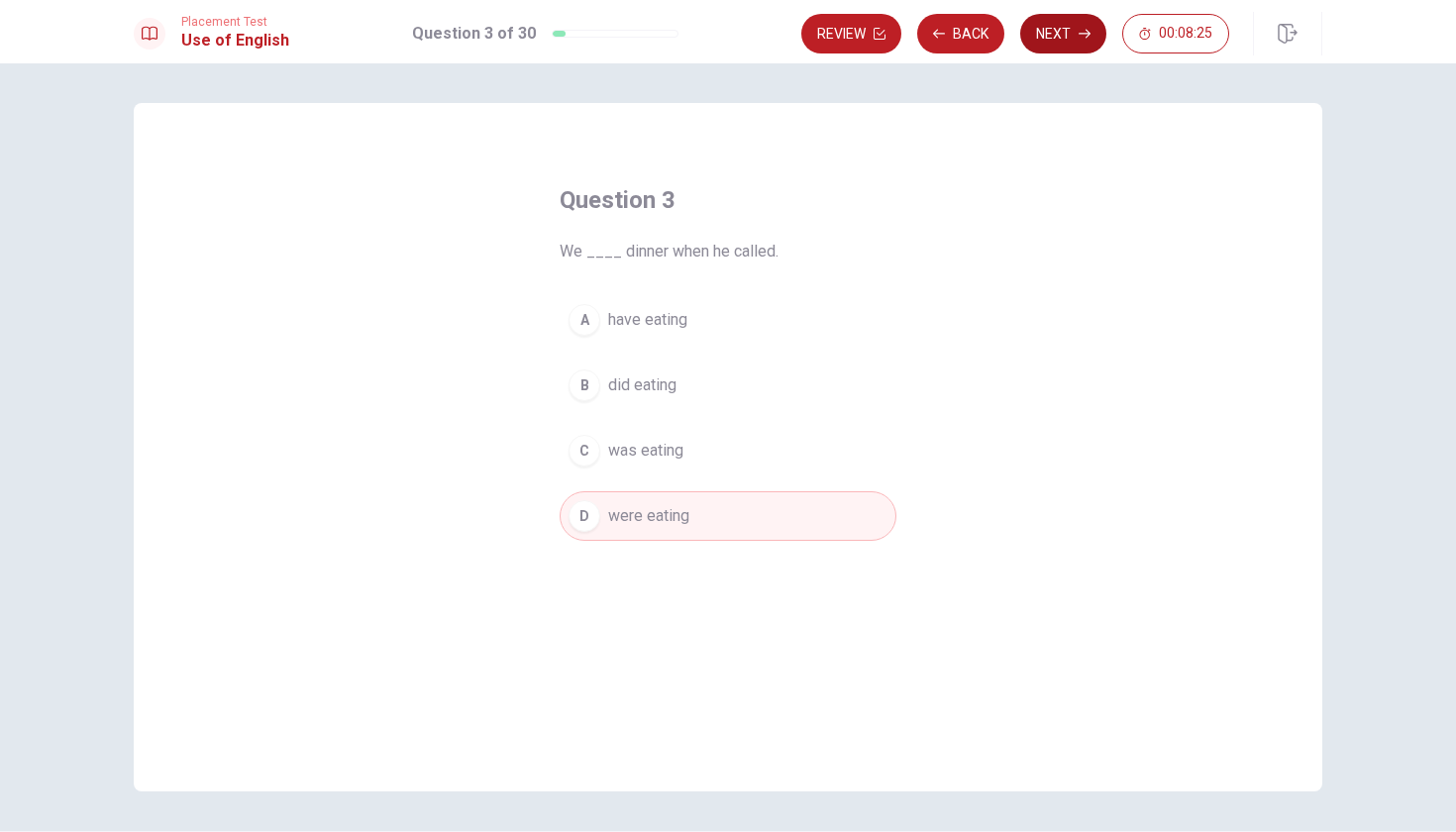 click on "Next" at bounding box center [1063, 34] 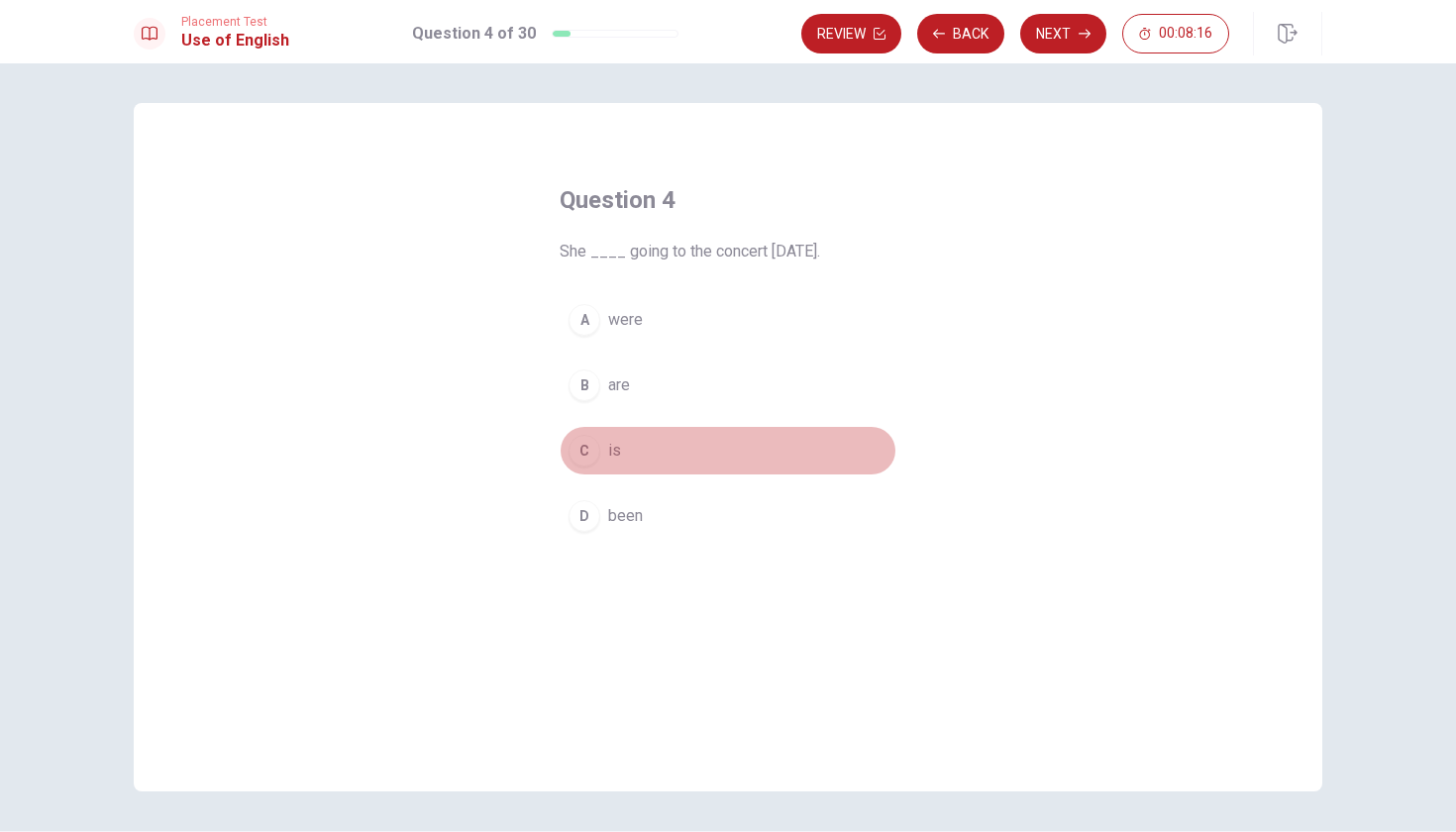 click on "C" at bounding box center [584, 451] 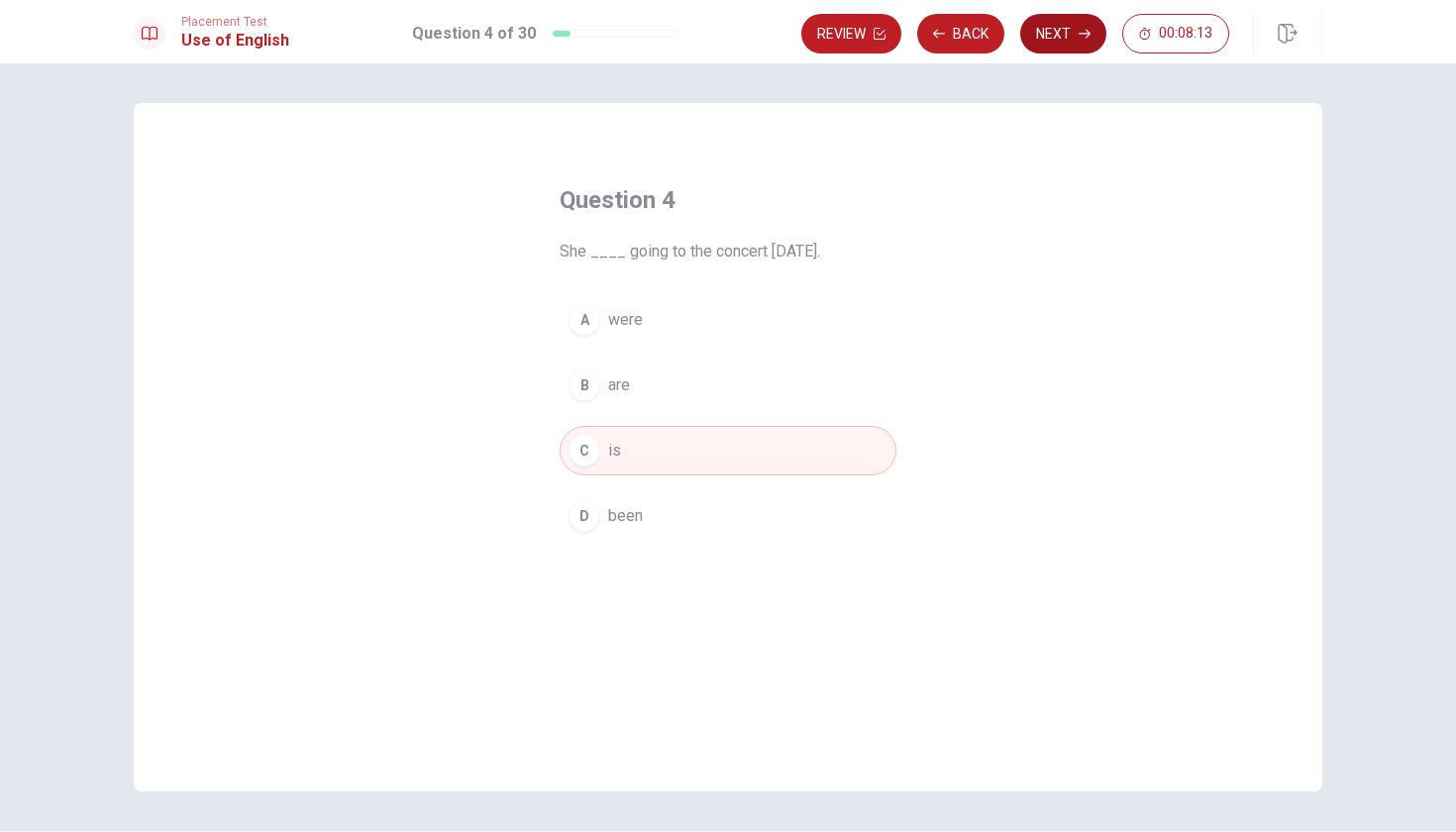 click on "Next" at bounding box center (1063, 34) 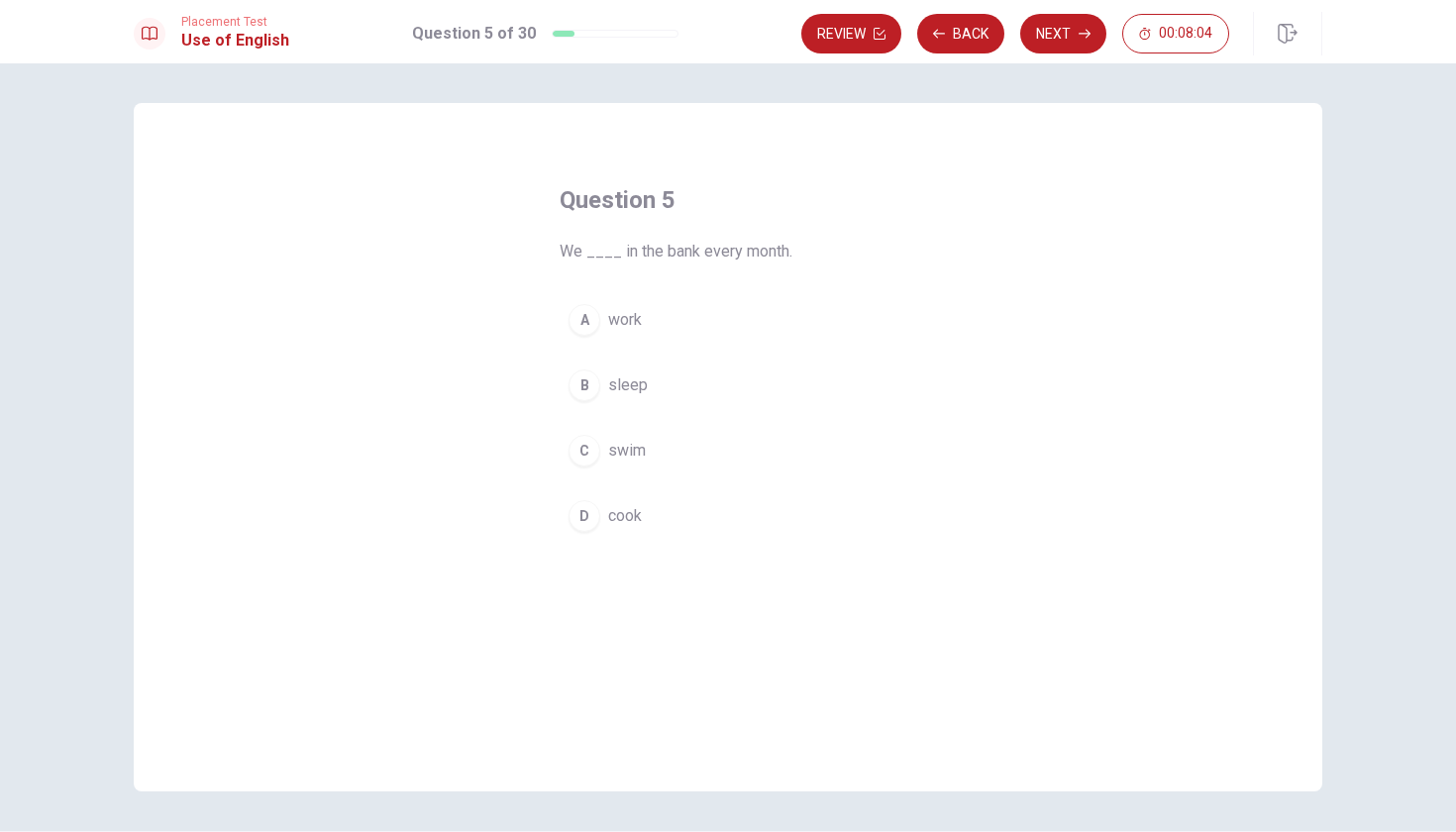 click on "A" at bounding box center [584, 320] 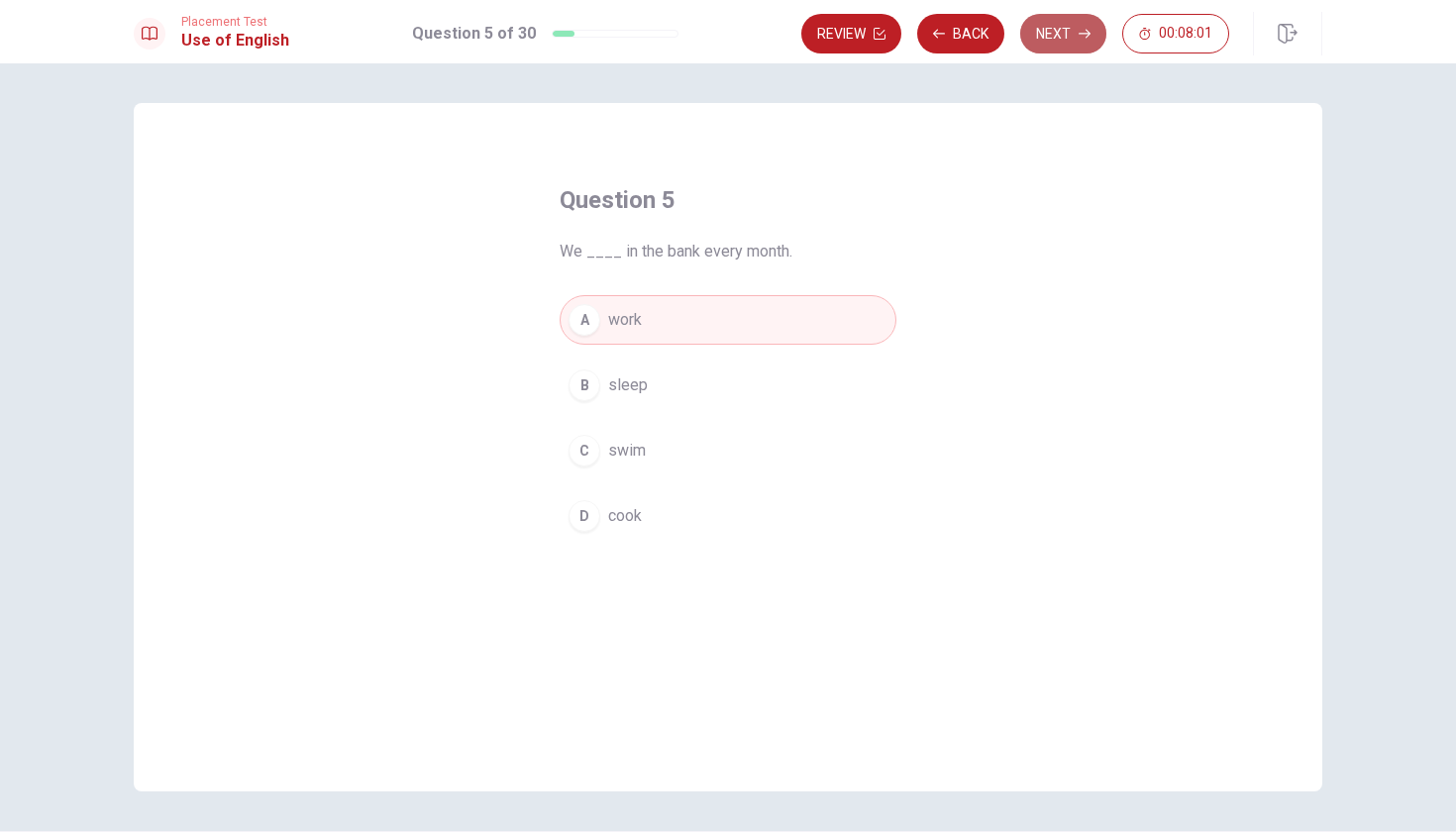 click on "Next" at bounding box center [1063, 34] 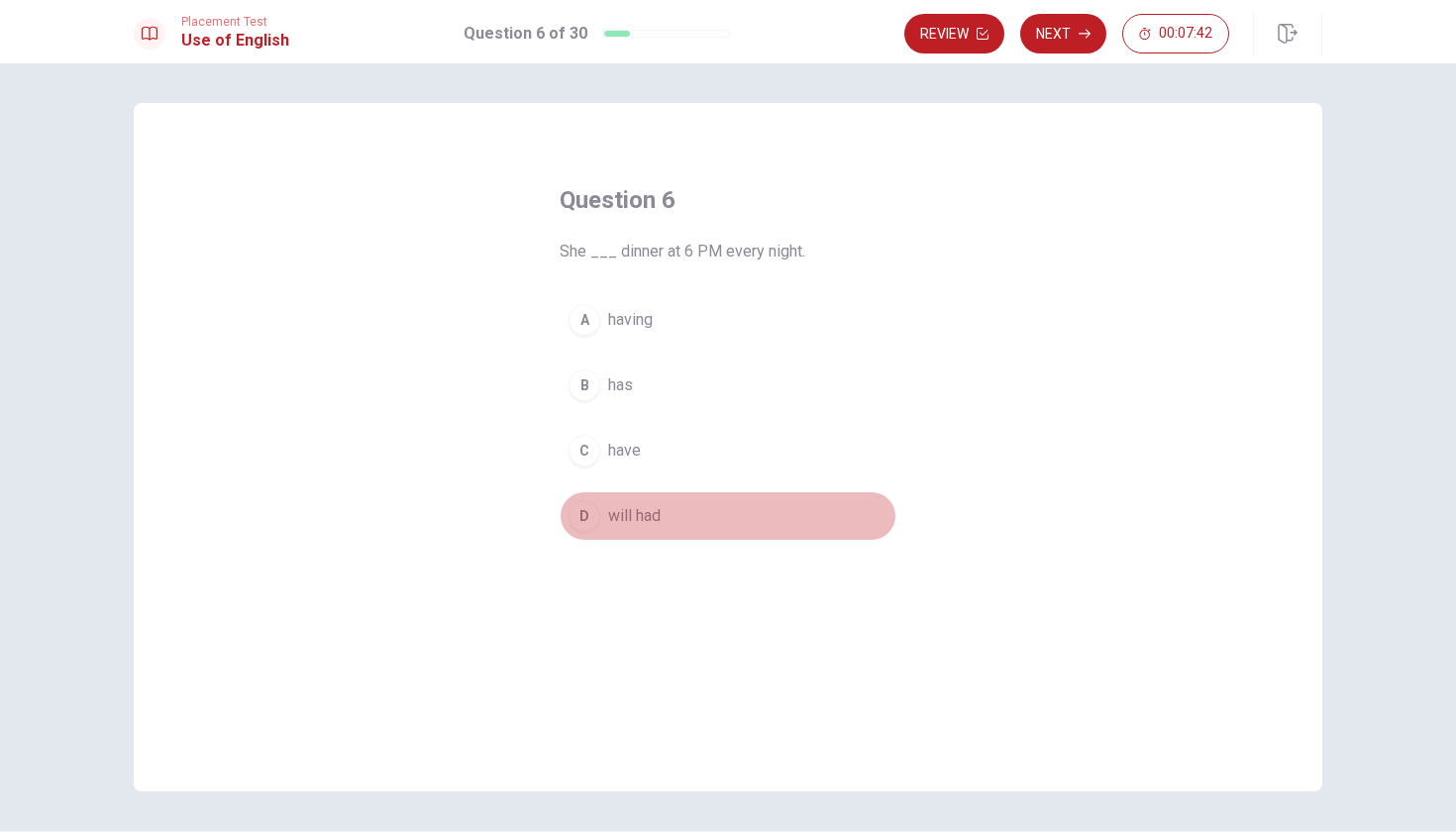 click on "D" at bounding box center (584, 516) 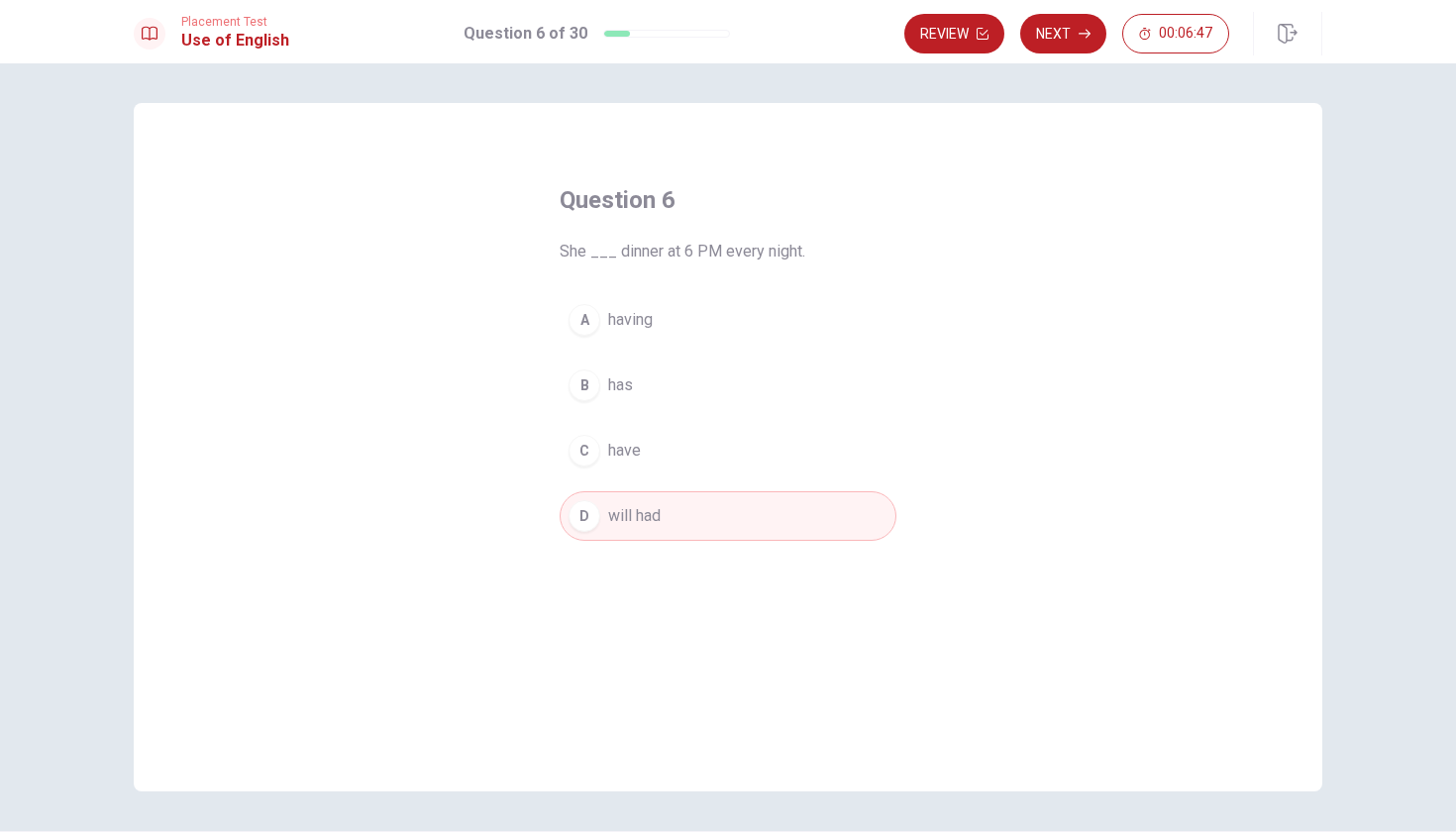 click on "B" at bounding box center (584, 385) 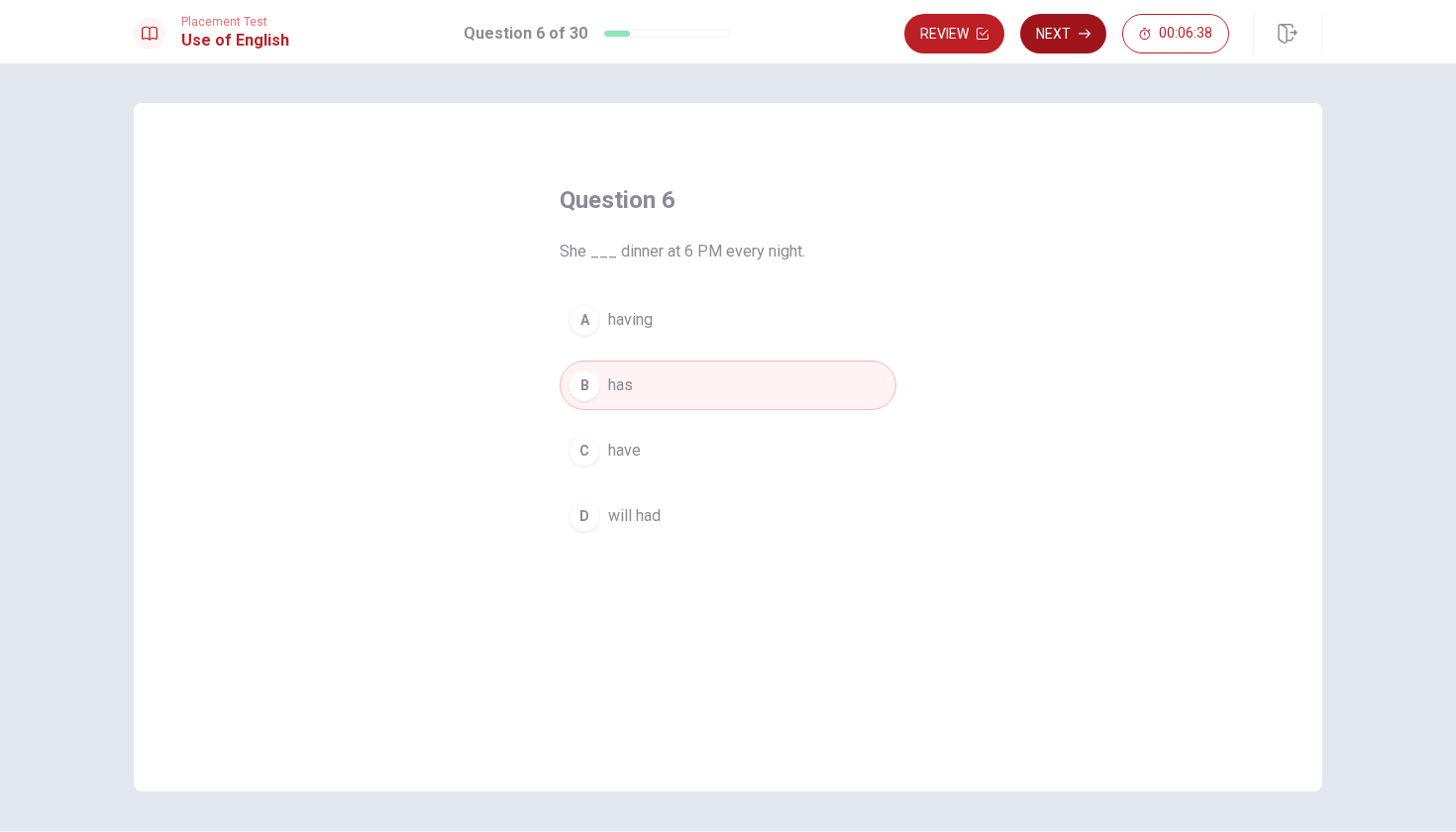 click on "Next" at bounding box center (1063, 34) 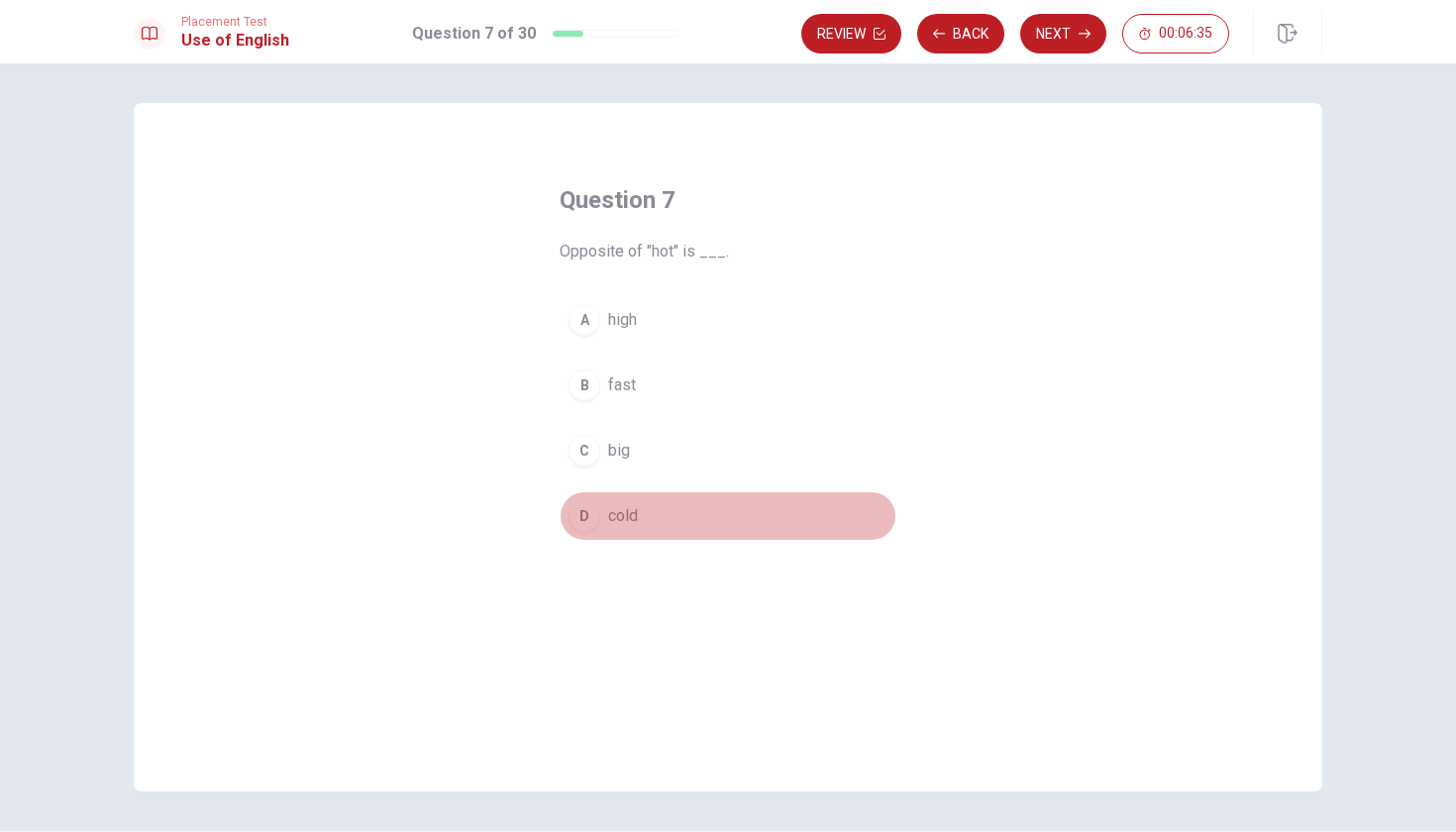click on "D" at bounding box center [584, 516] 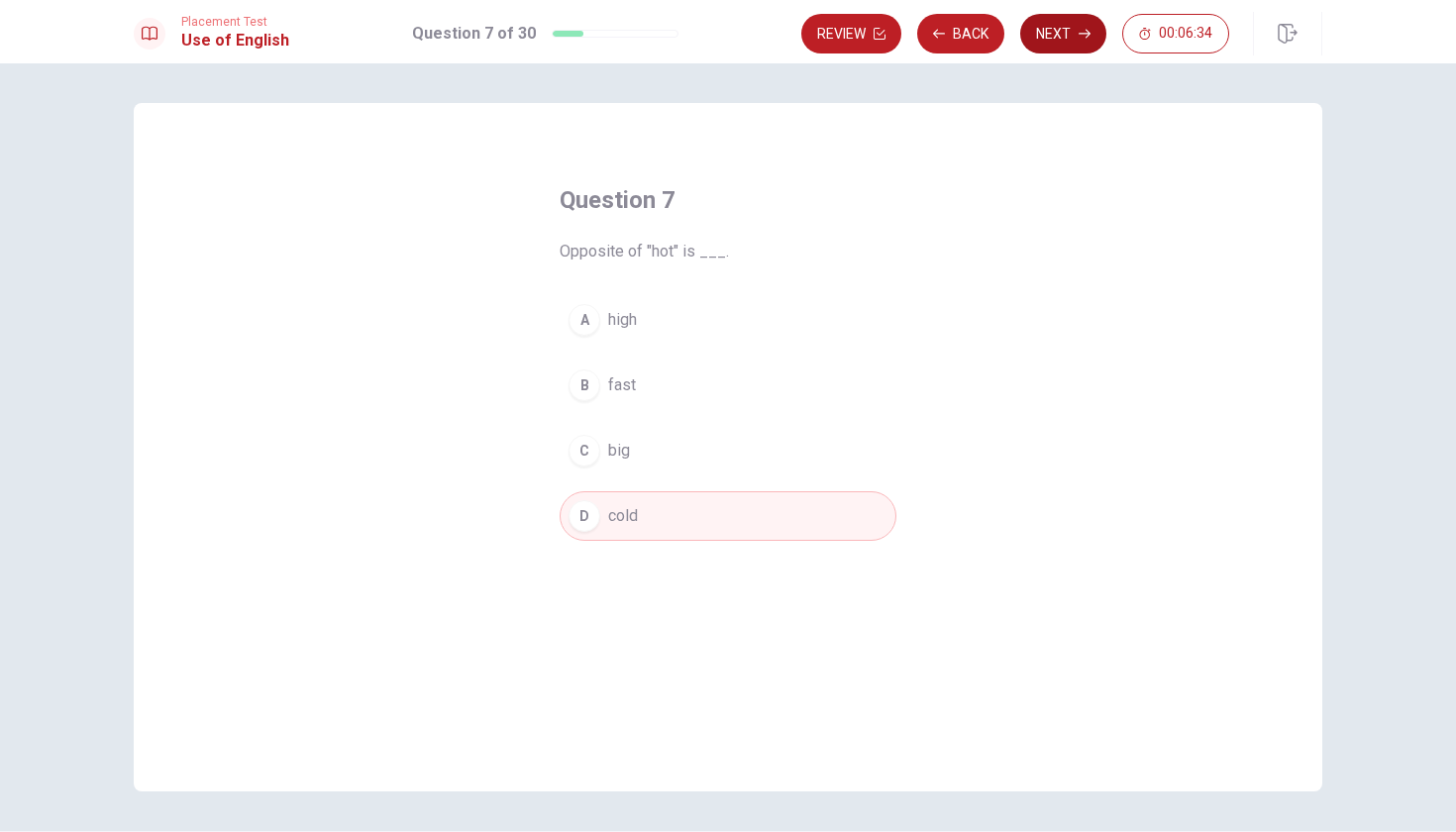 click on "Next" at bounding box center [1063, 34] 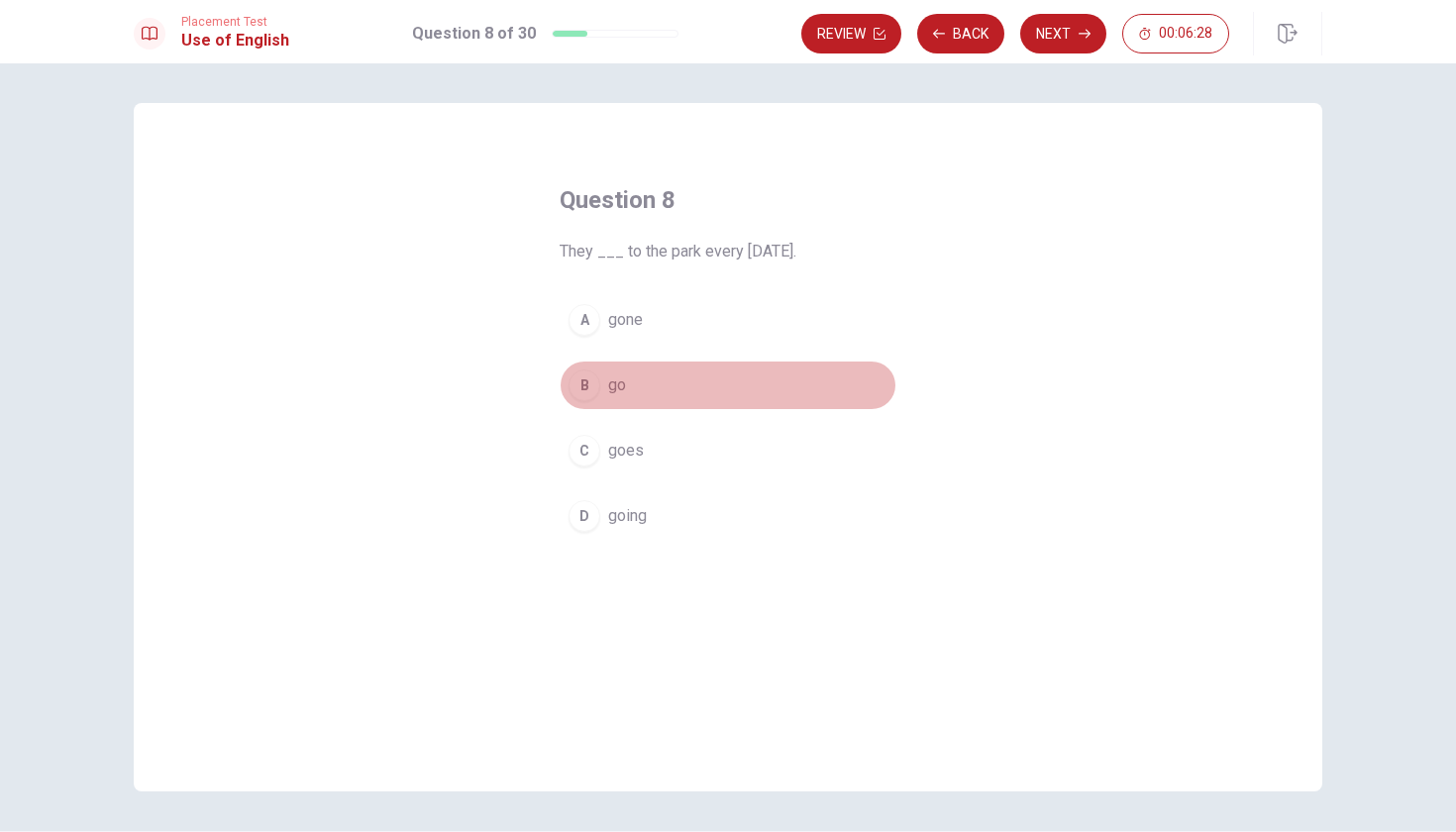click on "B" at bounding box center (584, 385) 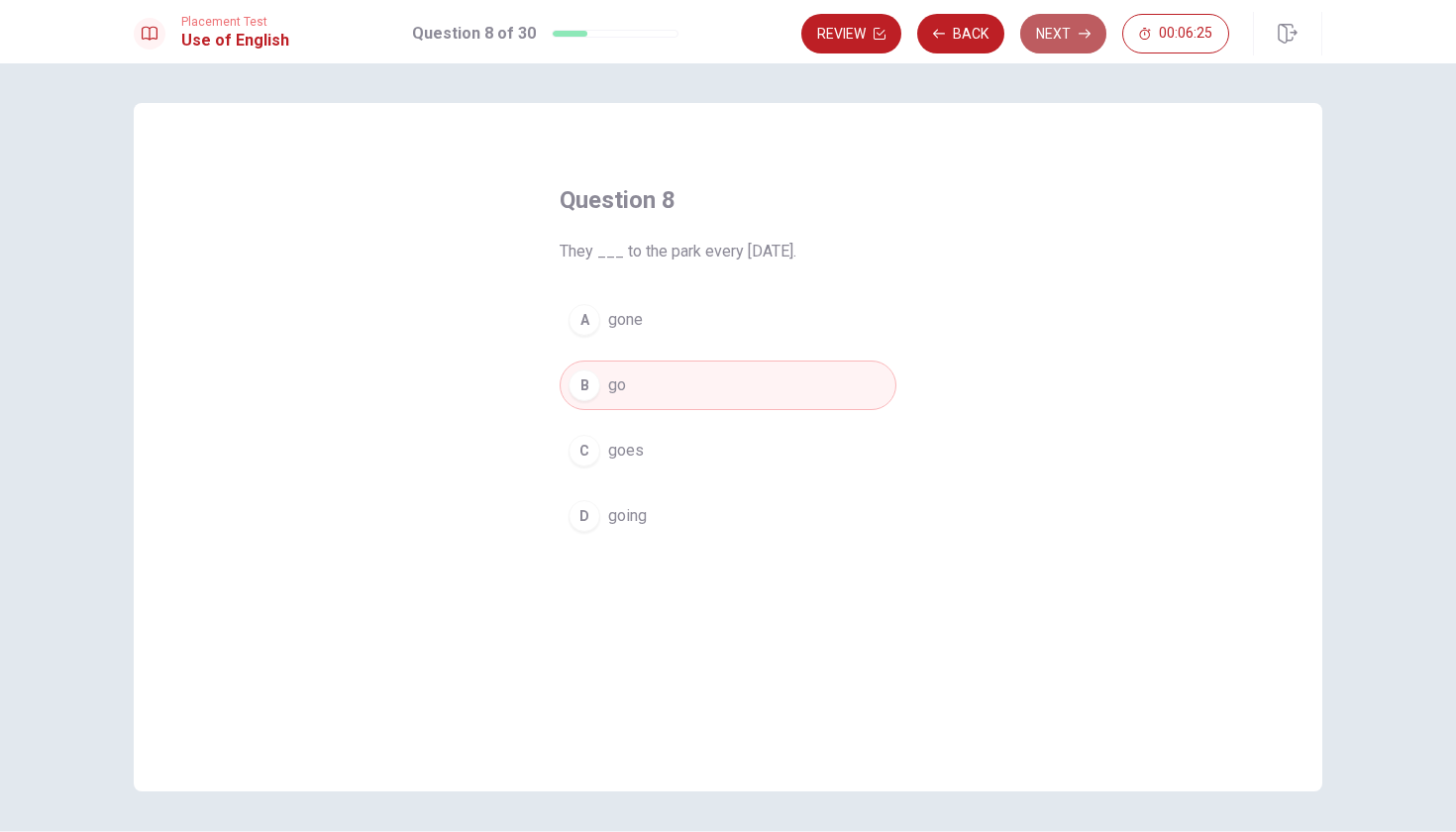 click on "Next" at bounding box center [1063, 34] 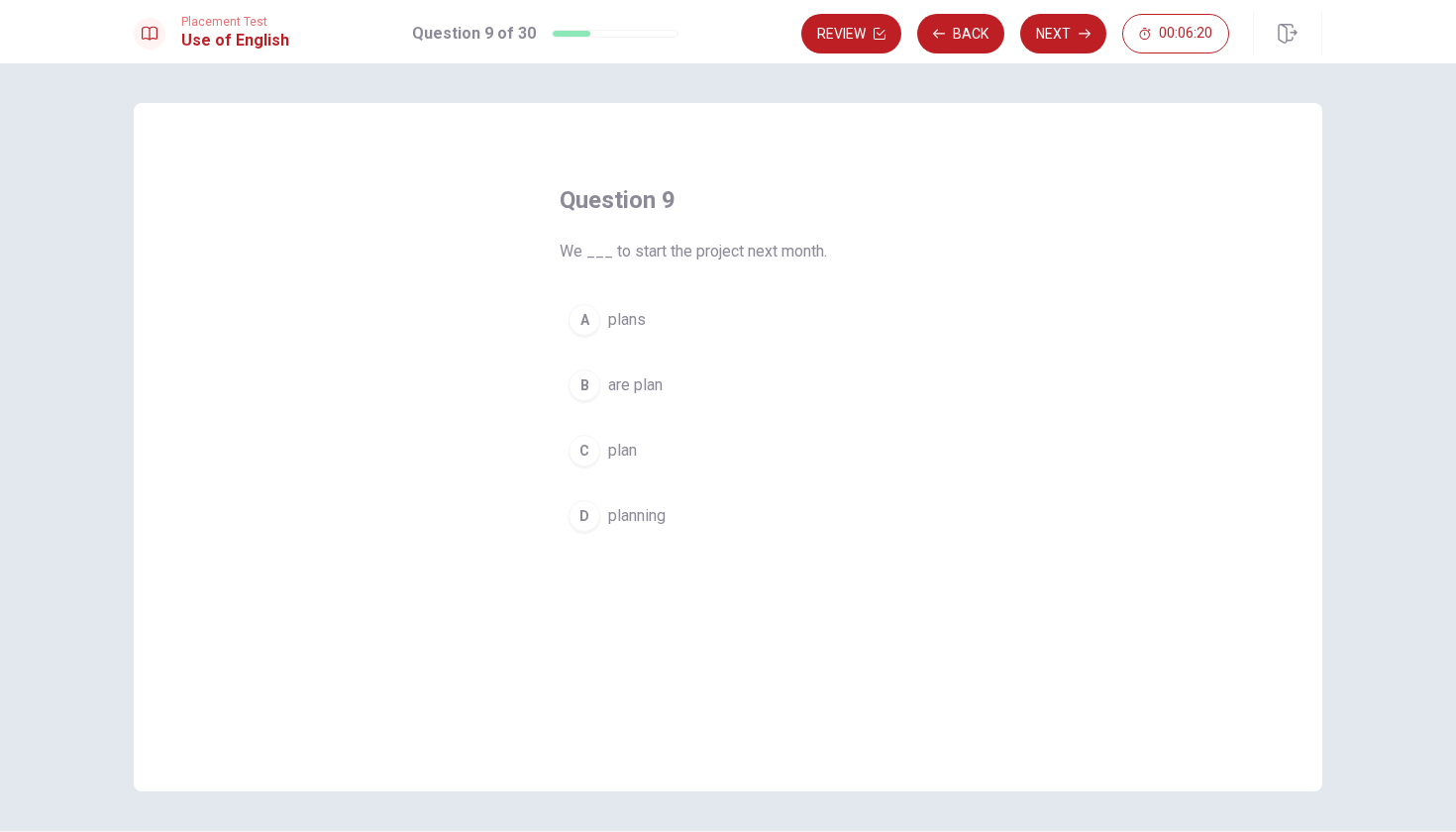 click on "C" at bounding box center [584, 451] 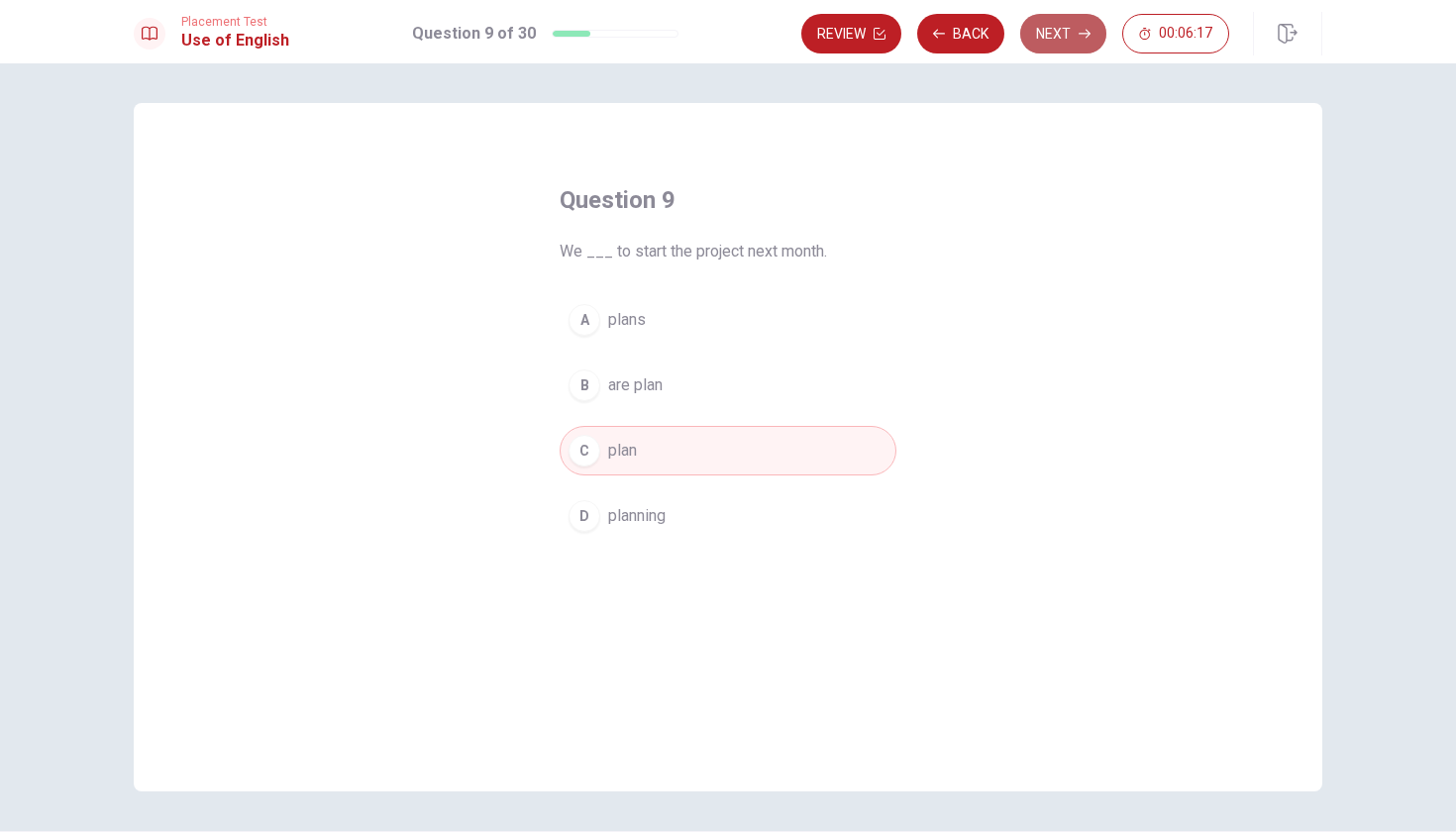 click on "Next" at bounding box center (1063, 34) 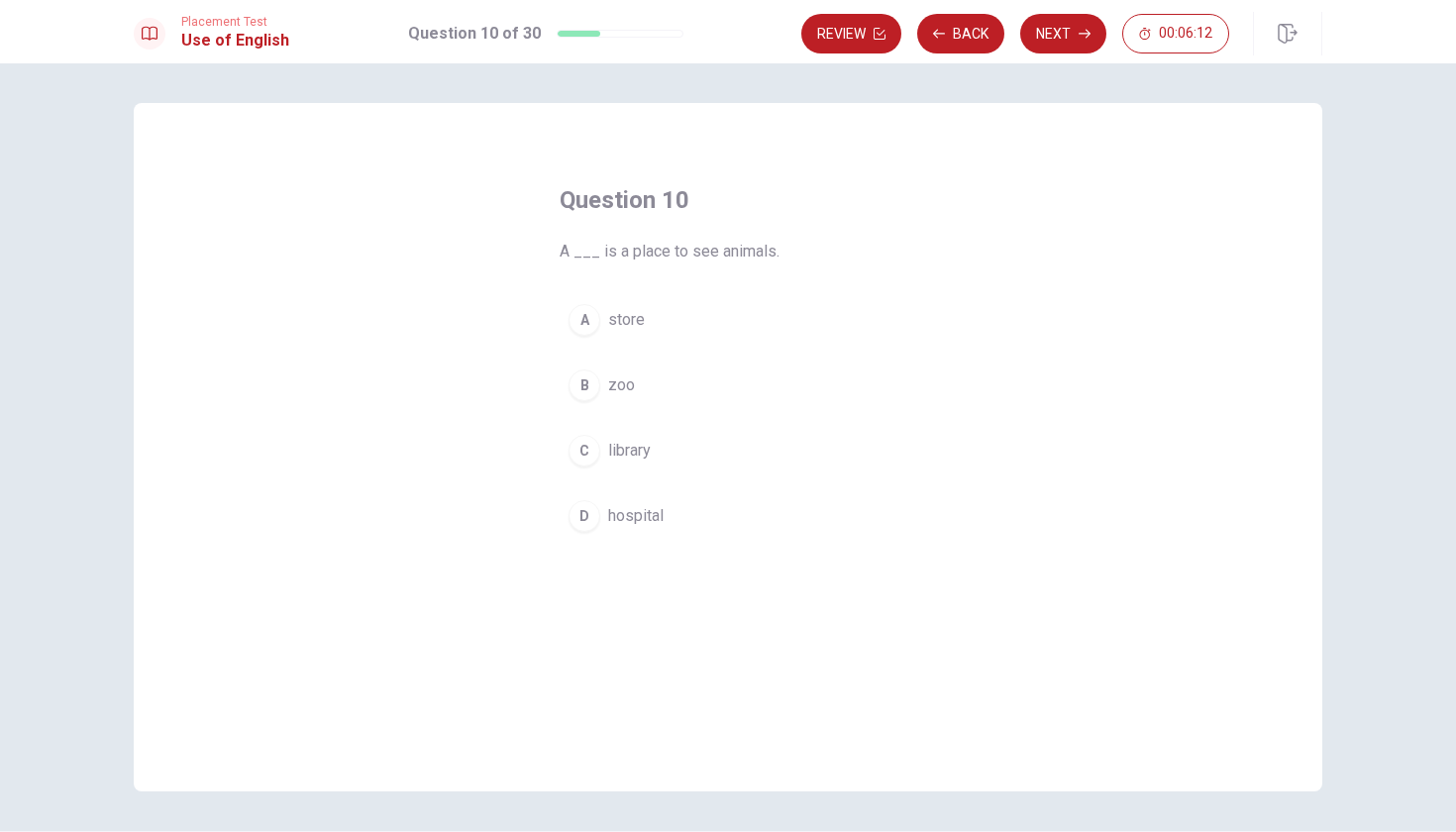 click on "B" at bounding box center [584, 385] 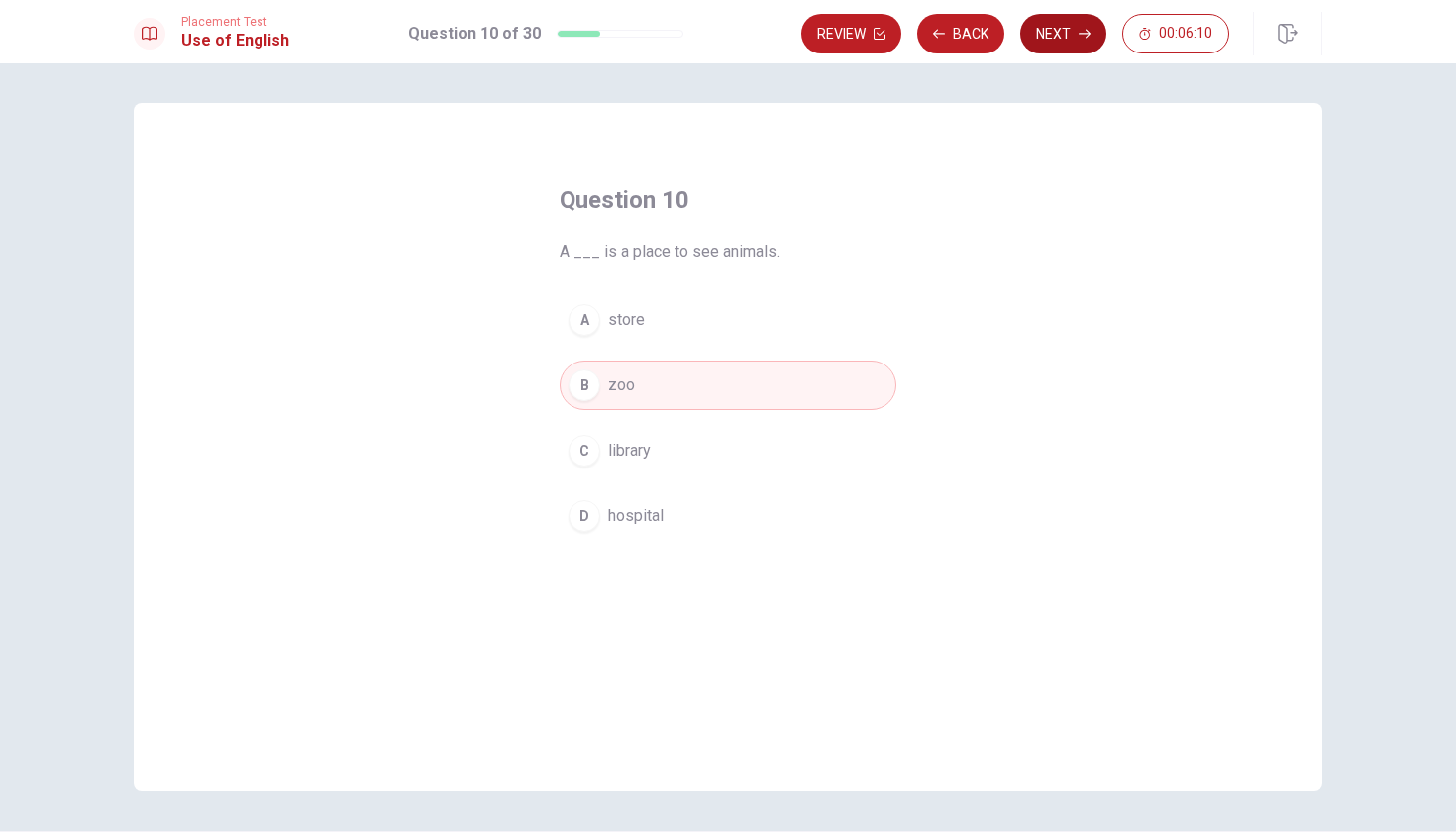 click on "Next" at bounding box center (1063, 34) 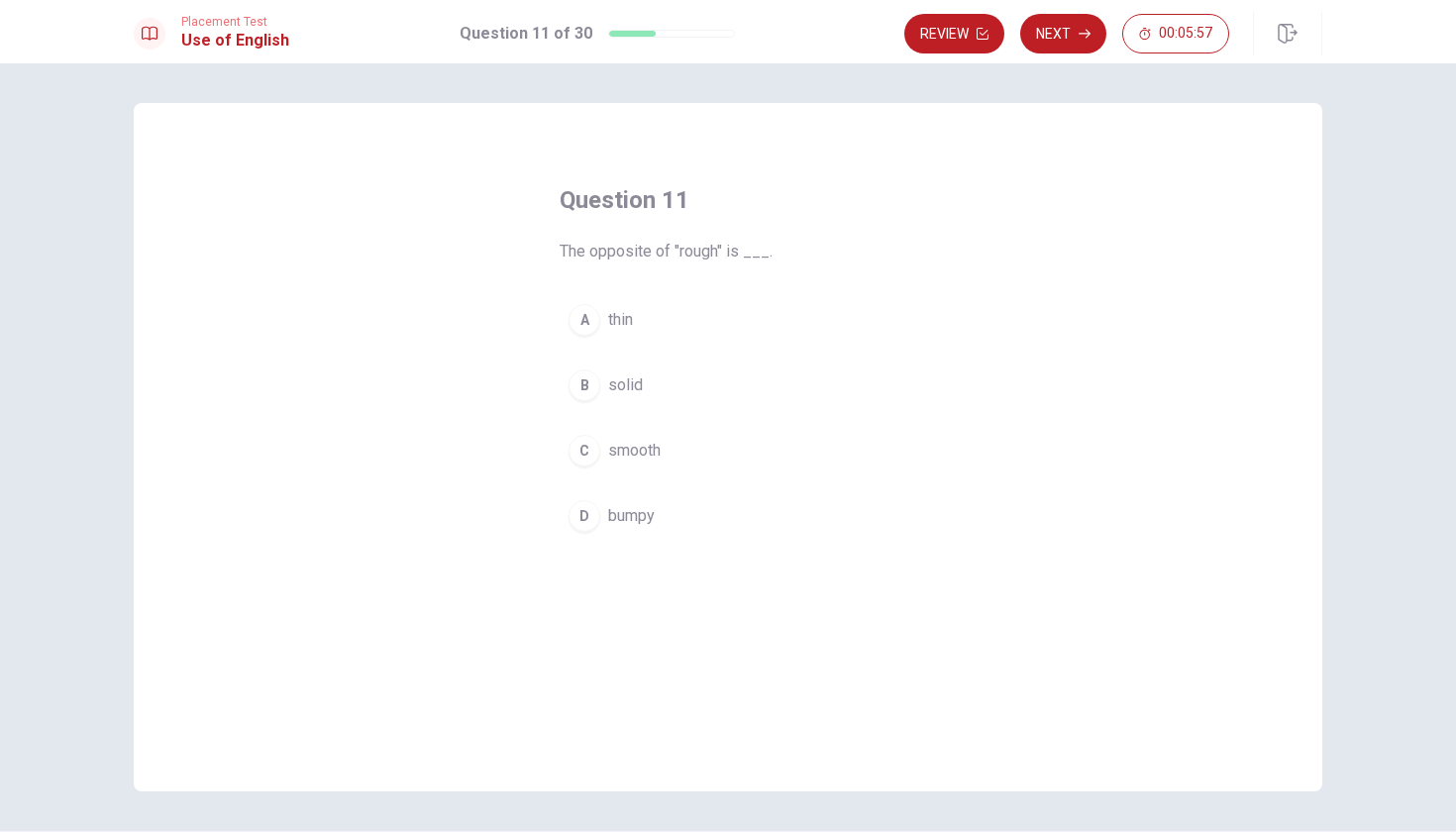 click on "A" at bounding box center [584, 320] 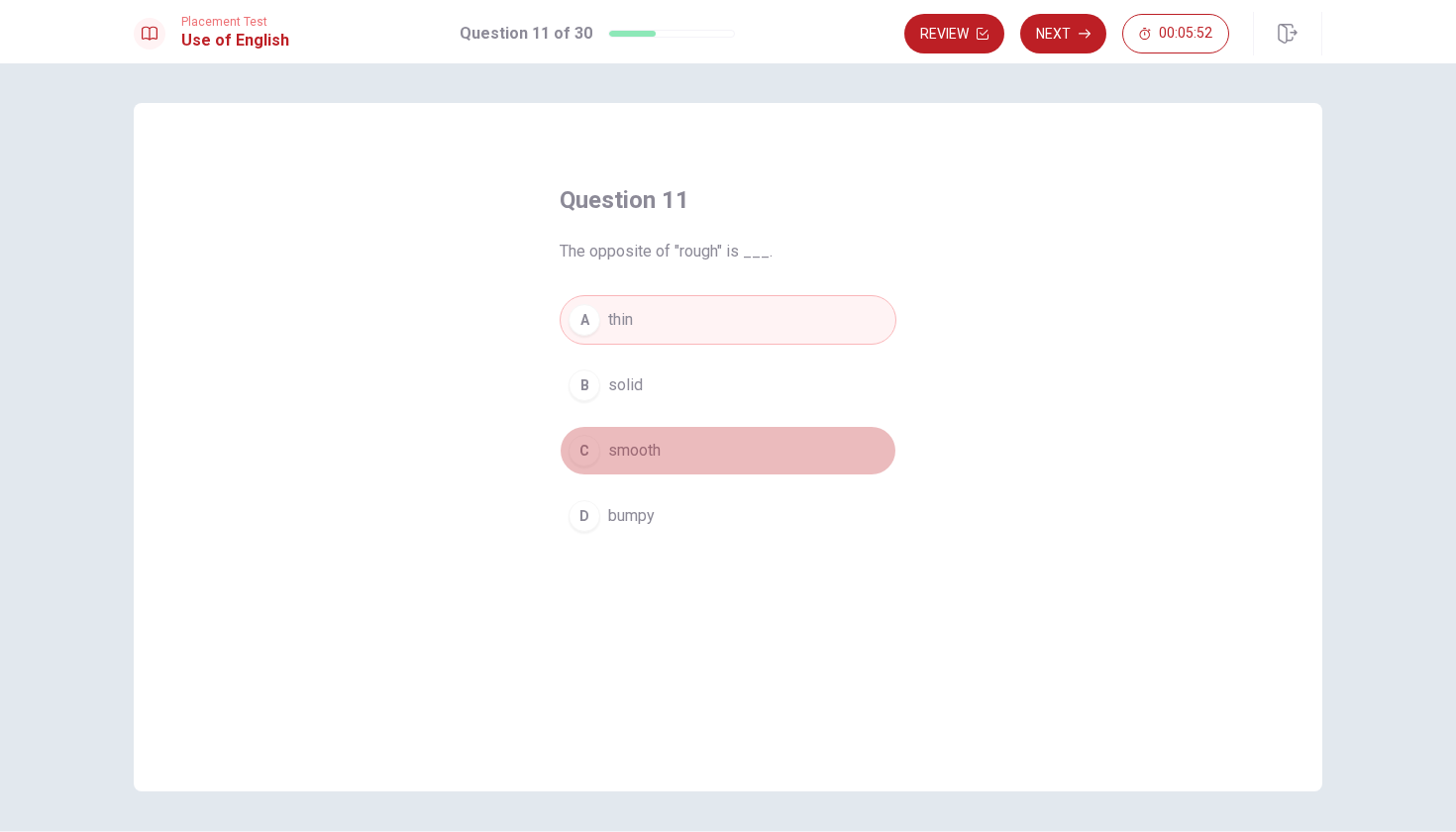 click on "C" at bounding box center (584, 451) 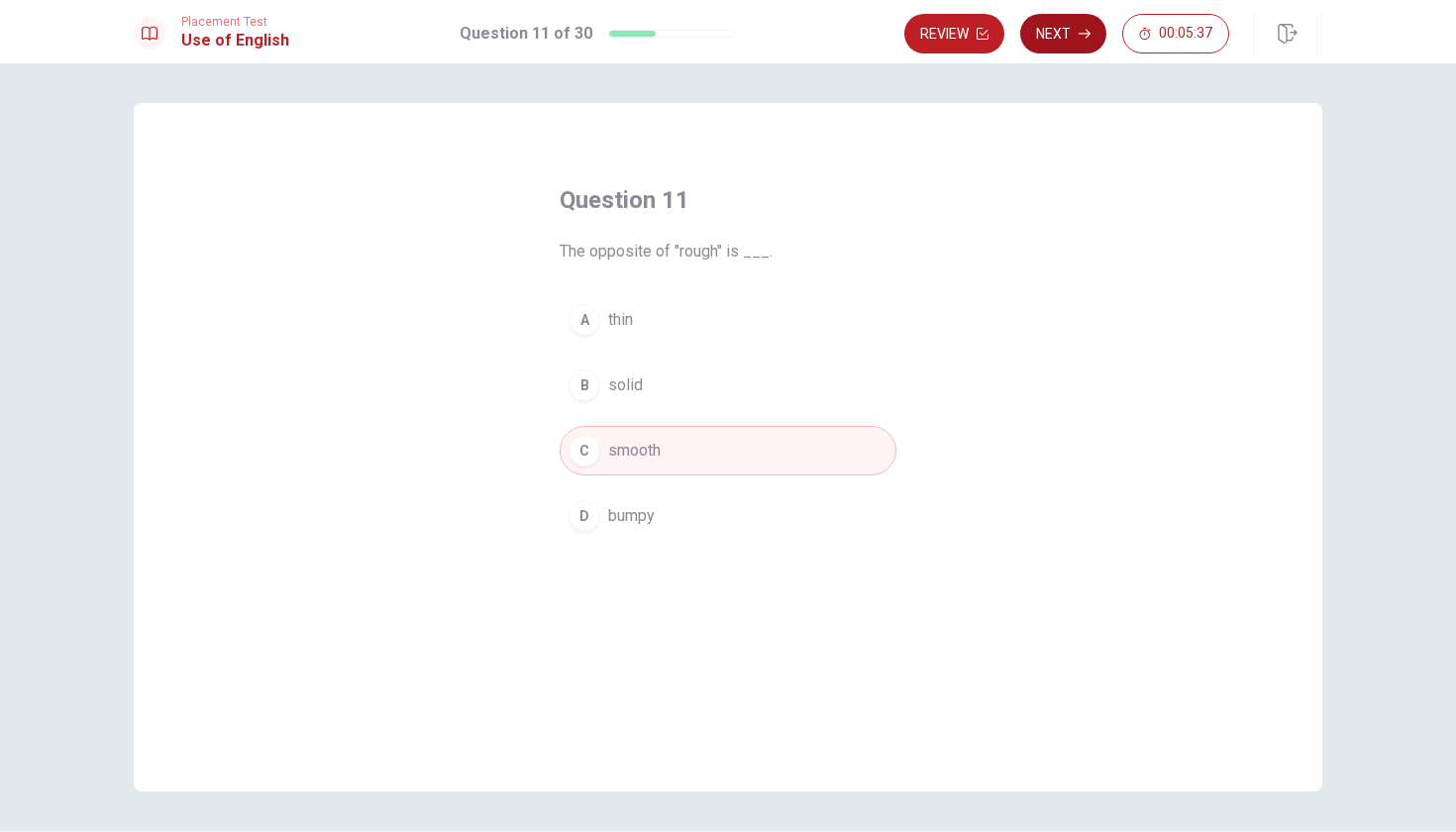 click on "Next" at bounding box center (1063, 34) 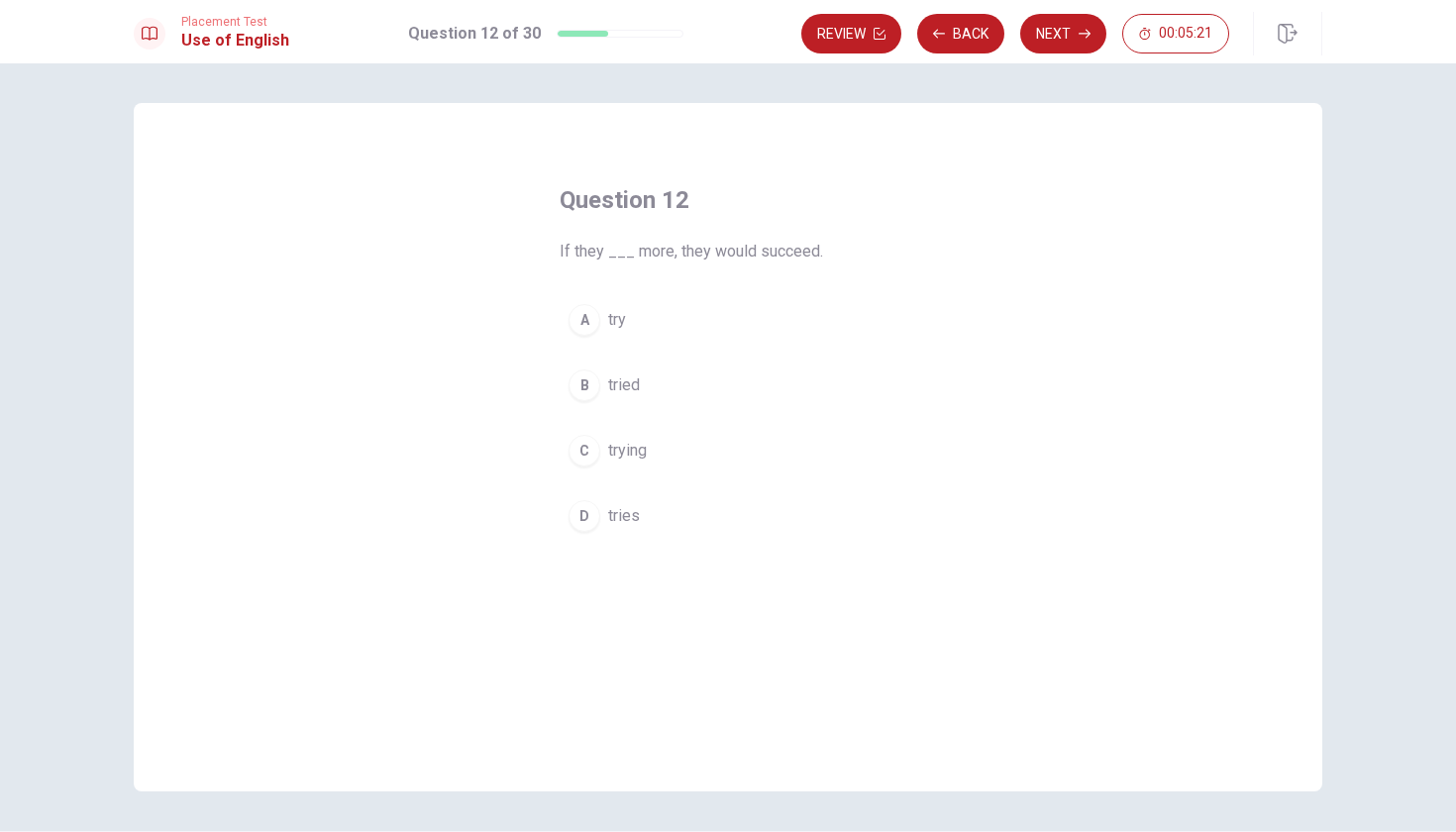 click on "A" at bounding box center [584, 320] 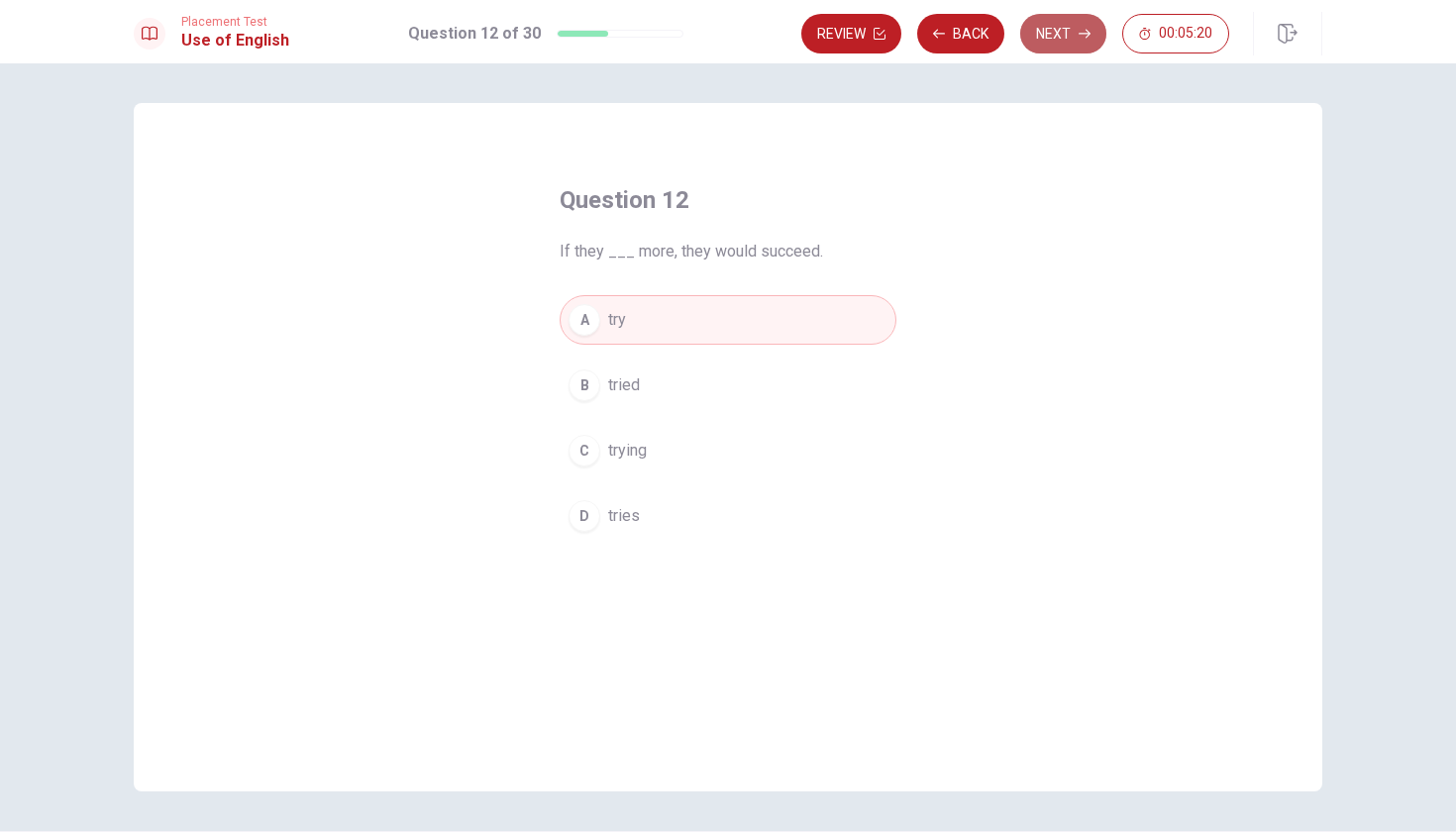 click on "Next" at bounding box center (1063, 34) 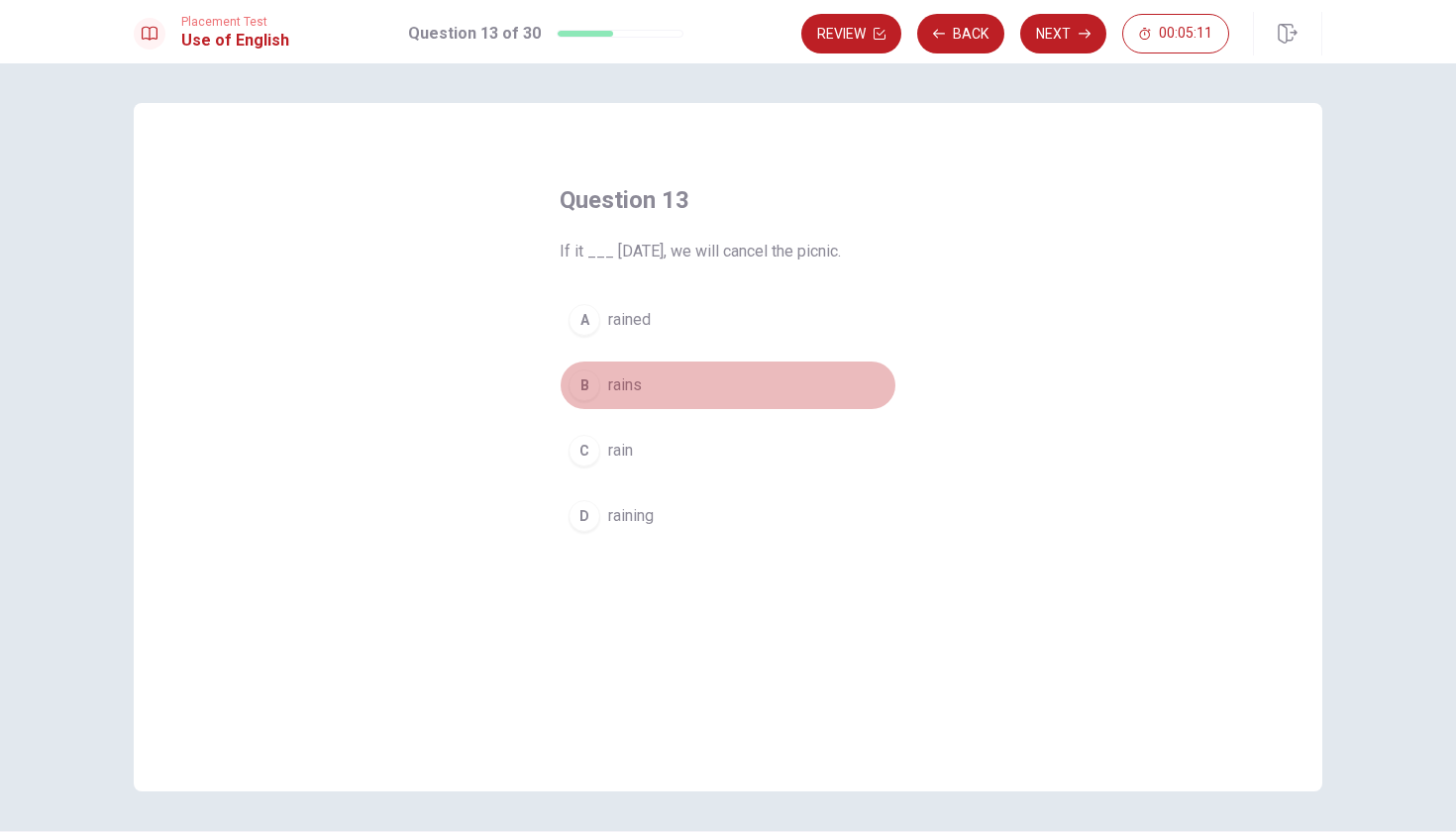click on "B" at bounding box center [584, 385] 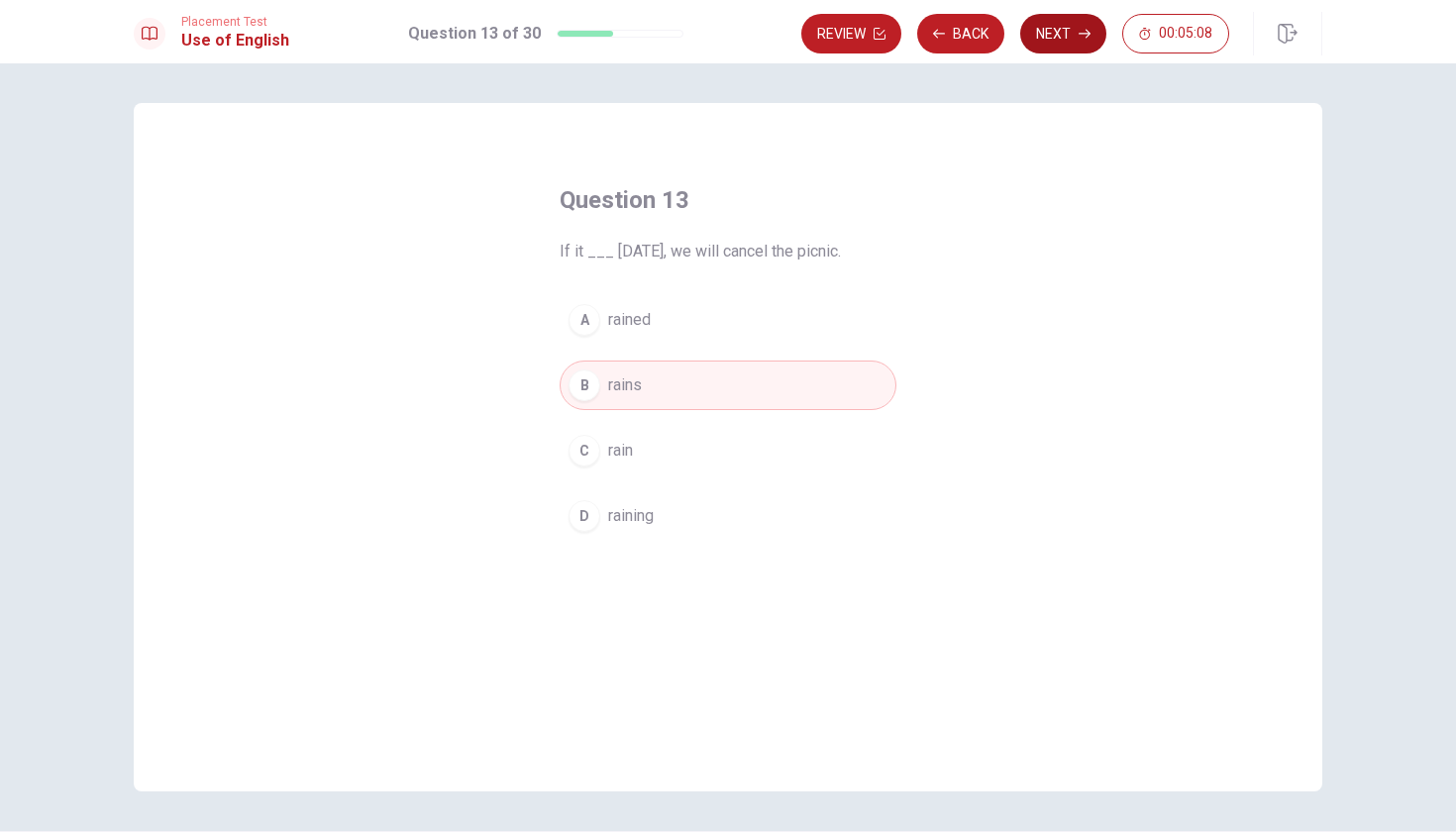 click on "Next" at bounding box center [1063, 34] 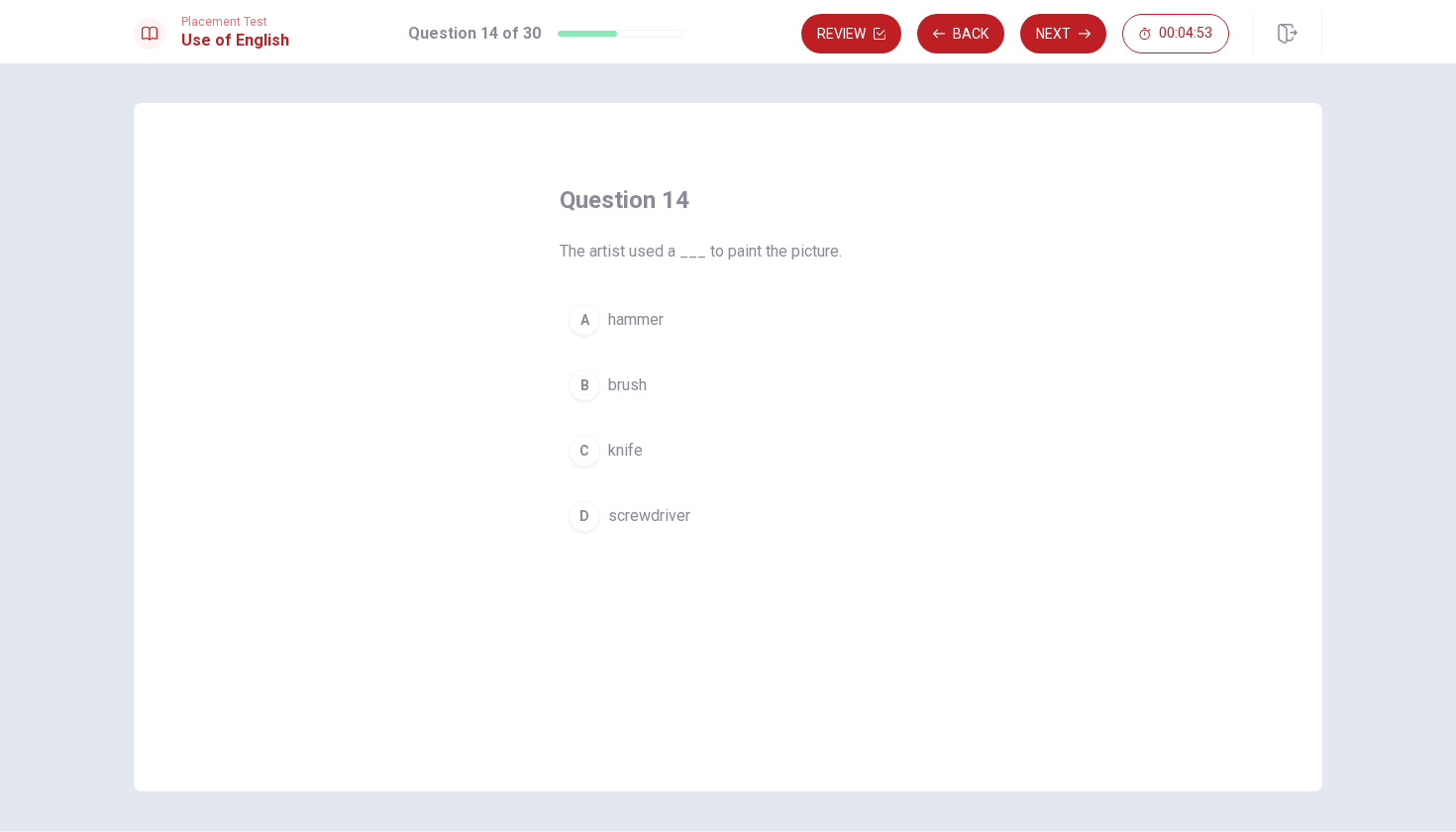click on "B" at bounding box center (584, 385) 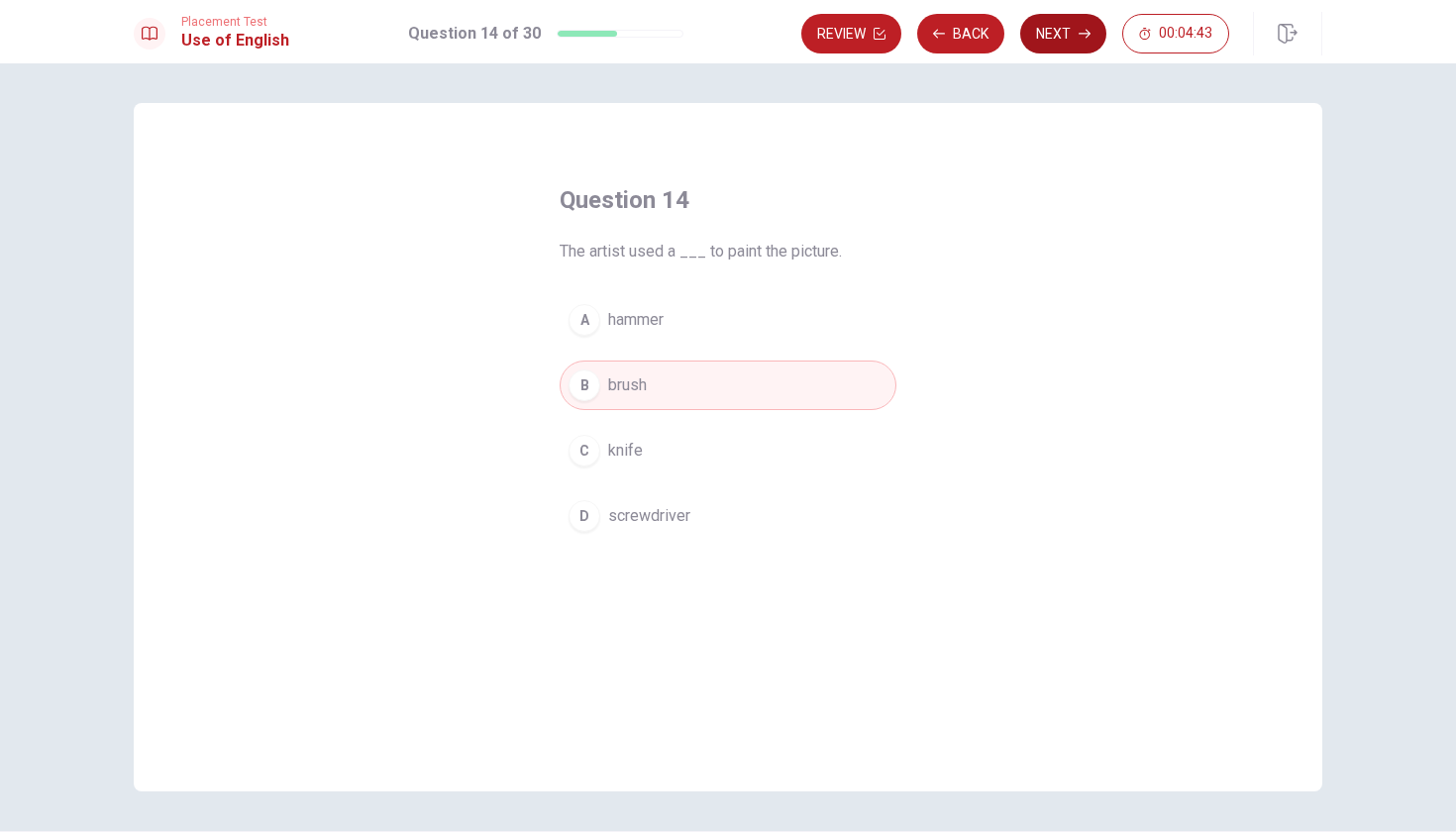 click on "Next" at bounding box center [1063, 34] 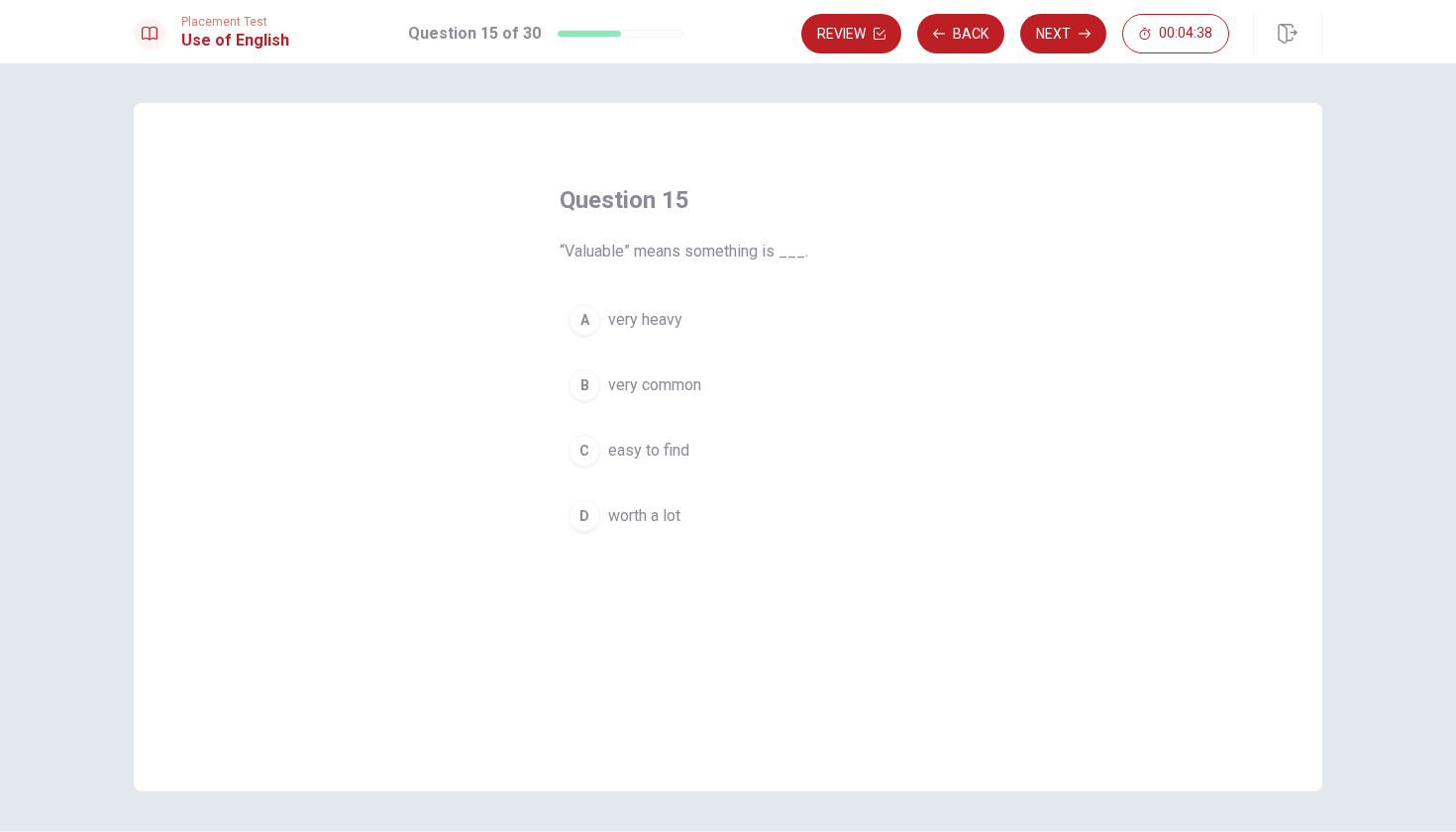 click on "D" at bounding box center (584, 516) 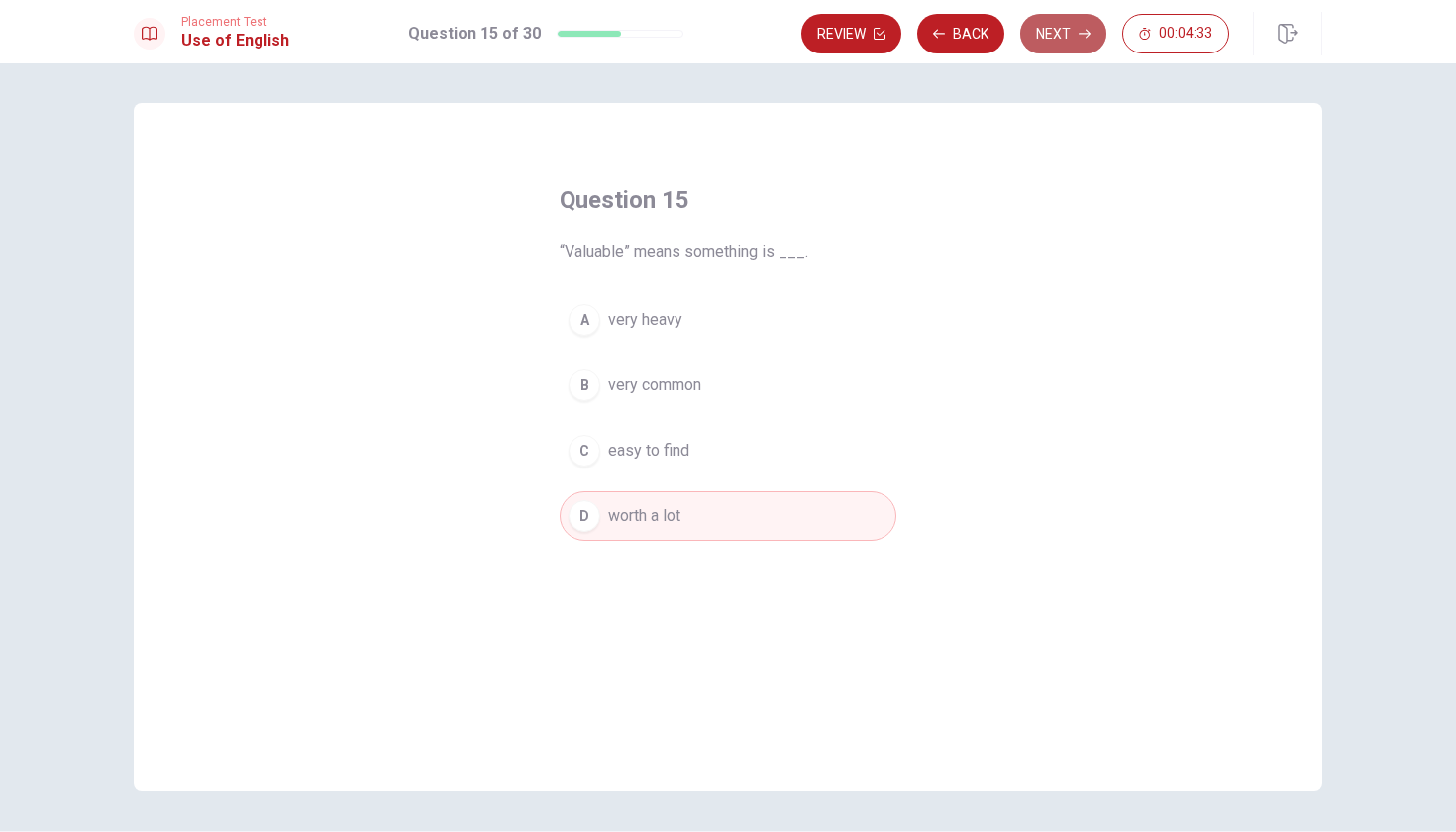 click on "Next" at bounding box center [1063, 34] 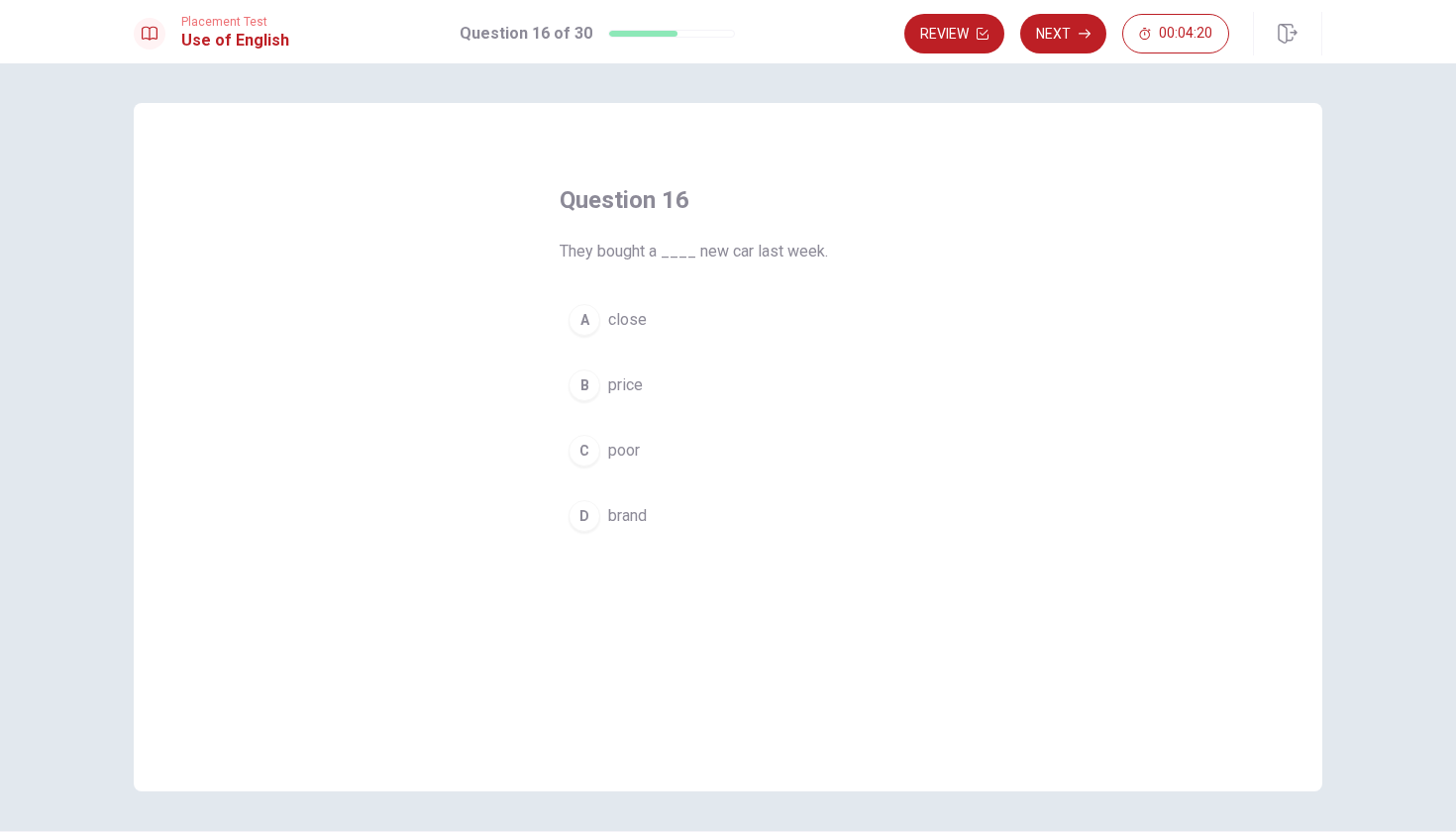 click on "D" at bounding box center [584, 516] 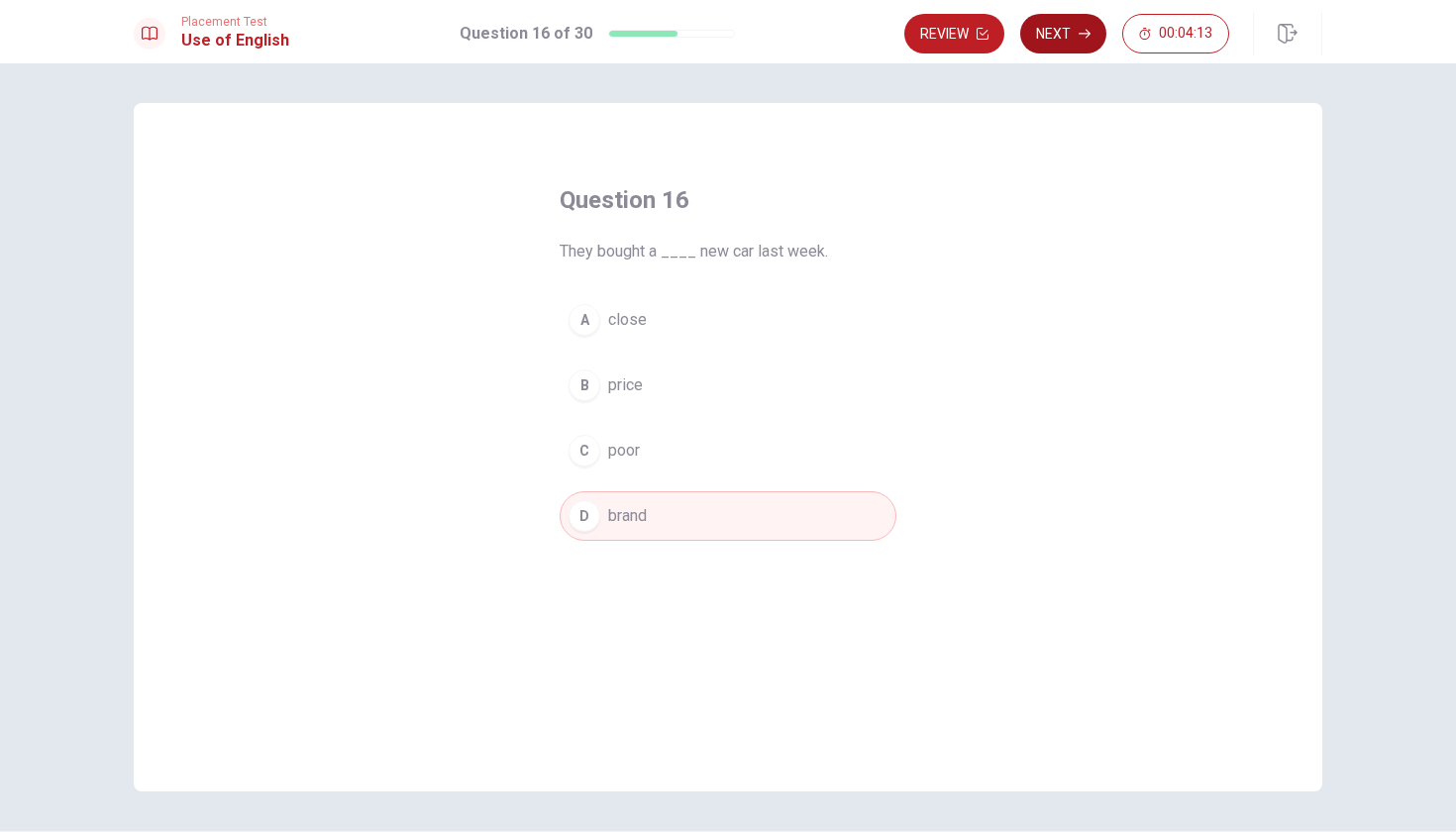 click on "Next" at bounding box center (1063, 34) 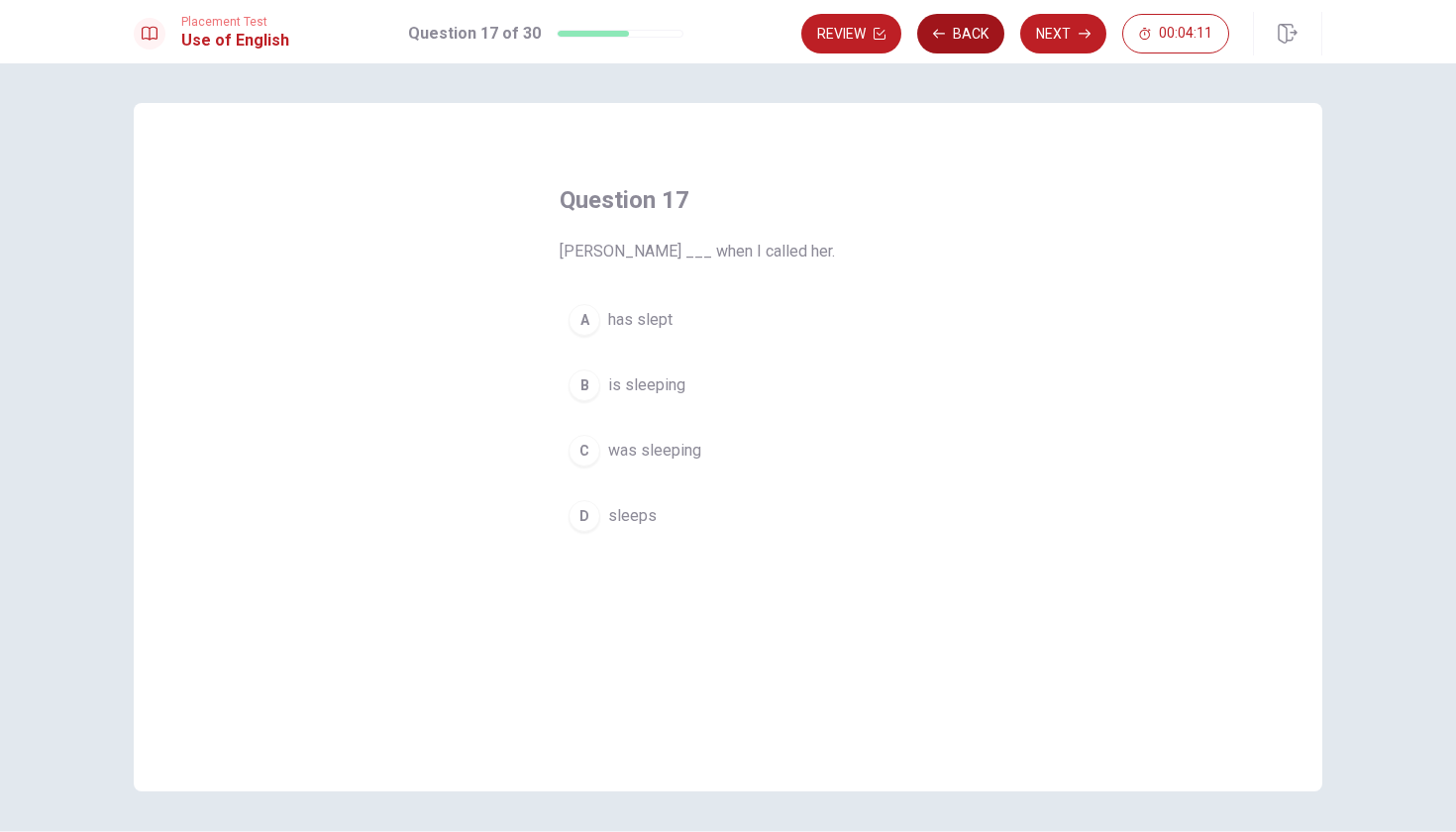 click on "Back" at bounding box center (961, 34) 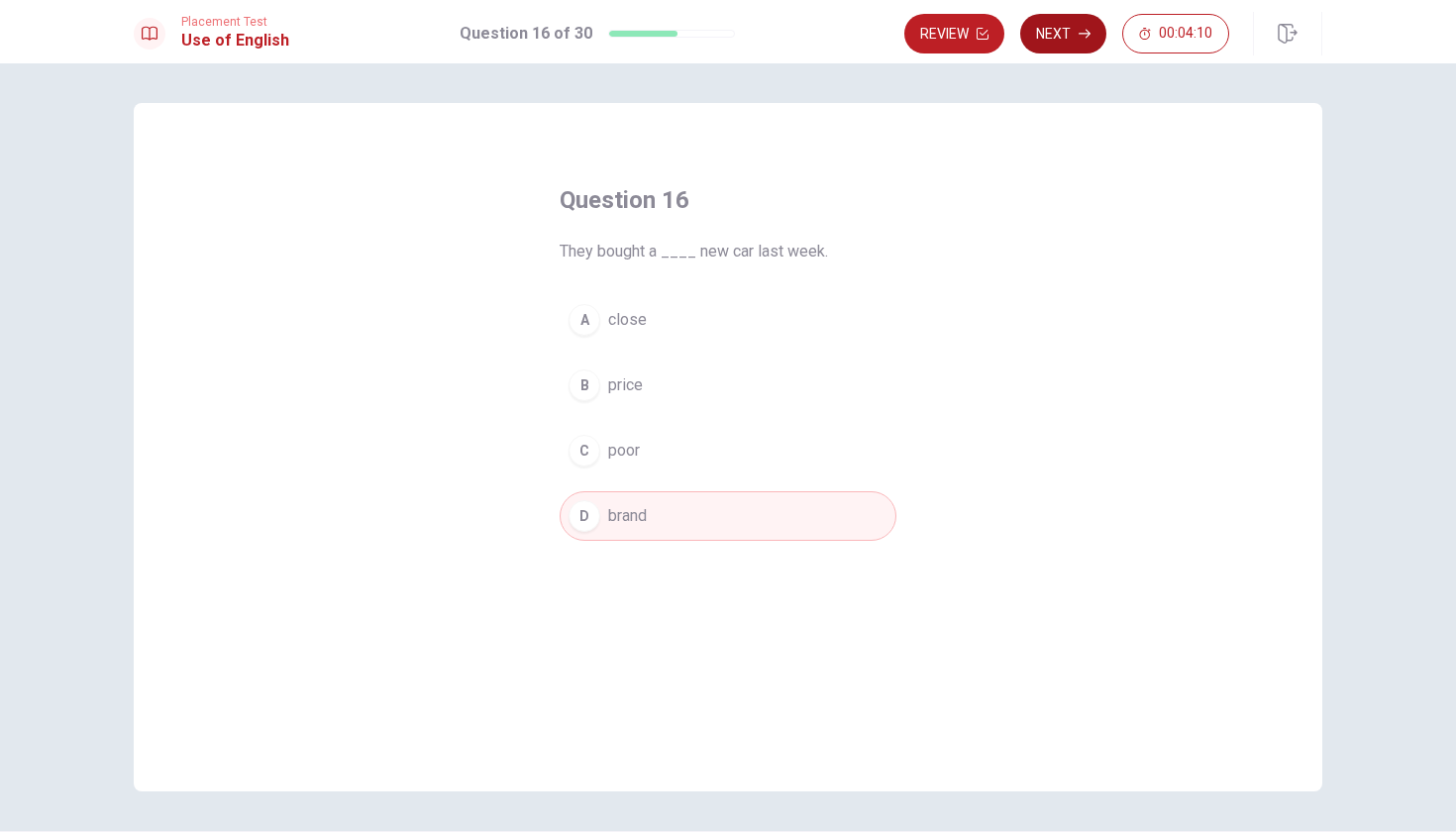 click on "Next" at bounding box center (1063, 34) 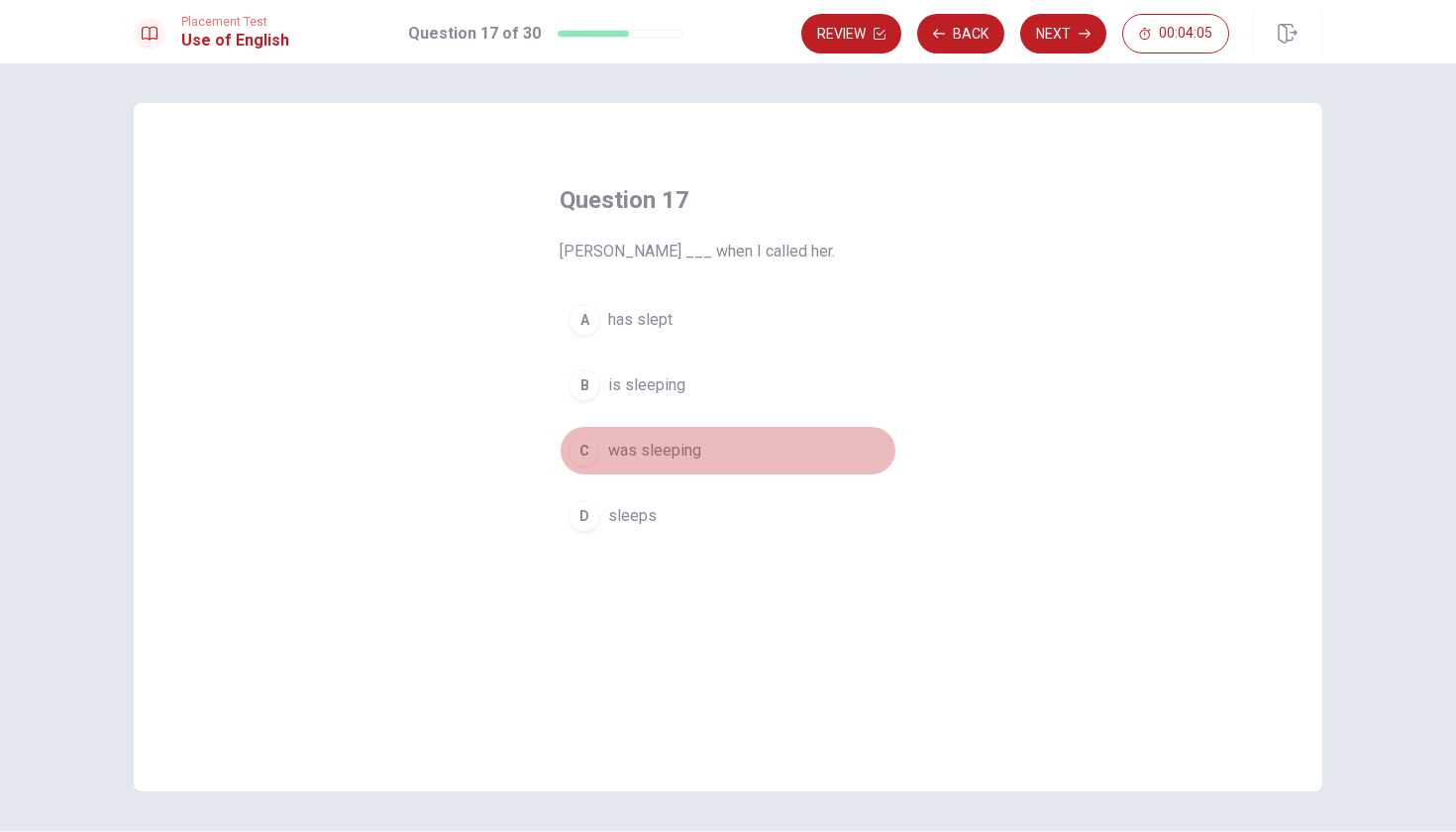 click on "C" at bounding box center (584, 451) 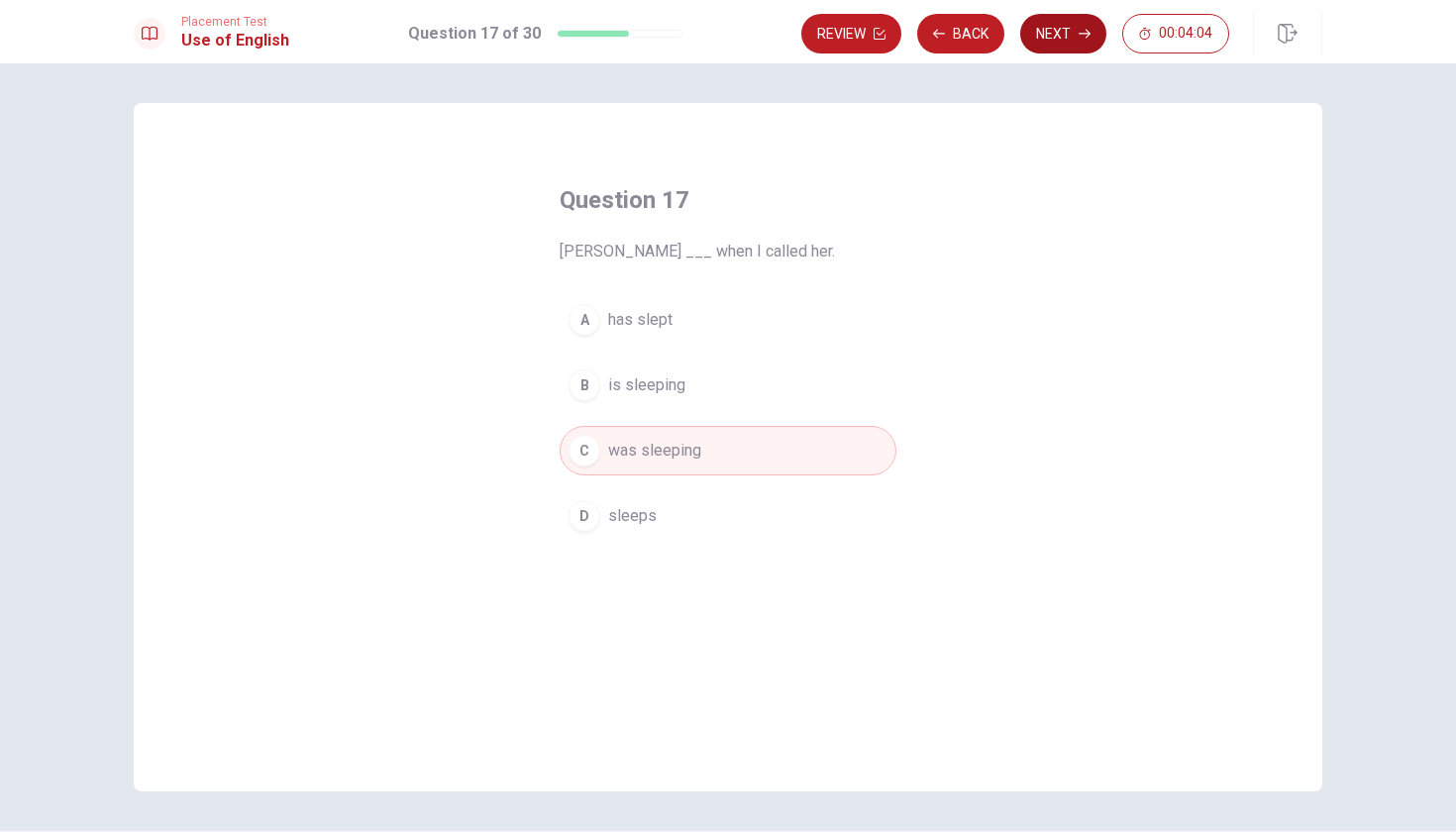 click on "Next" at bounding box center (1063, 34) 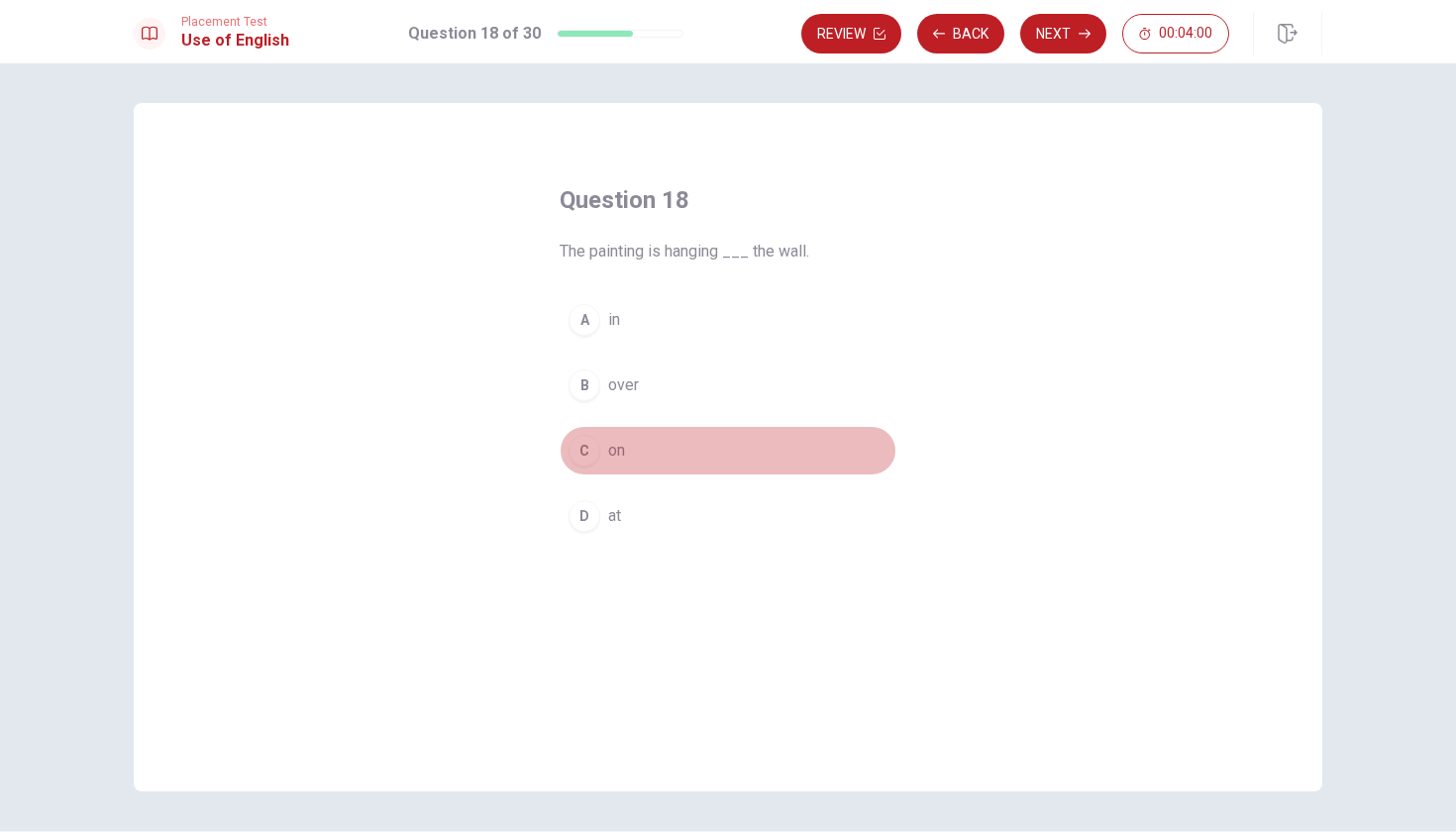 click on "C" at bounding box center (584, 451) 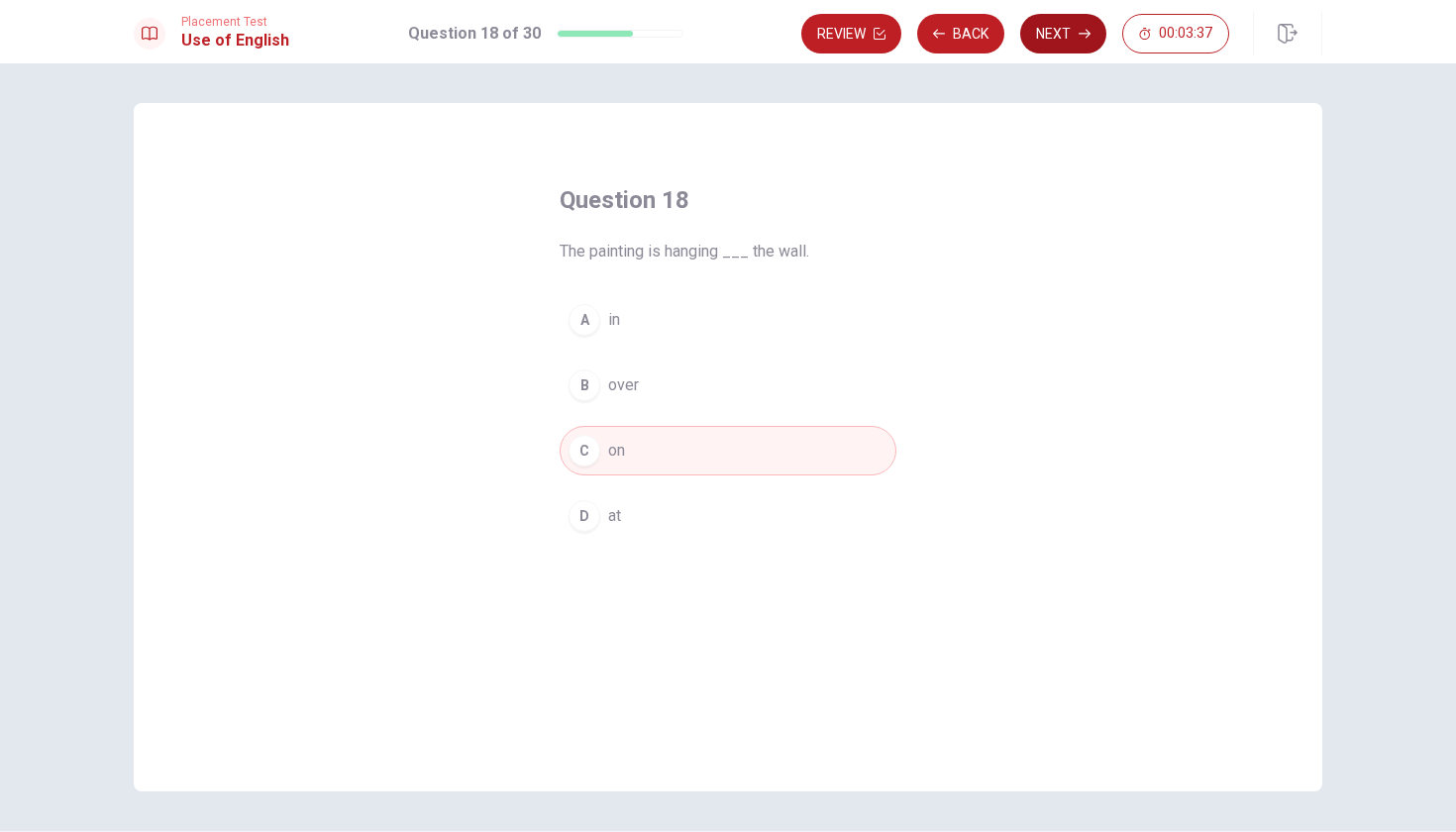 click on "Next" at bounding box center [1063, 34] 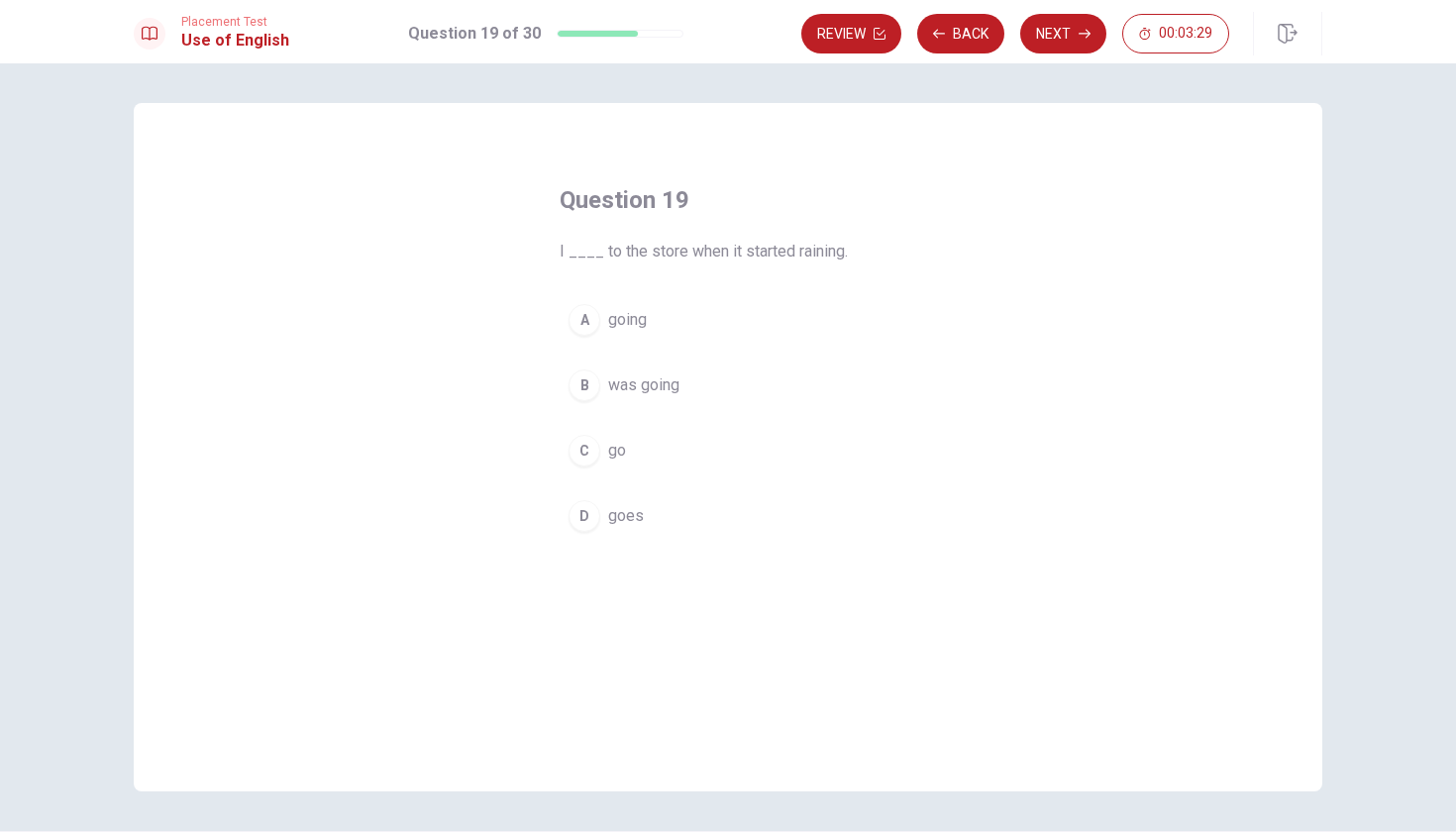 click on "B" at bounding box center (584, 385) 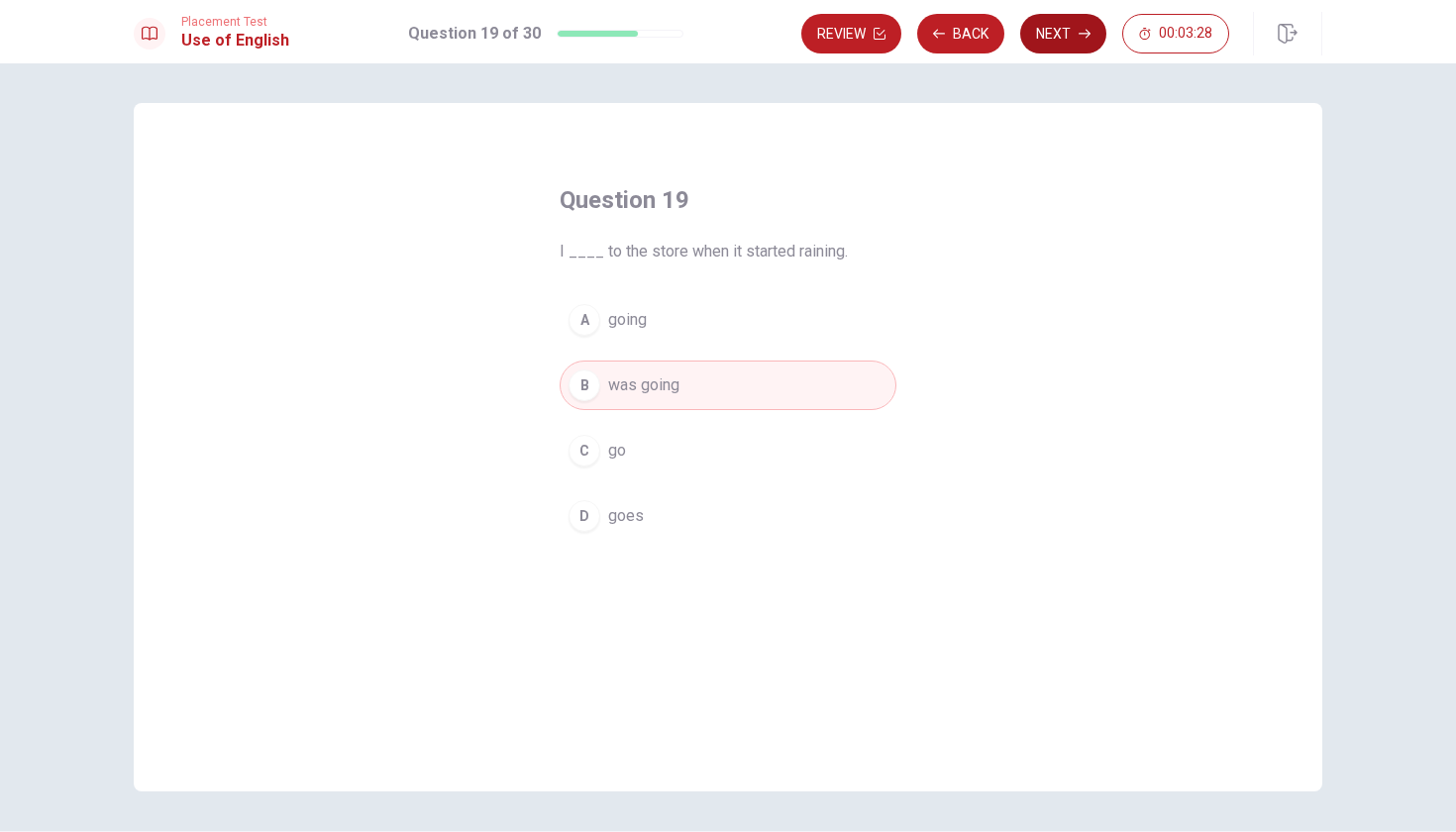 click on "Next" at bounding box center [1063, 34] 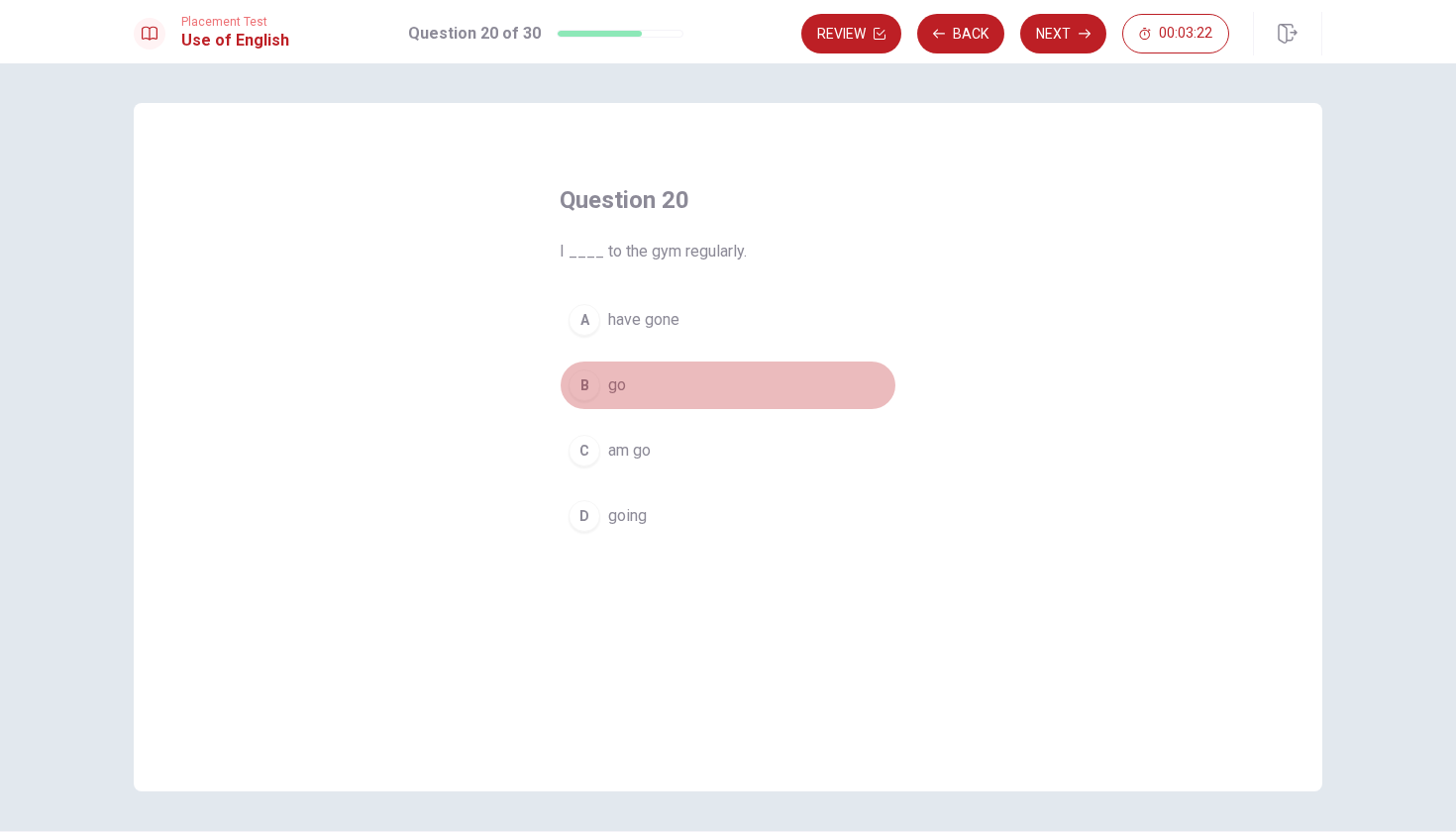 click on "B" at bounding box center [584, 385] 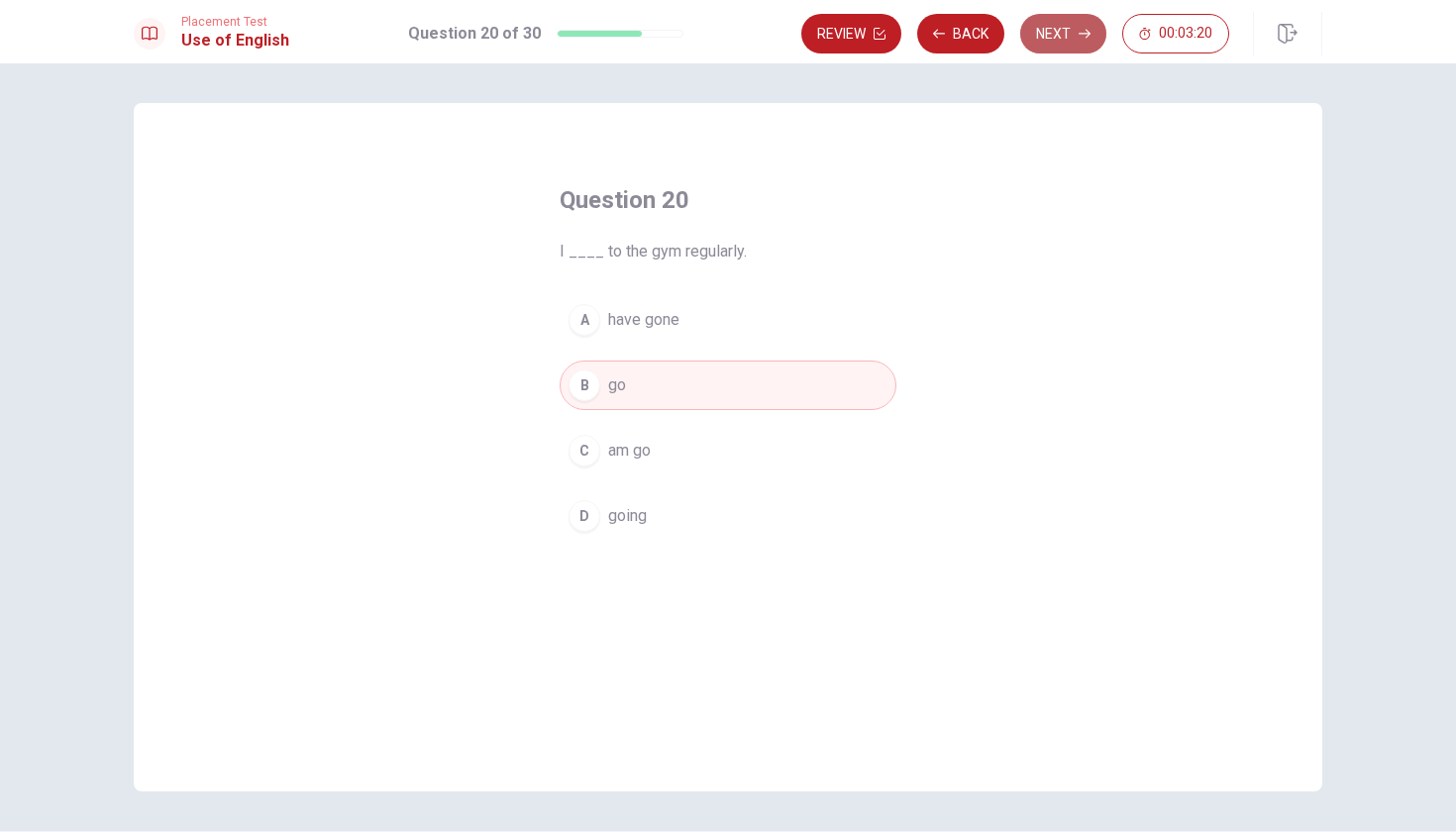 click on "Next" at bounding box center [1063, 34] 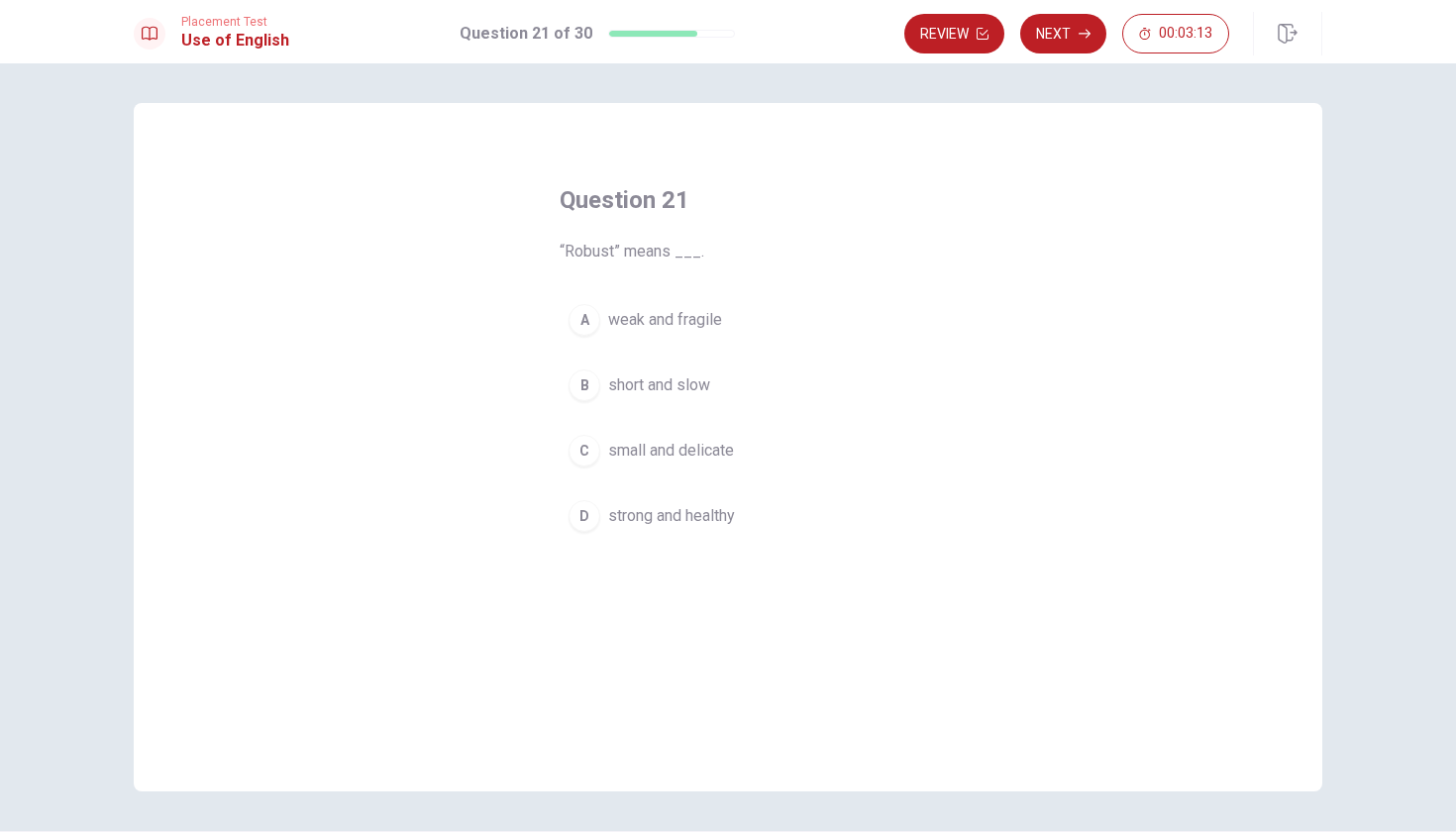 click on "D" at bounding box center (584, 516) 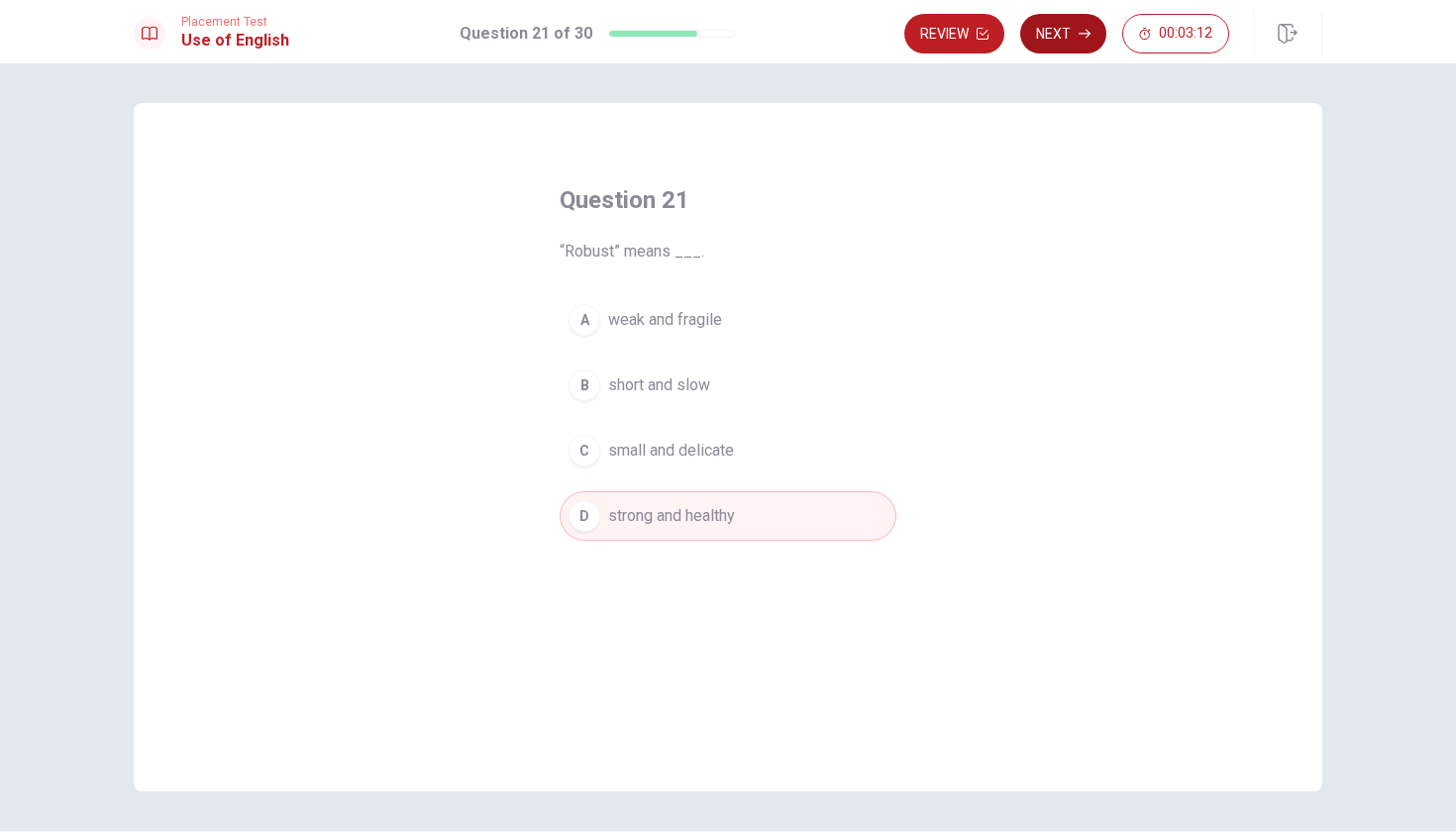 click on "Next" at bounding box center (1063, 34) 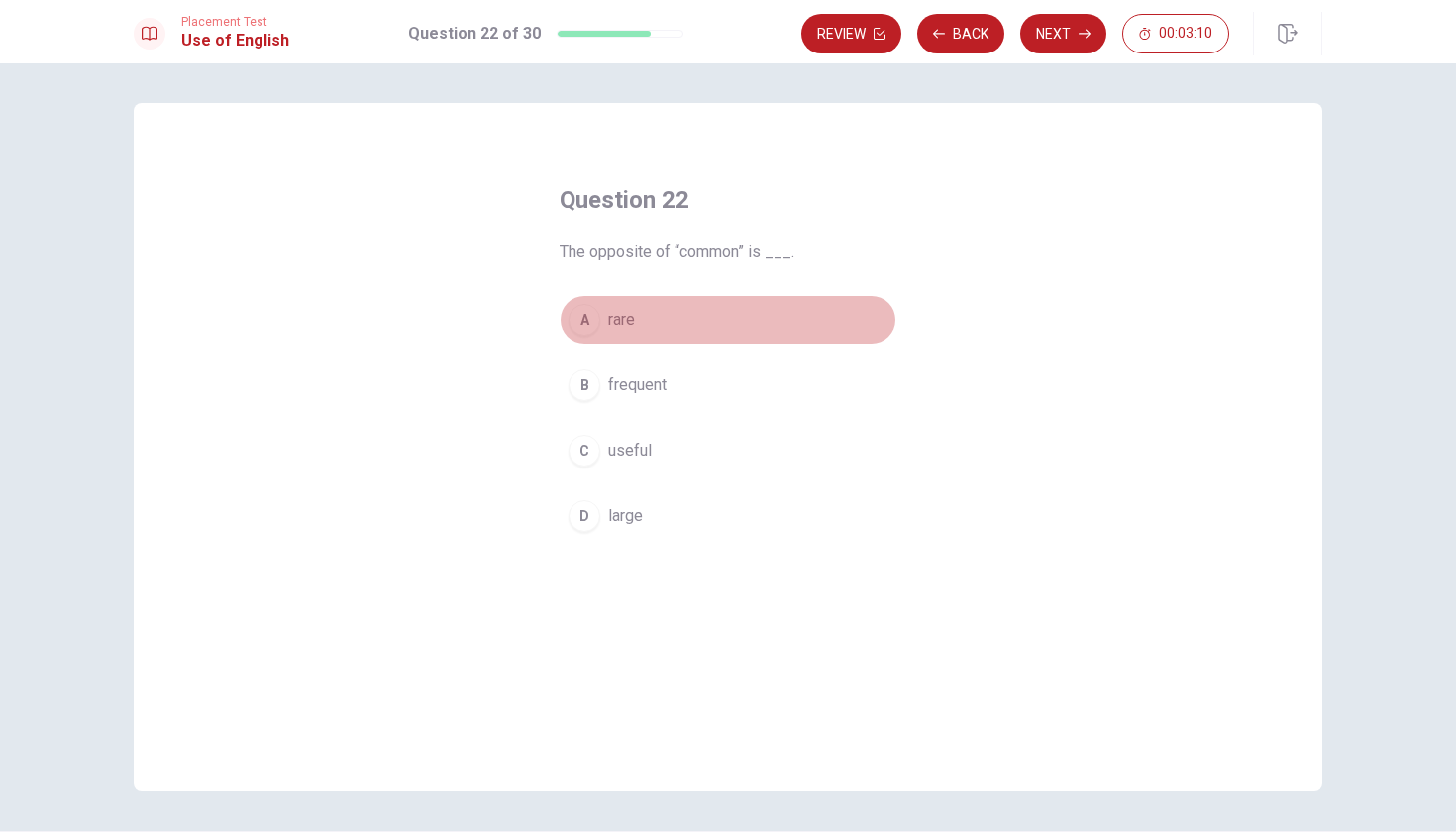 click on "A" at bounding box center (584, 320) 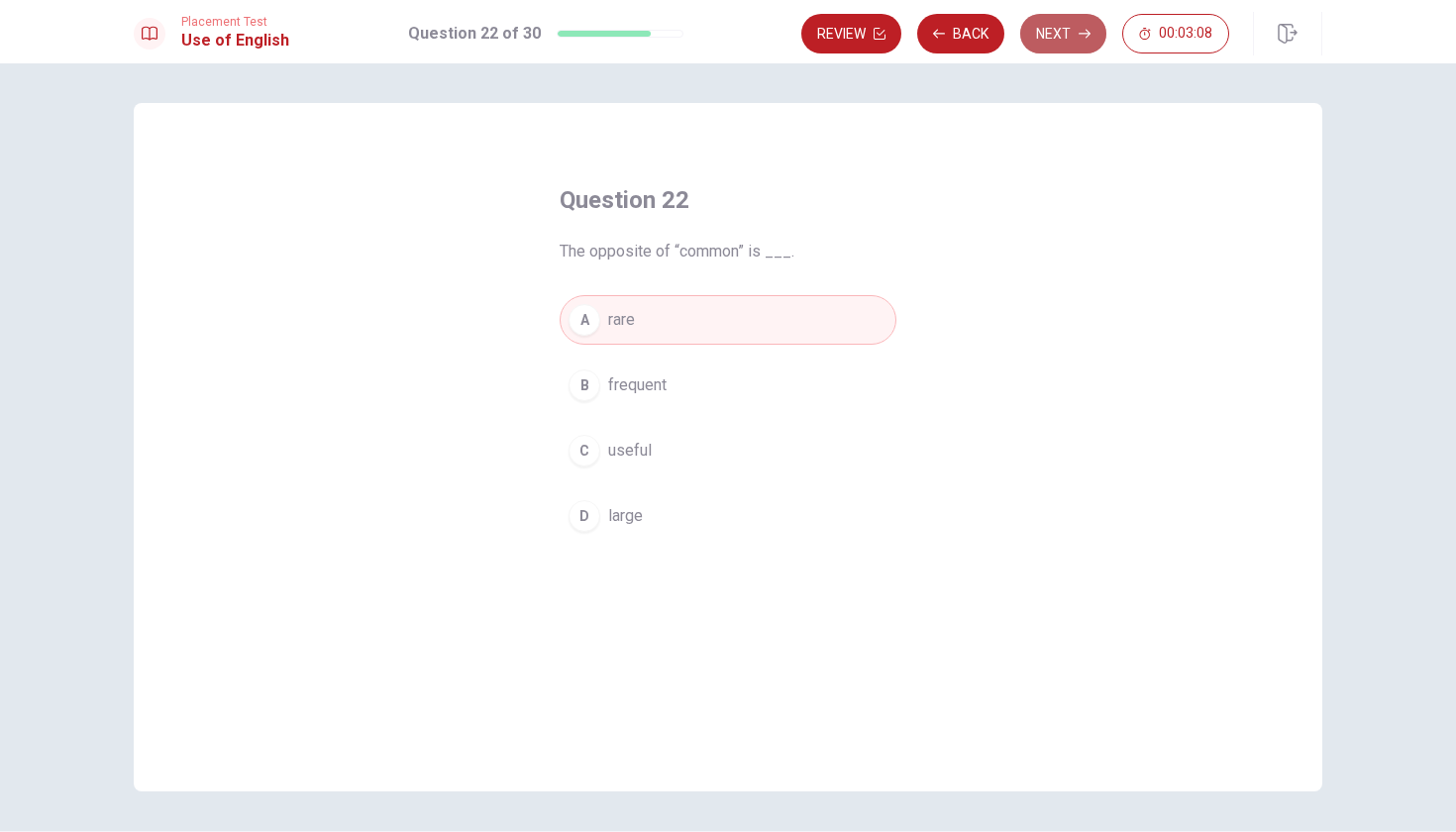 click on "Next" at bounding box center [1063, 34] 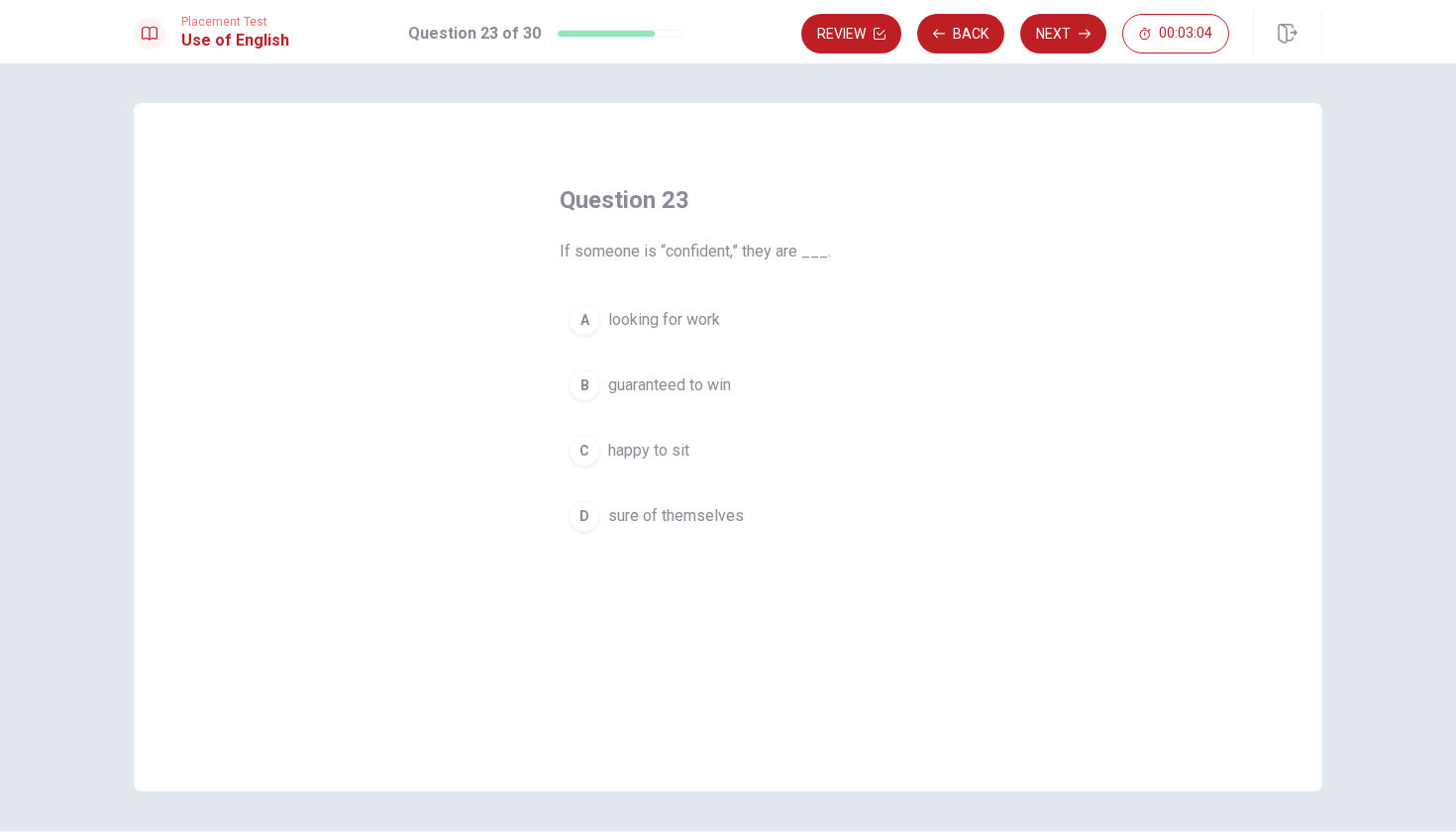 click on "D sure of themselves" at bounding box center (728, 516) 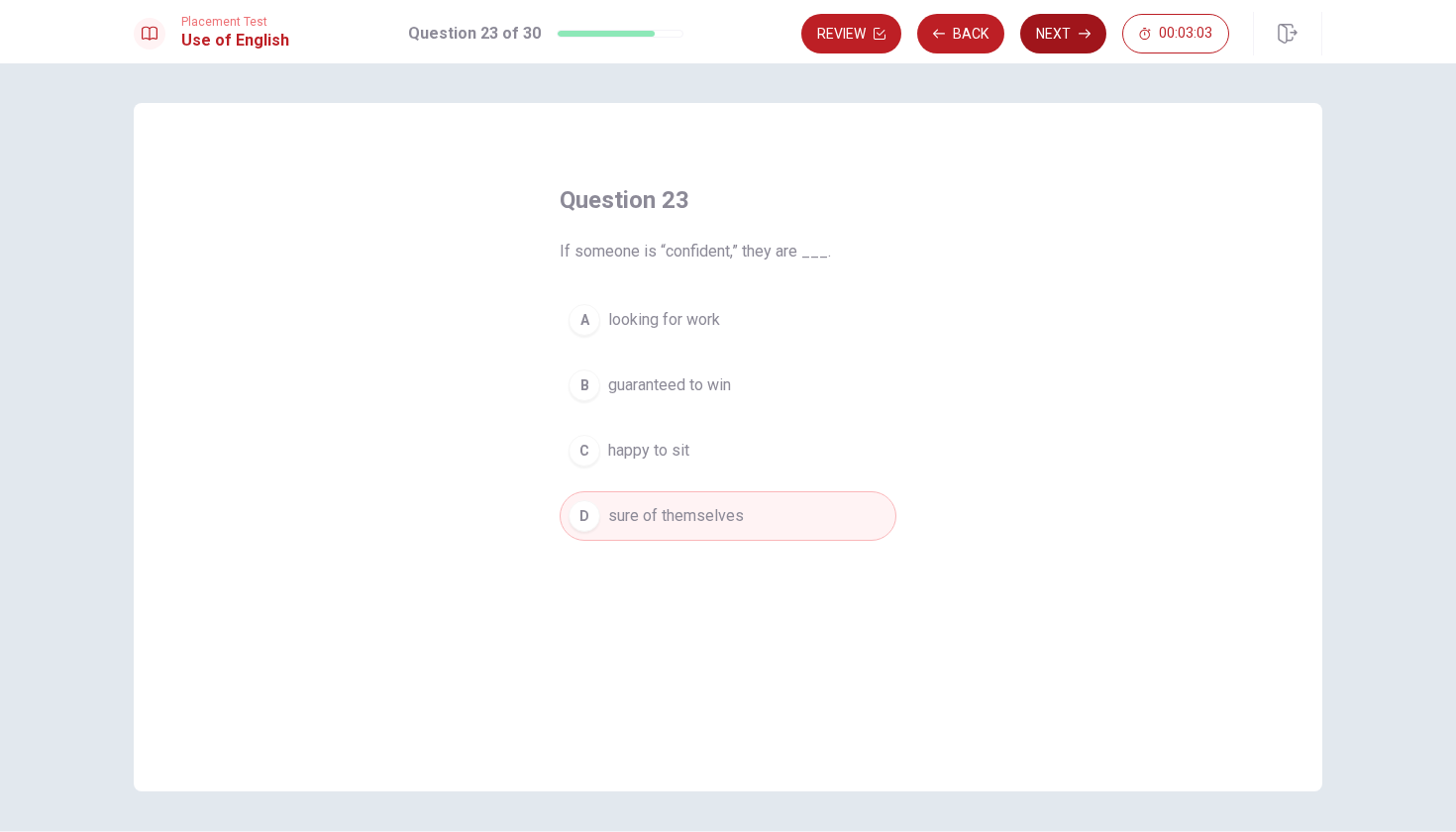 click 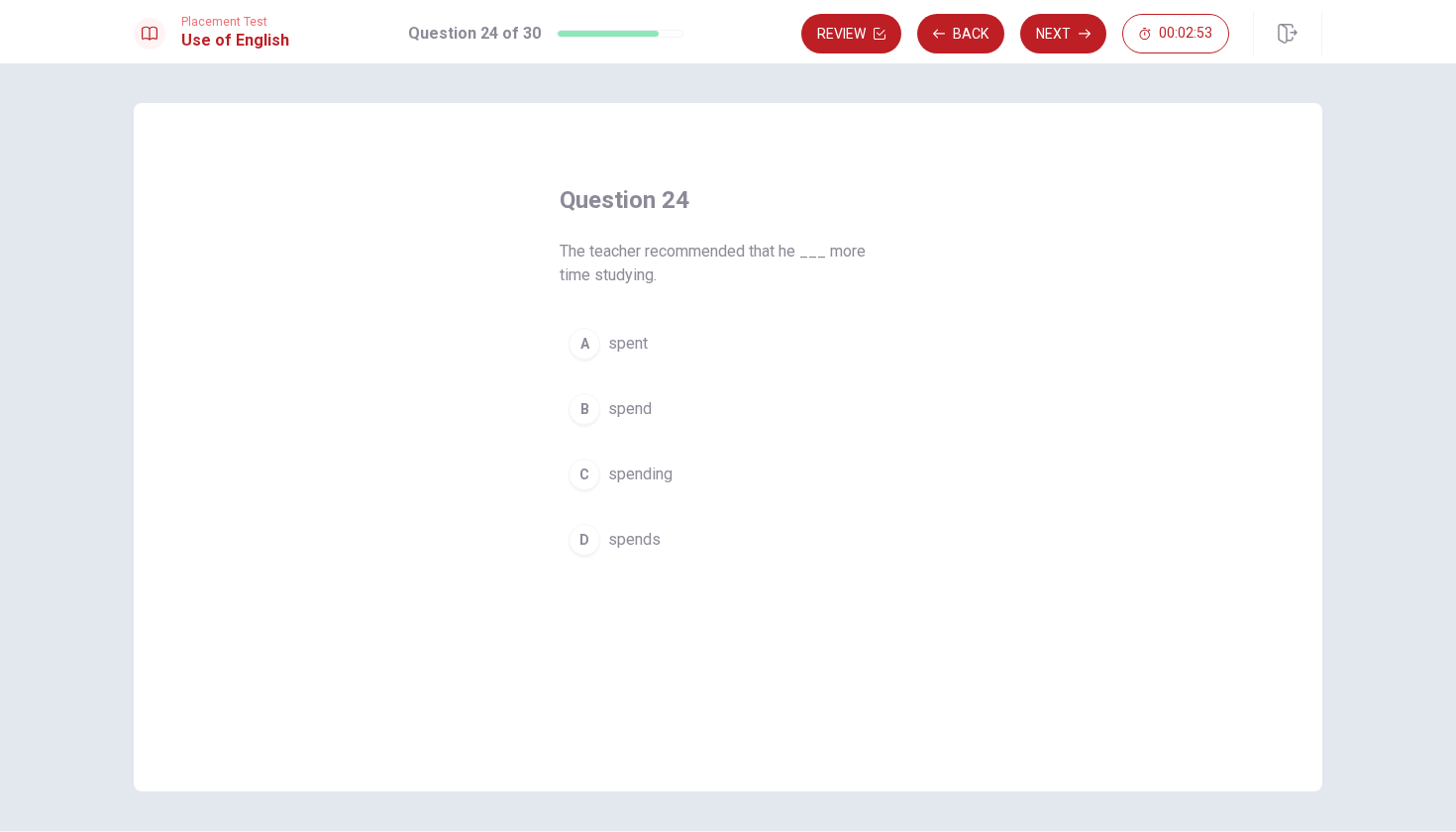 click on "D" at bounding box center [584, 540] 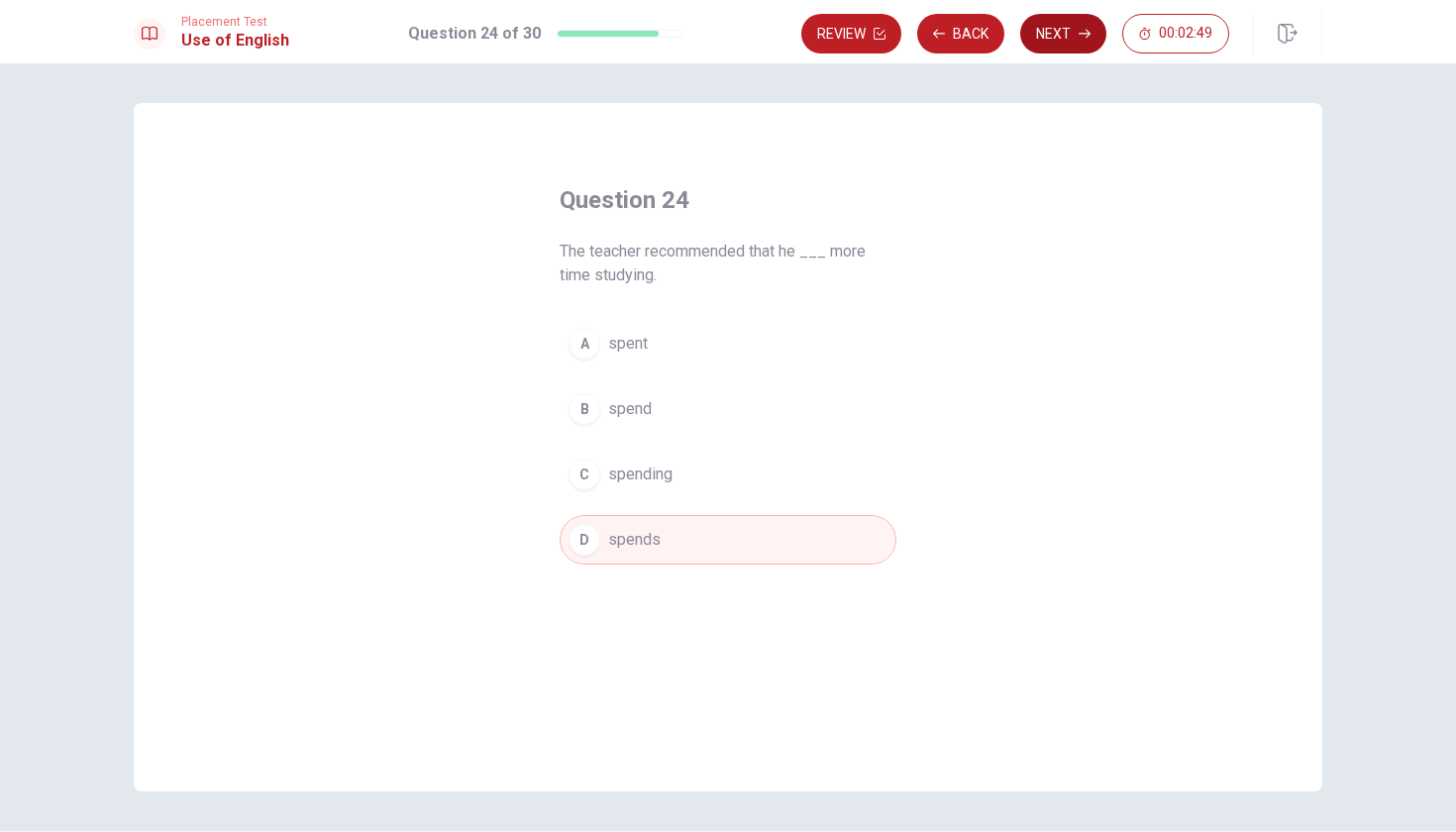 click on "Next" at bounding box center [1063, 34] 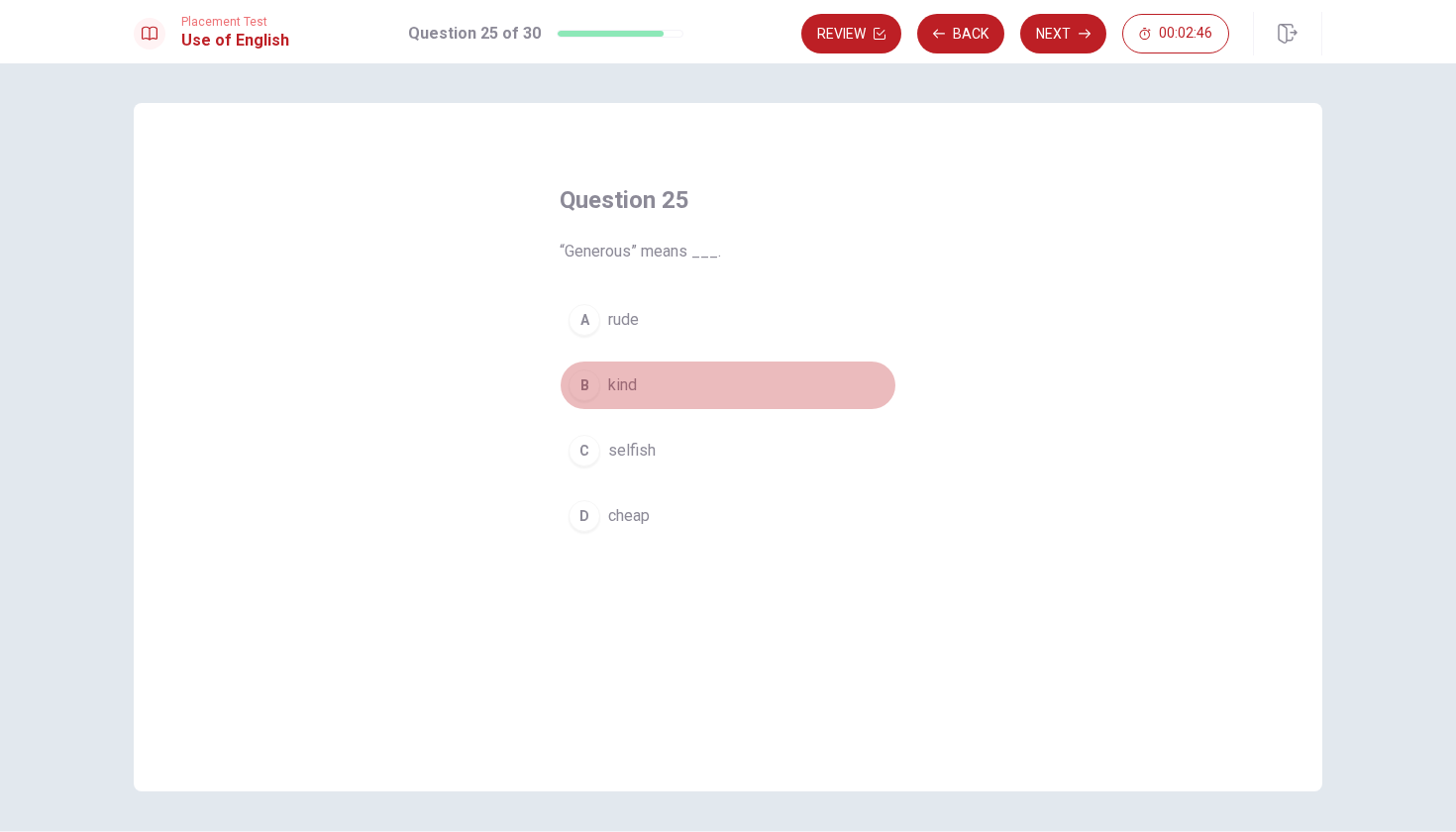 click on "B" at bounding box center (584, 385) 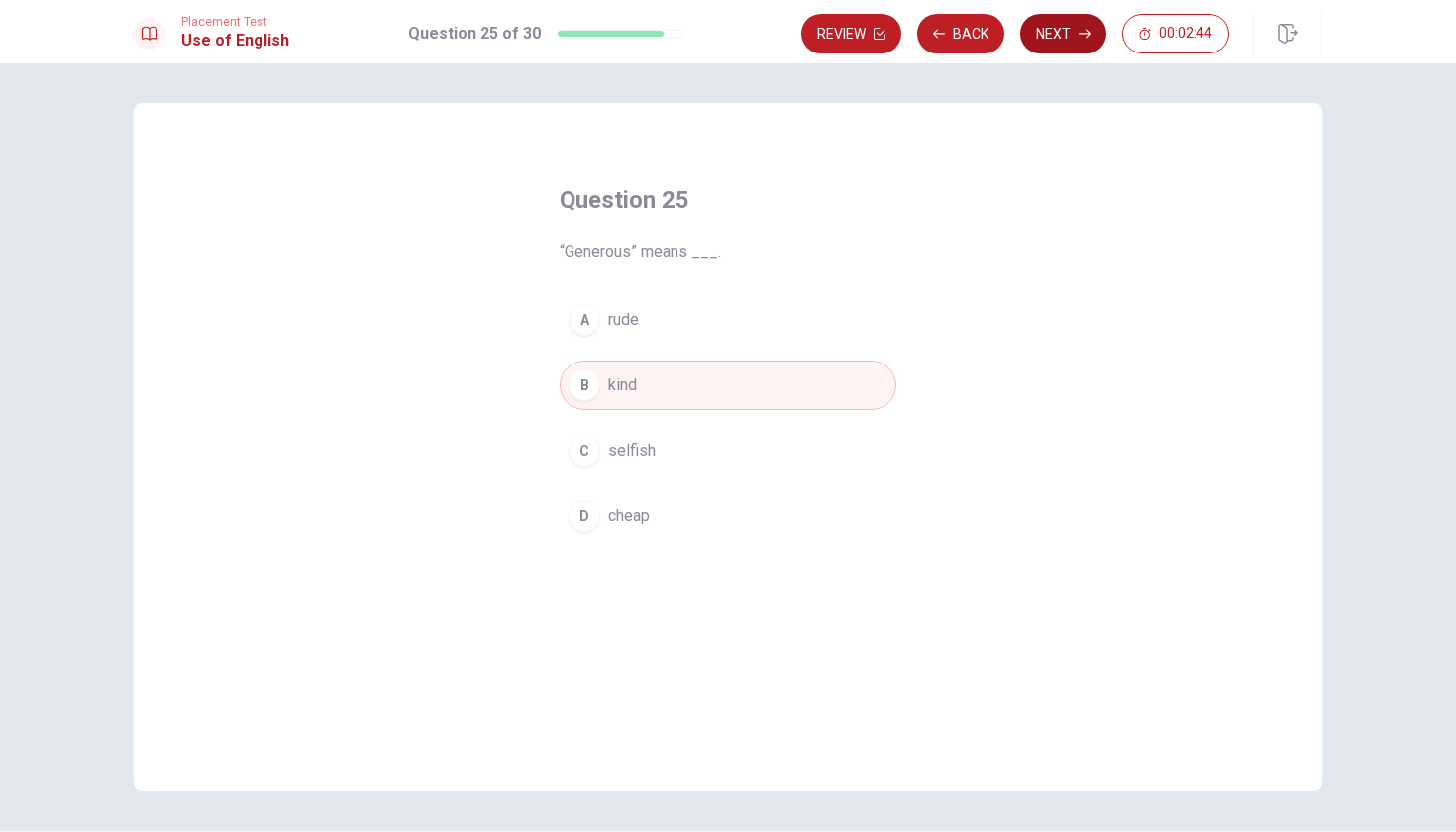 click on "Next" at bounding box center [1063, 34] 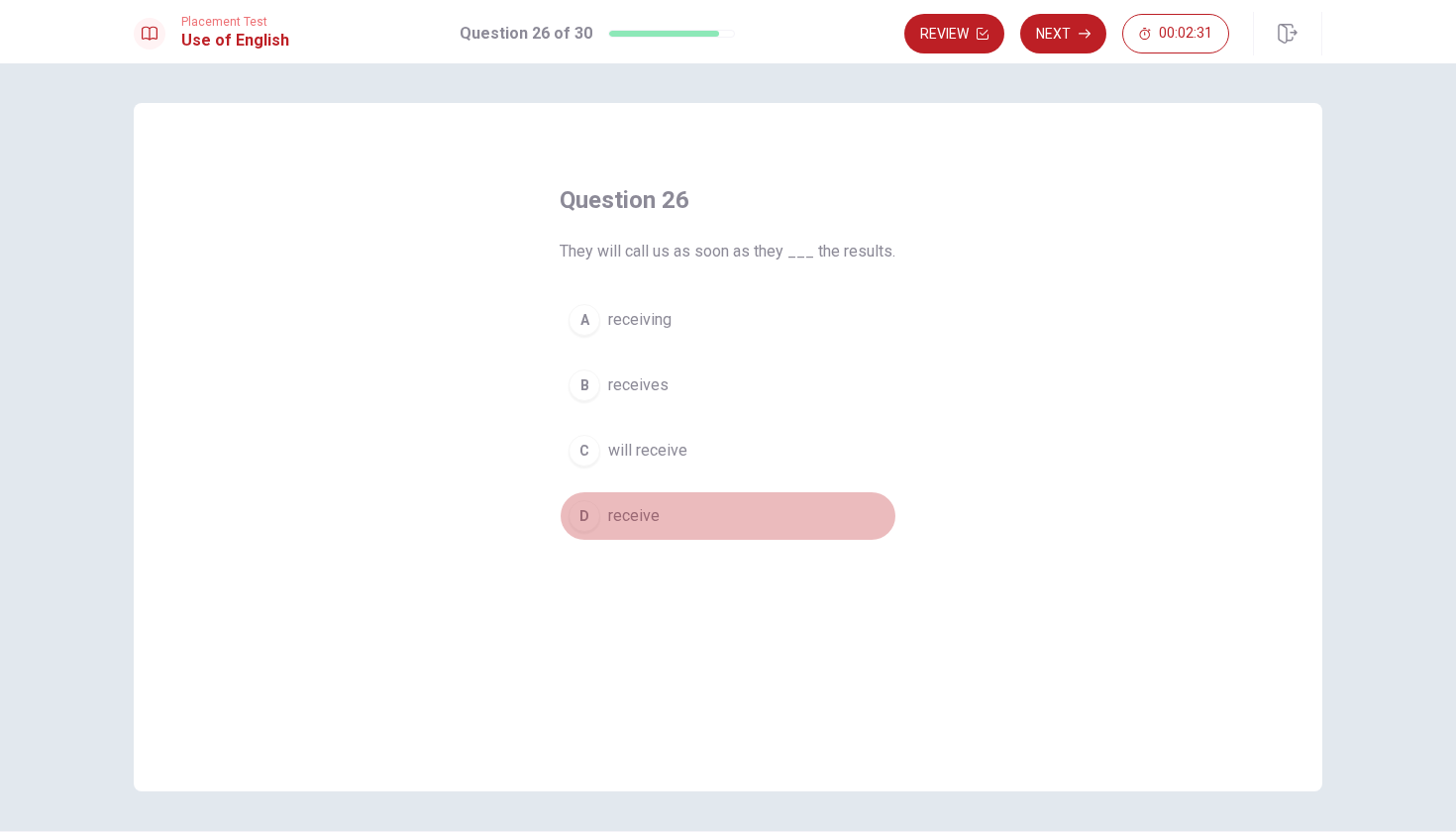 click on "D" at bounding box center [584, 516] 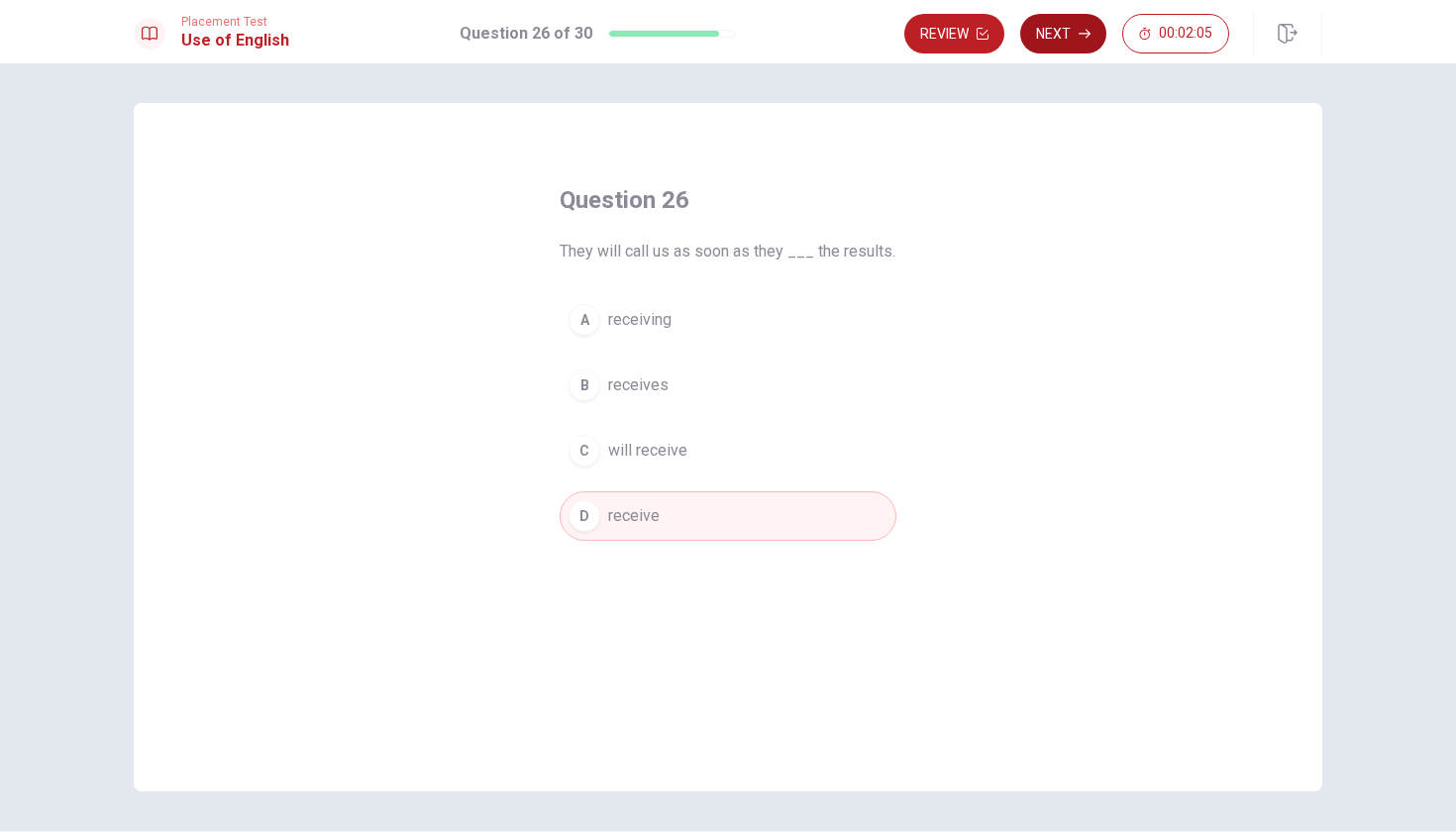click on "Next" at bounding box center [1063, 34] 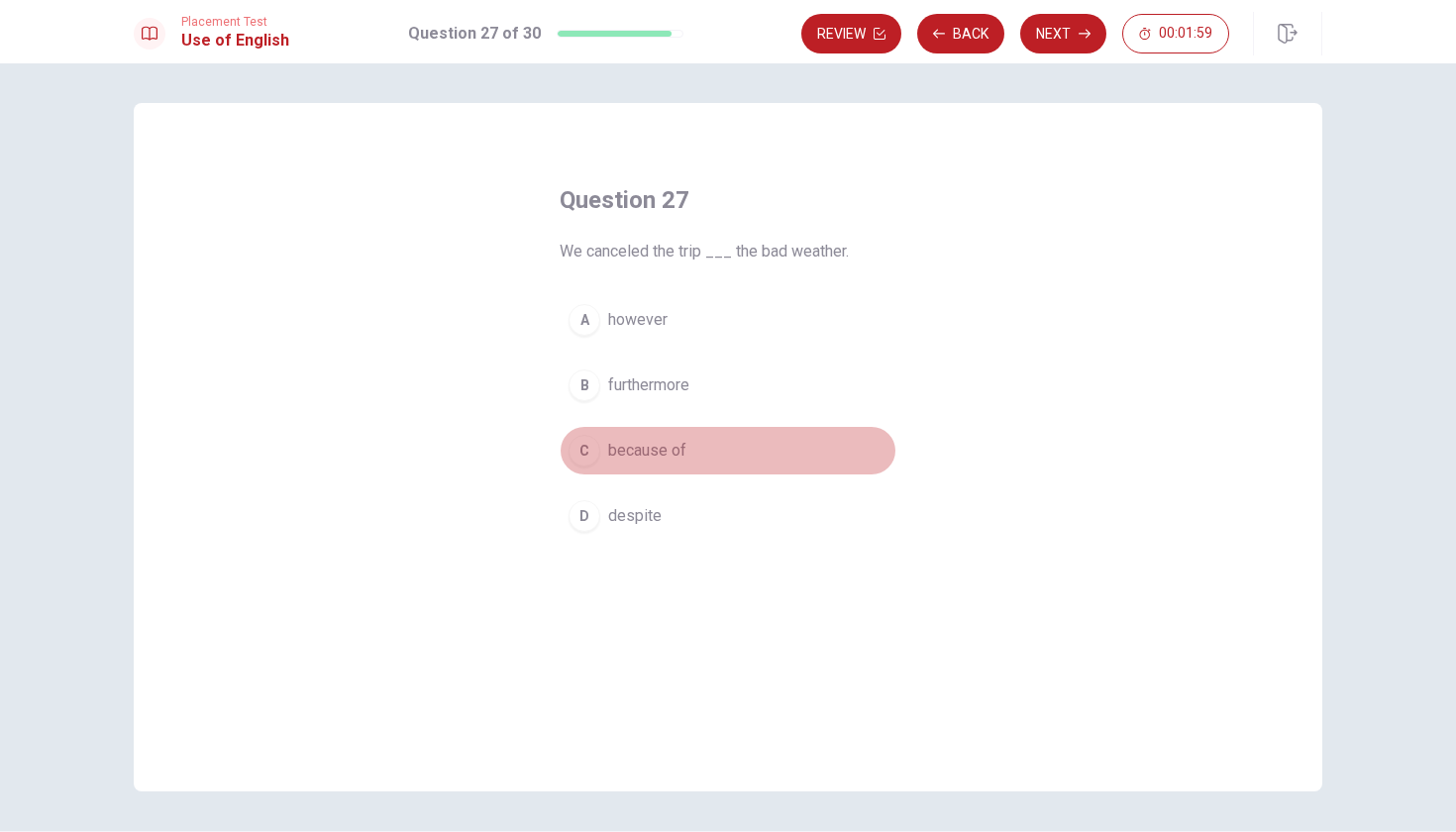 click on "C" at bounding box center (584, 451) 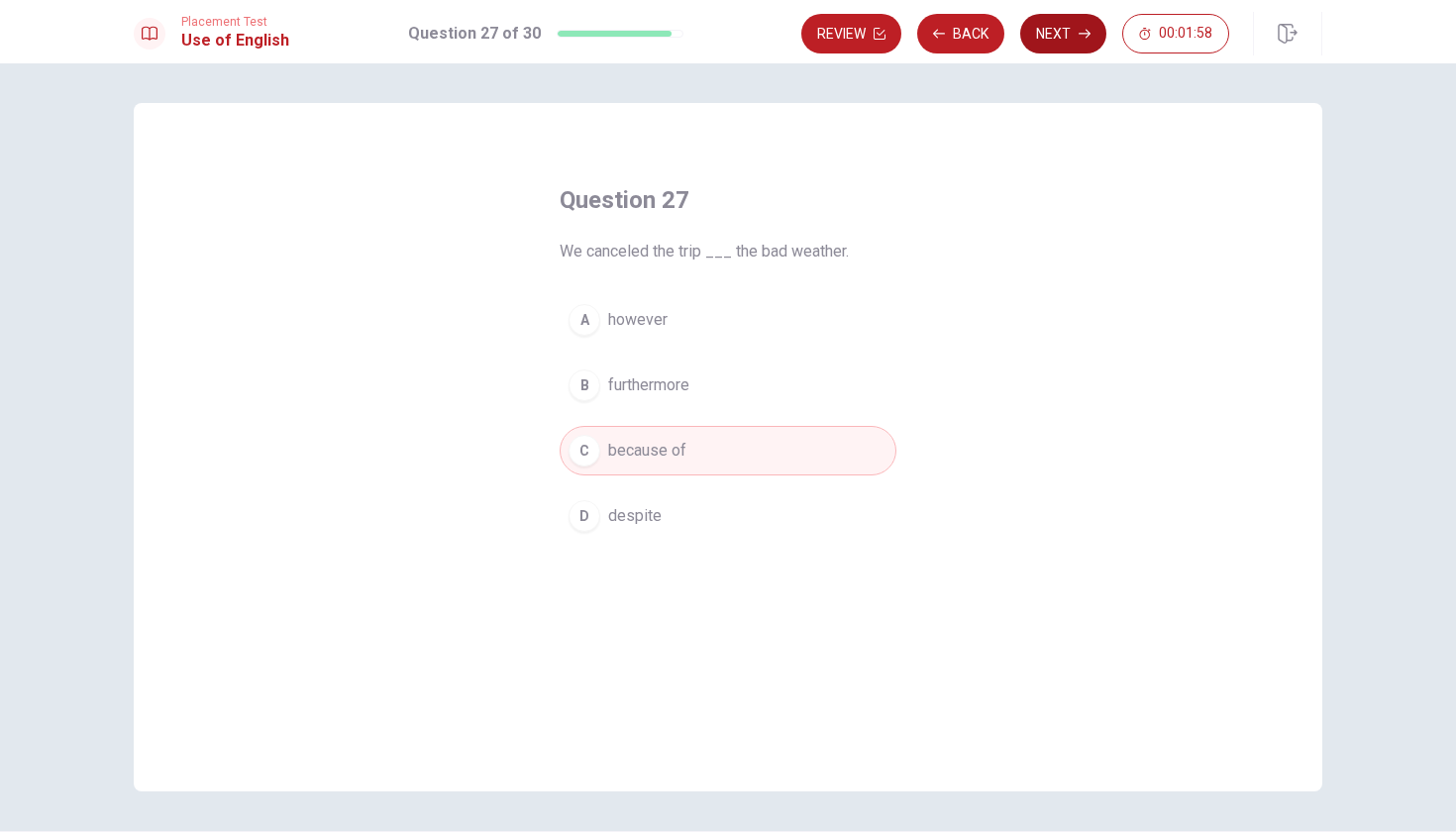 click on "Next" at bounding box center (1063, 34) 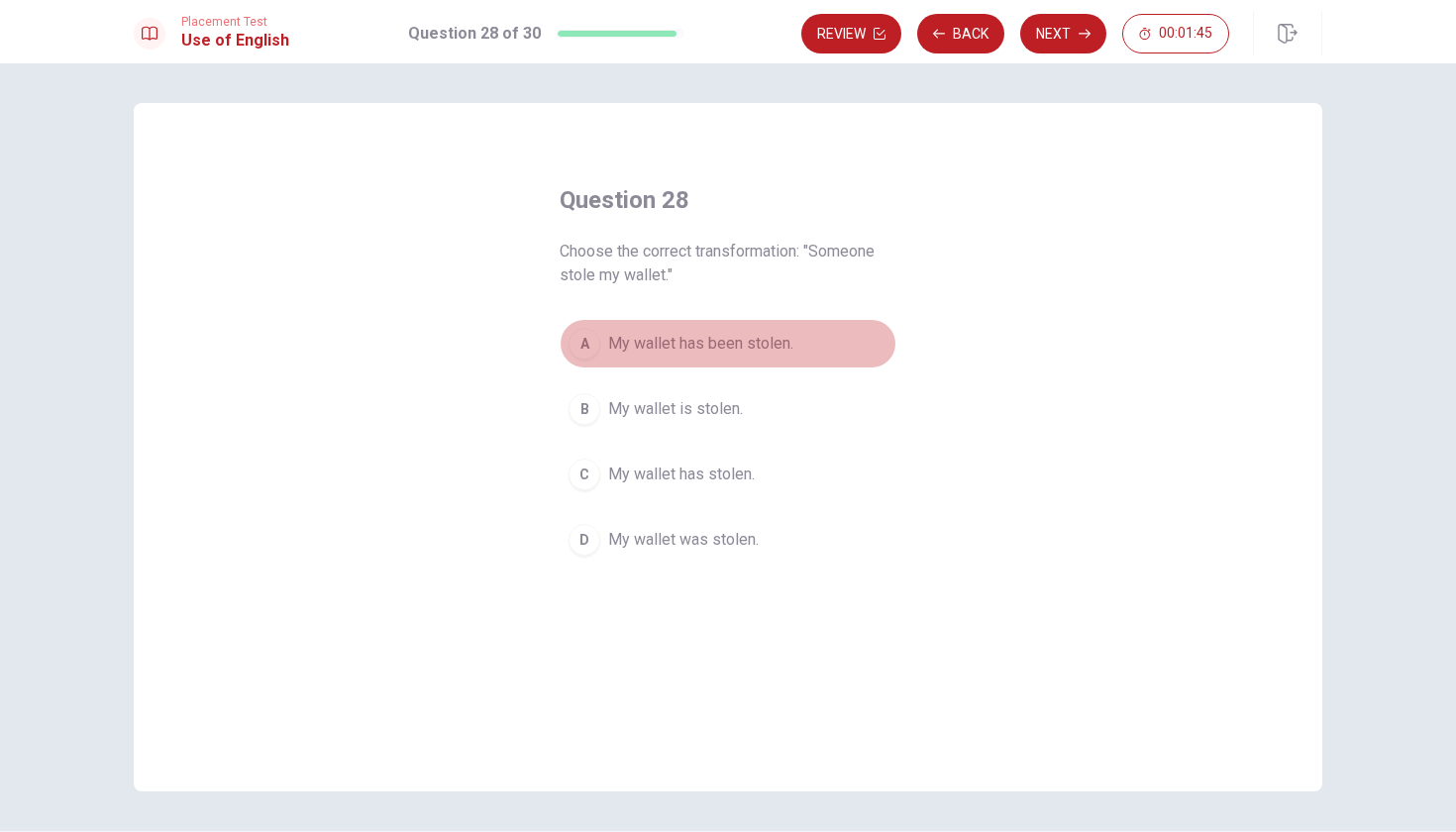 click on "A" at bounding box center [584, 344] 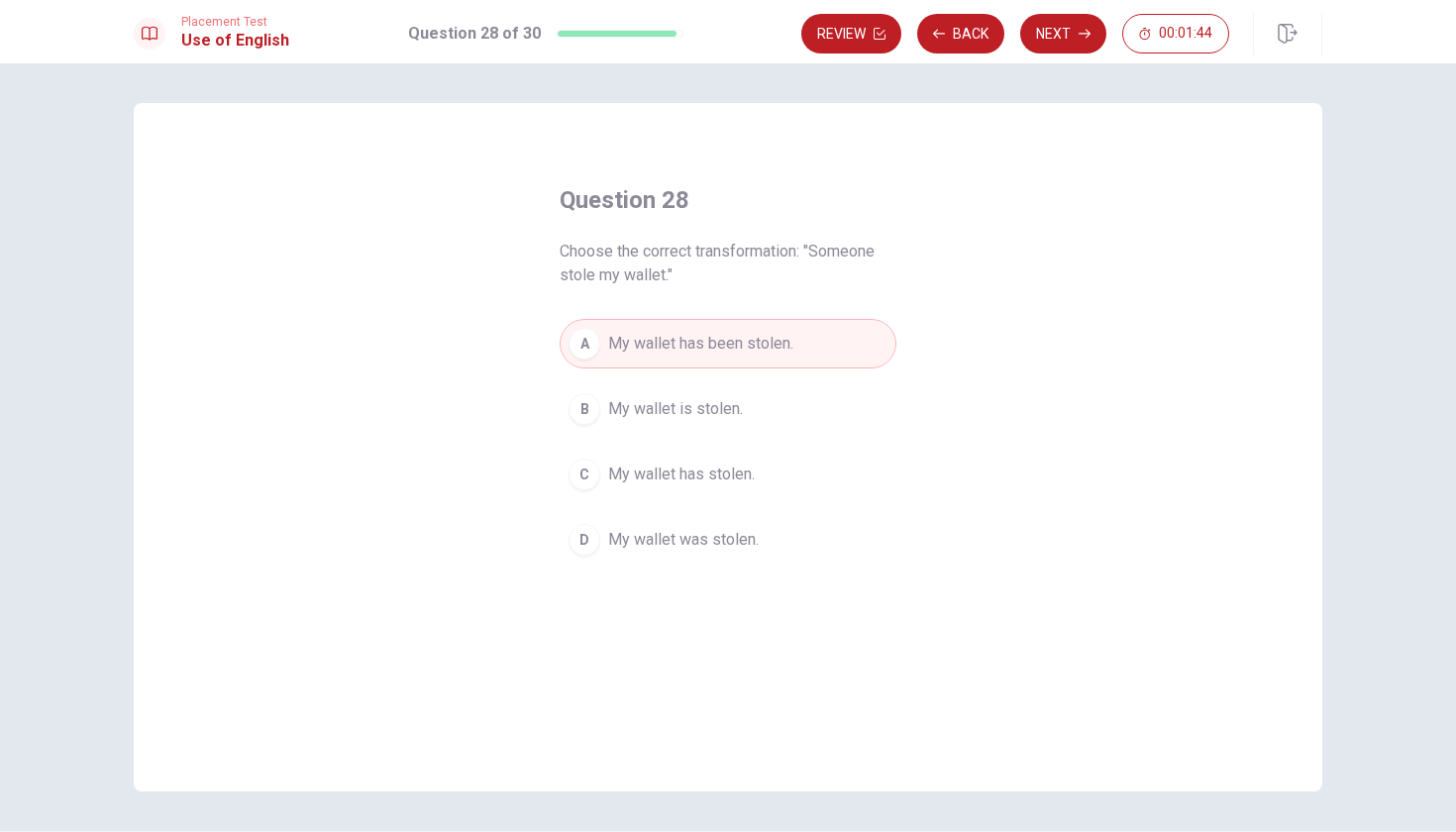 click on "D" at bounding box center [584, 540] 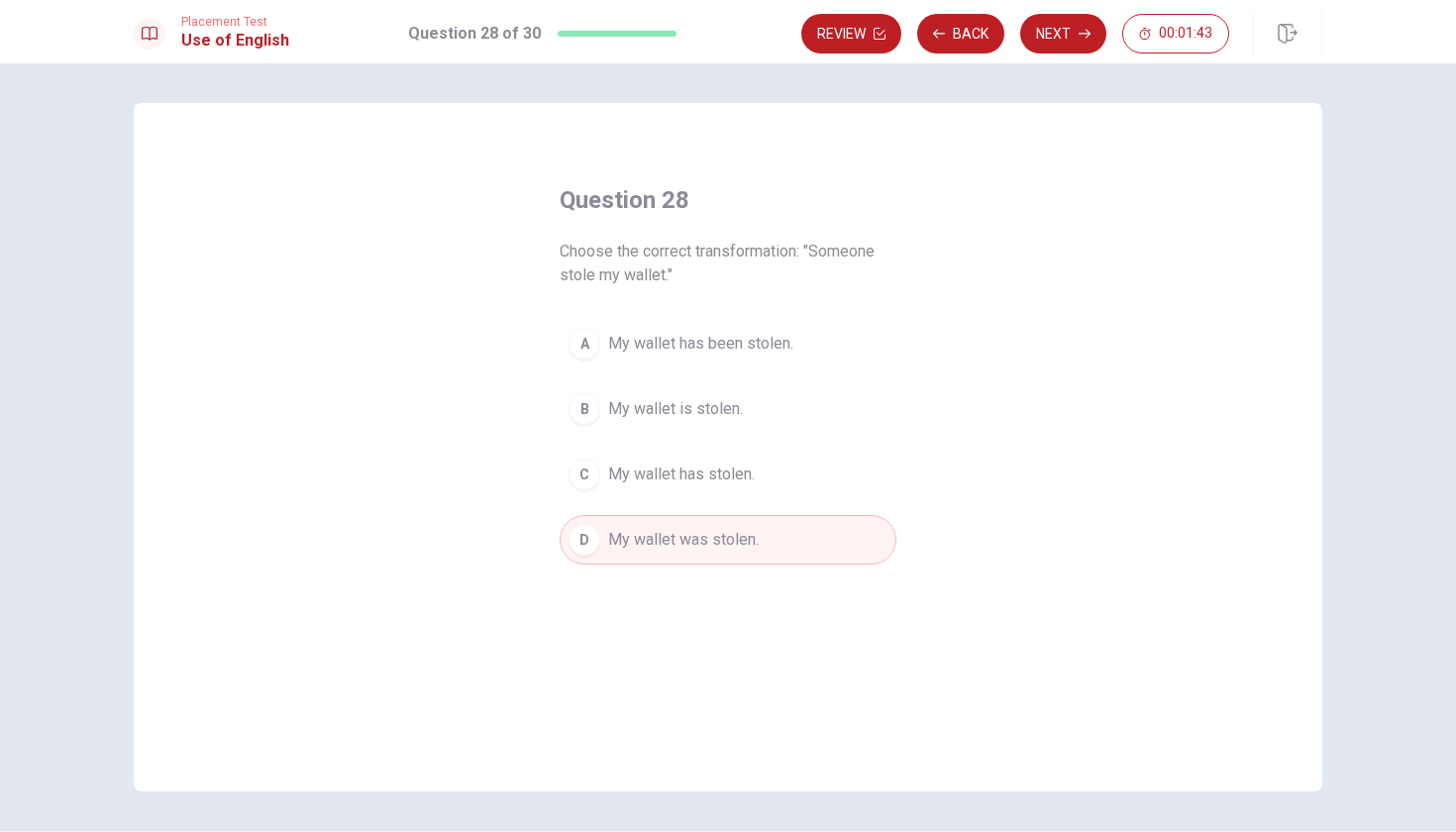 click on "My wallet has been stolen." at bounding box center (700, 344) 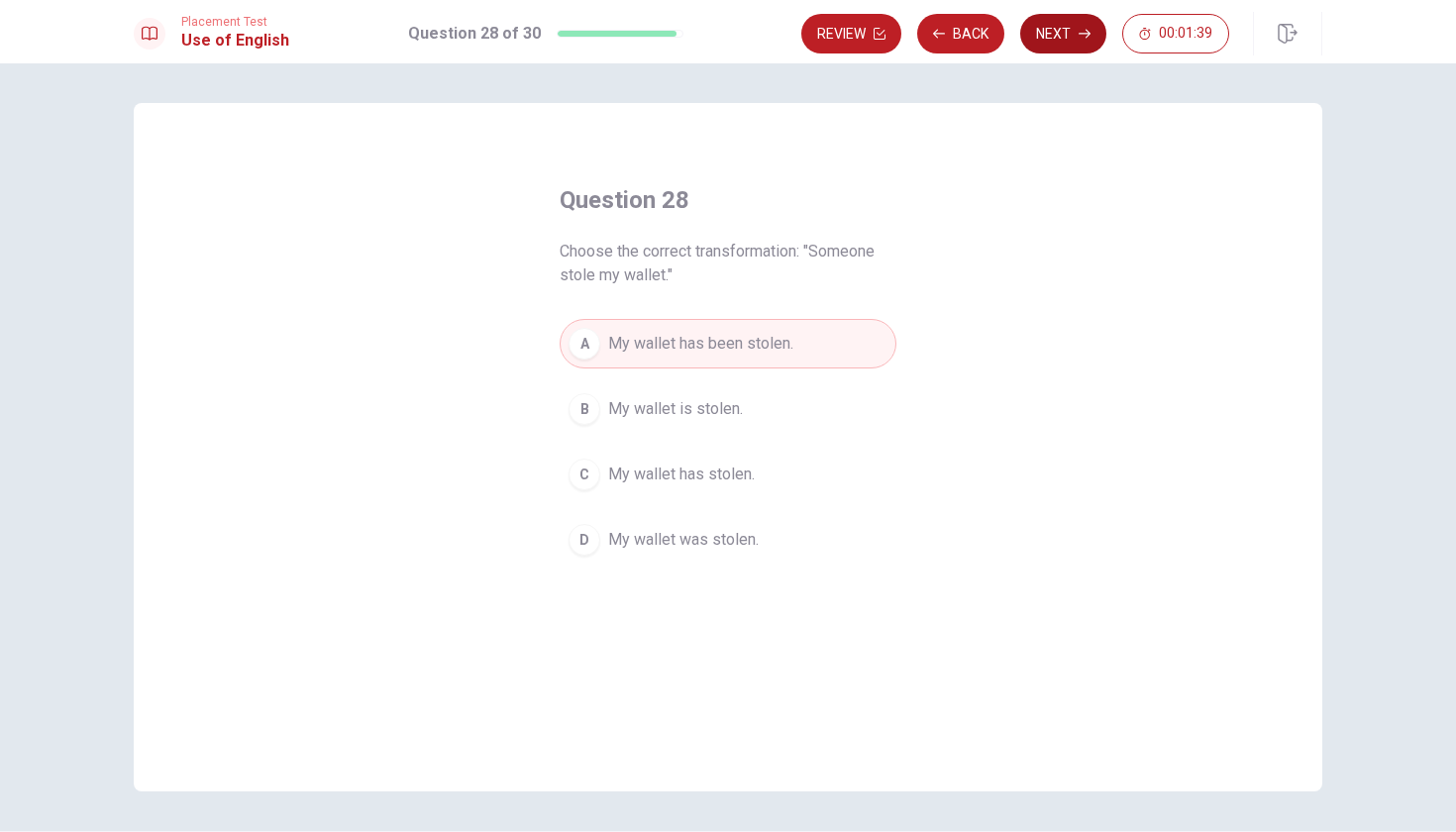 click on "Next" at bounding box center [1063, 34] 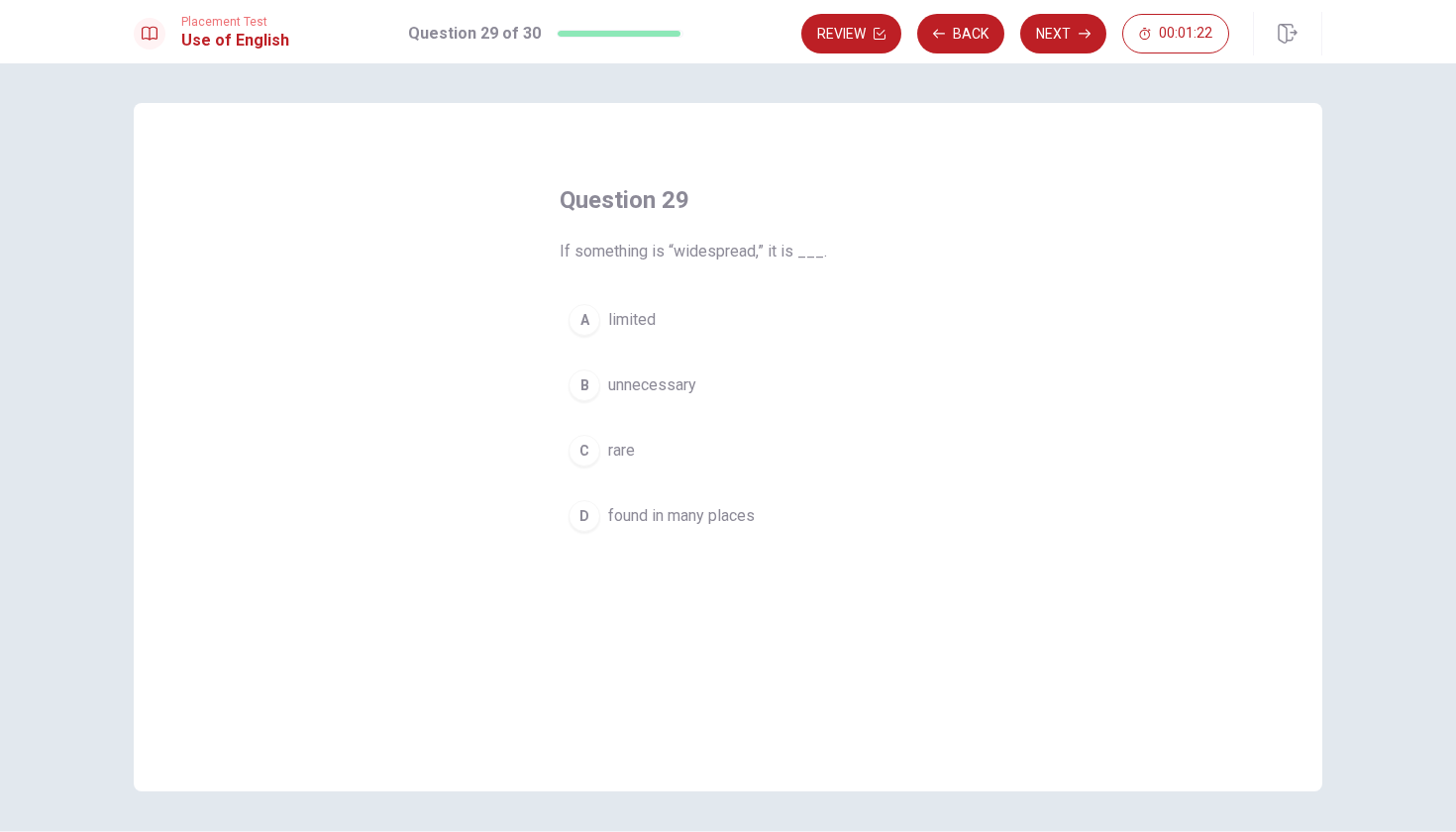 click on "D" at bounding box center [584, 516] 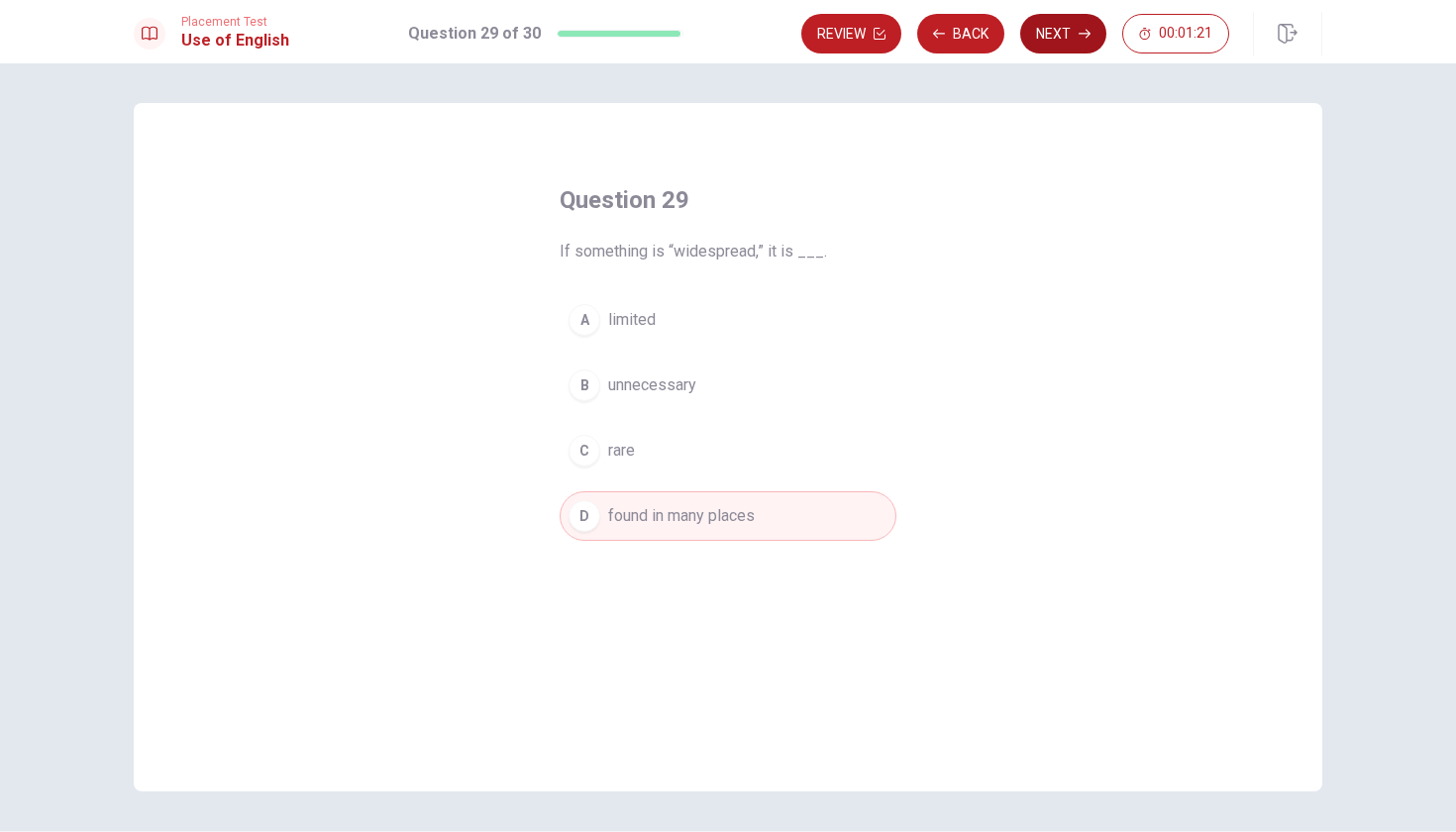 click on "Next" at bounding box center [1063, 34] 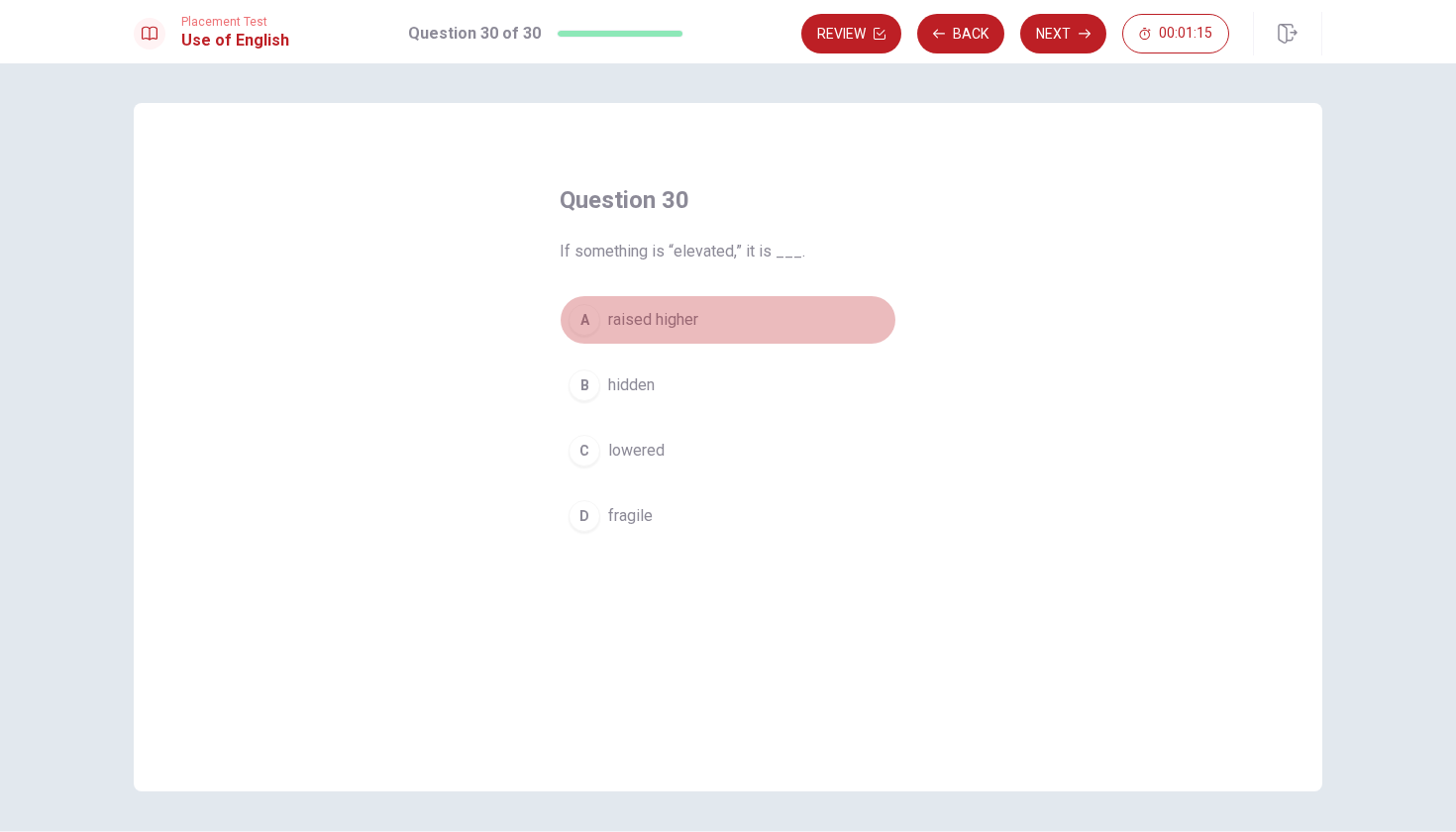 click on "A" at bounding box center [584, 320] 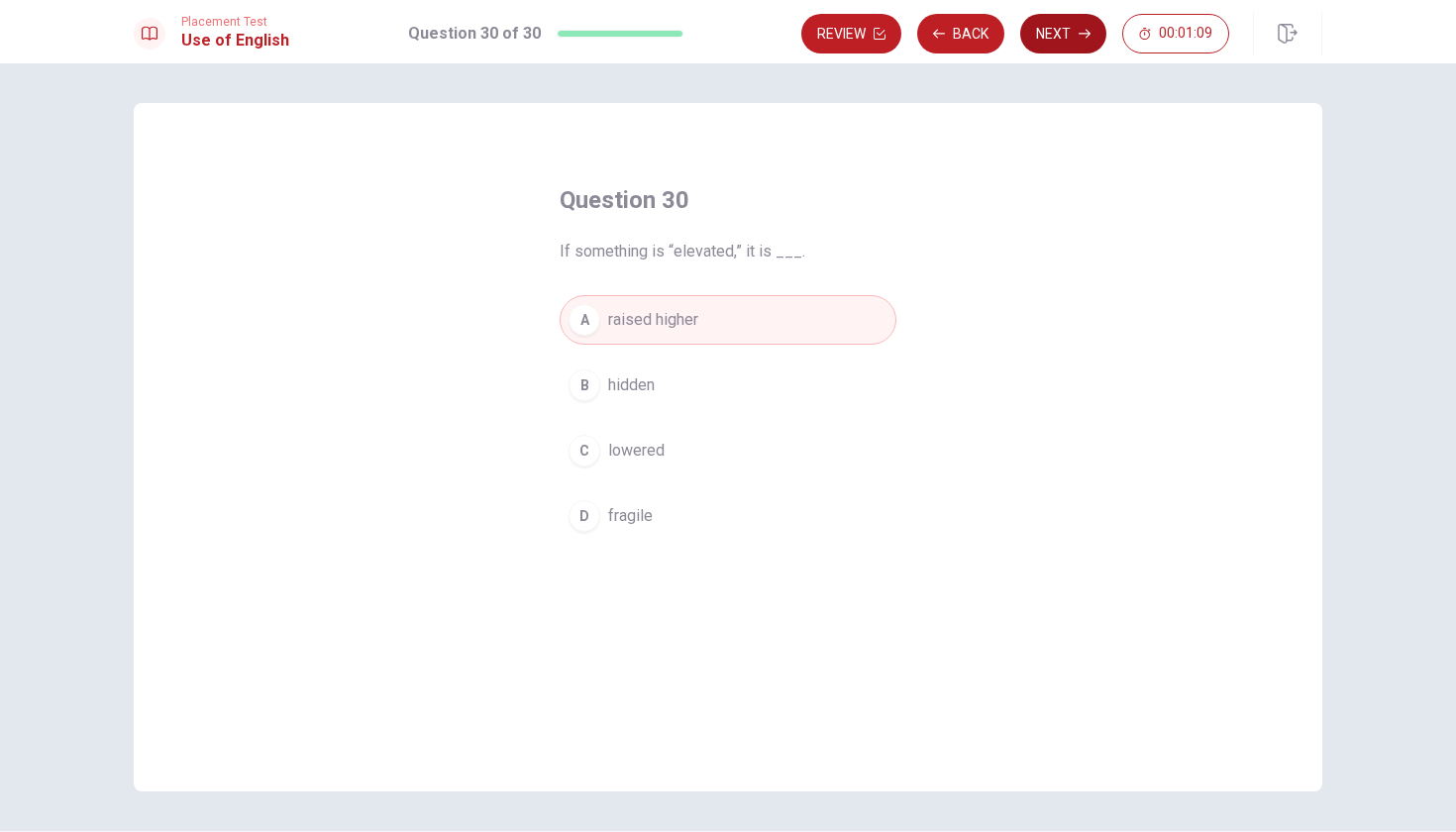 click 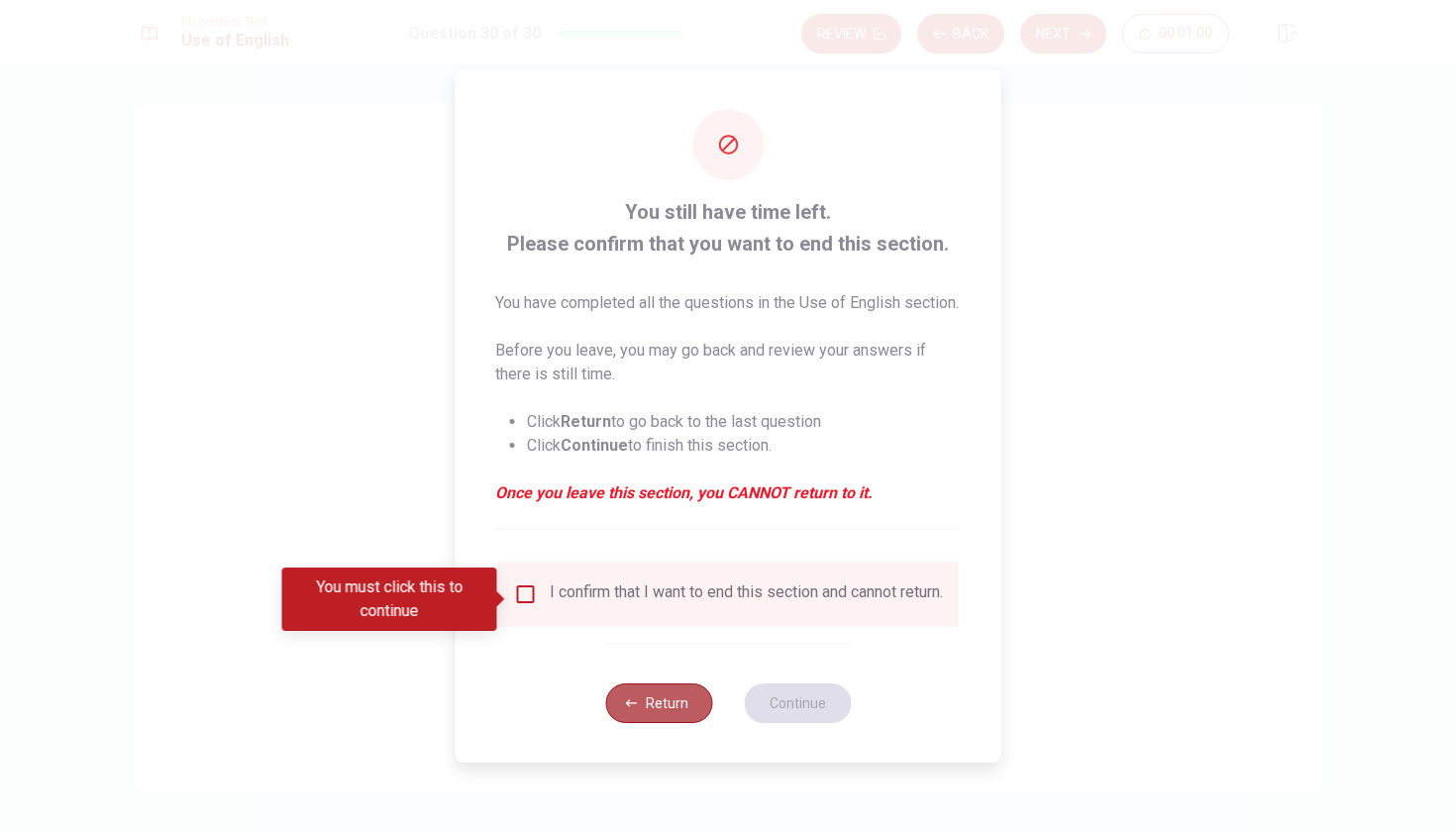 click on "Return" at bounding box center (659, 703) 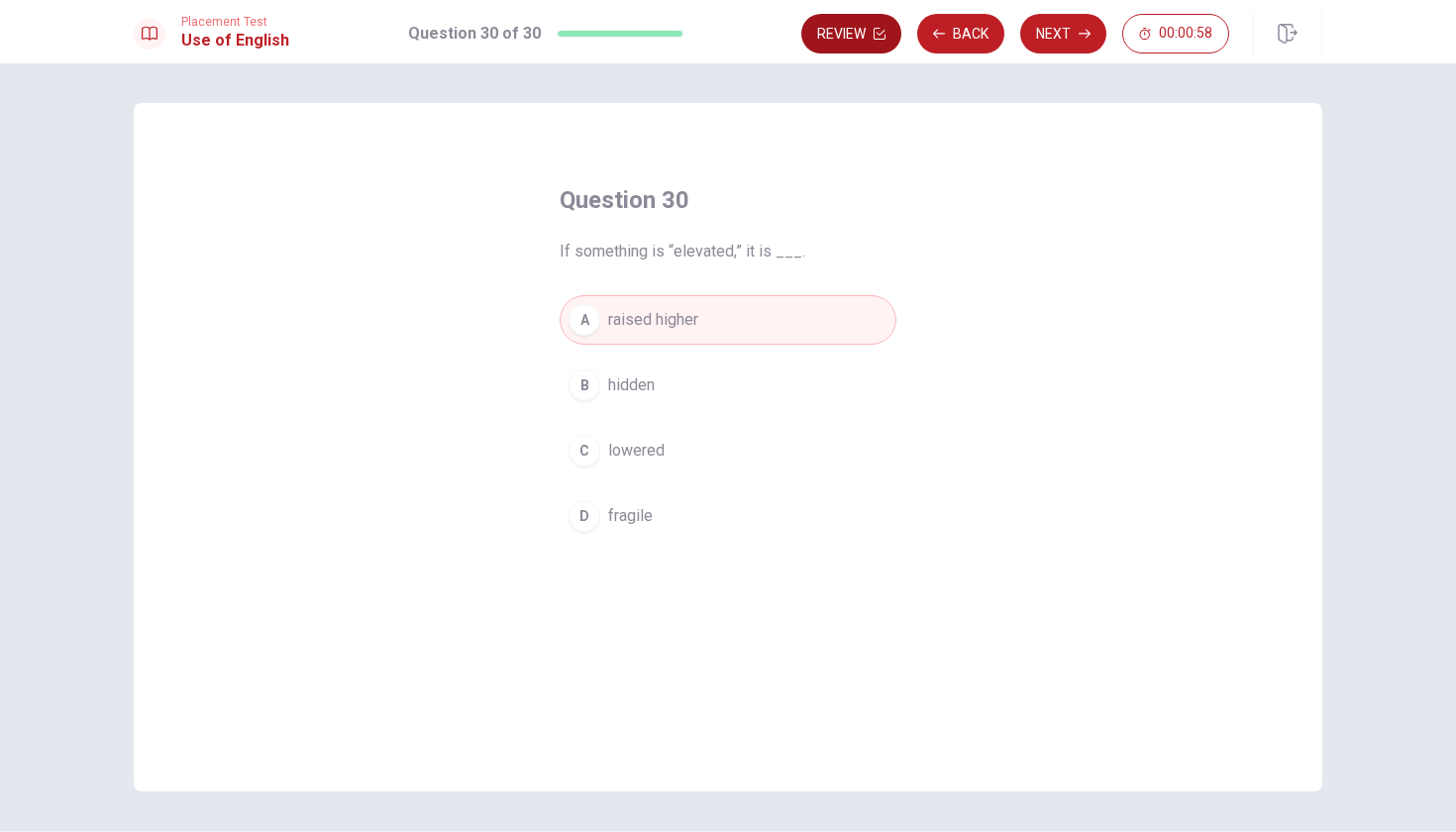 click on "Review" at bounding box center (851, 34) 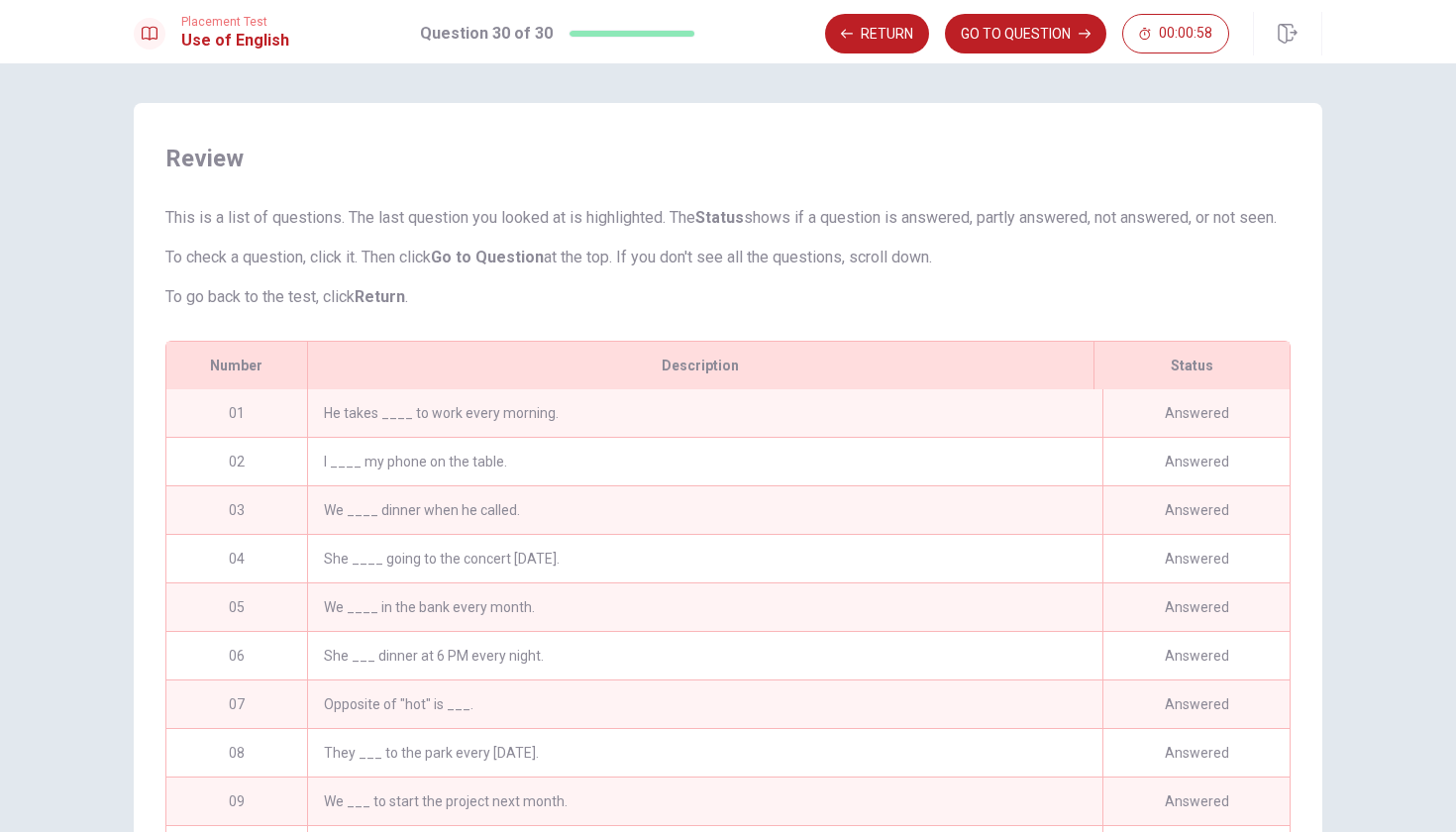 scroll, scrollTop: 168, scrollLeft: 0, axis: vertical 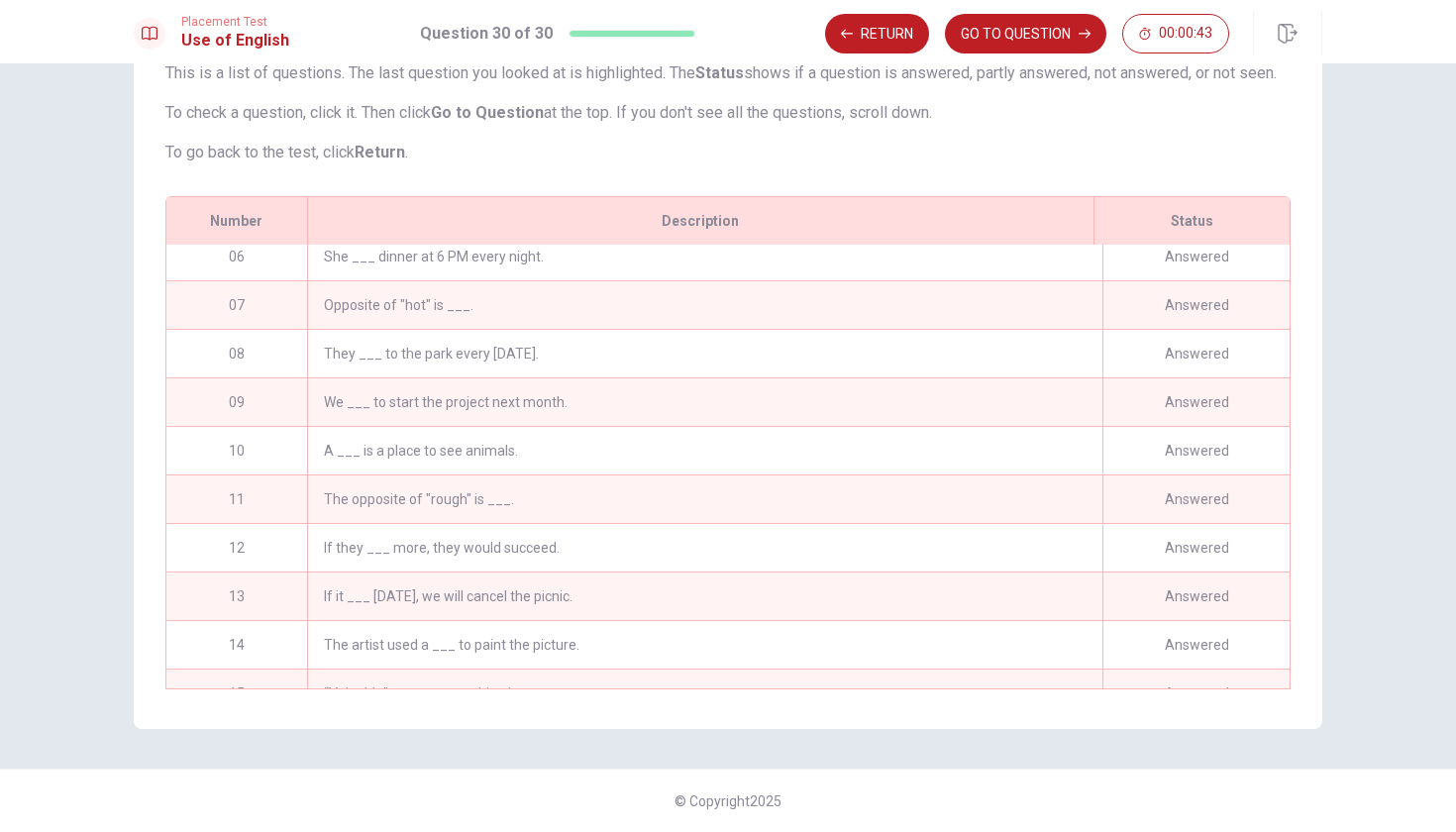 click on "The opposite of "rough" is ___." at bounding box center [704, 499] 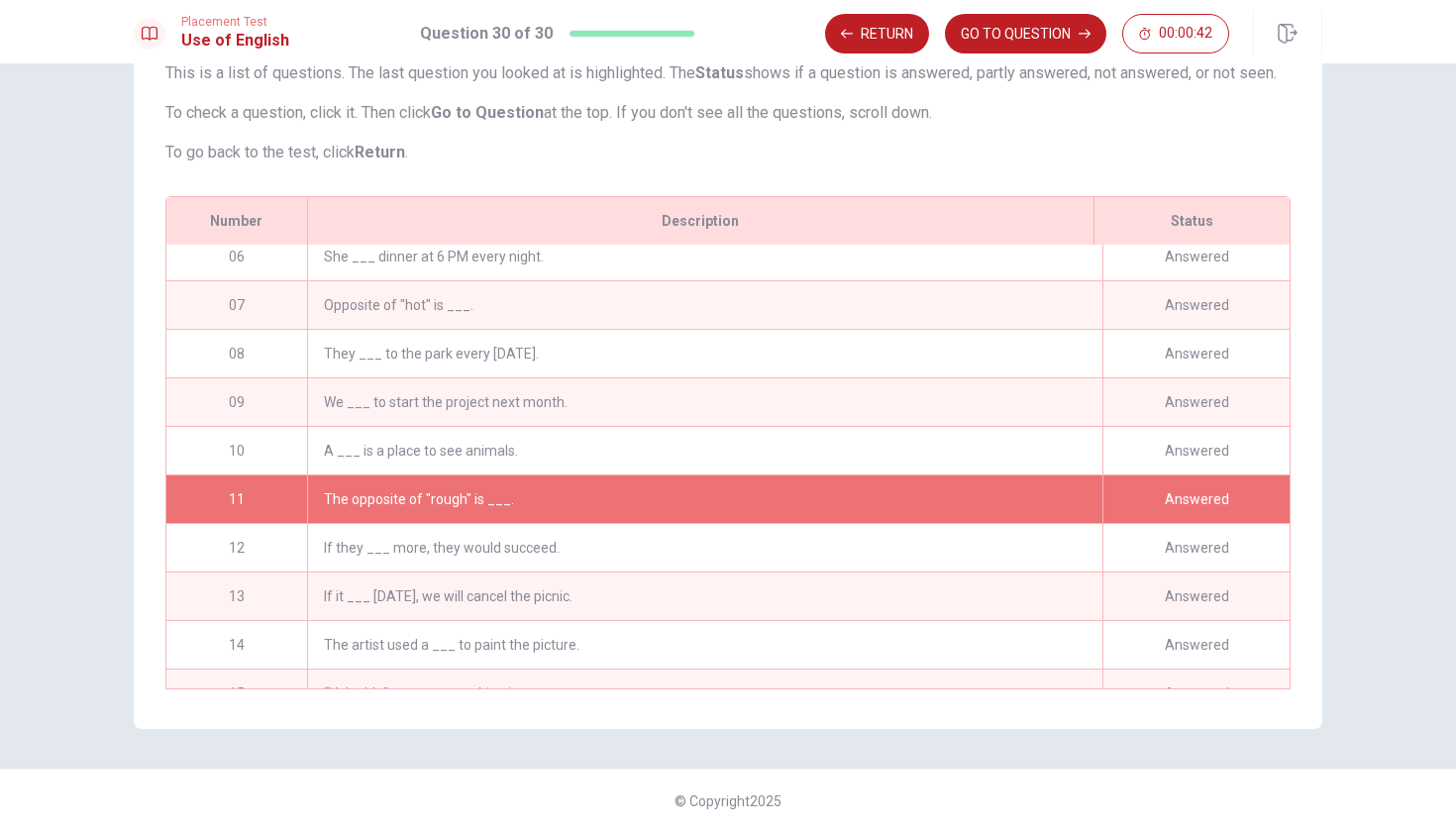 click on "The opposite of "rough" is ___." at bounding box center (704, 499) 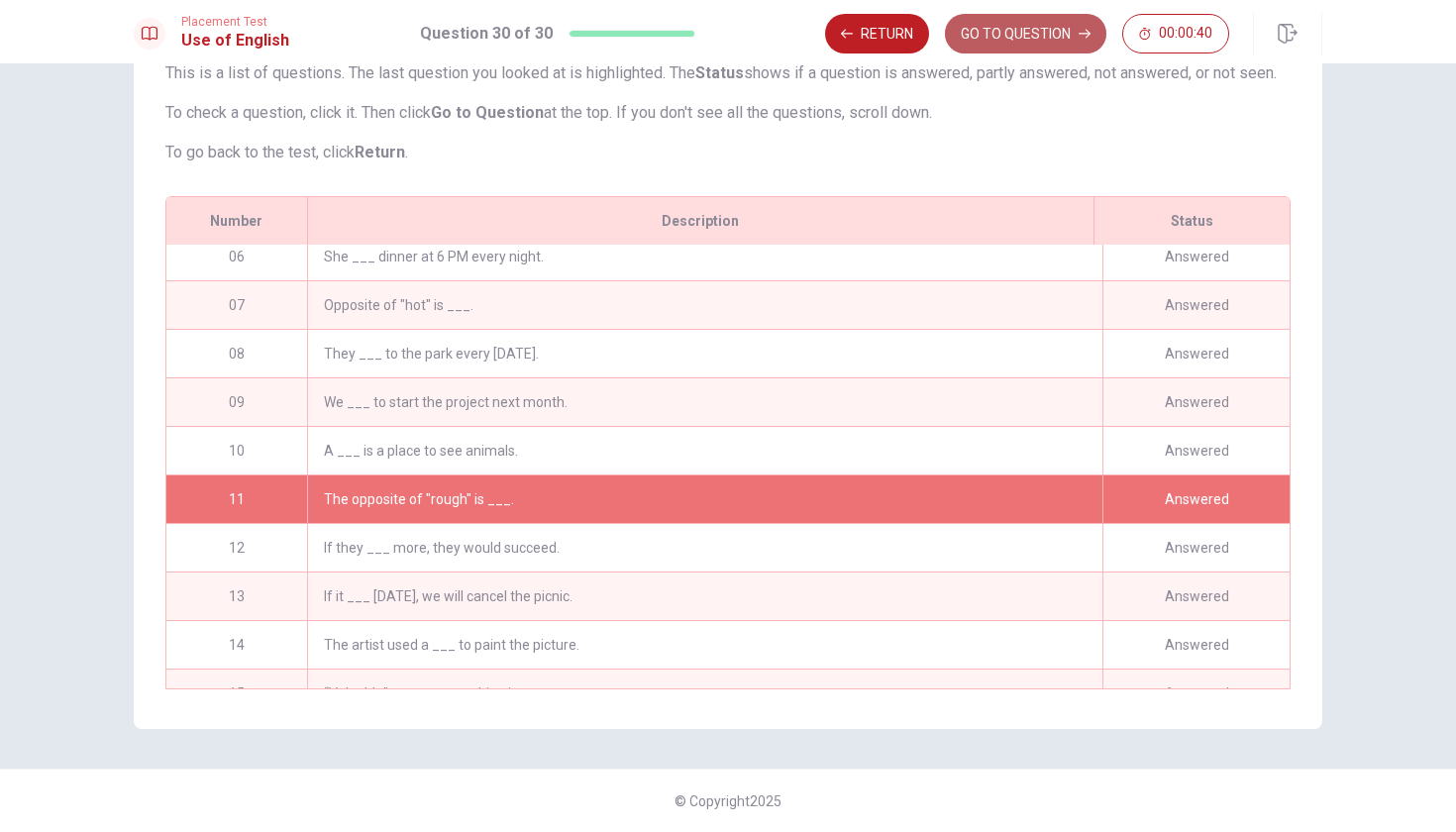 click on "GO TO QUESTION" at bounding box center (1025, 34) 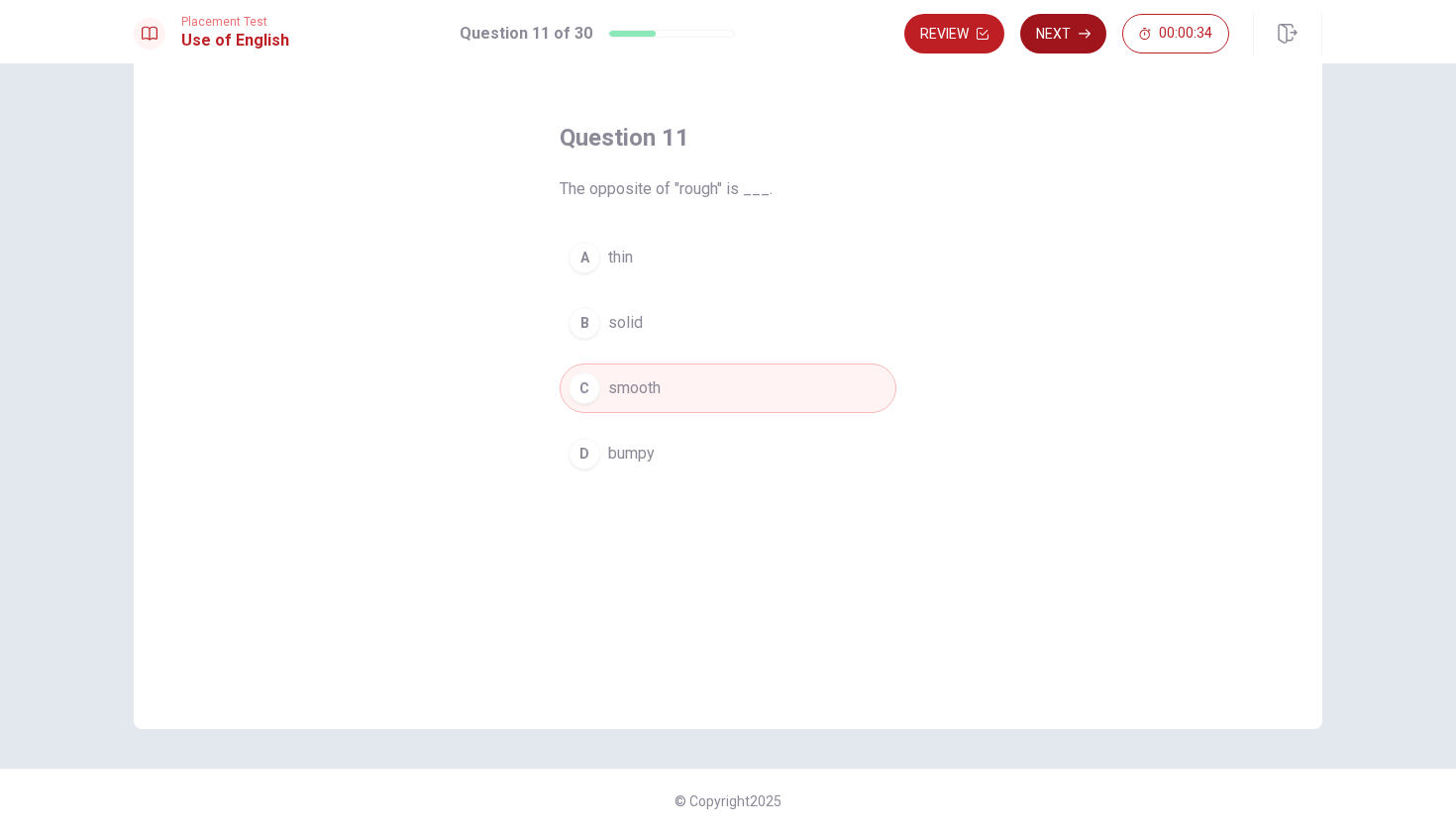 click on "Next" at bounding box center [1063, 34] 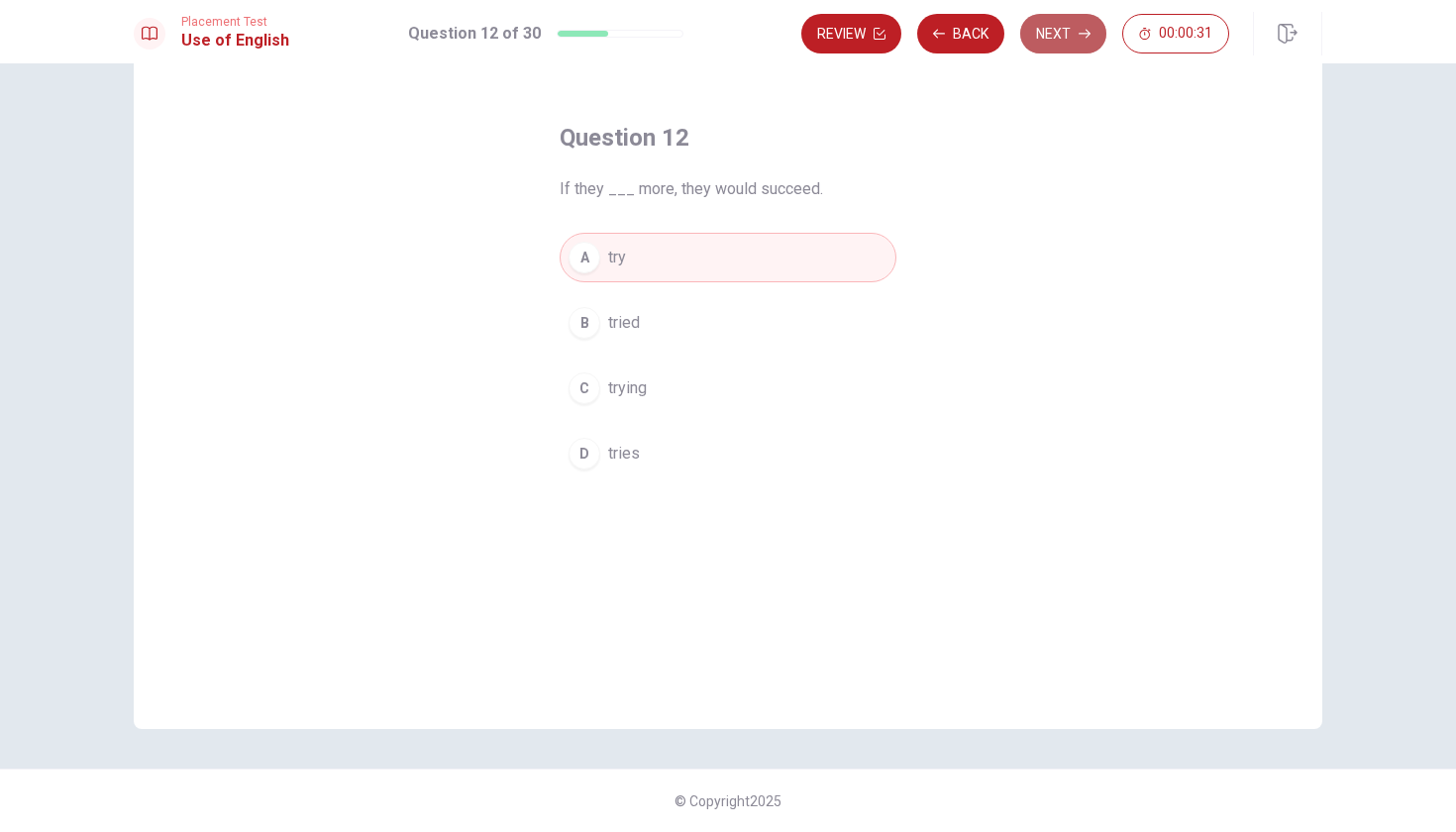 click on "Next" at bounding box center [1063, 34] 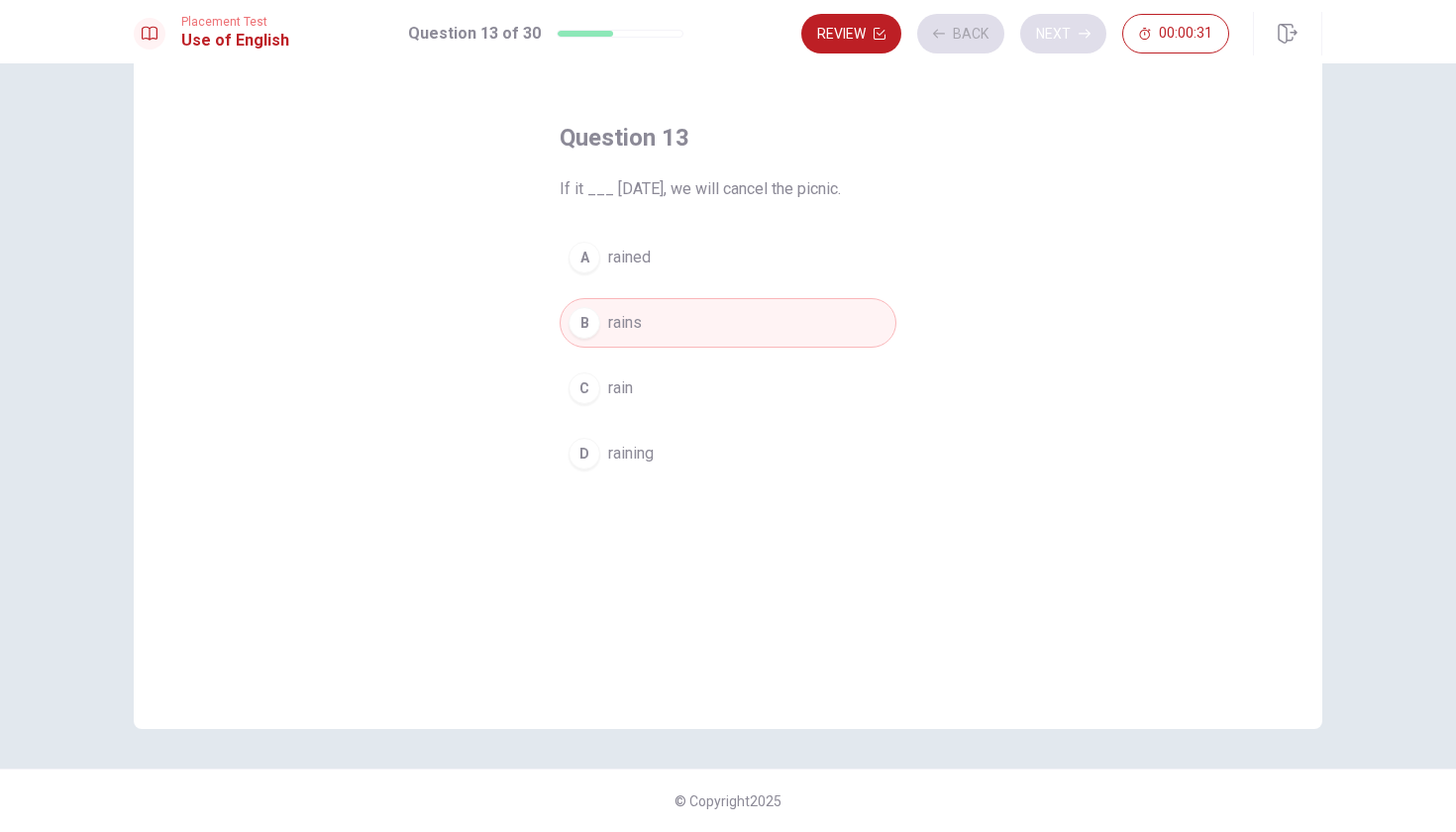 click on "Review Back Next 00:00:31" at bounding box center [1015, 34] 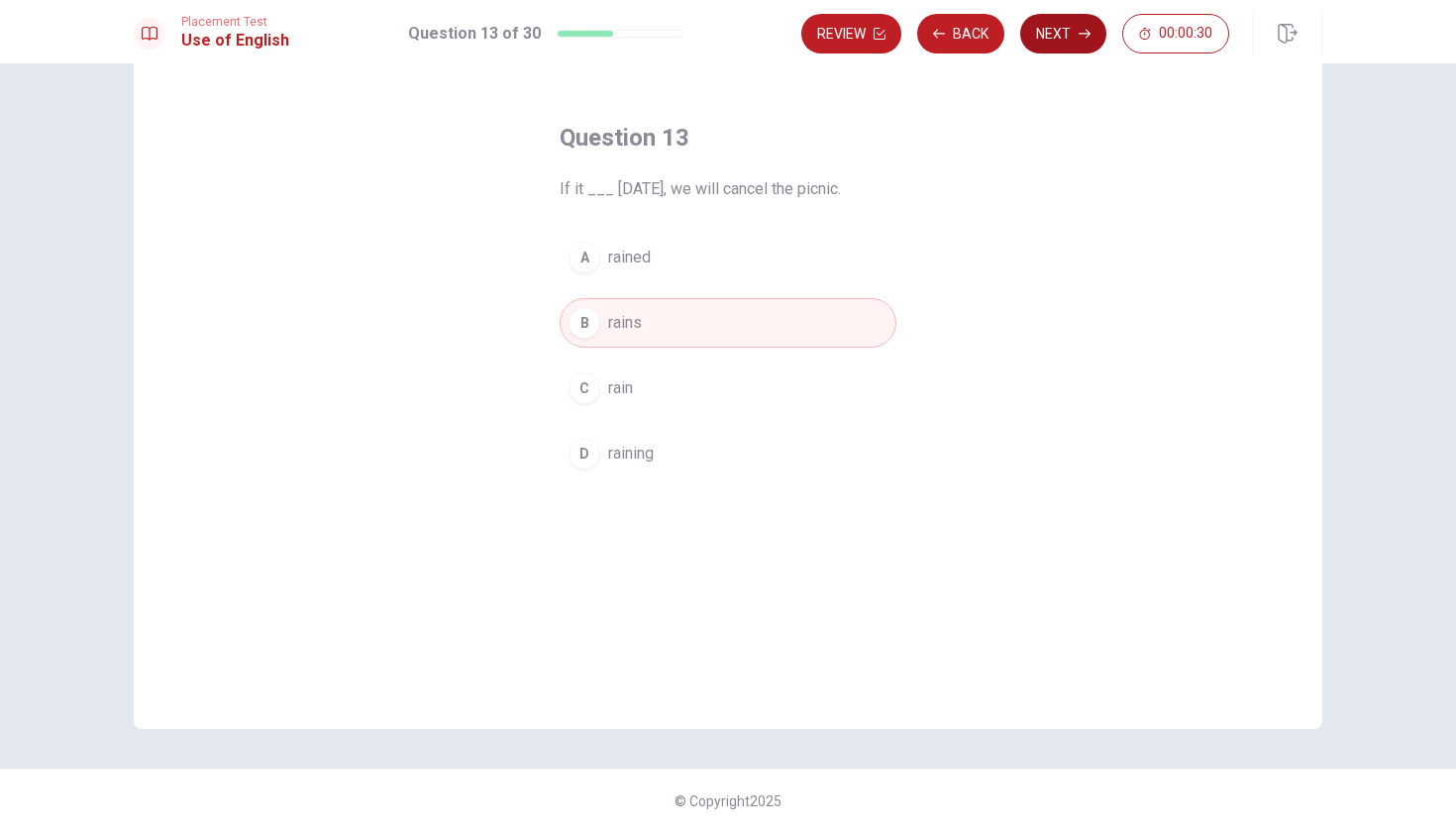 click on "Next" at bounding box center [1063, 34] 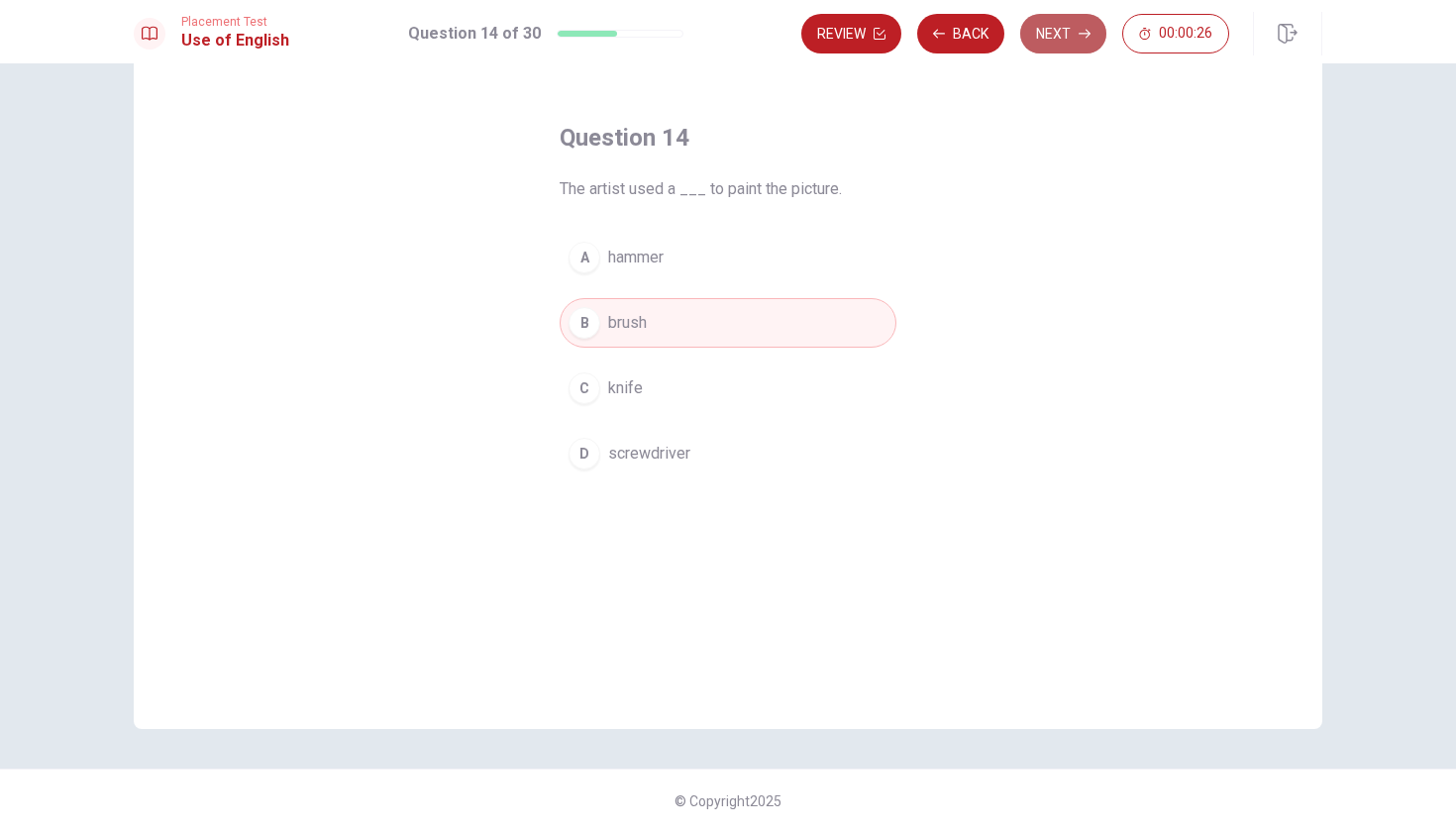 click on "Next" at bounding box center (1063, 34) 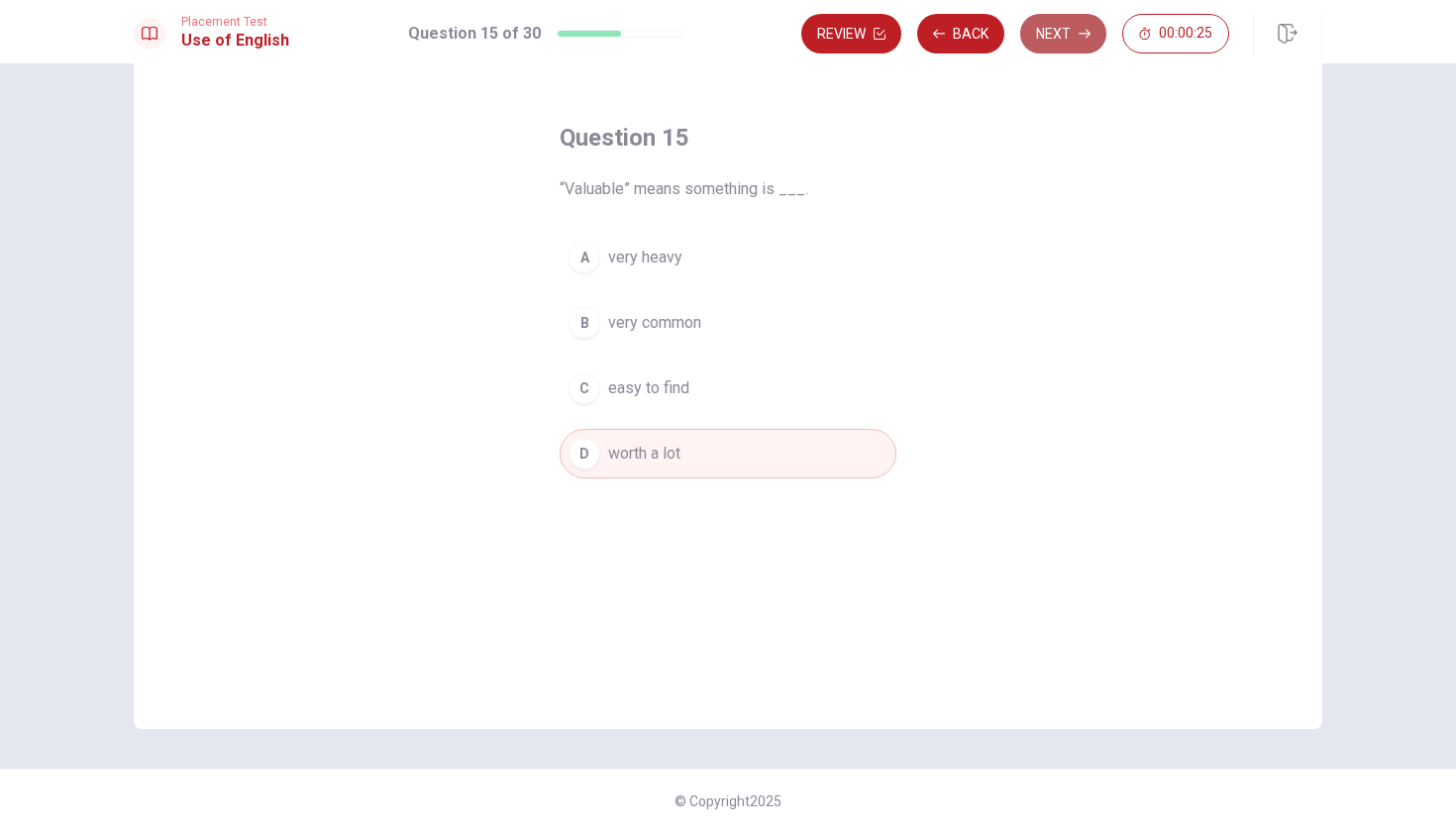 click on "Next" at bounding box center [1063, 34] 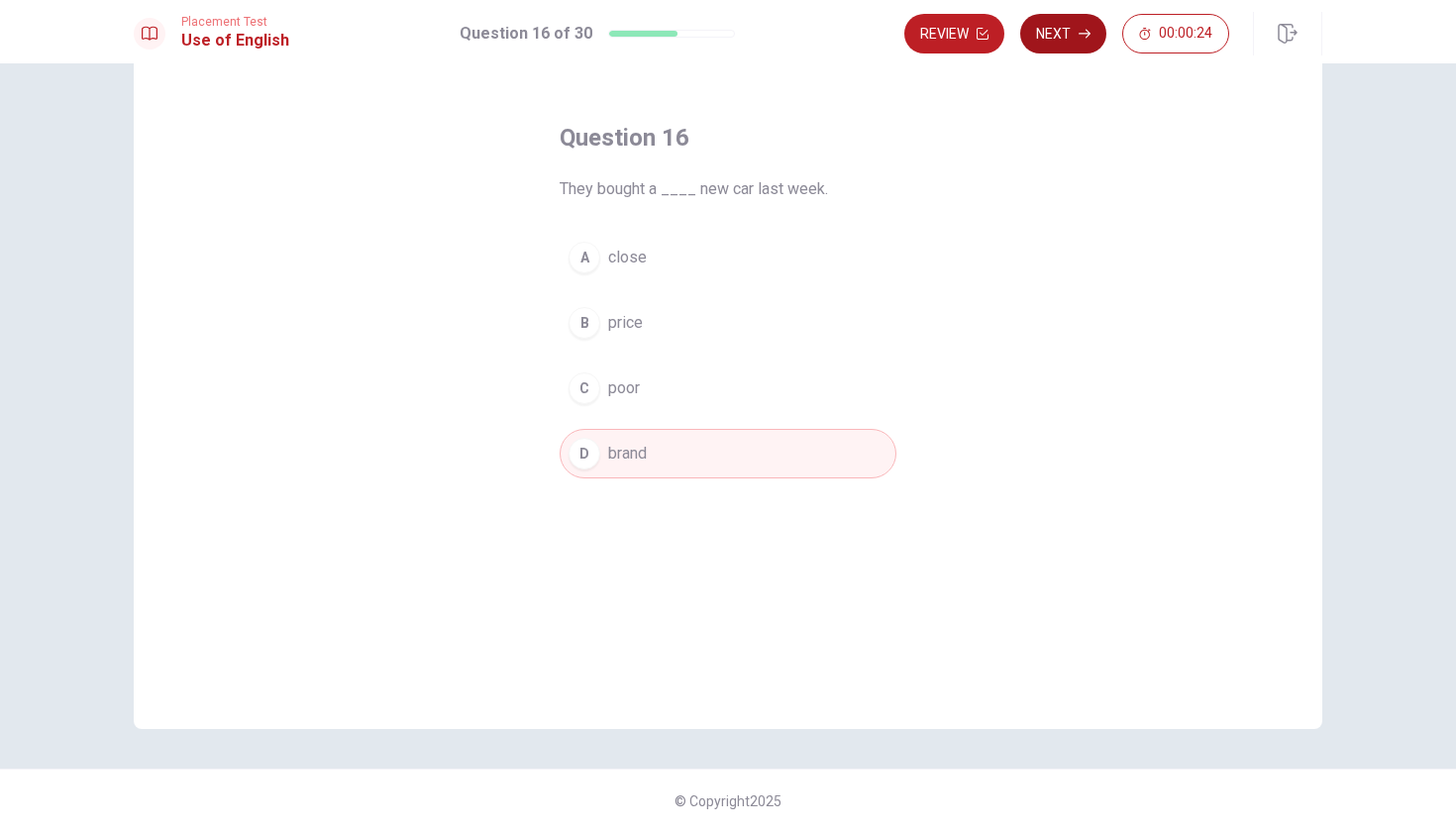 click on "Next" at bounding box center [1063, 34] 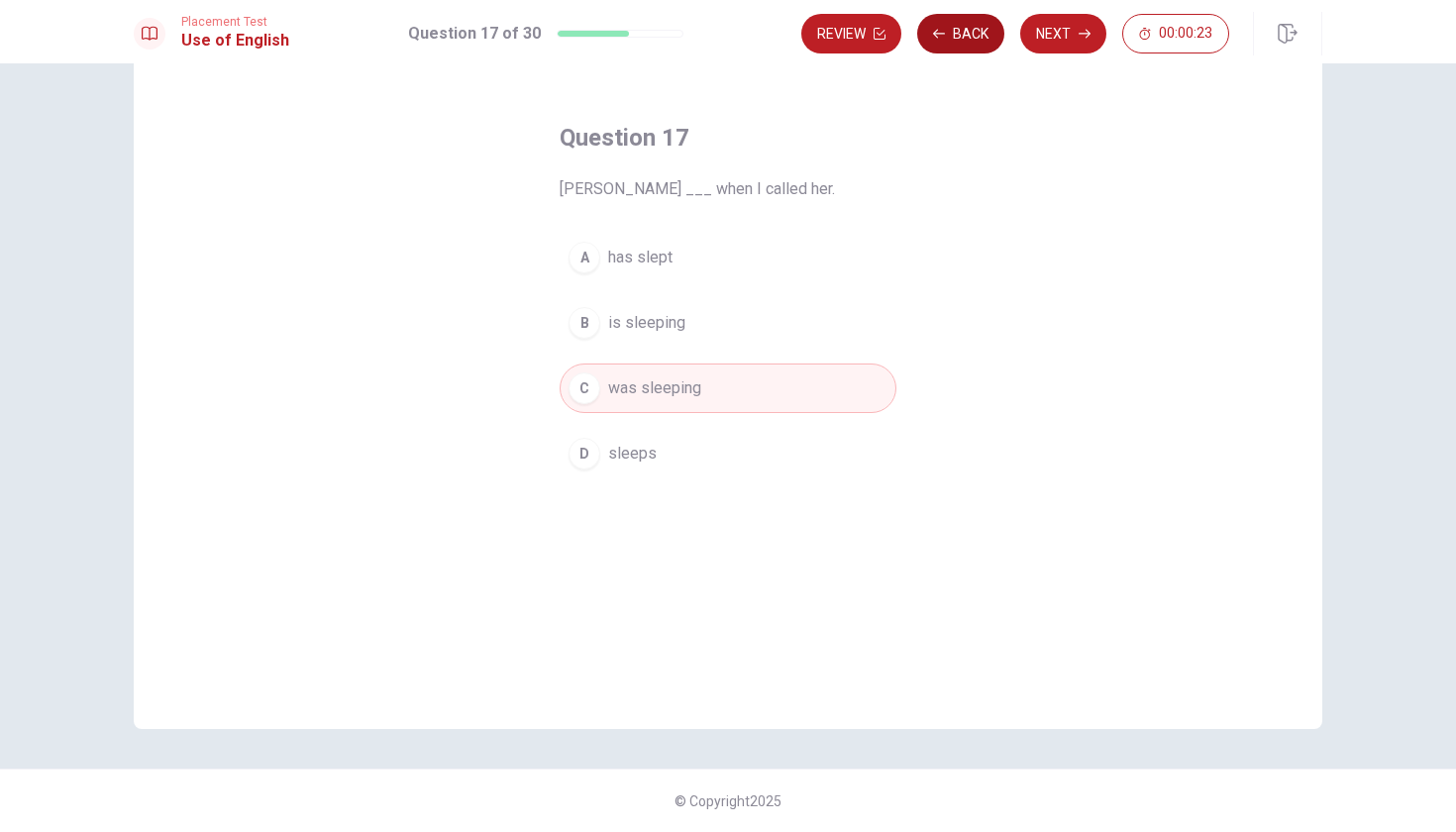 click on "Back" at bounding box center [961, 34] 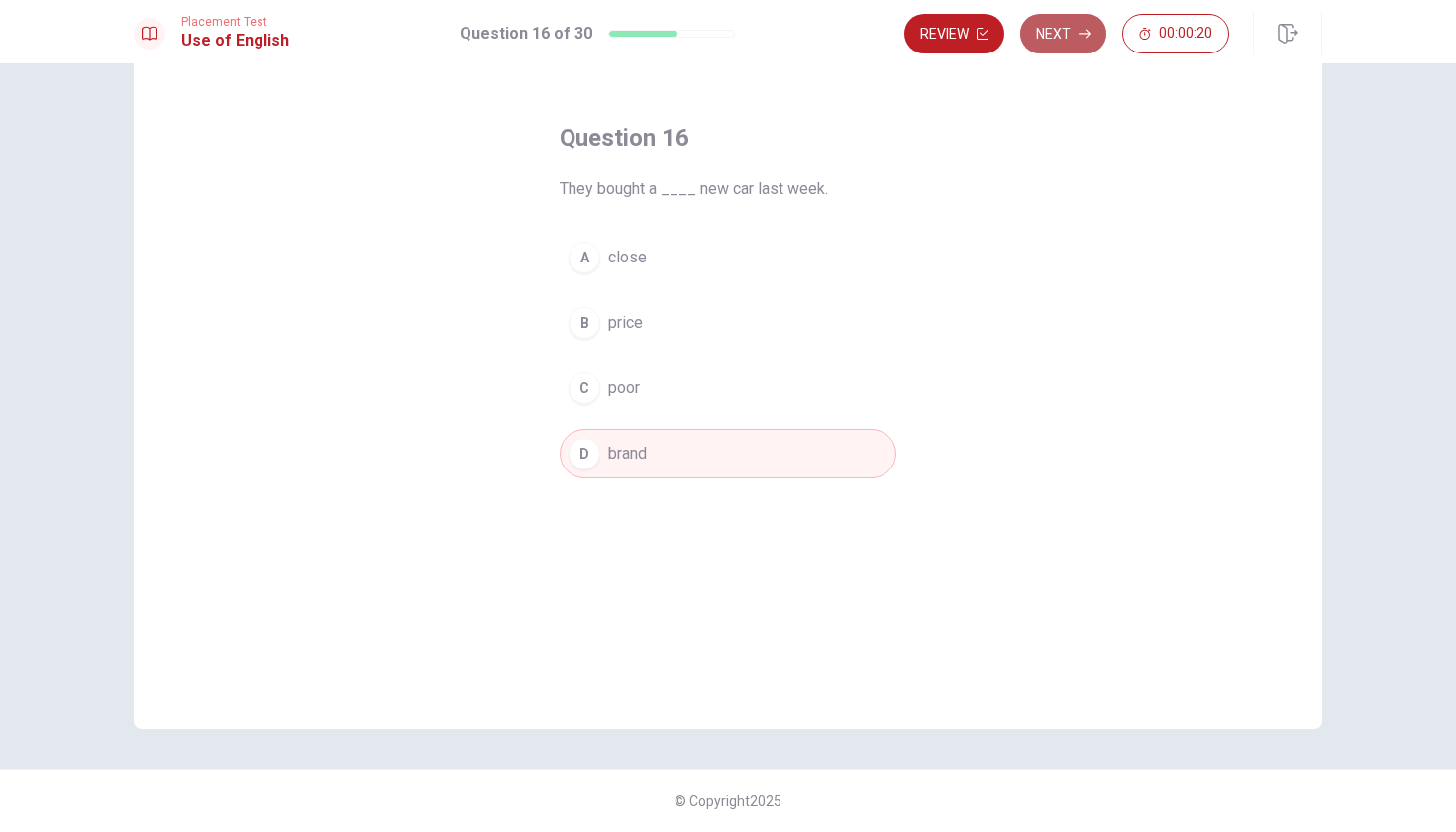 click 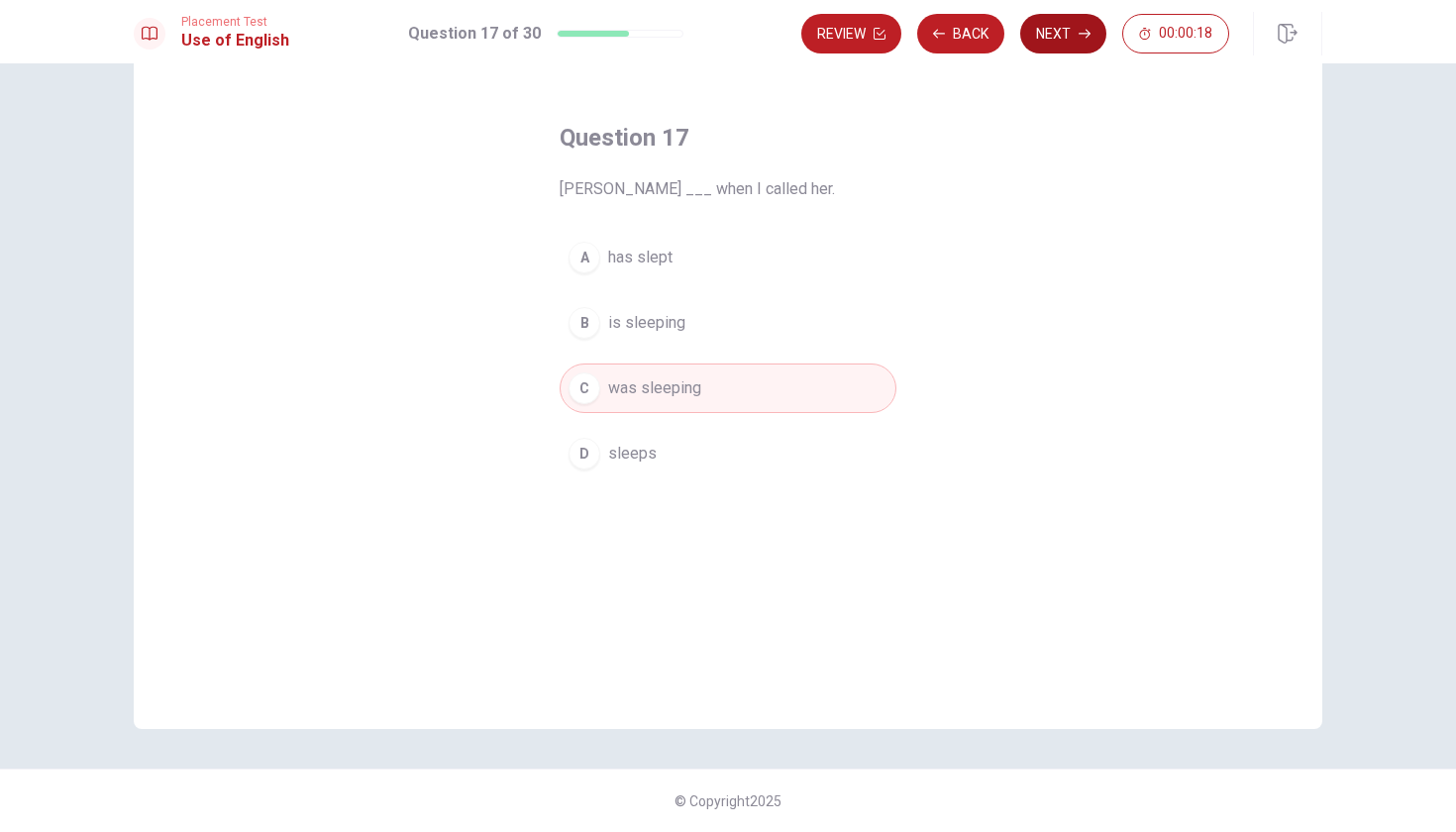 click 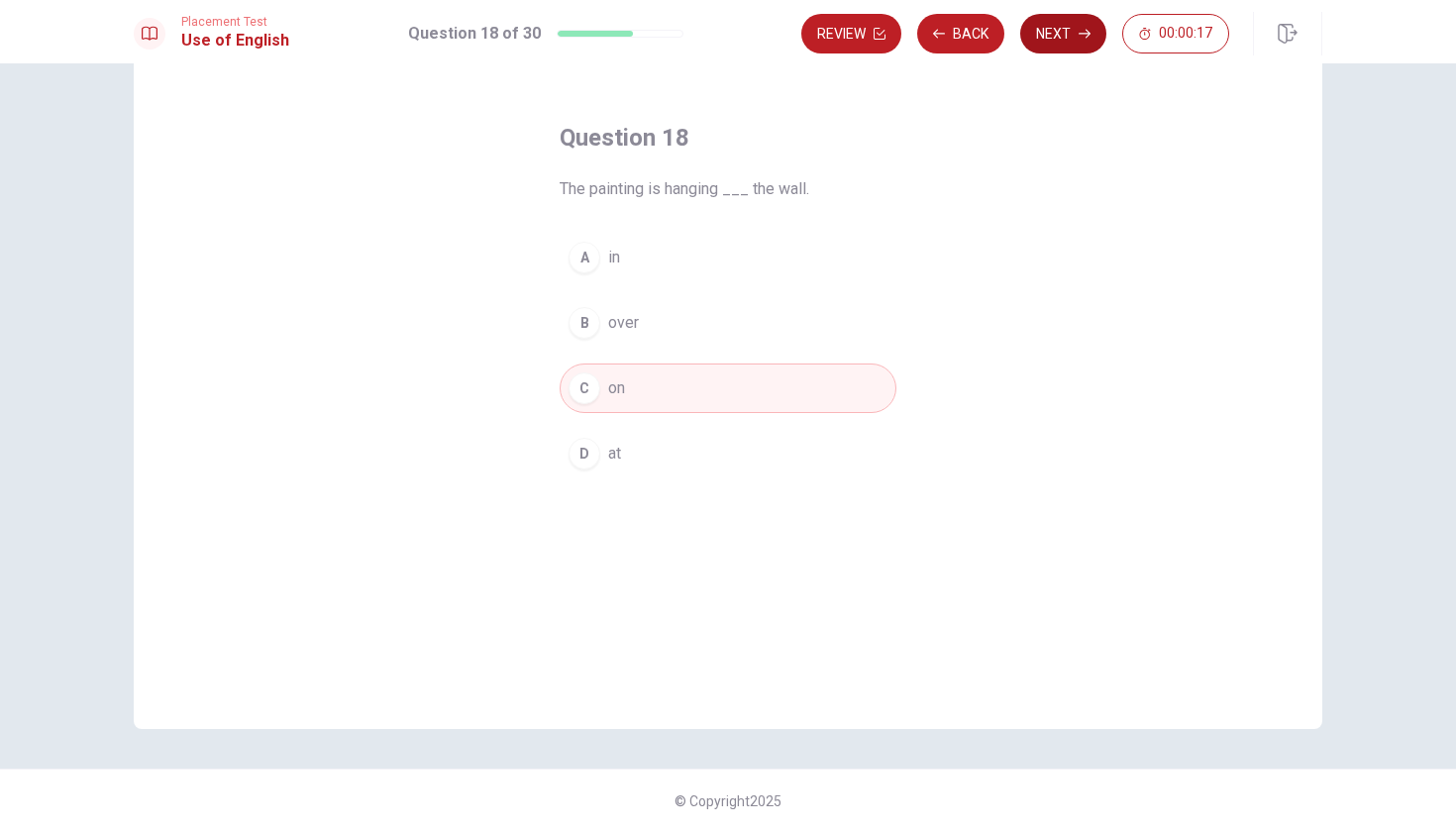 click 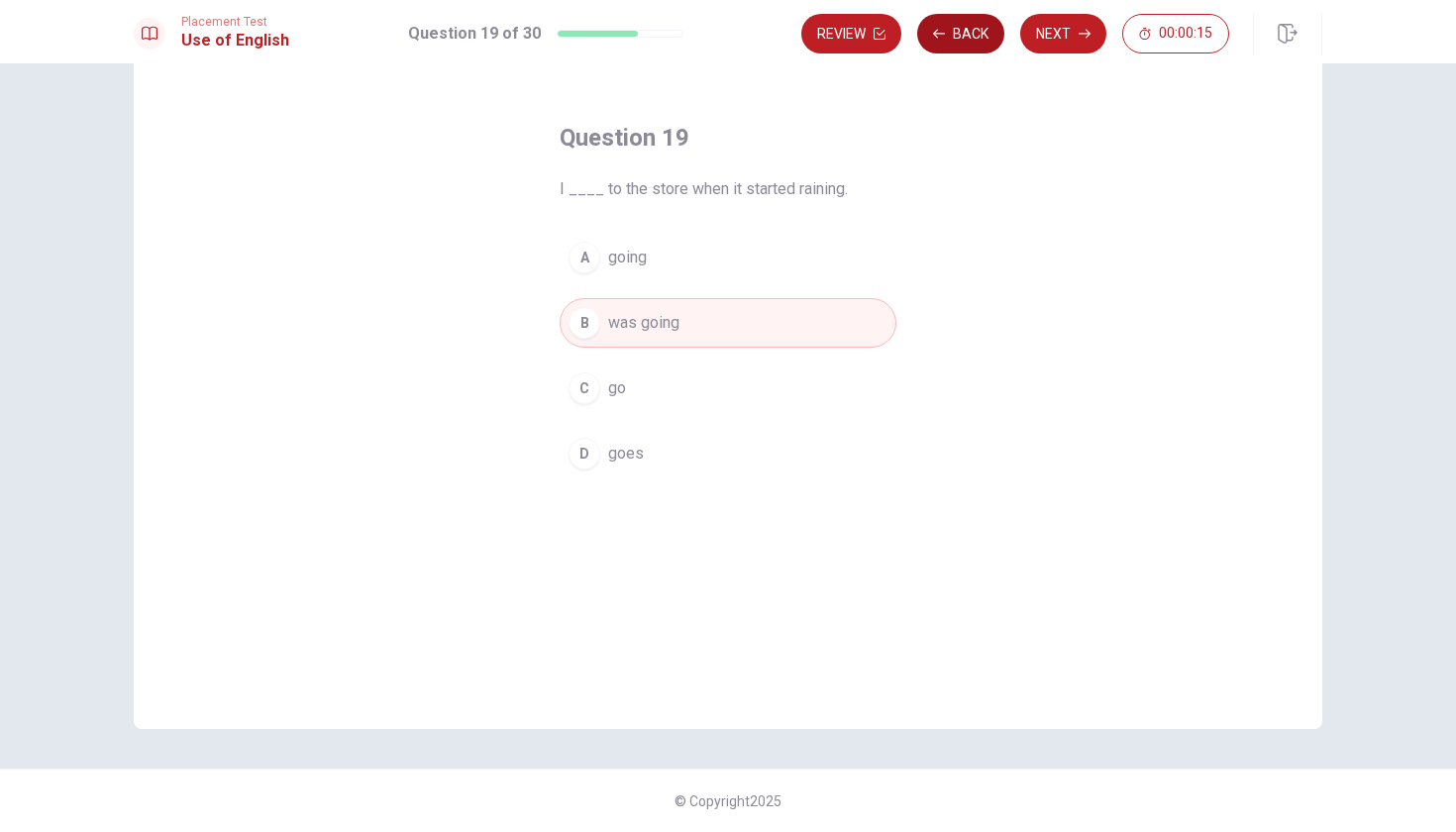 click on "Back" at bounding box center (961, 34) 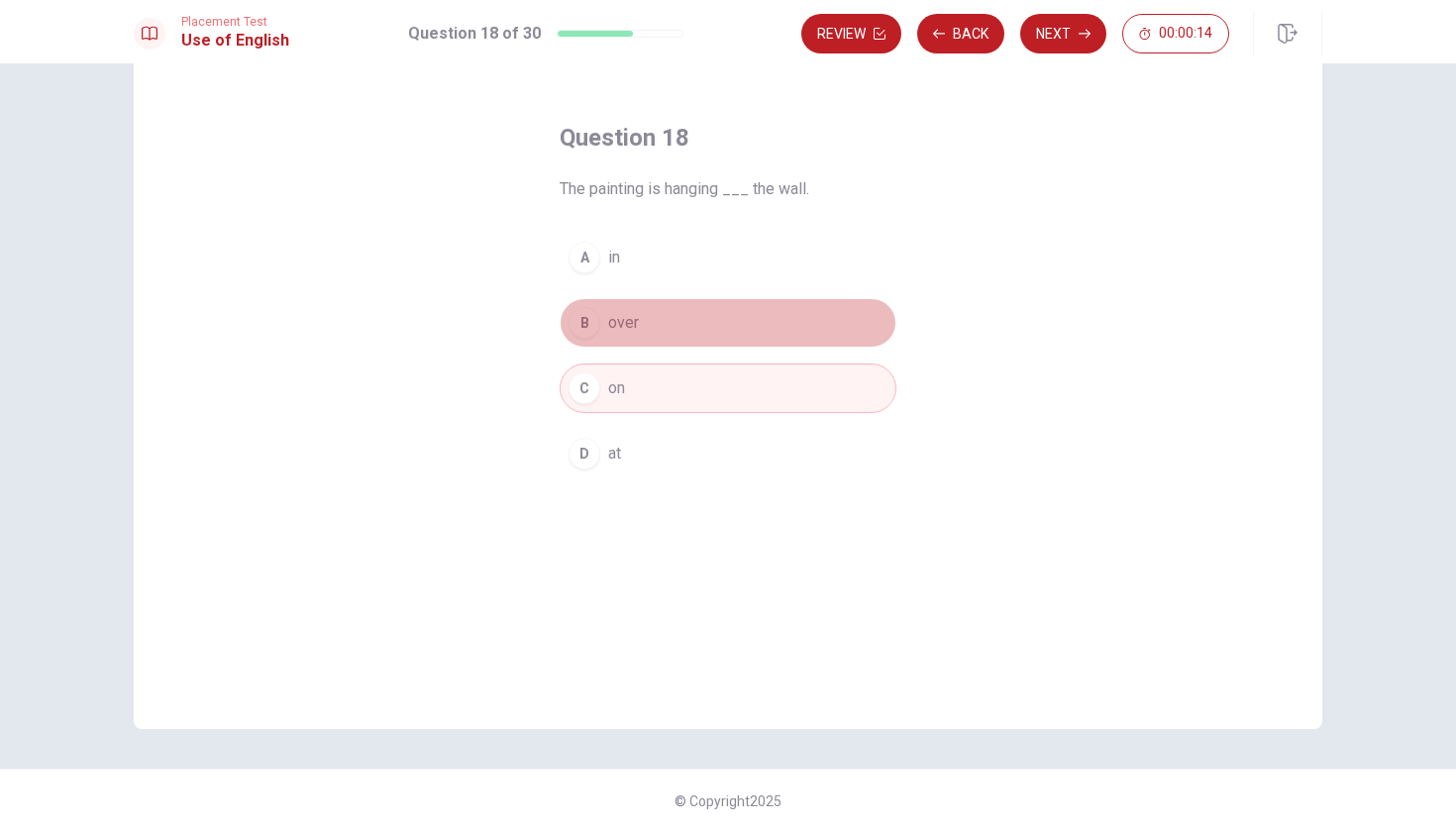 click on "B over" at bounding box center (728, 323) 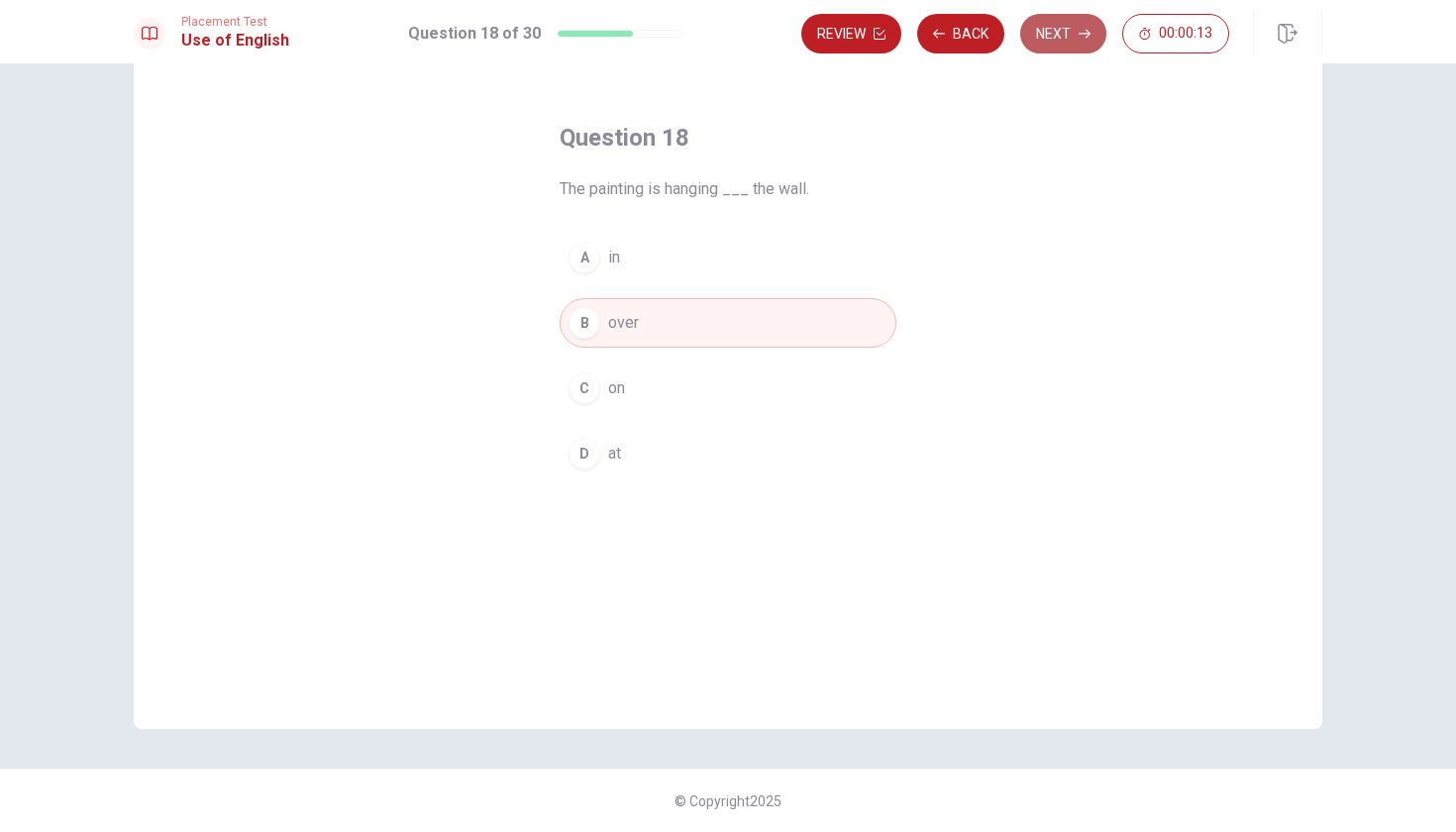 click on "Next" at bounding box center [1063, 34] 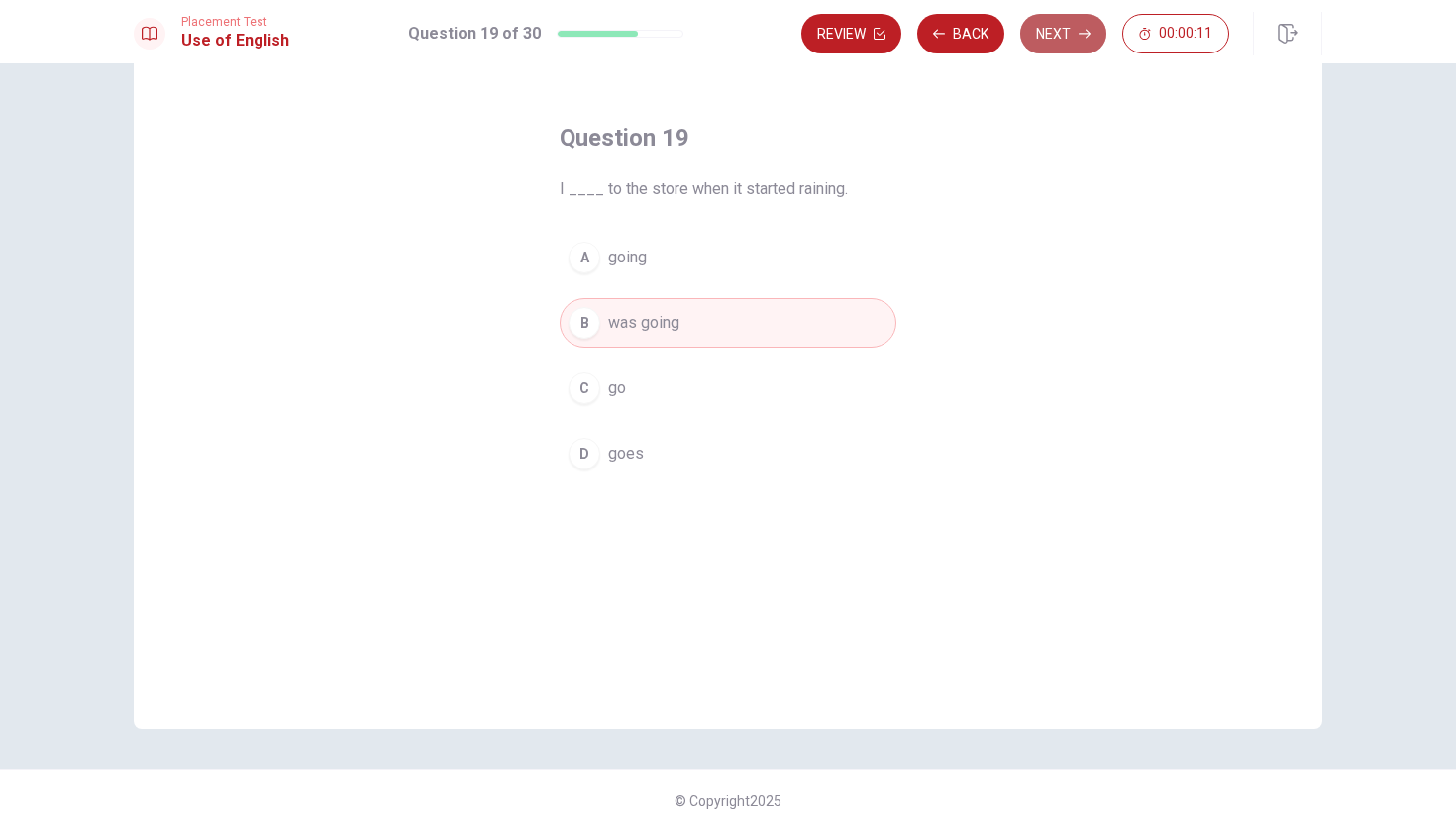 click on "Next" at bounding box center [1063, 34] 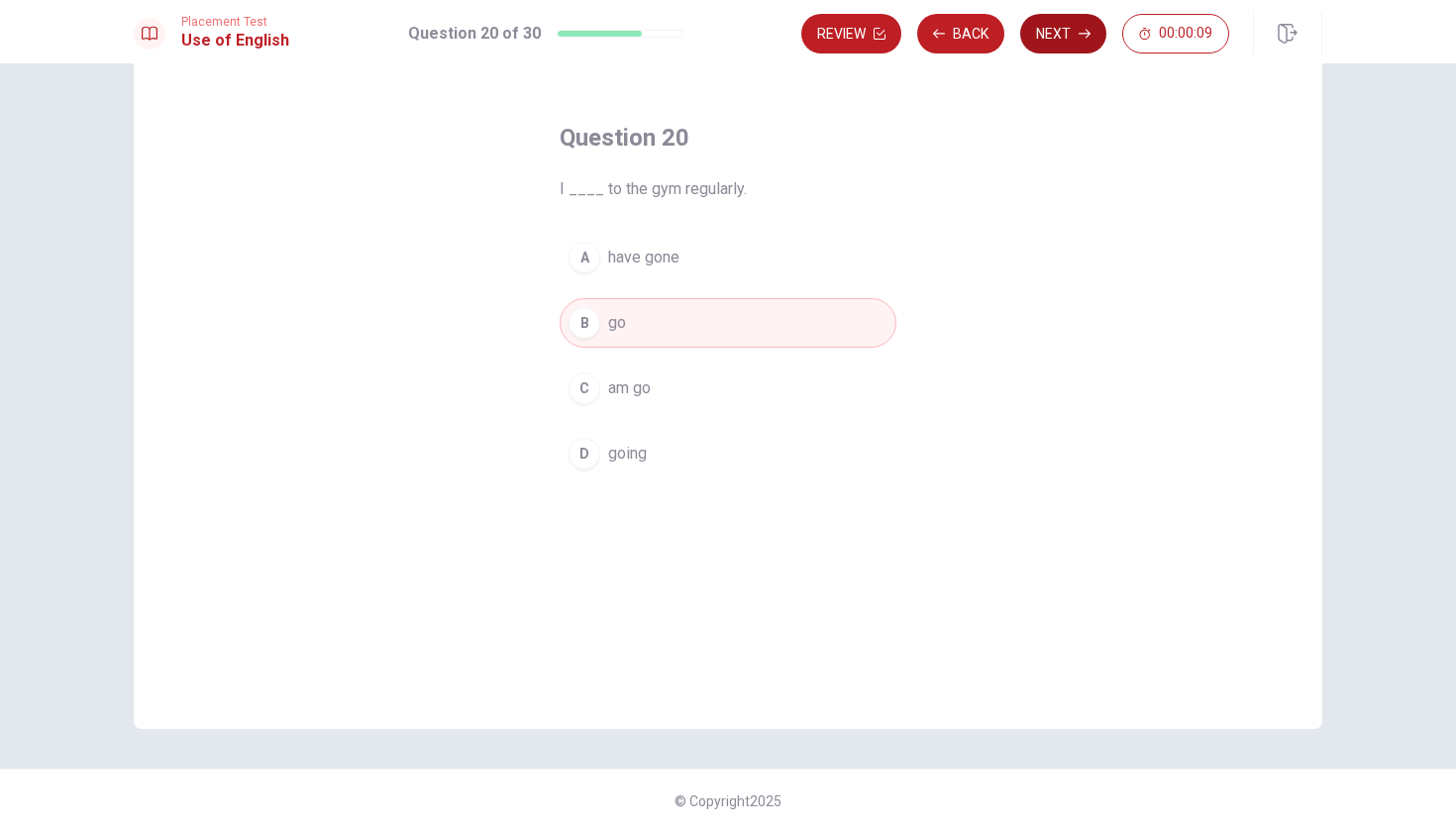 click on "Next" at bounding box center [1063, 34] 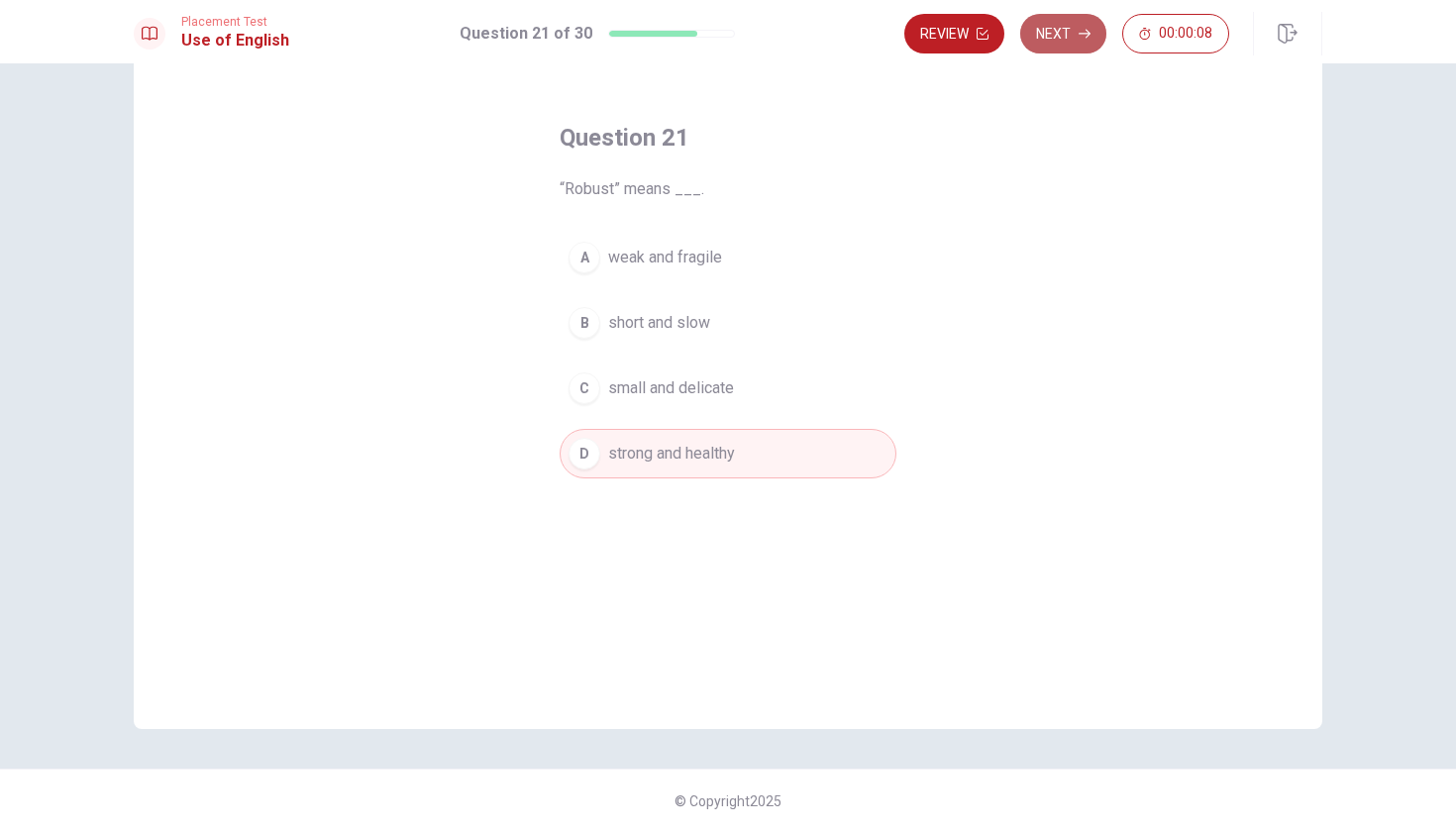 click on "Next" at bounding box center (1063, 34) 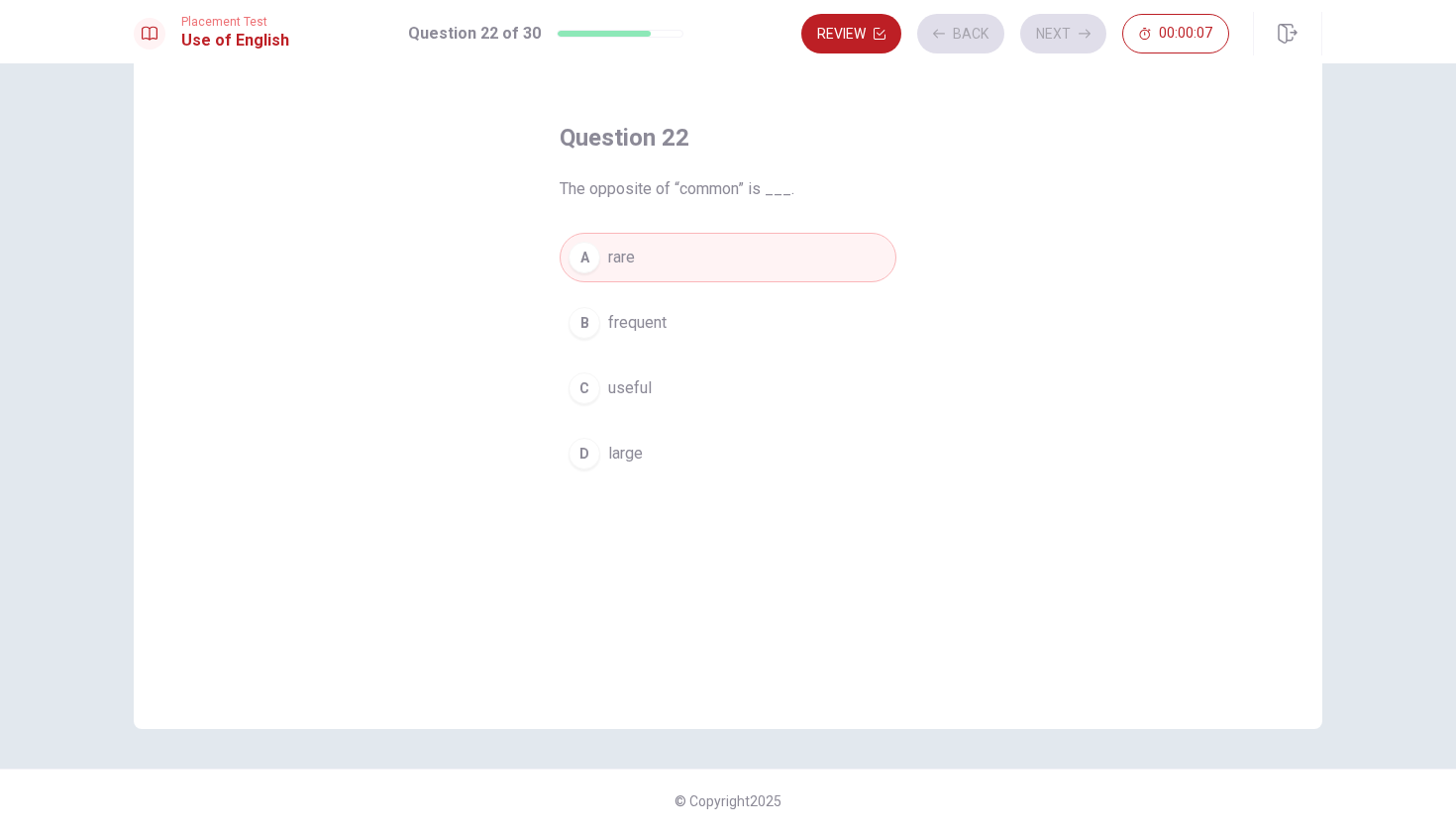 click on "Review Back Next 00:00:07" at bounding box center (1015, 34) 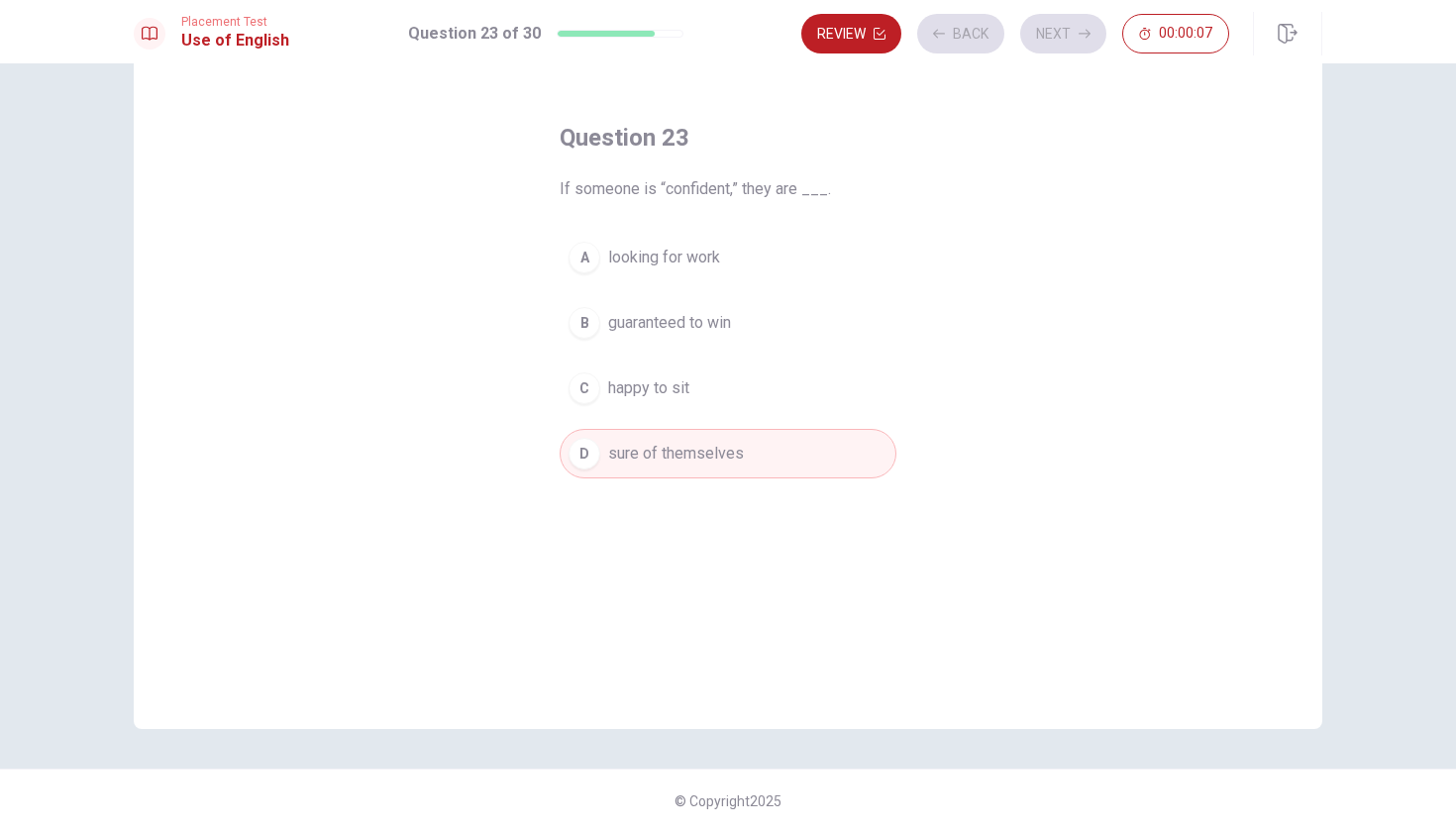 click on "Review Back Next 00:00:07" at bounding box center (1015, 34) 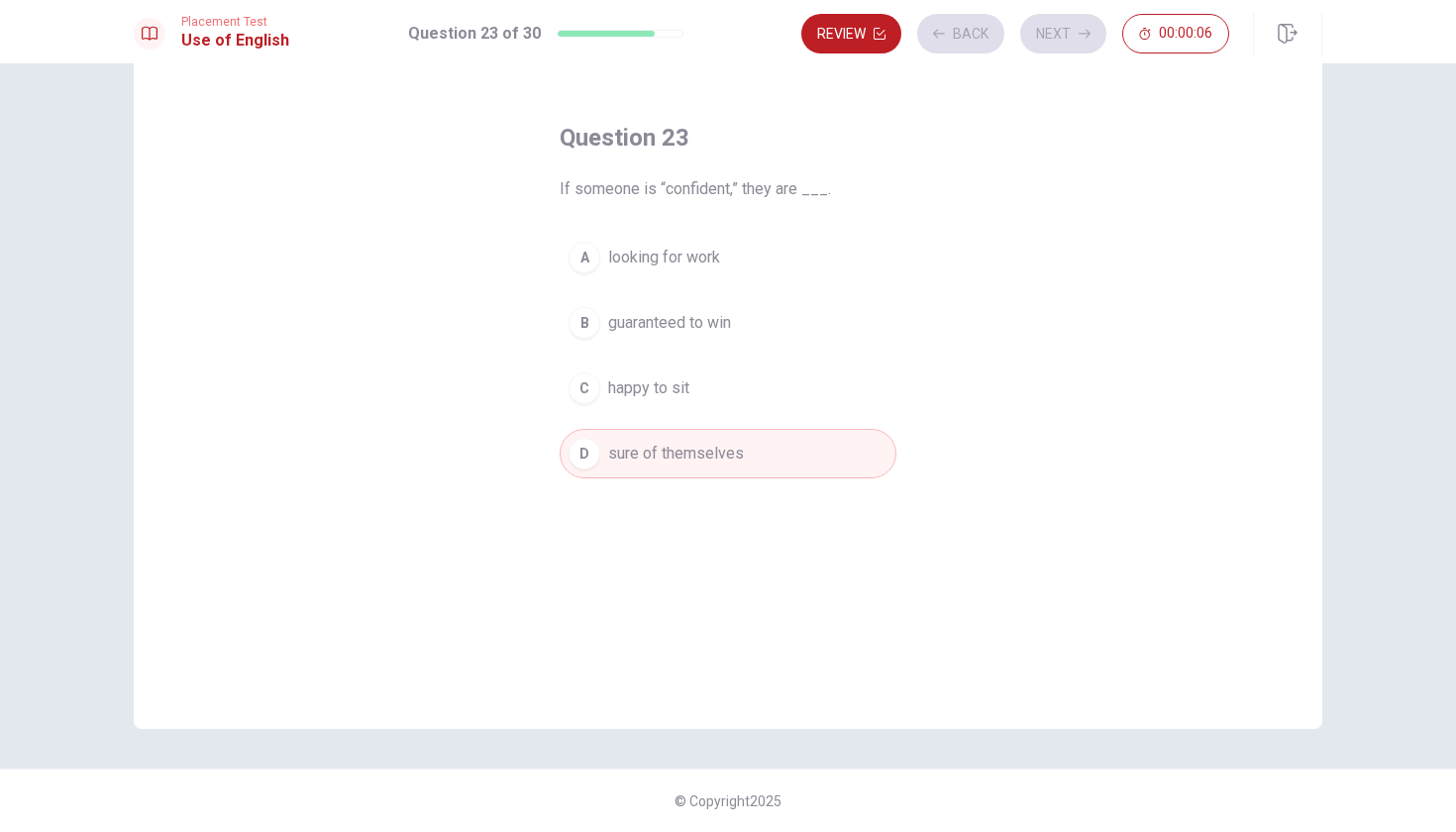 click on "Review Back Next 00:00:06" at bounding box center [1015, 34] 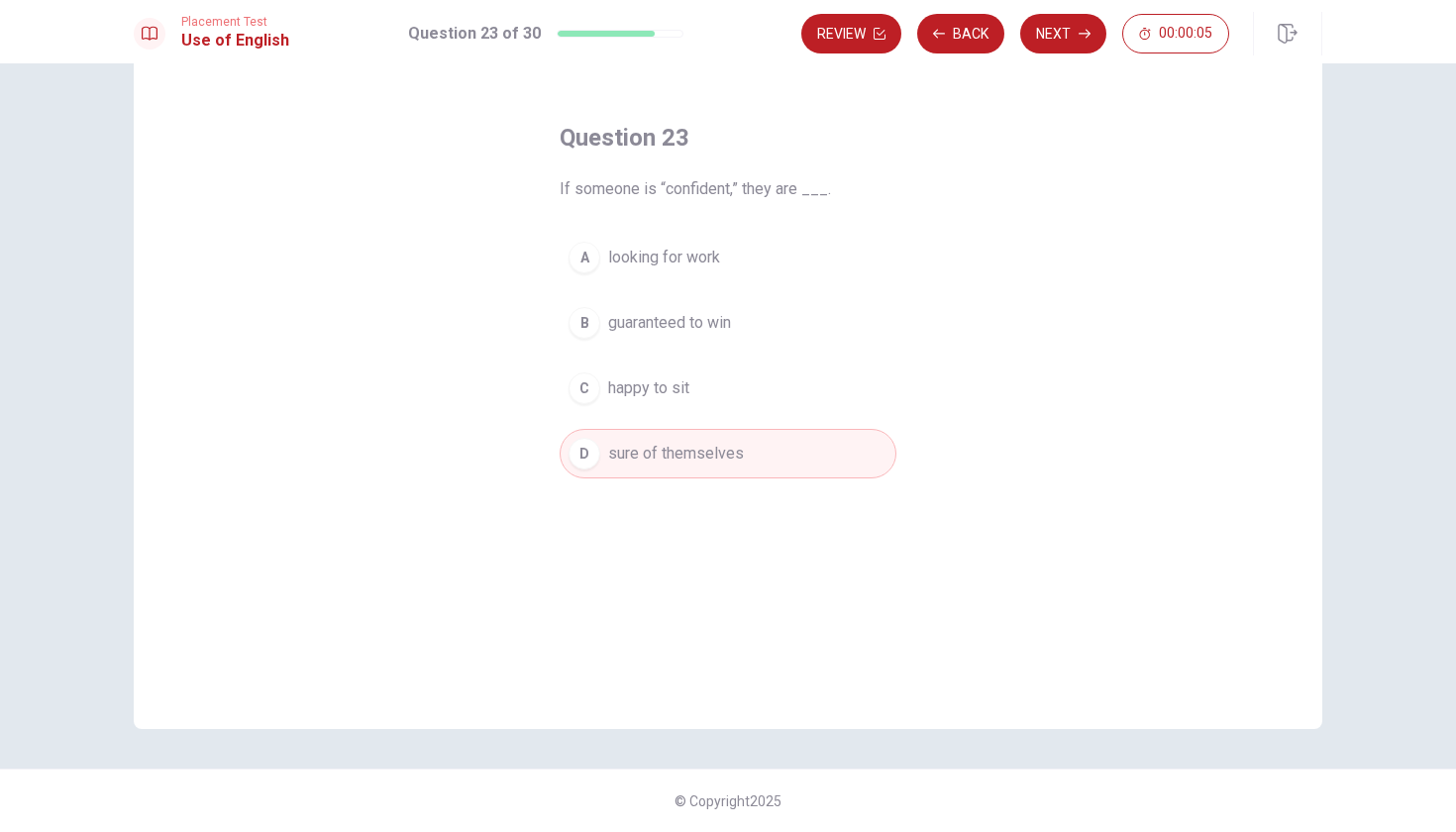 click on "Next" at bounding box center [1063, 34] 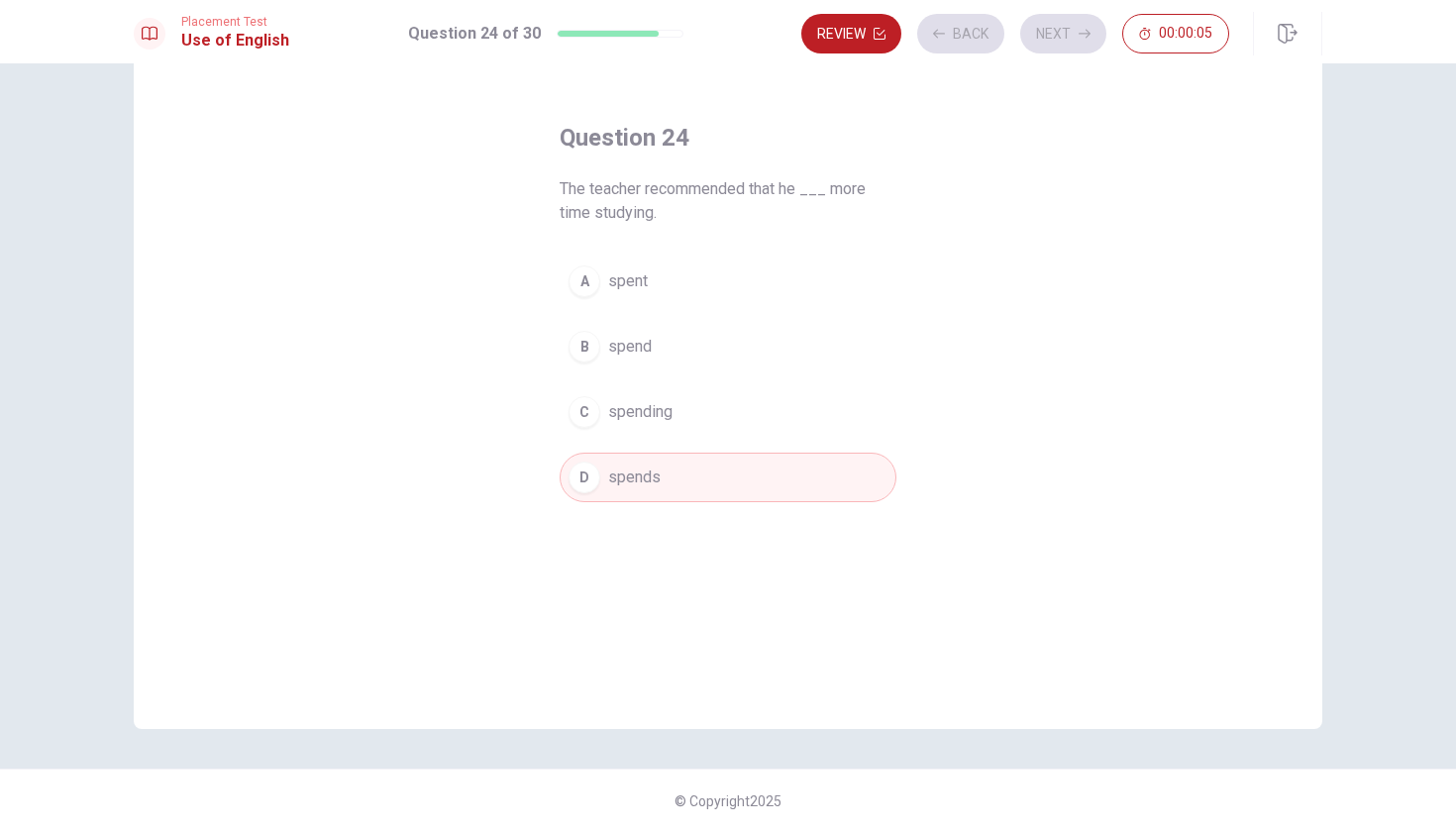 click on "Review Back Next 00:00:05" at bounding box center (1015, 34) 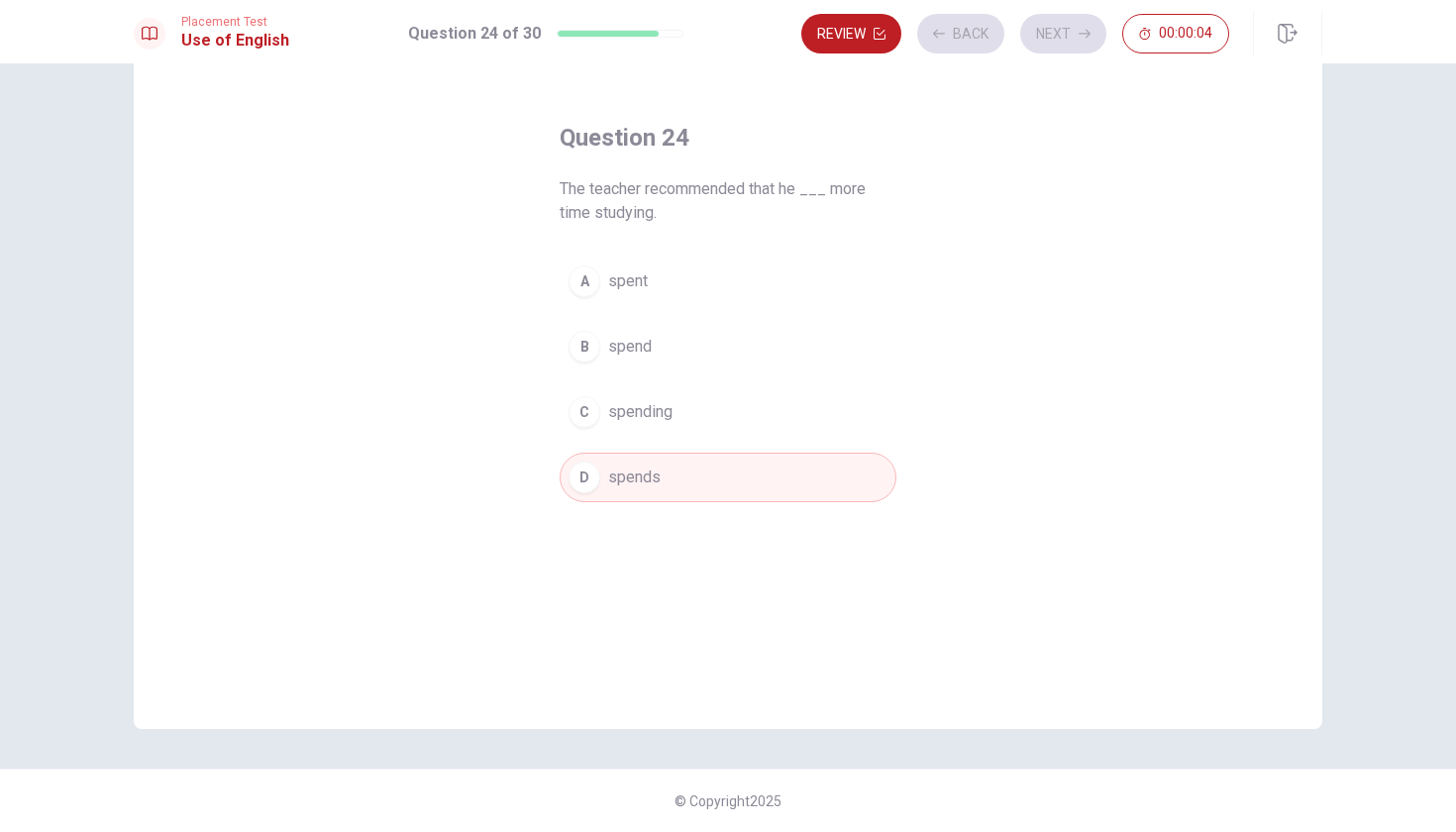 click on "Review Back Next 00:00:04" at bounding box center (1015, 34) 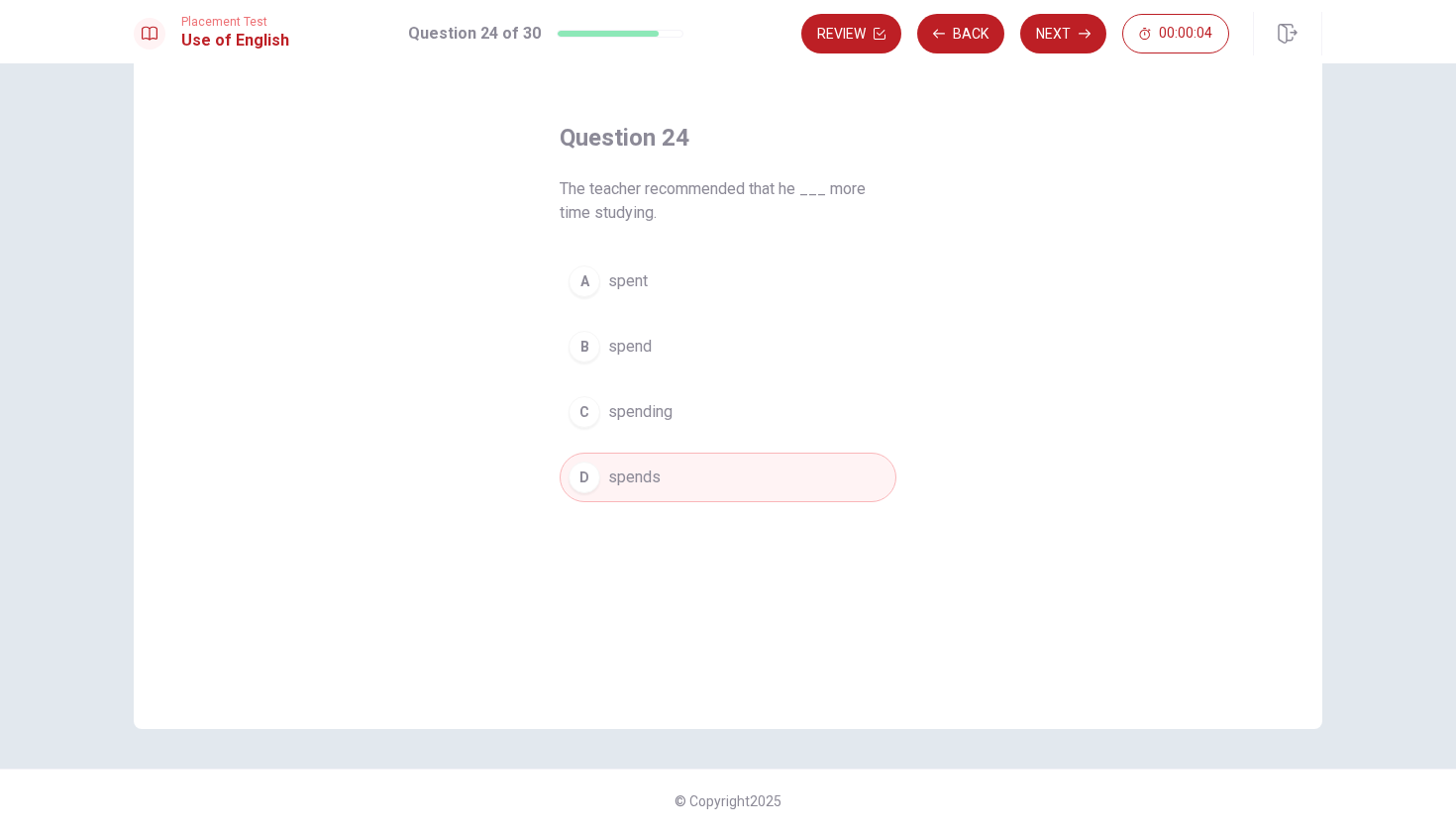 click on "Next" at bounding box center (1063, 34) 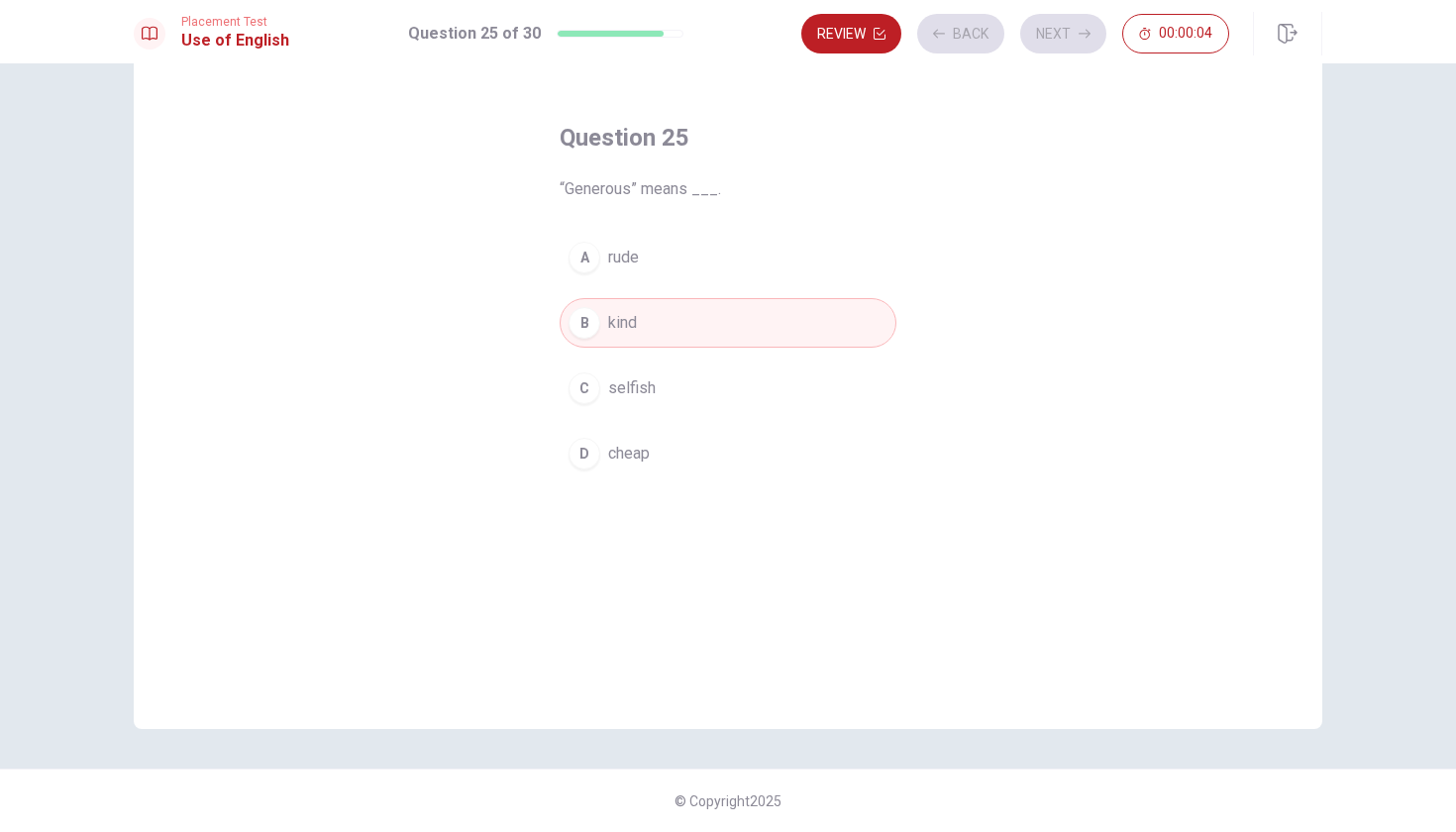 click on "Review Back Next 00:00:04" at bounding box center [1015, 34] 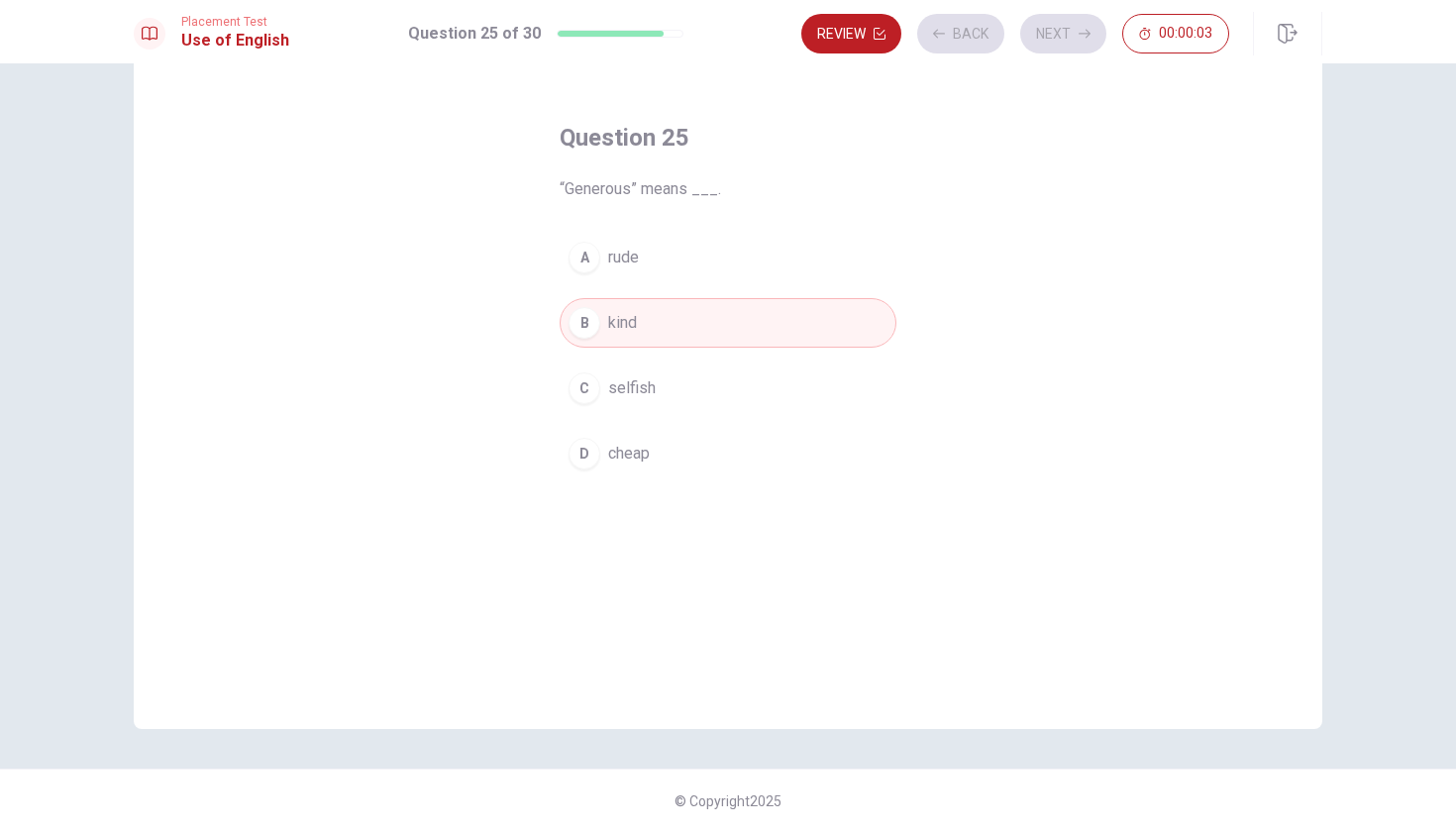 click on "Review Back Next 00:00:03" at bounding box center [1015, 34] 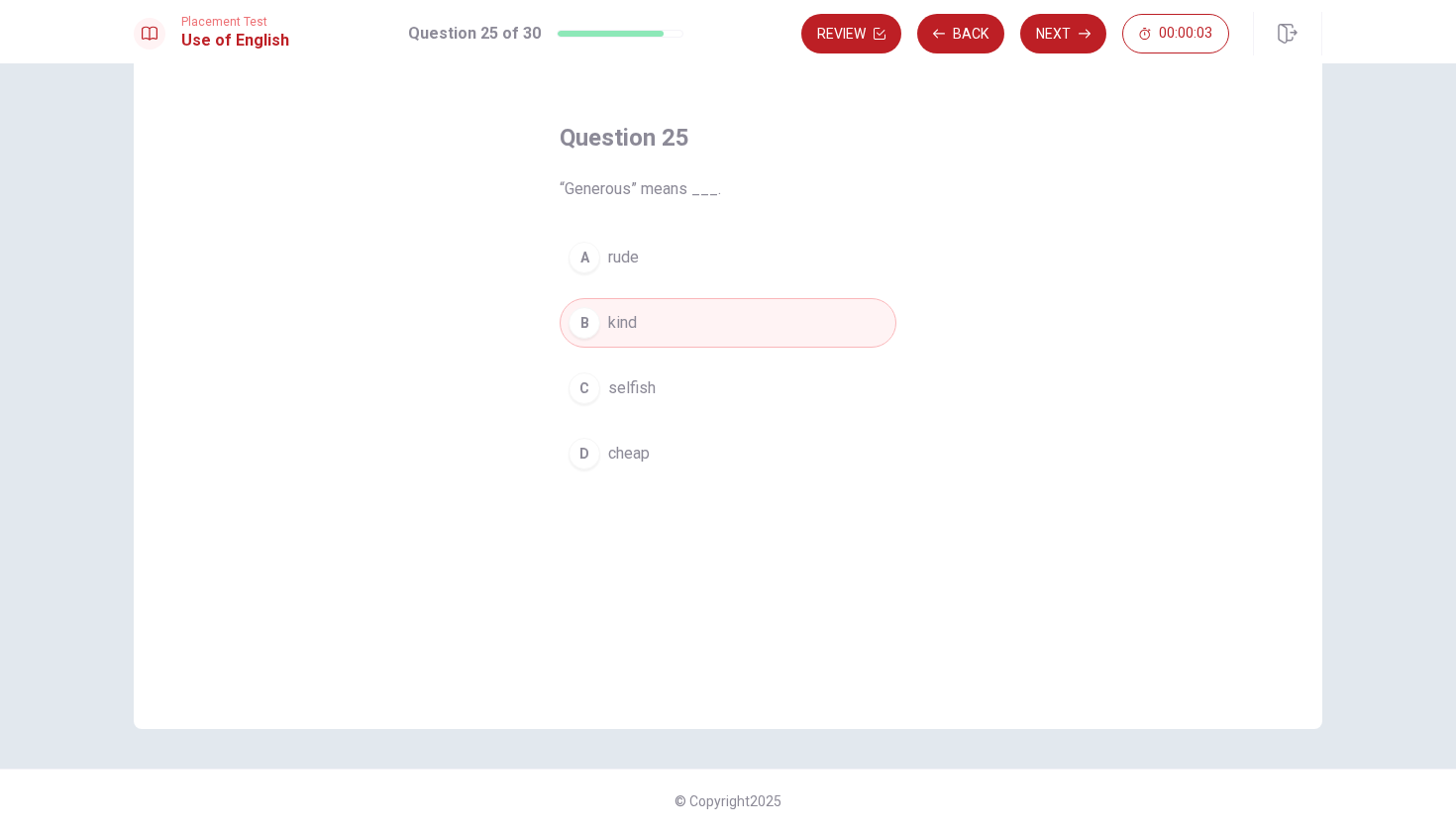 click on "Next" at bounding box center [1063, 34] 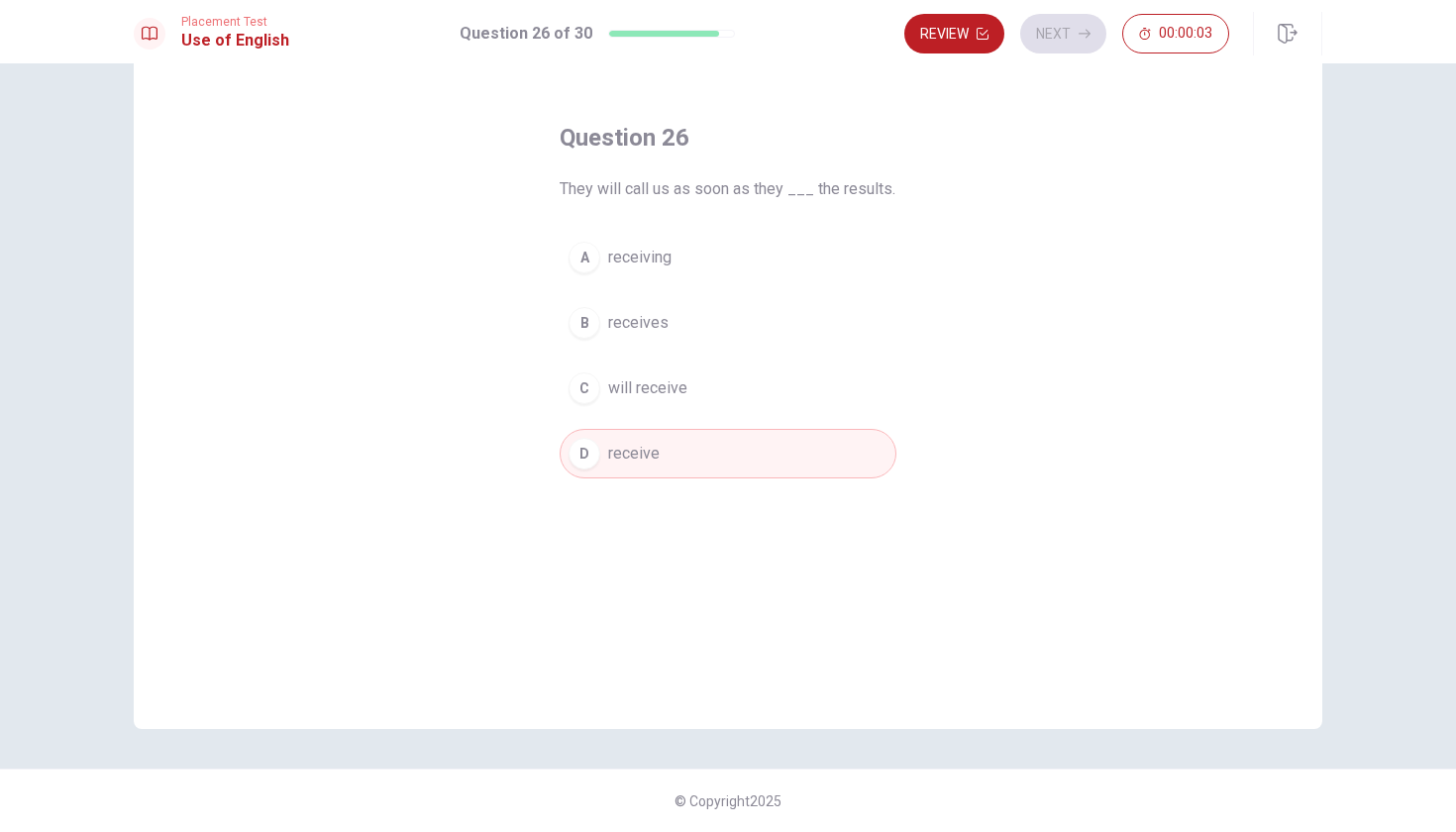click on "Review Next 00:00:03" at bounding box center (1067, 34) 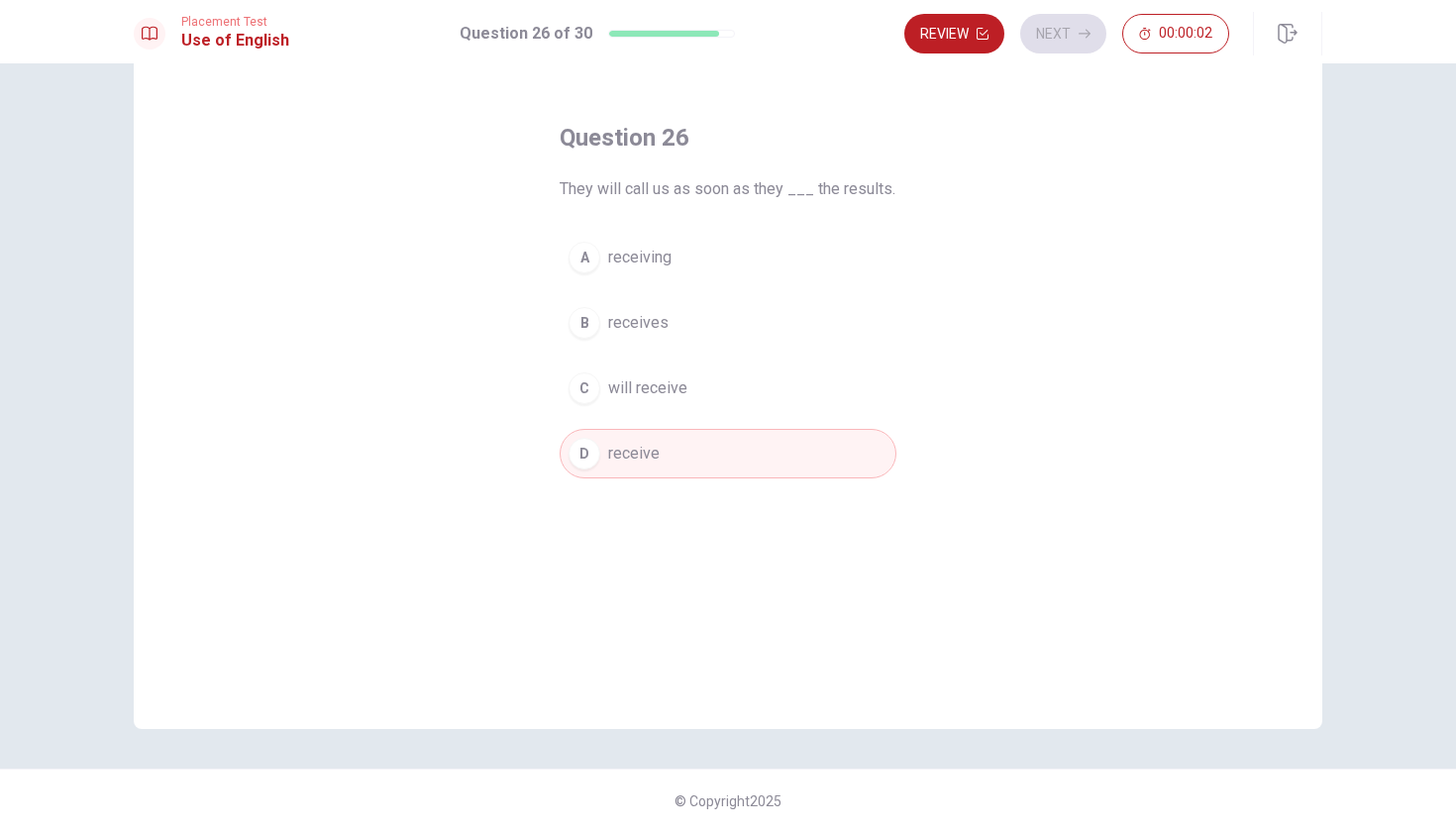 click on "Review Next 00:00:02" at bounding box center (1067, 34) 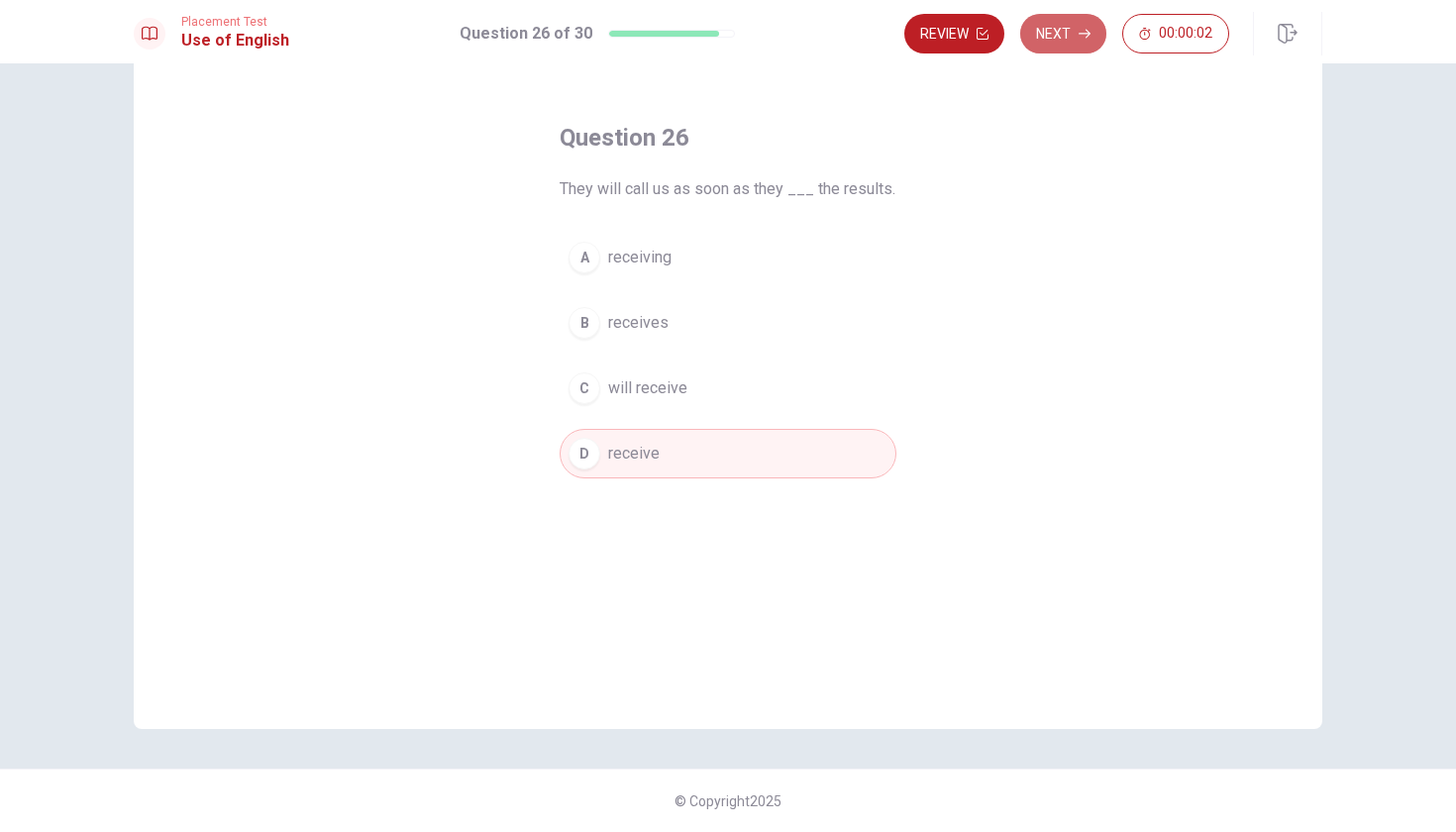 click on "Next" at bounding box center (1063, 34) 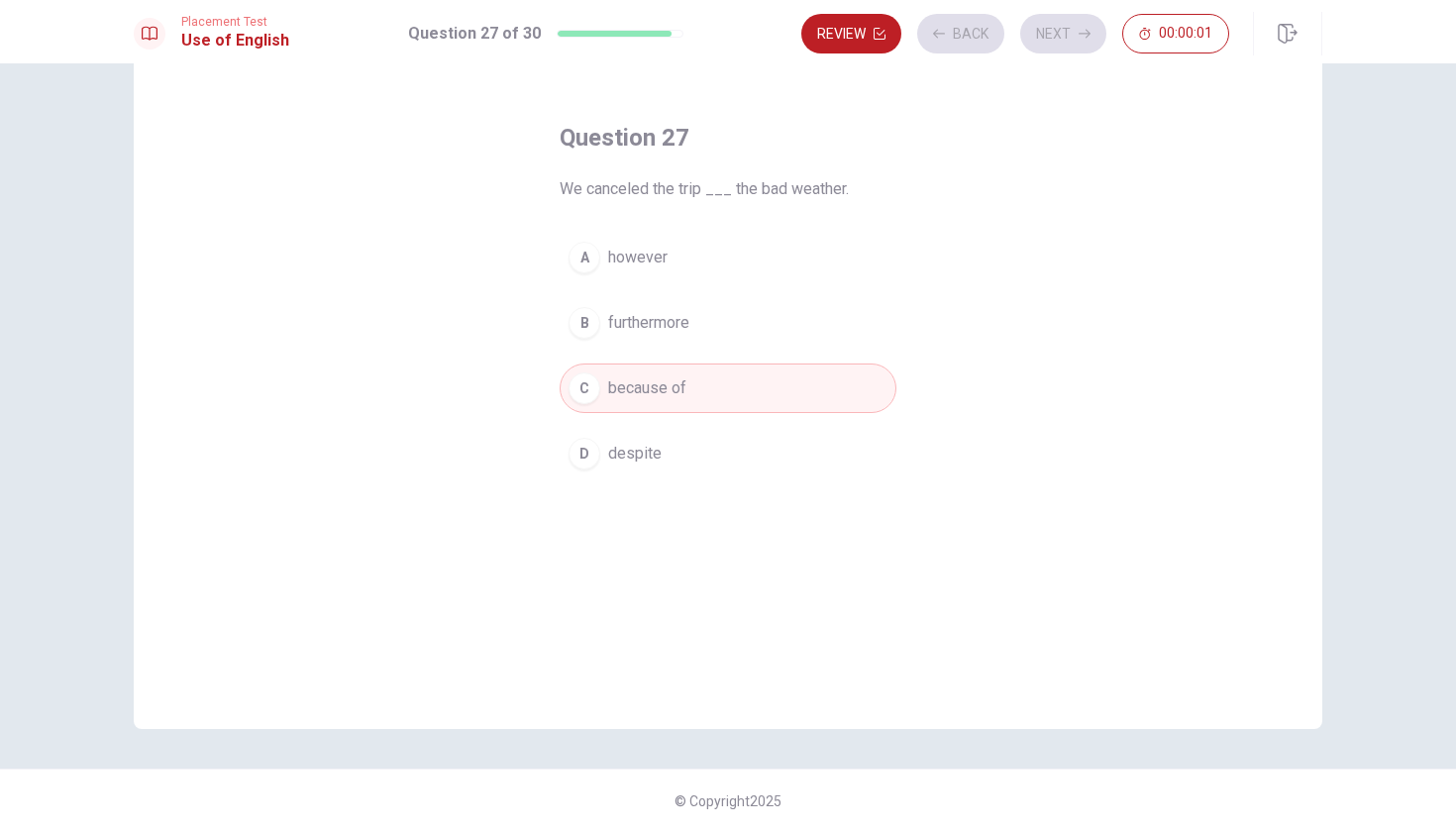 click on "Review Back Next 00:00:01" at bounding box center [1015, 34] 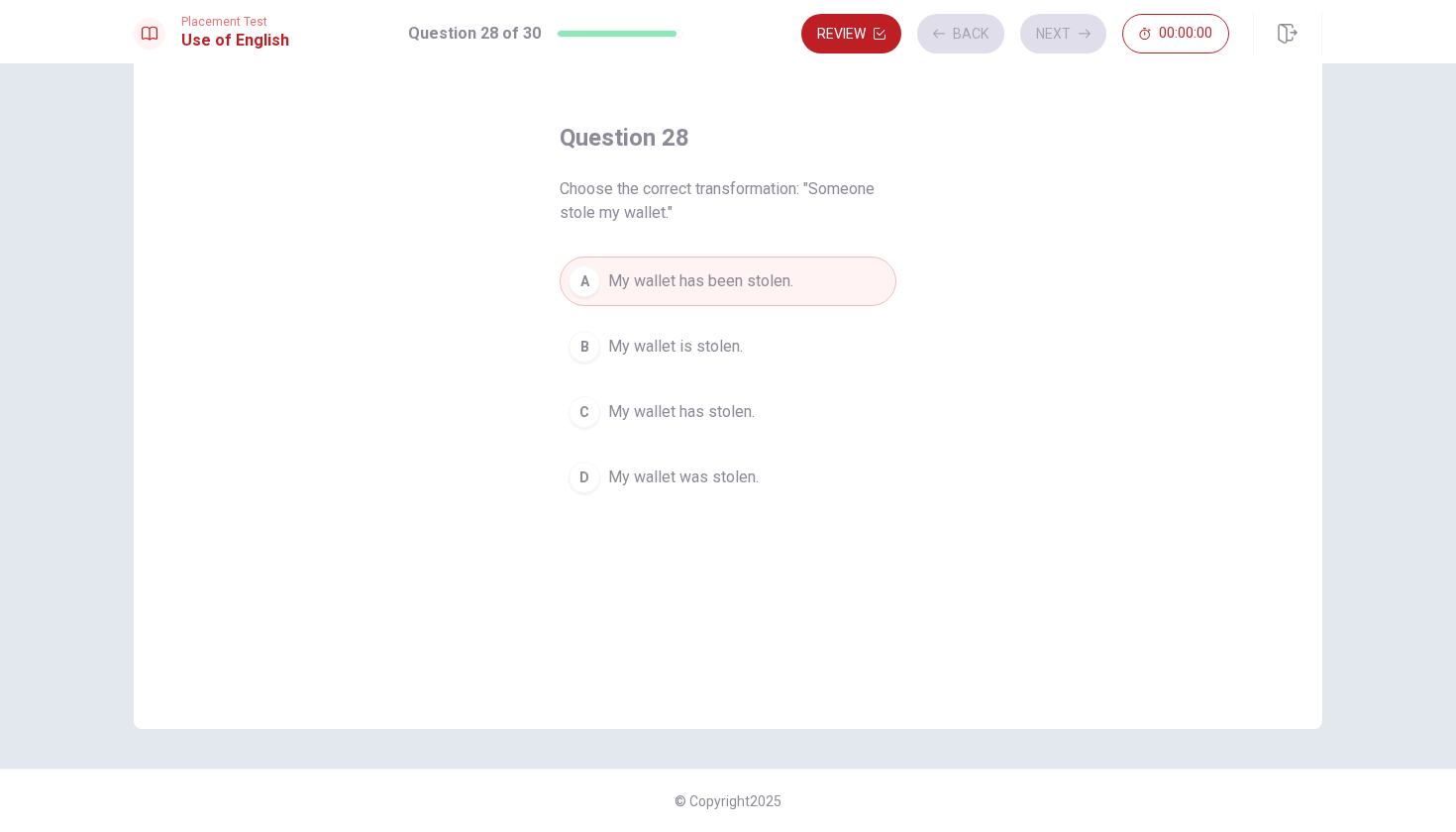 click on "Review Back Next 00:00:00" at bounding box center (1015, 34) 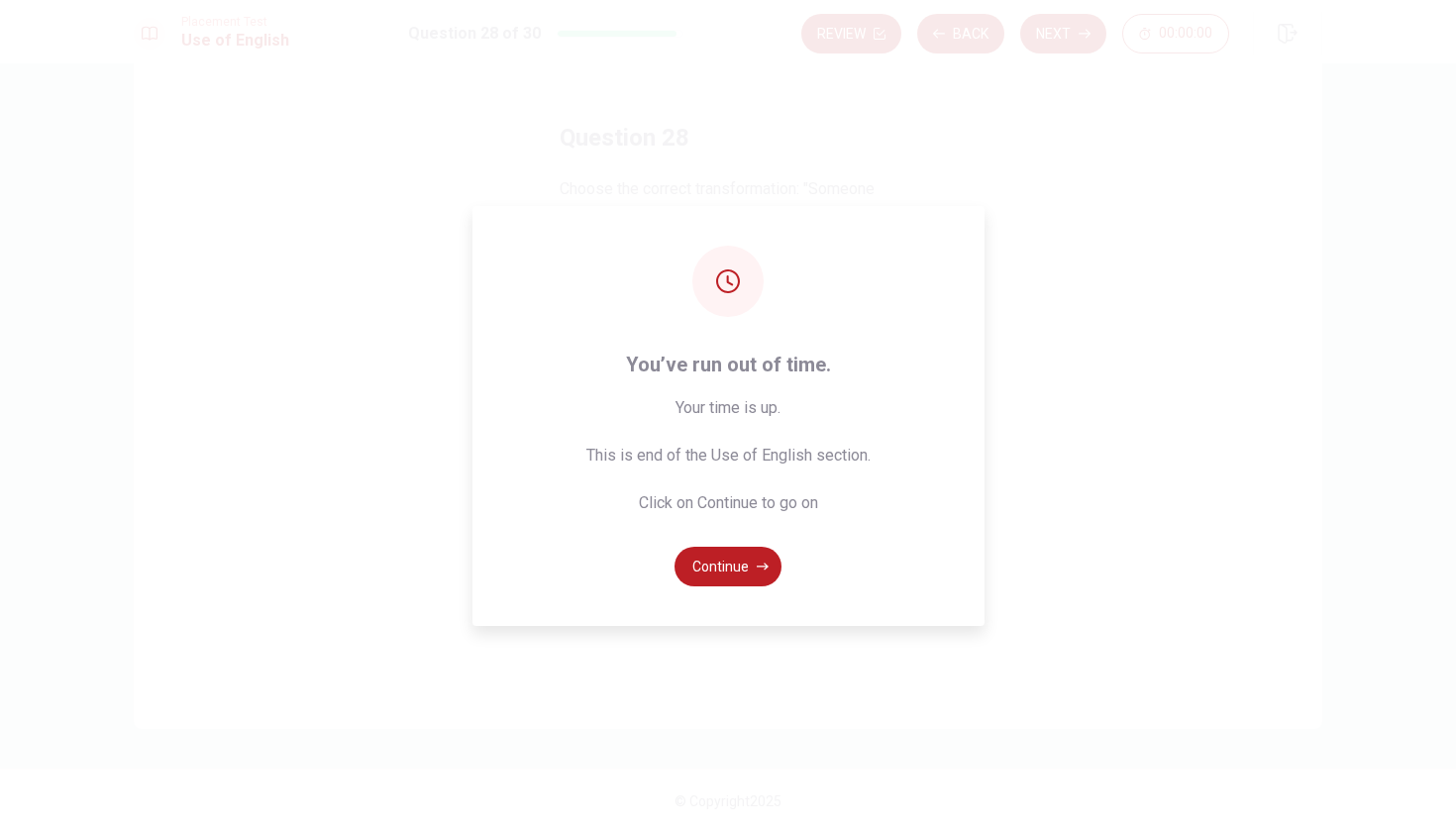 click on "You’ve run out of time. Your time is up. This is end of the Use of English section. Click on Continue to go on Continue" at bounding box center (728, 416) 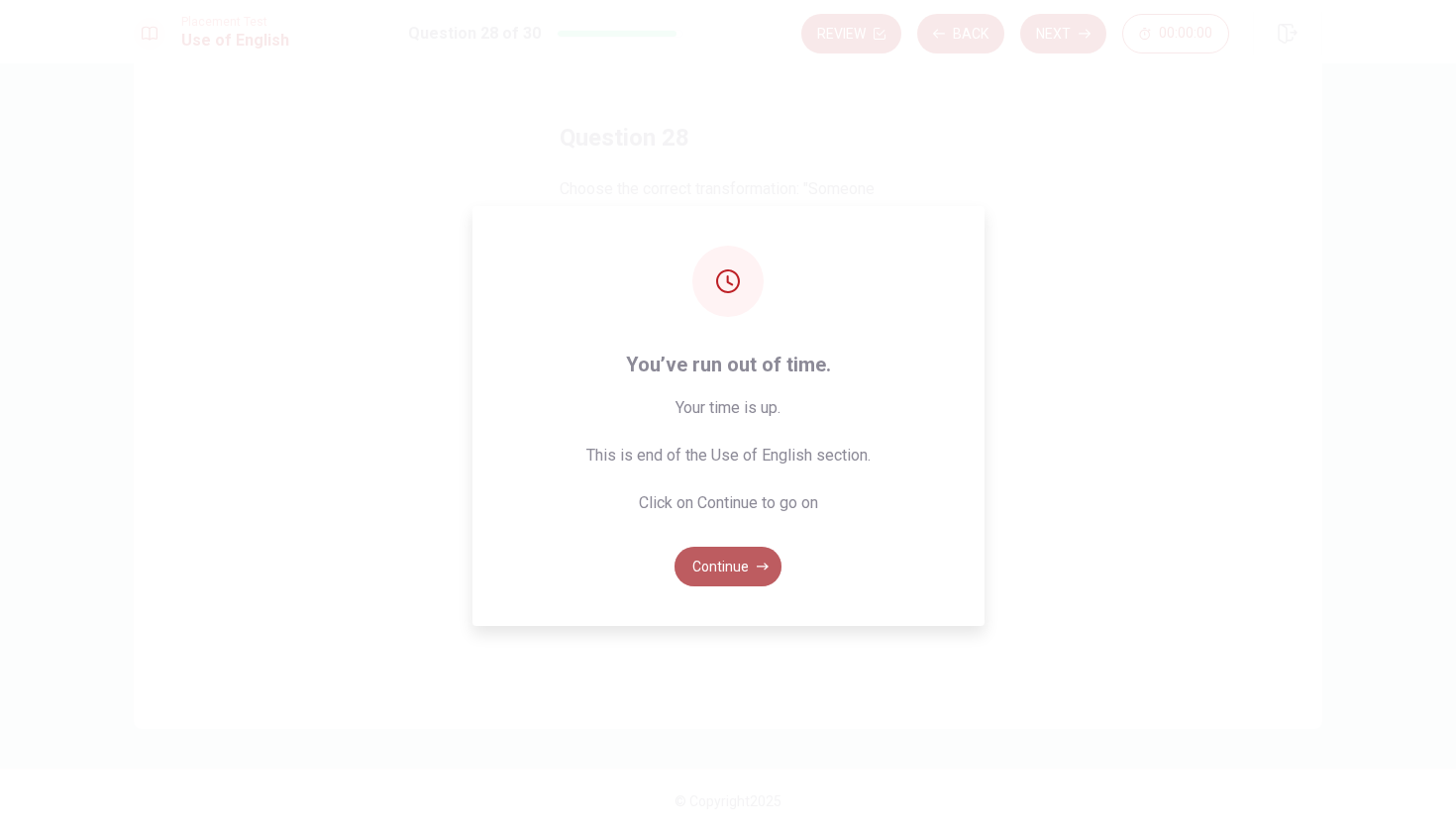 click on "Continue" at bounding box center (728, 567) 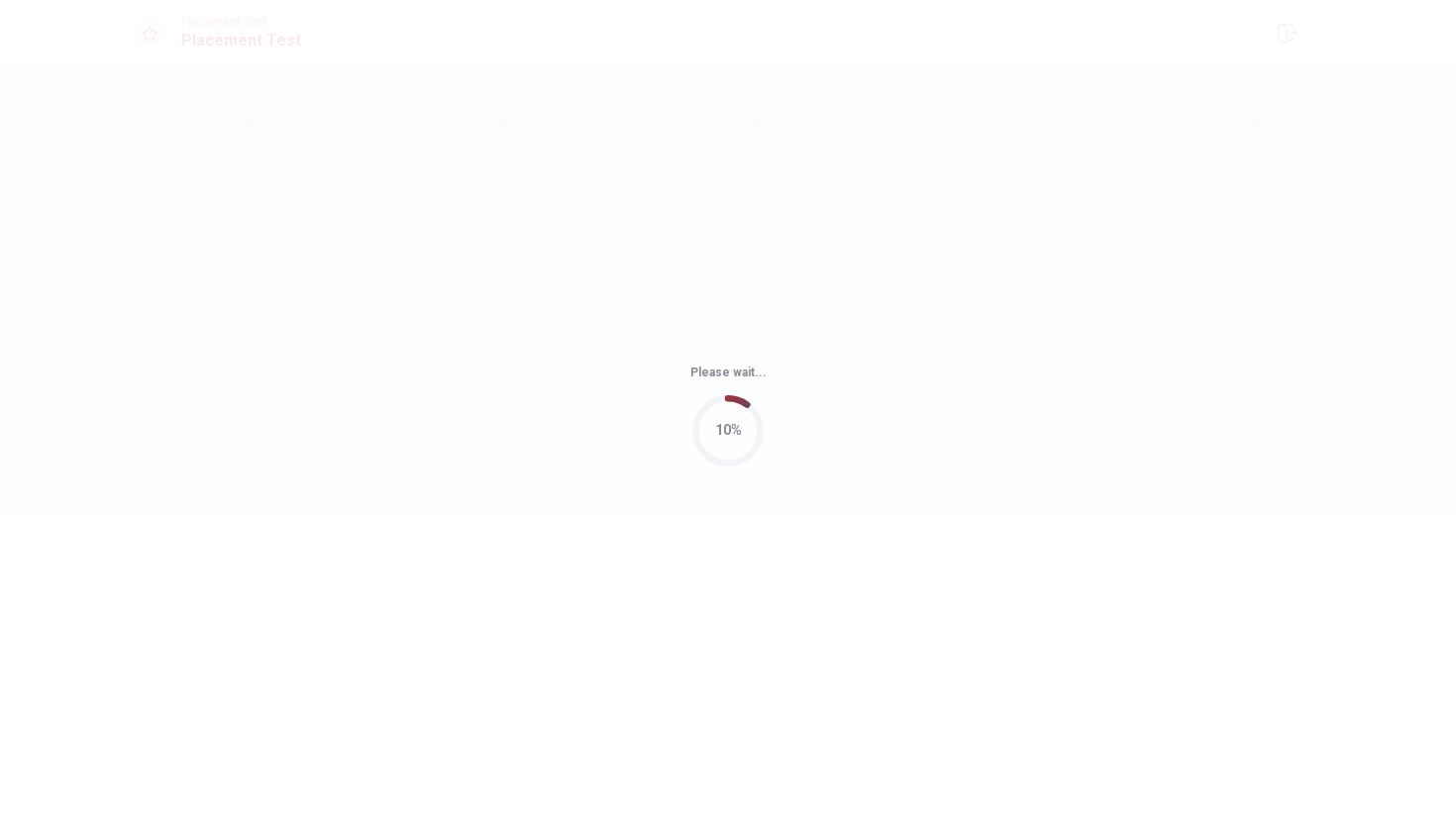 scroll, scrollTop: 0, scrollLeft: 0, axis: both 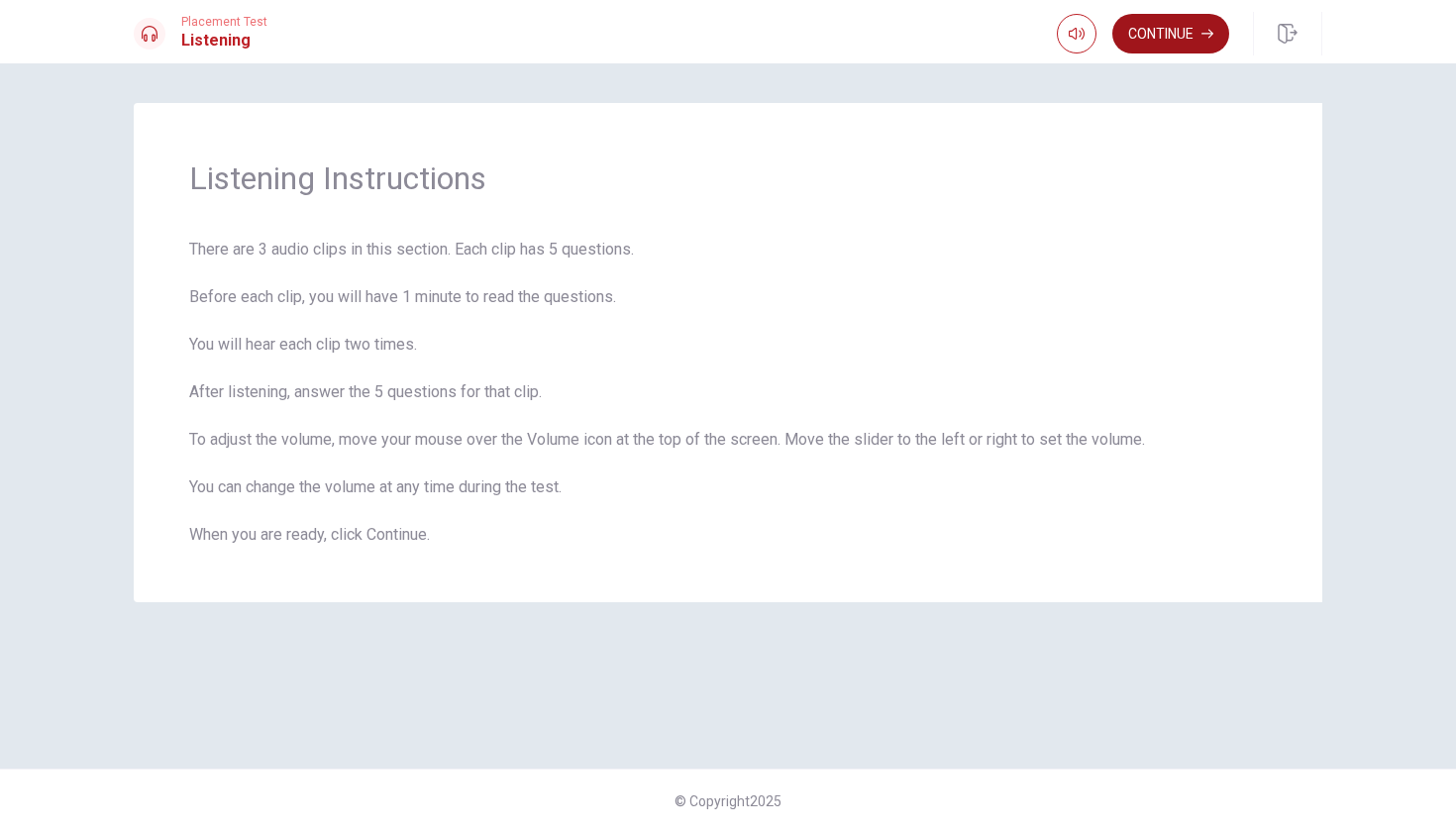click on "Continue" at bounding box center [1171, 34] 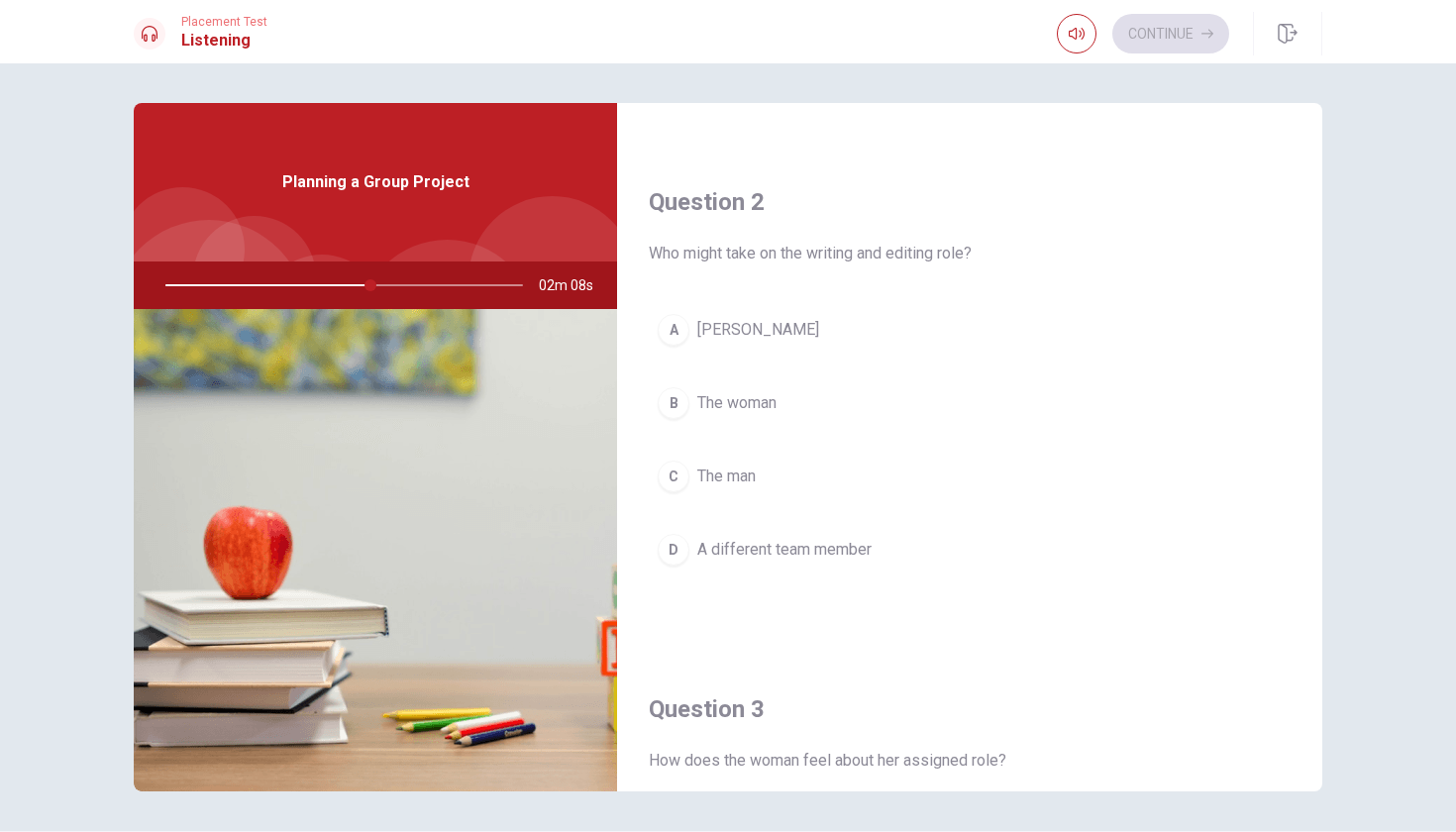 scroll, scrollTop: 467, scrollLeft: 0, axis: vertical 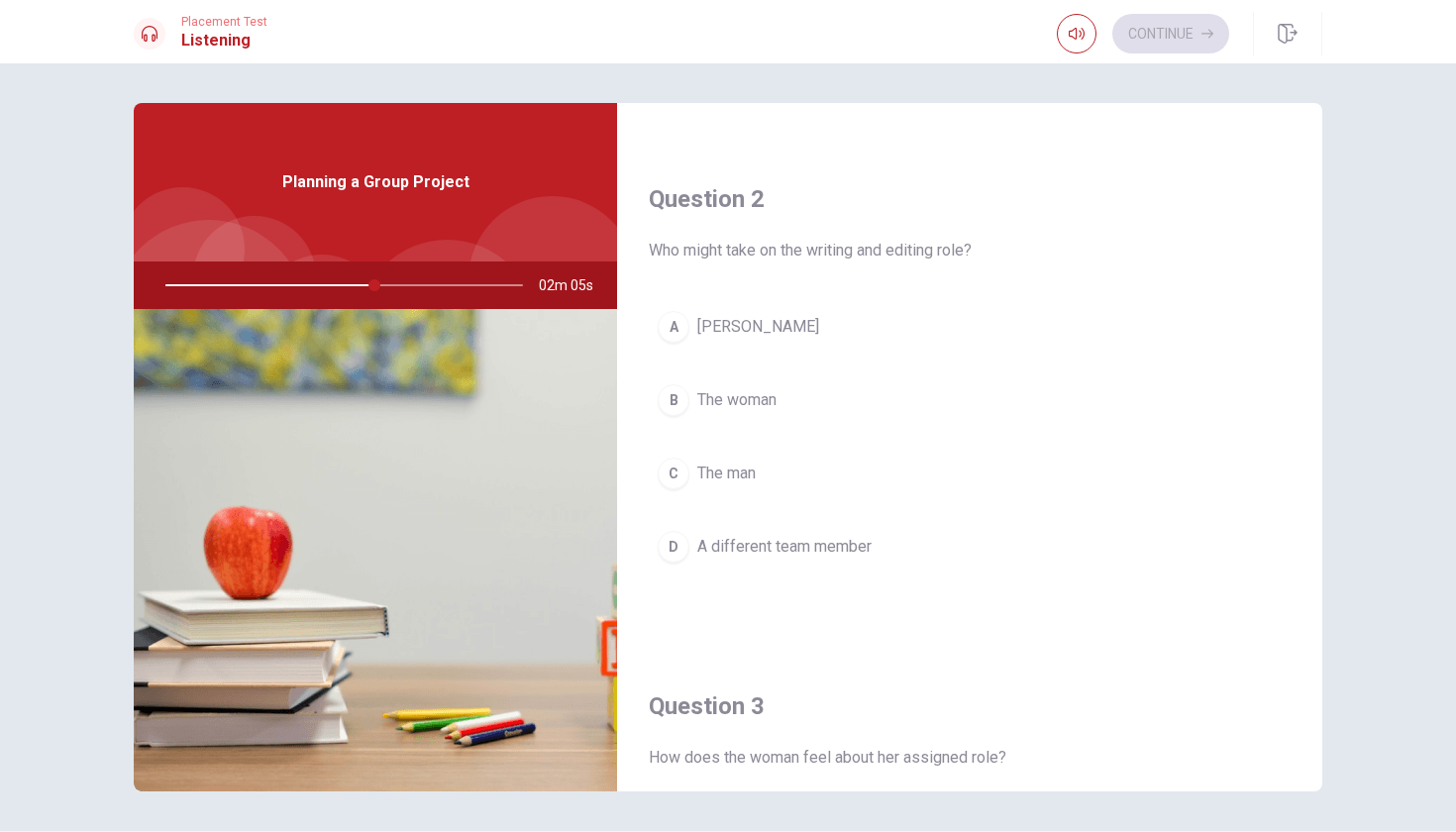 click on "A" at bounding box center (674, 327) 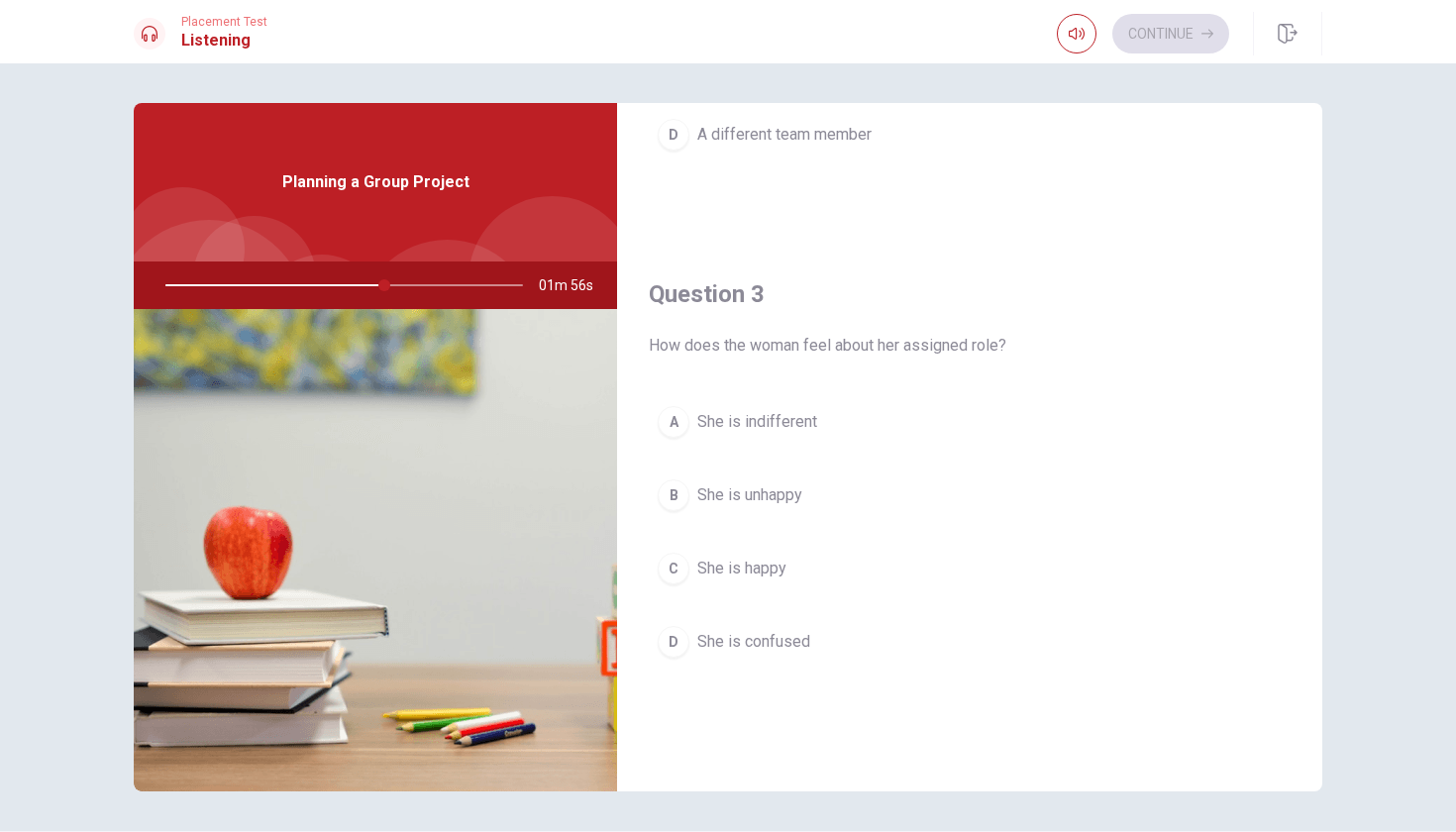 scroll, scrollTop: 918, scrollLeft: 0, axis: vertical 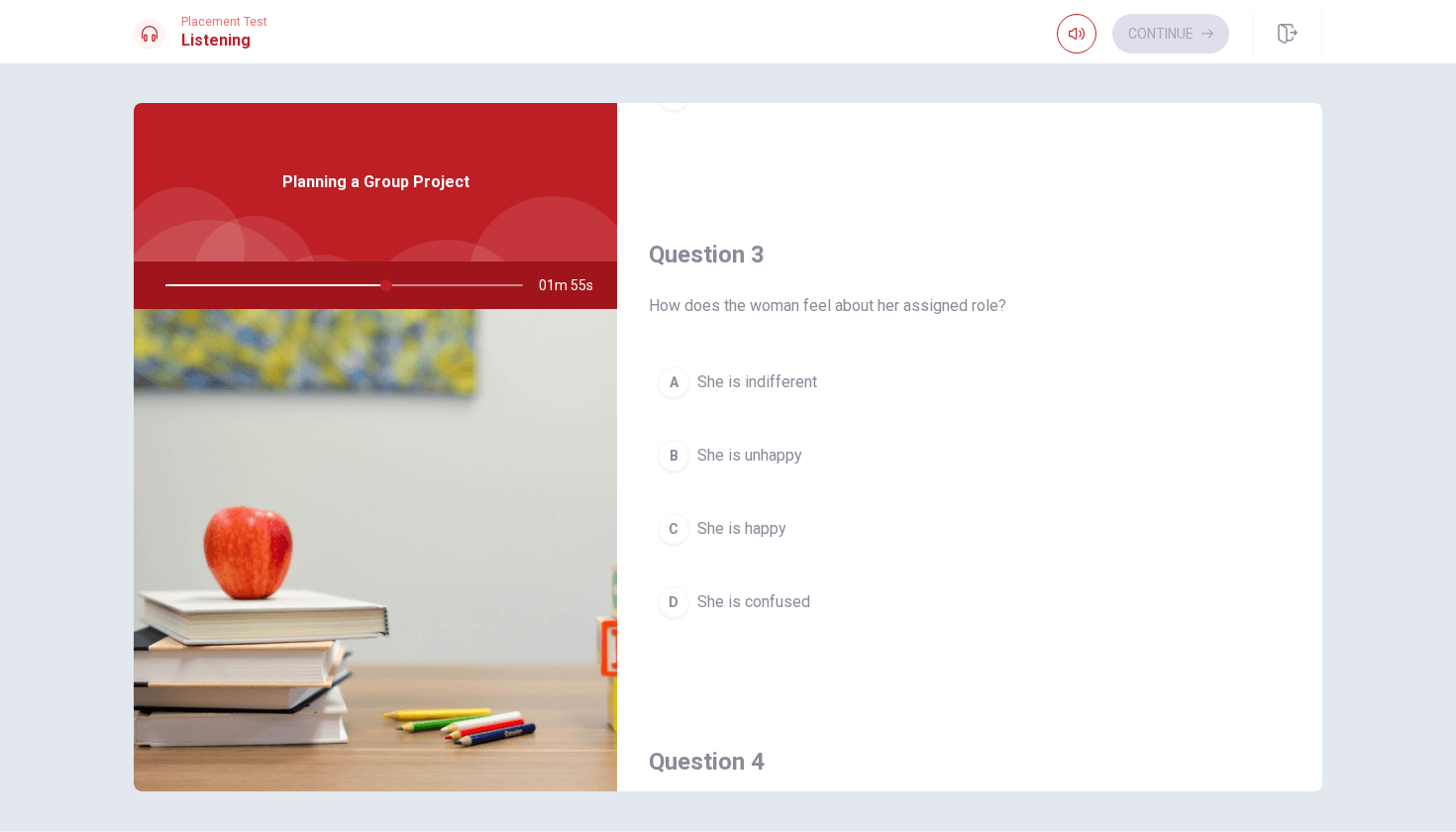 click on "C" at bounding box center [674, 529] 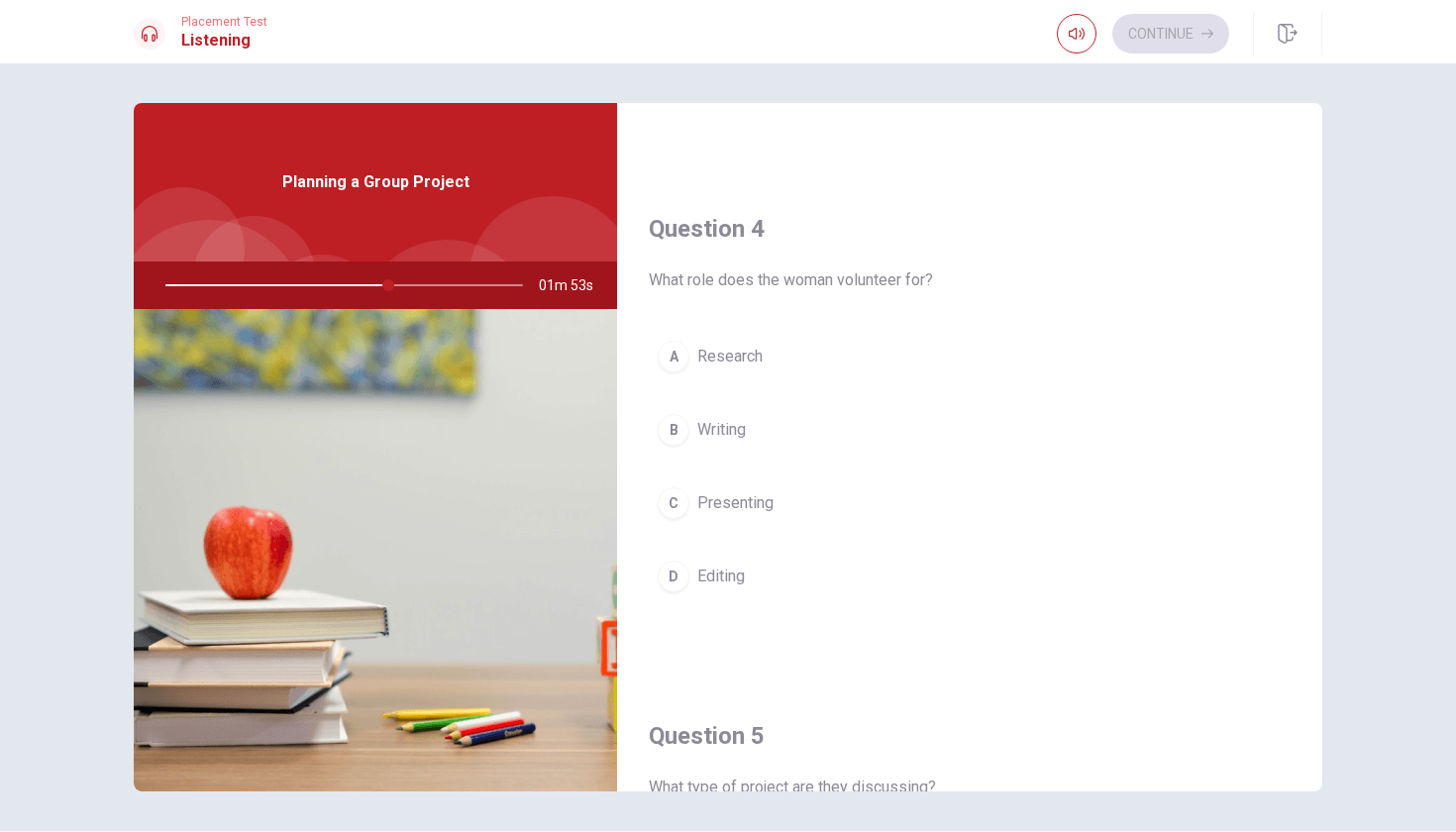 scroll, scrollTop: 1454, scrollLeft: 0, axis: vertical 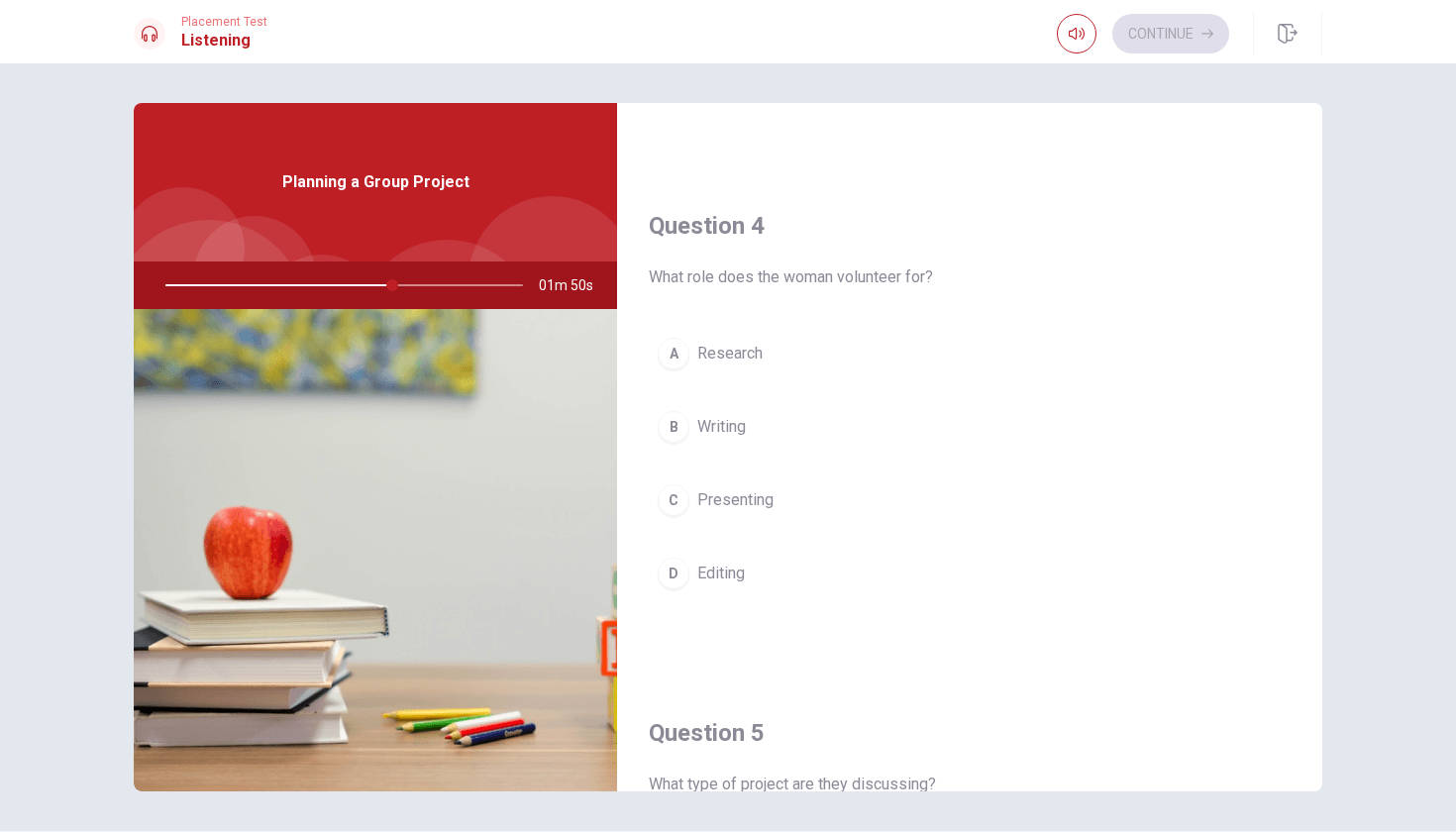 click on "A" at bounding box center [674, 354] 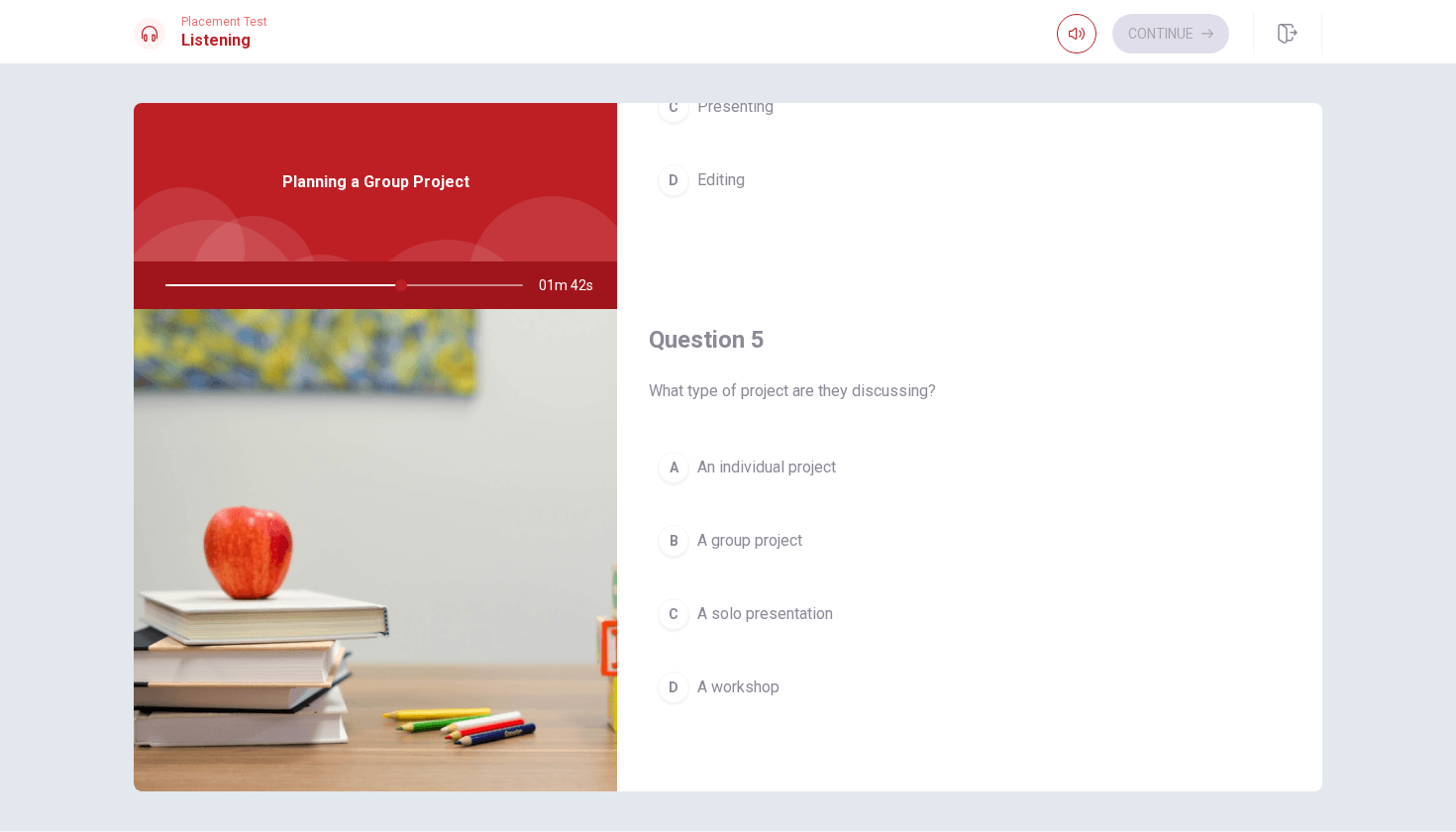 scroll, scrollTop: 1847, scrollLeft: 0, axis: vertical 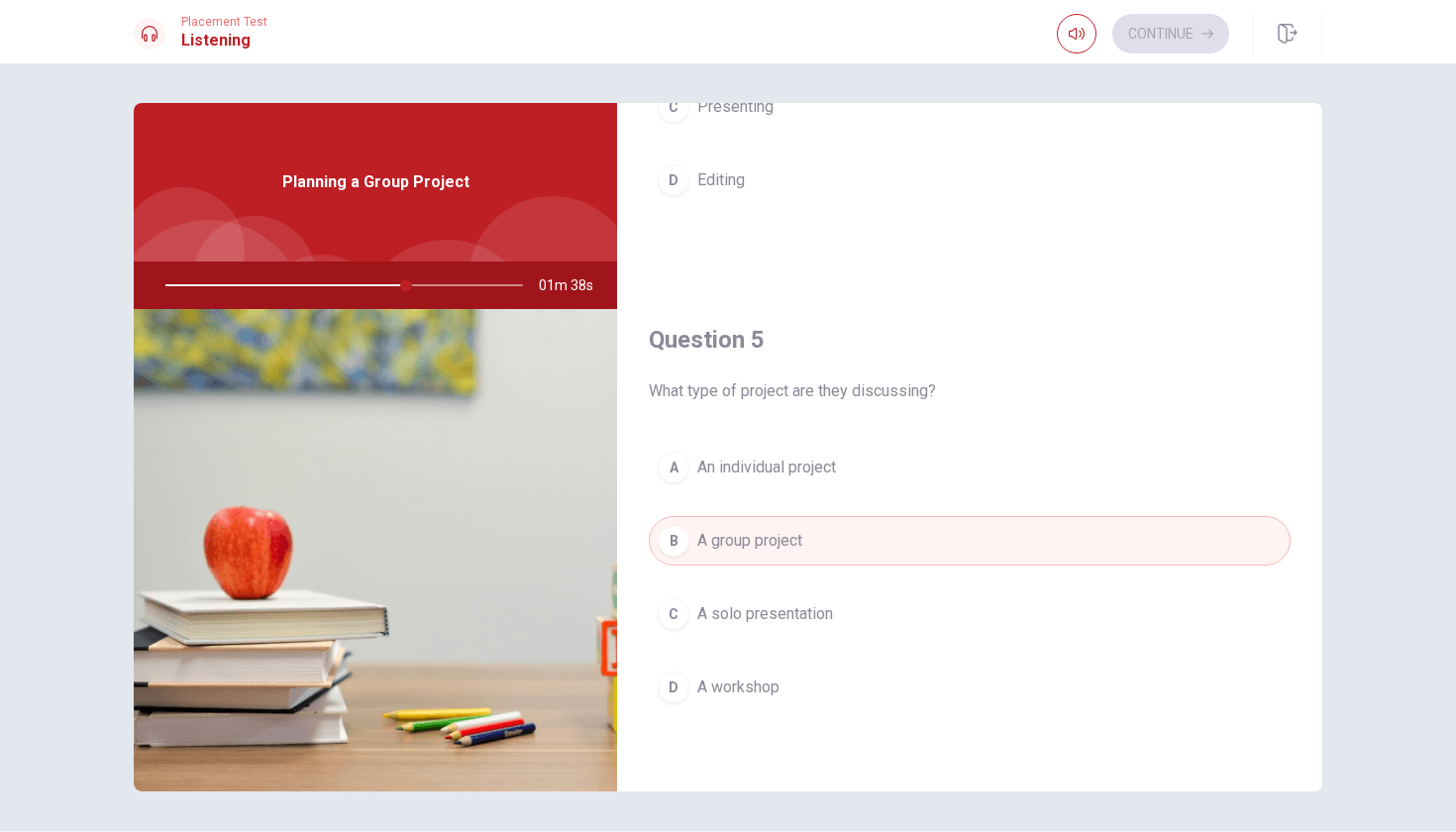 drag, startPoint x: 403, startPoint y: 282, endPoint x: 365, endPoint y: 281, distance: 38.013156 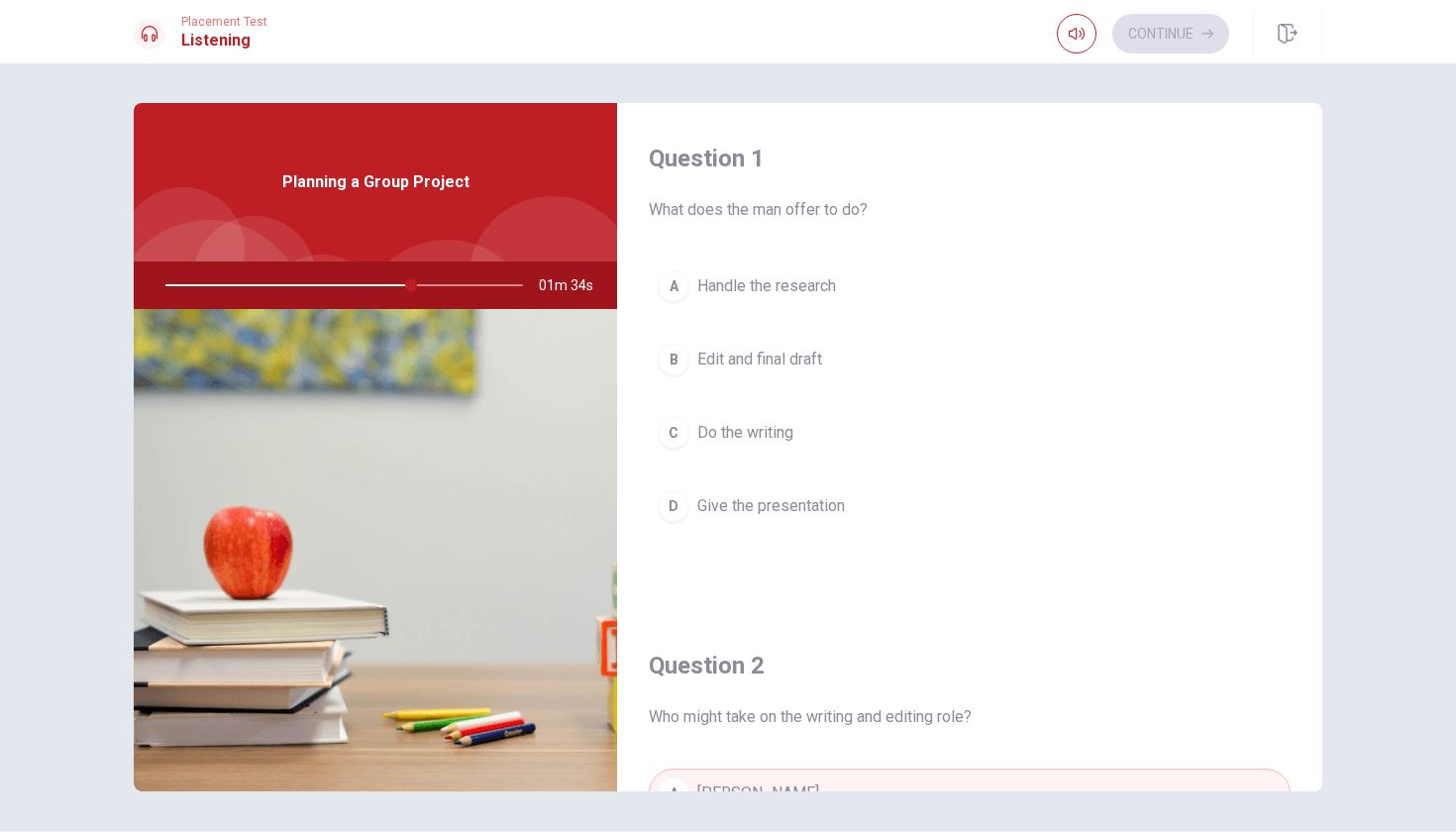 scroll, scrollTop: 0, scrollLeft: 0, axis: both 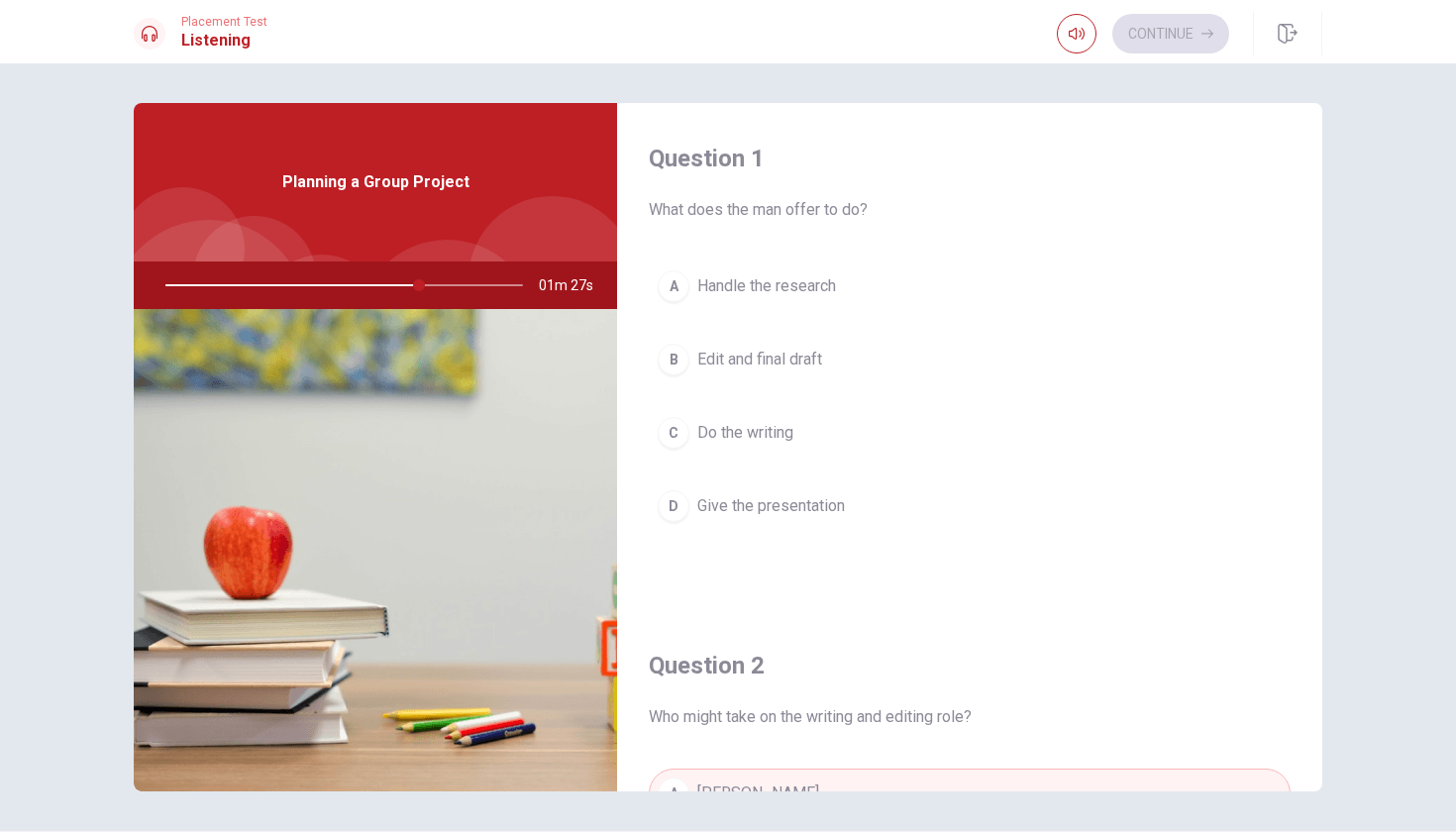 click on "A Handle the research" at bounding box center (970, 286) 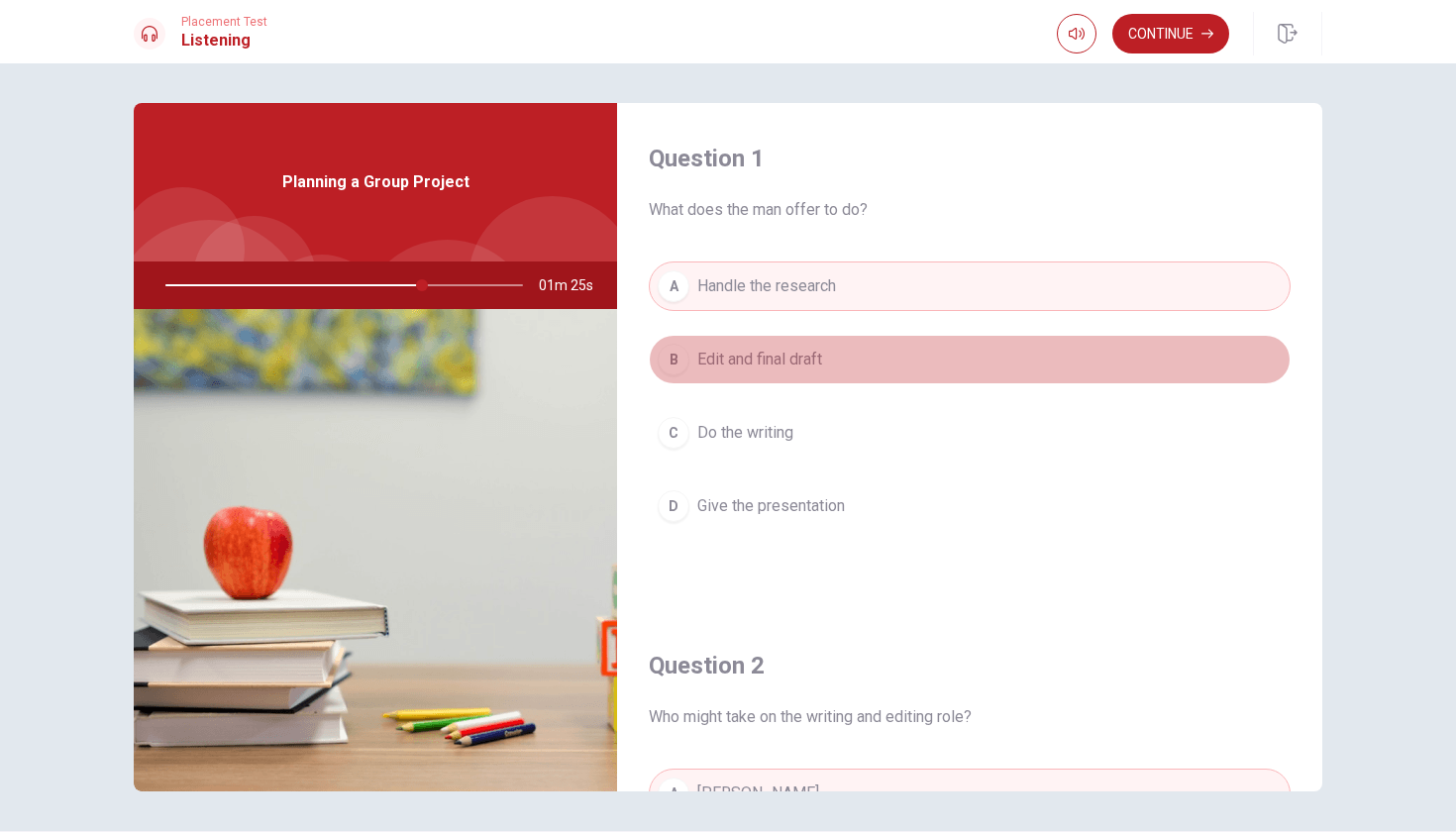click on "Edit and final draft" at bounding box center (760, 360) 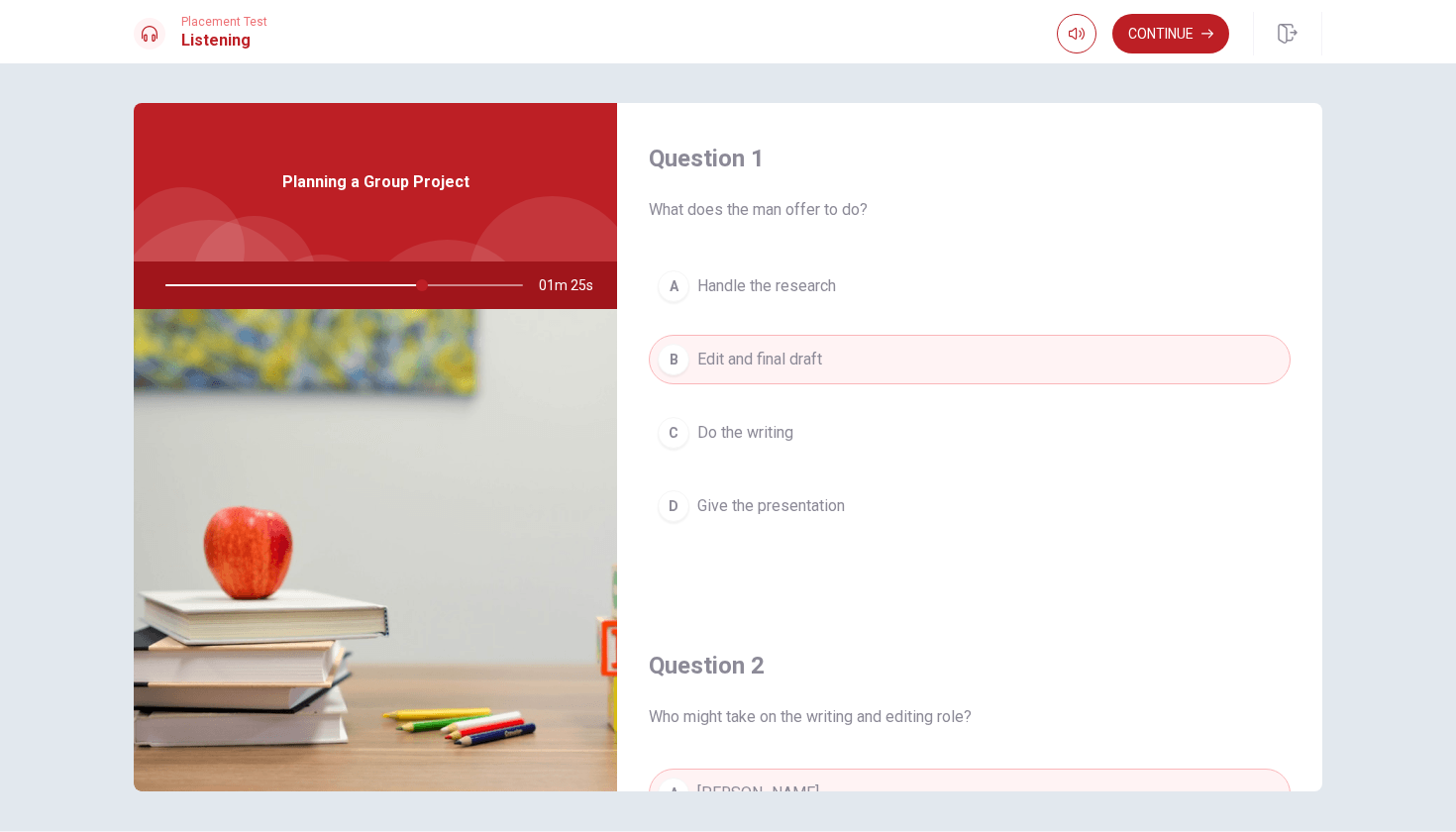 click on "Handle the research" at bounding box center [767, 286] 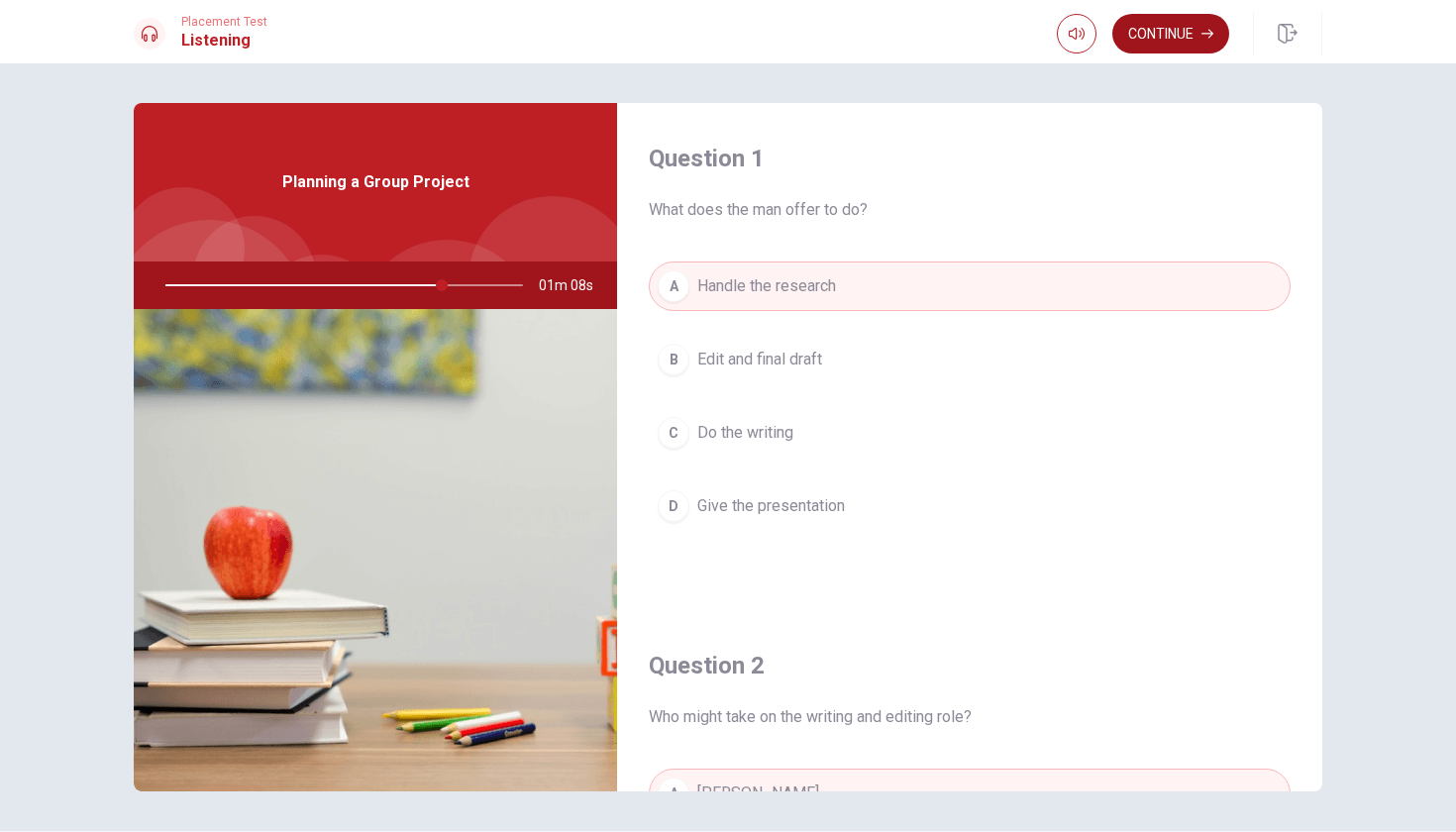 scroll, scrollTop: 0, scrollLeft: 0, axis: both 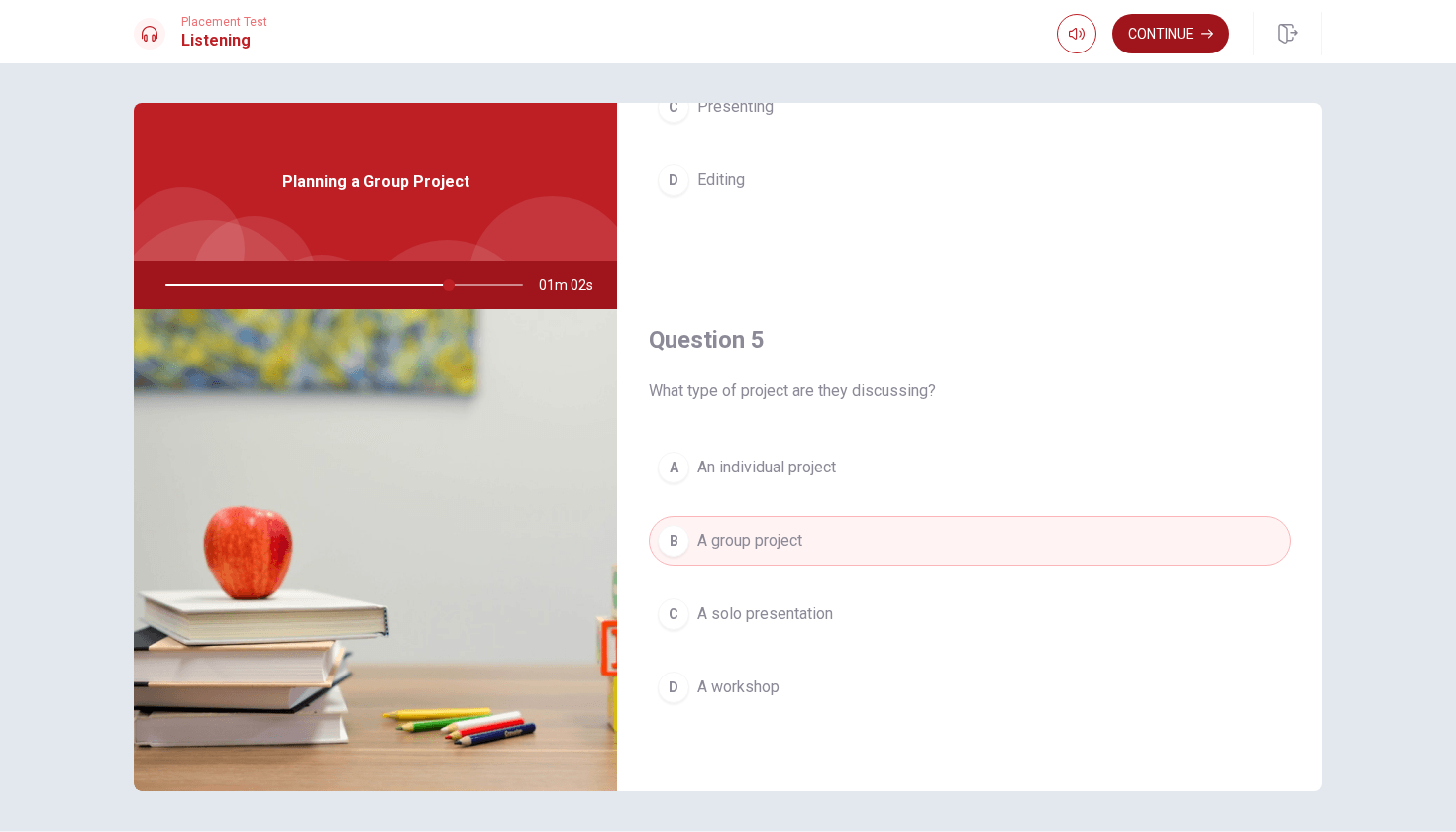 click on "Continue" at bounding box center (1171, 34) 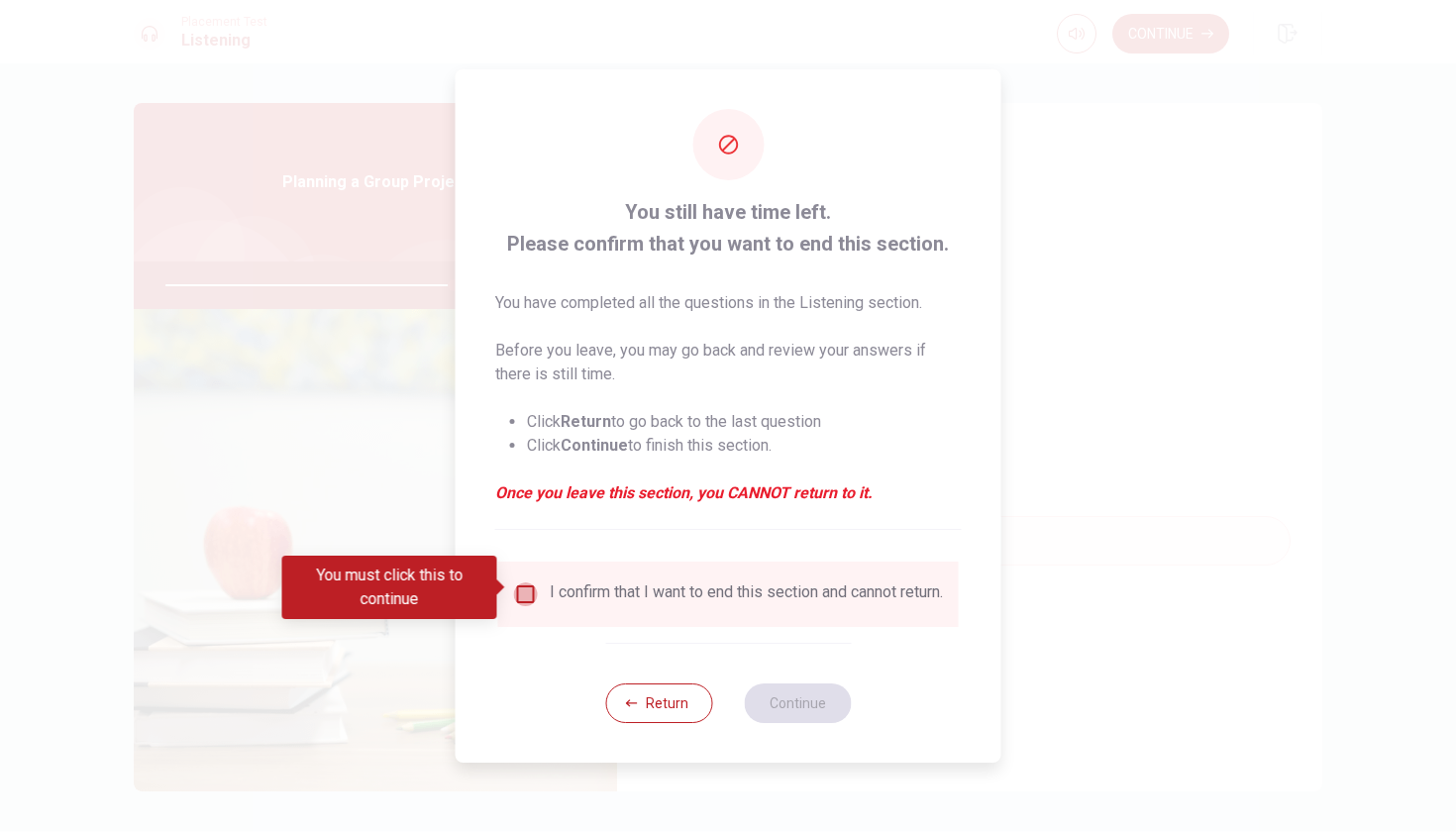 click at bounding box center [526, 594] 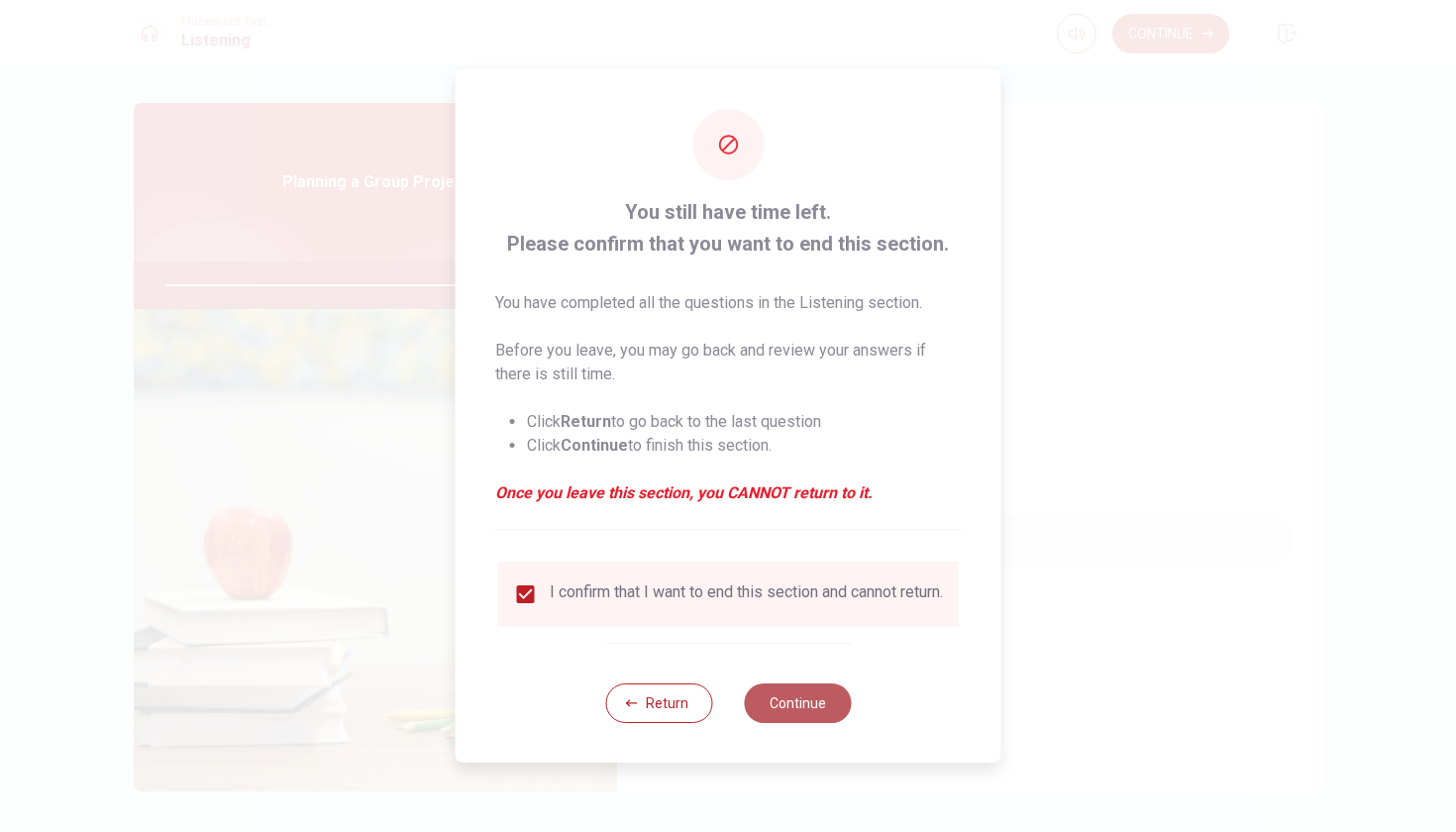 click on "Continue" at bounding box center (797, 703) 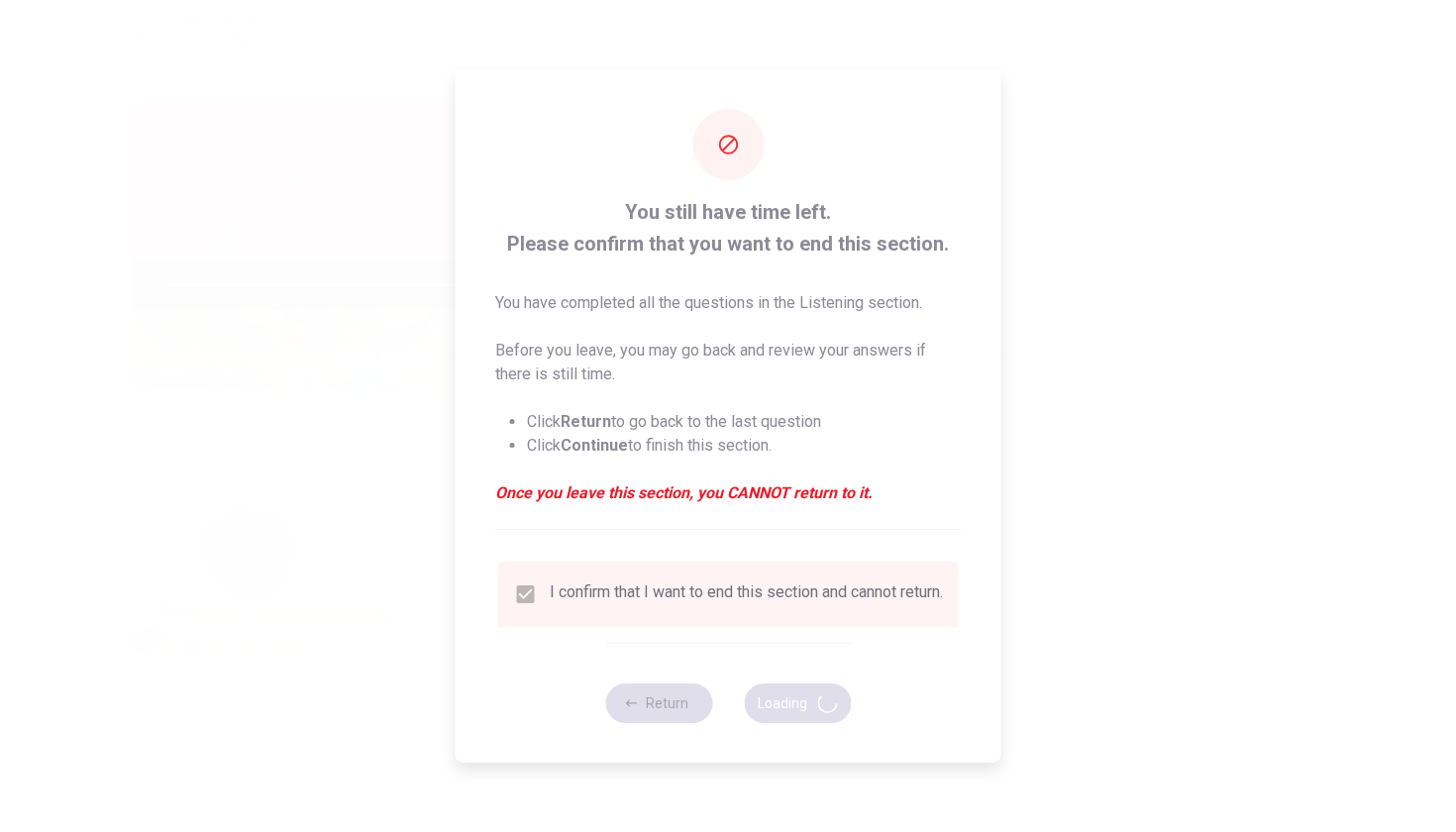 type on "85" 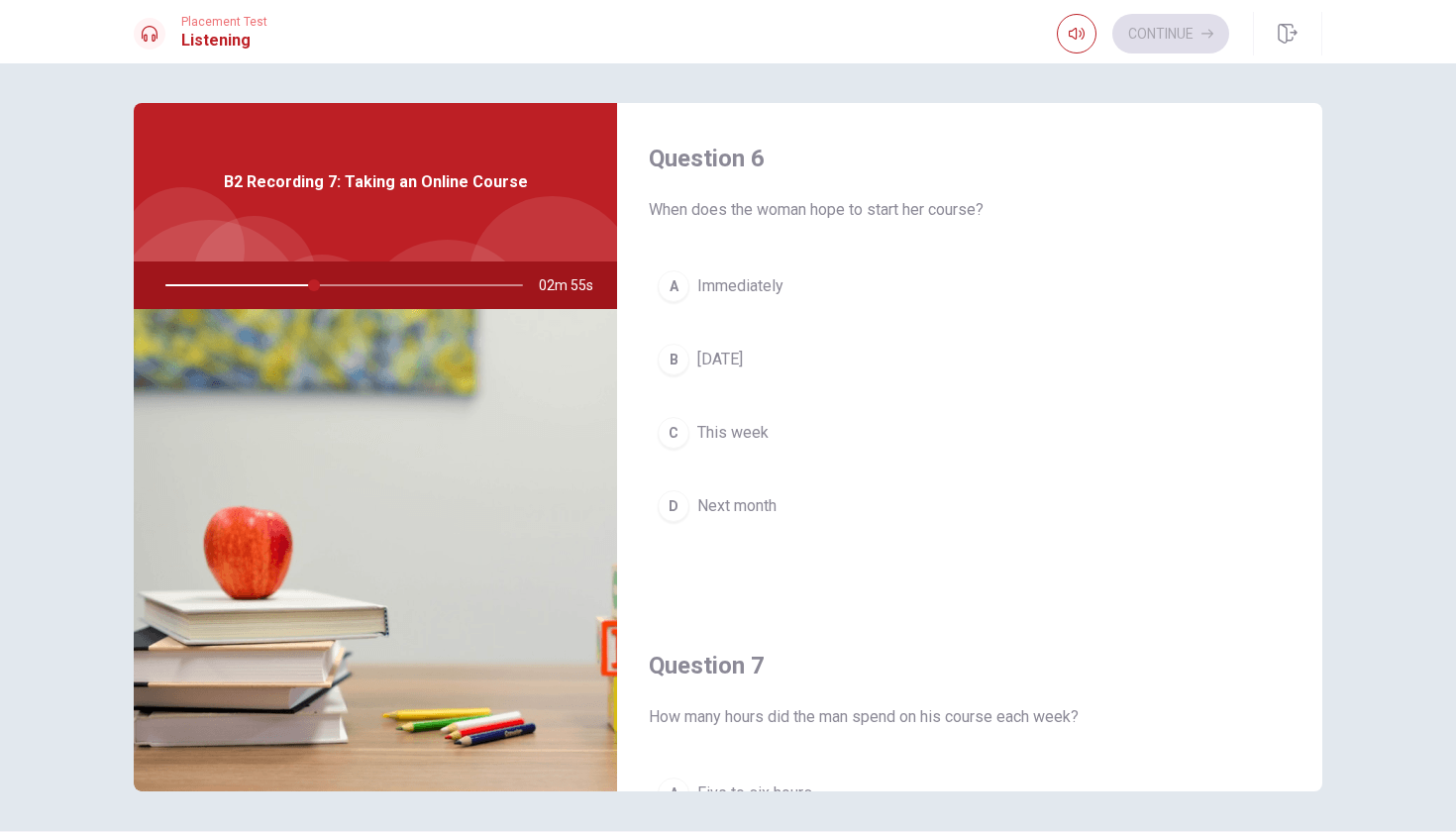 scroll, scrollTop: 0, scrollLeft: 0, axis: both 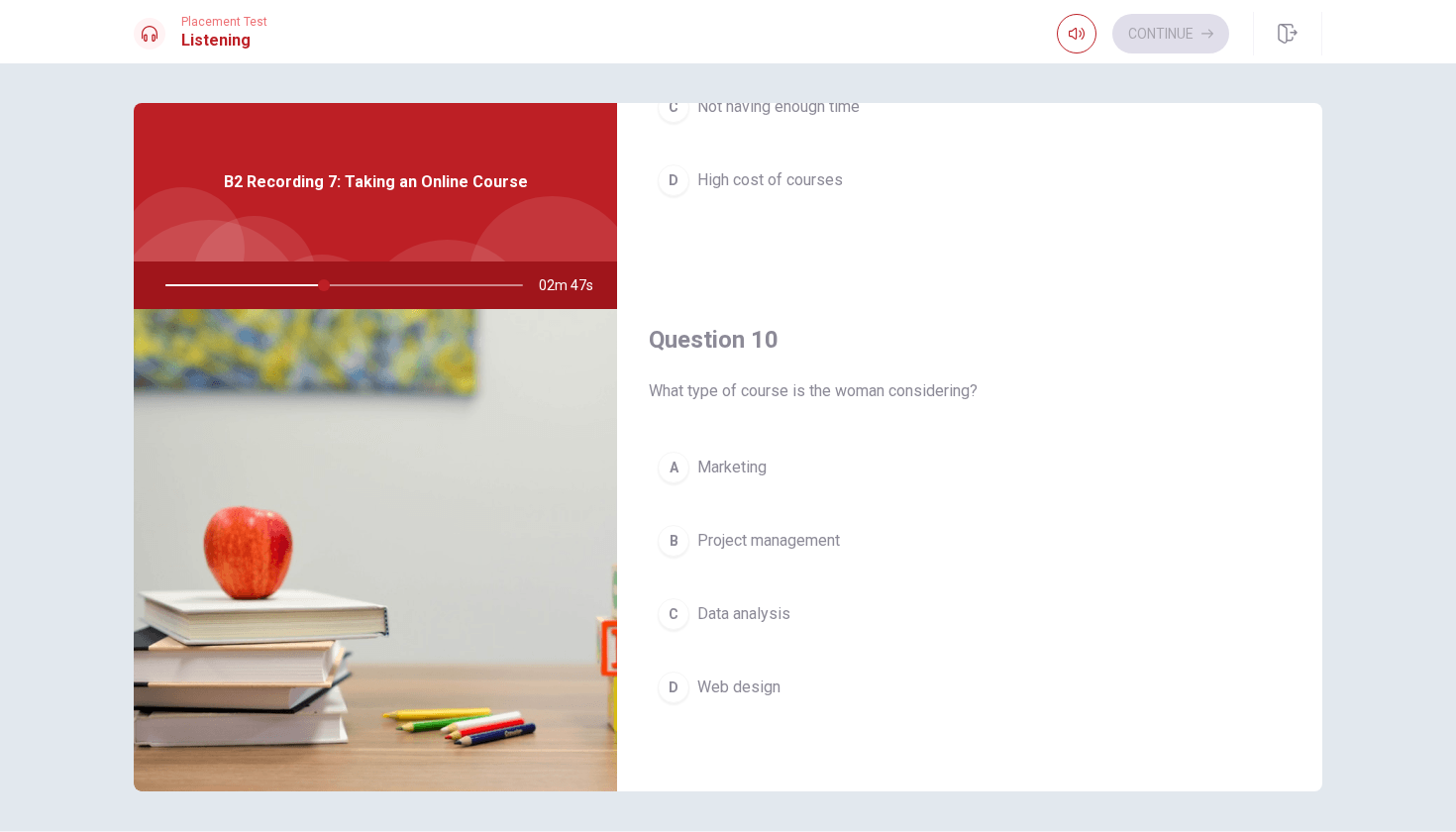 click on "What type of course is the woman considering?" at bounding box center [970, 391] 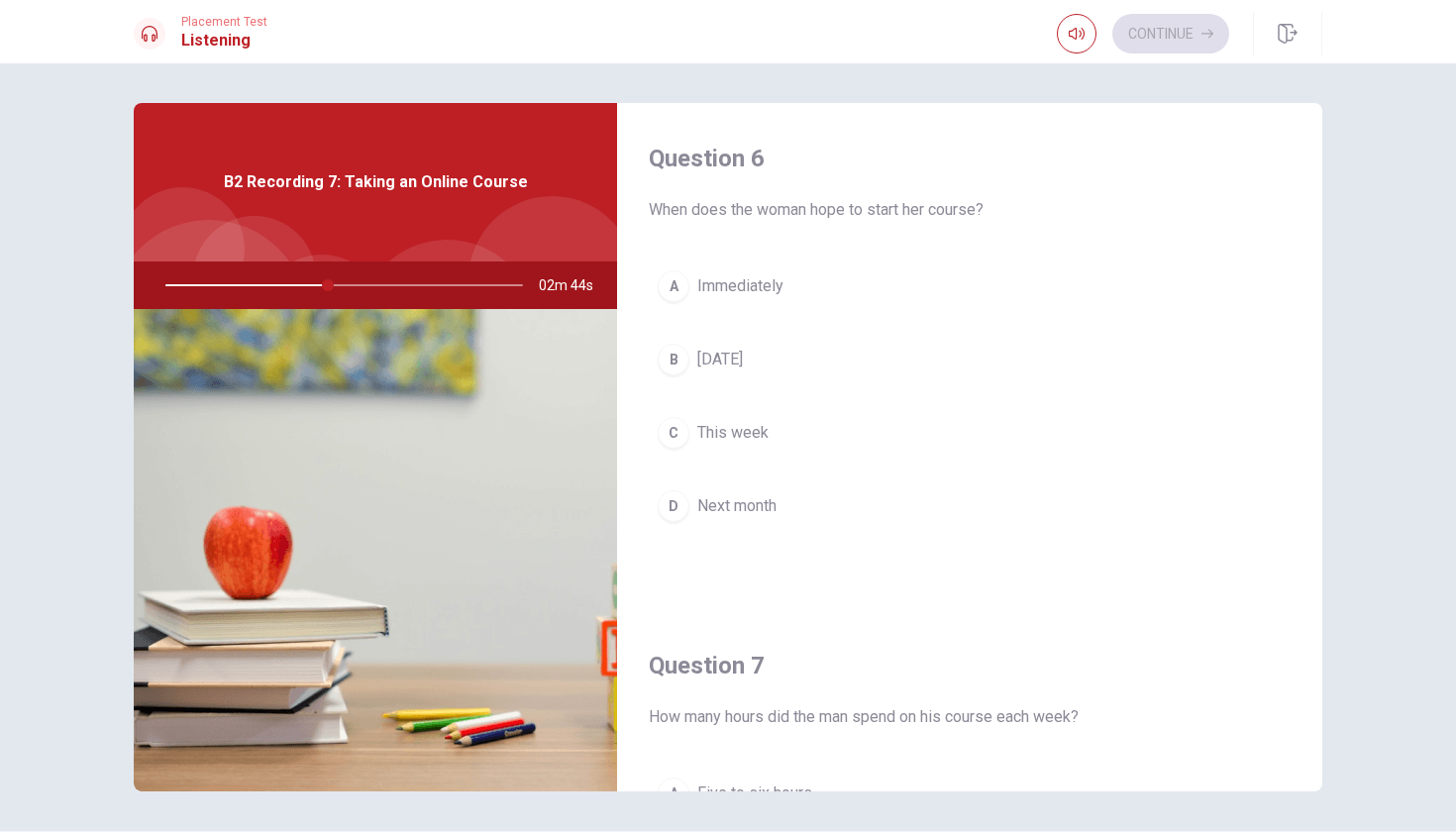 scroll, scrollTop: 0, scrollLeft: 0, axis: both 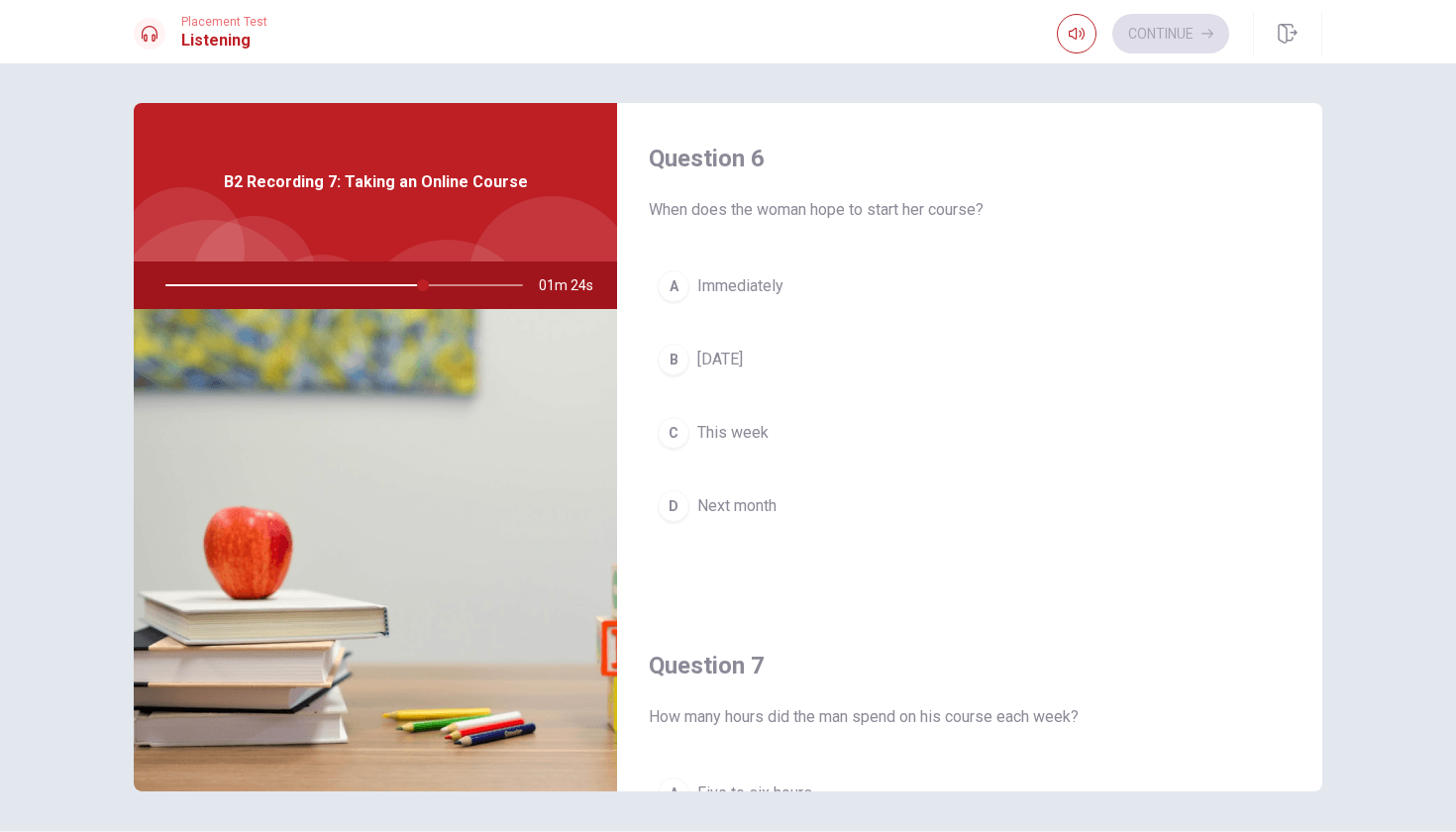 click on "Next month" at bounding box center (737, 506) 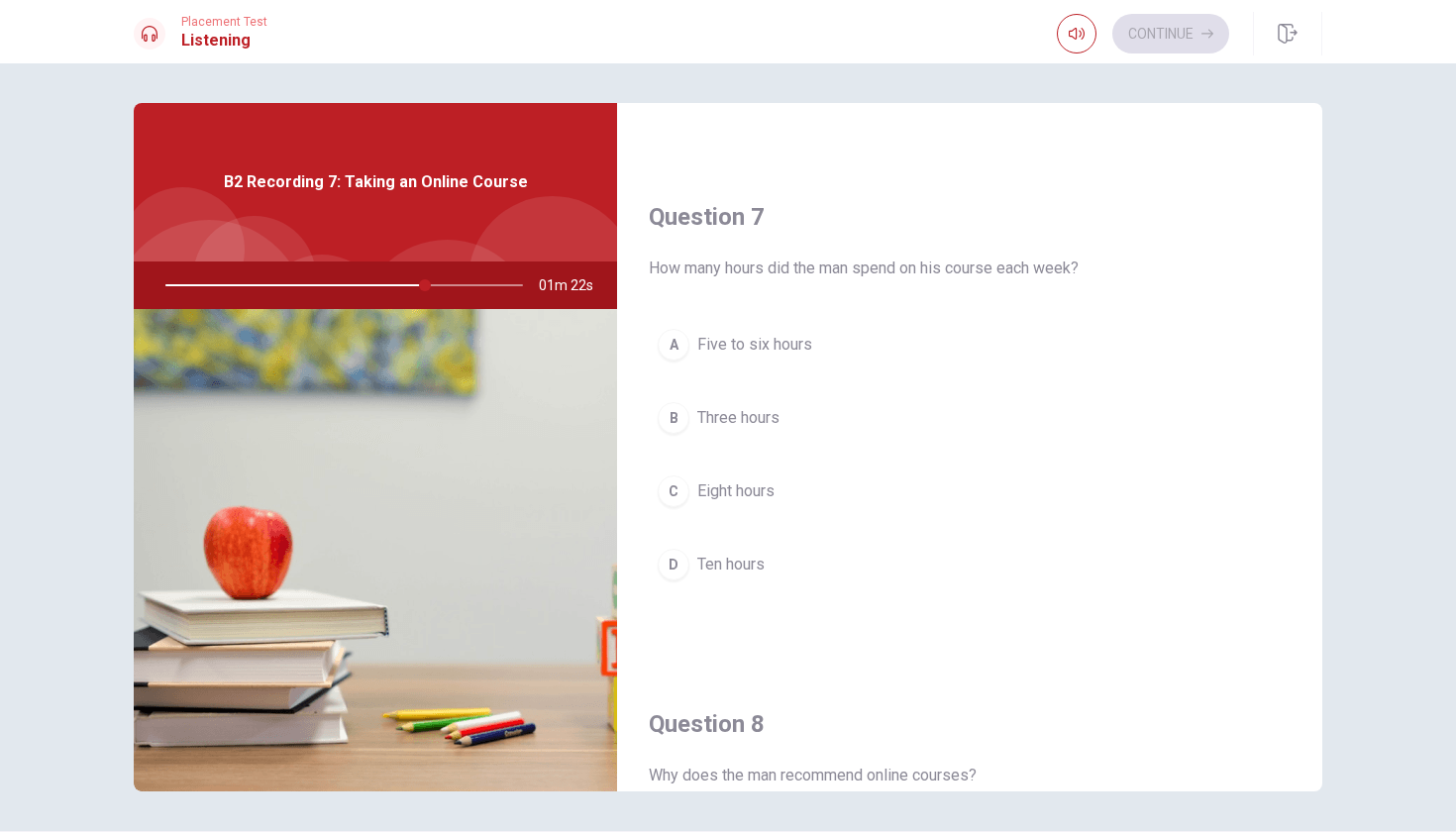 click on "Five to six hours" at bounding box center (755, 345) 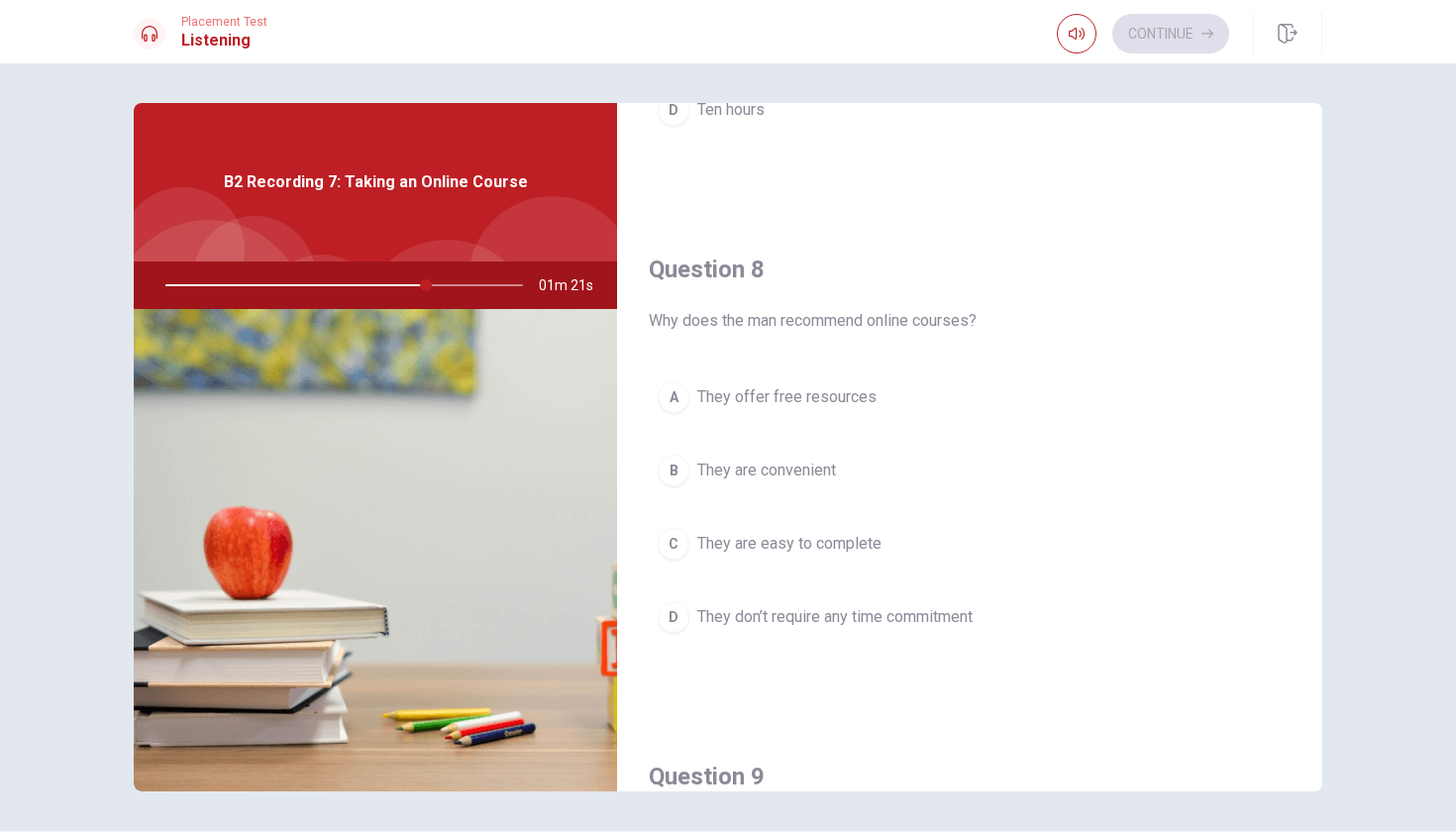 scroll, scrollTop: 905, scrollLeft: 0, axis: vertical 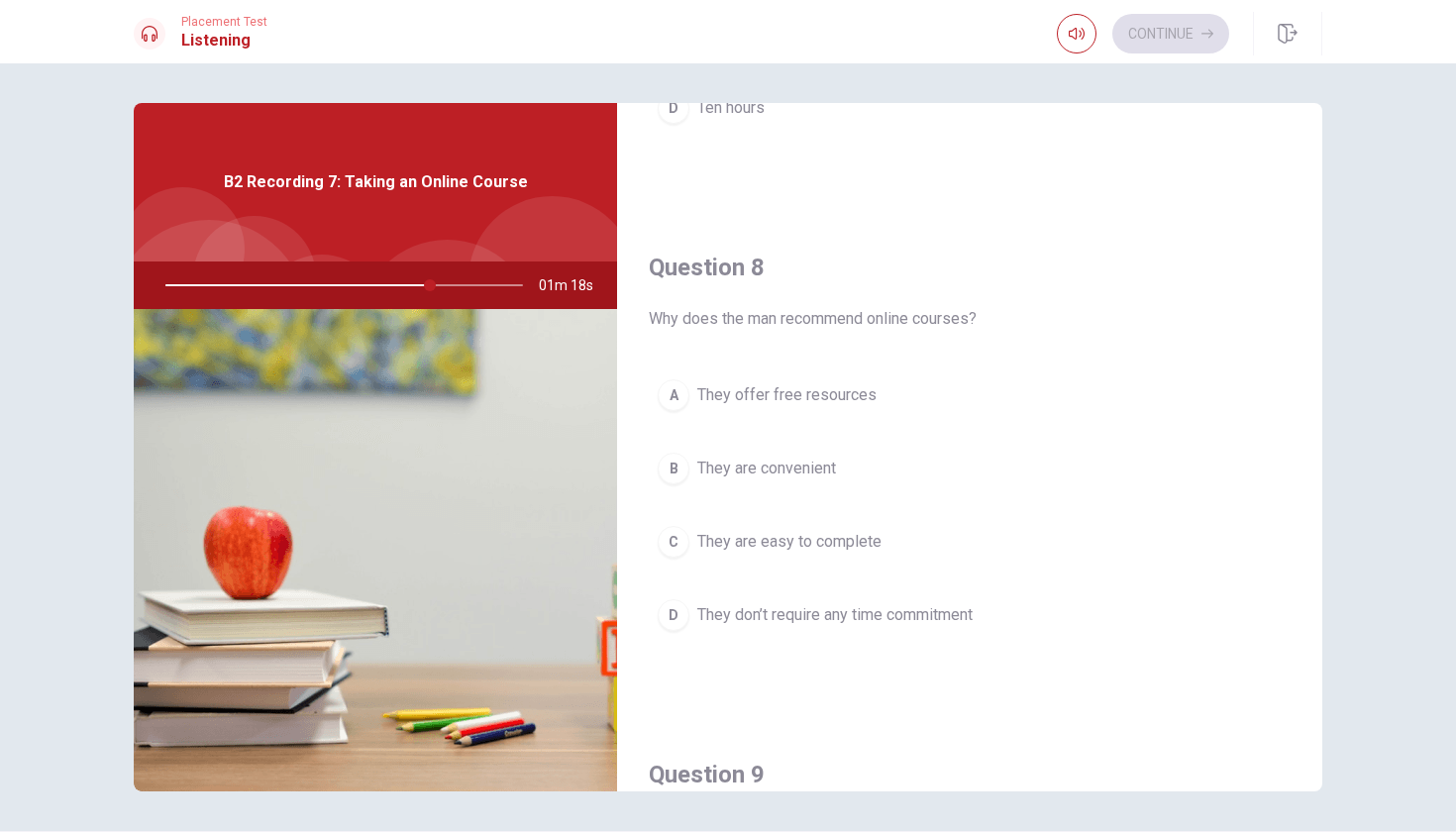 click on "They are convenient" at bounding box center [767, 468] 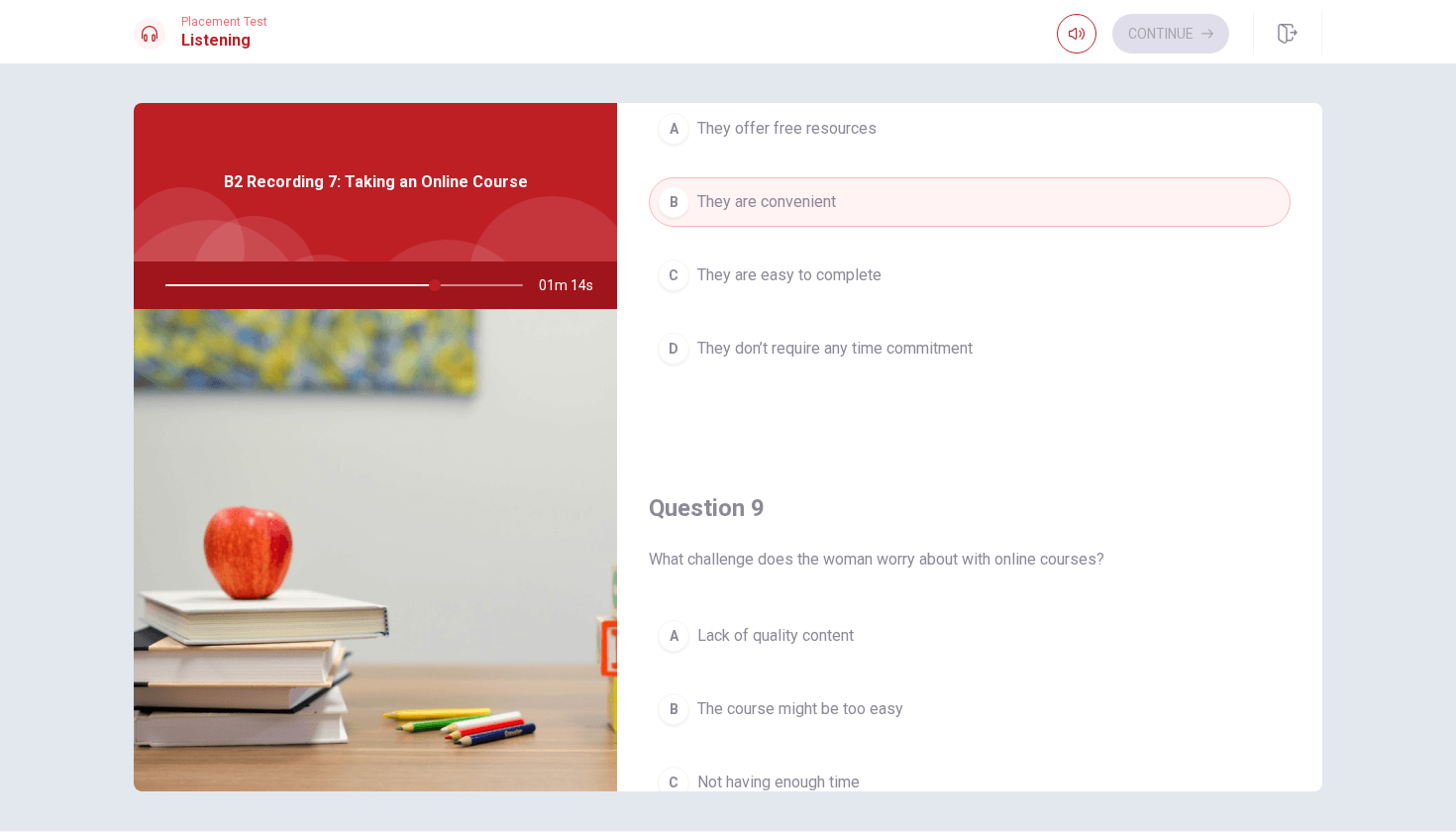 scroll, scrollTop: 1179, scrollLeft: 0, axis: vertical 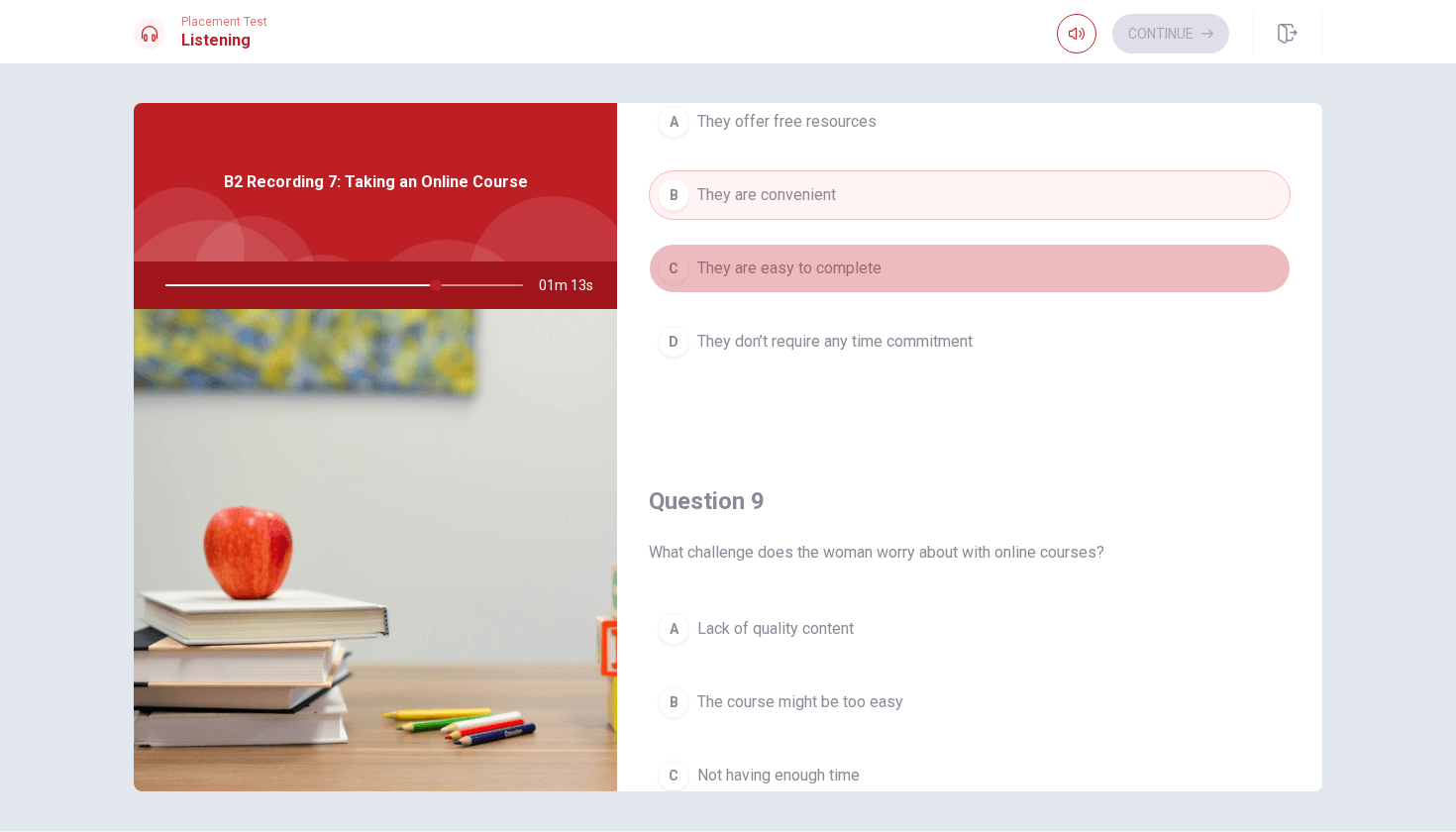 click on "They are easy to complete" at bounding box center [789, 268] 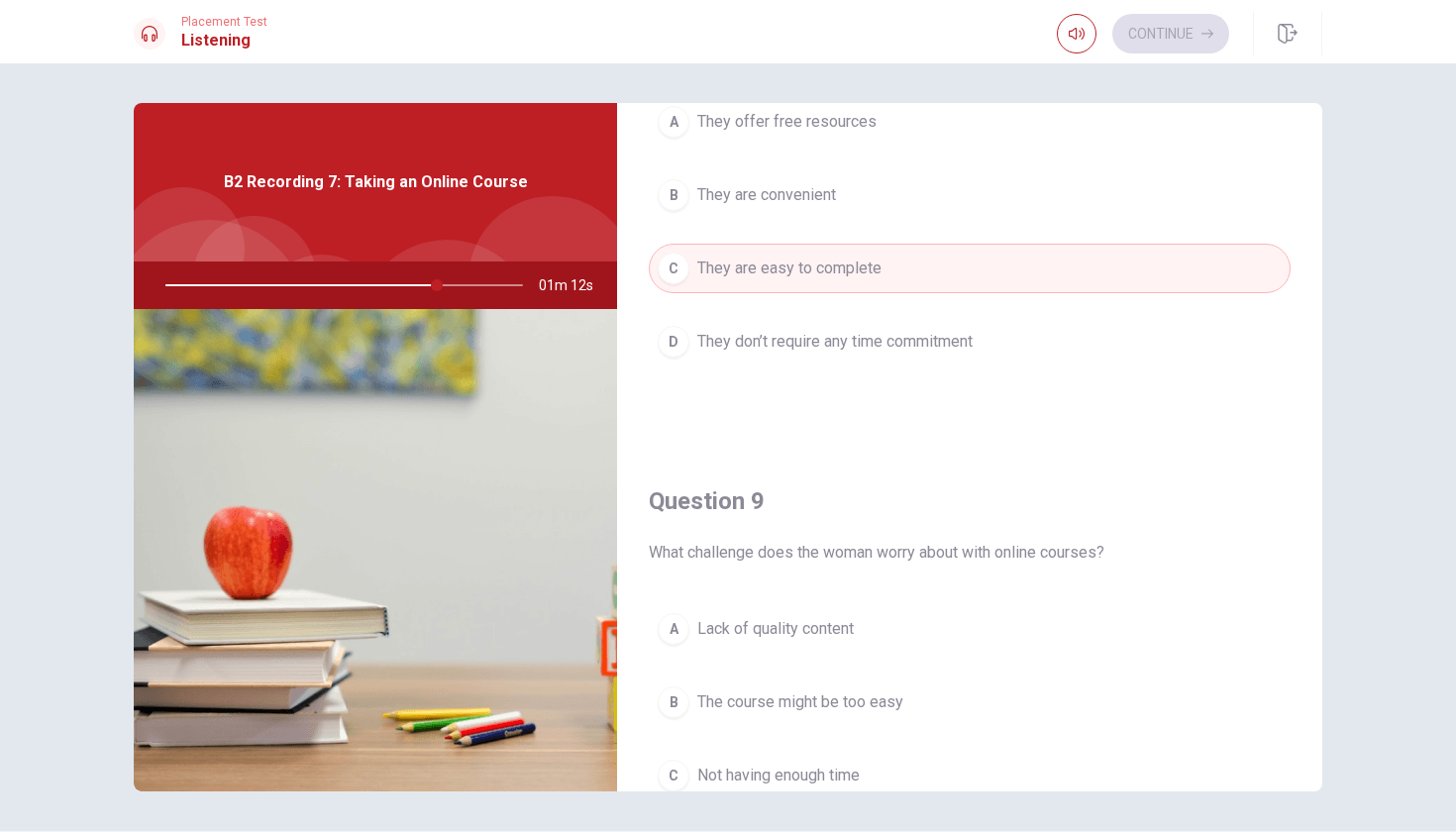 click on "They are convenient" at bounding box center [767, 195] 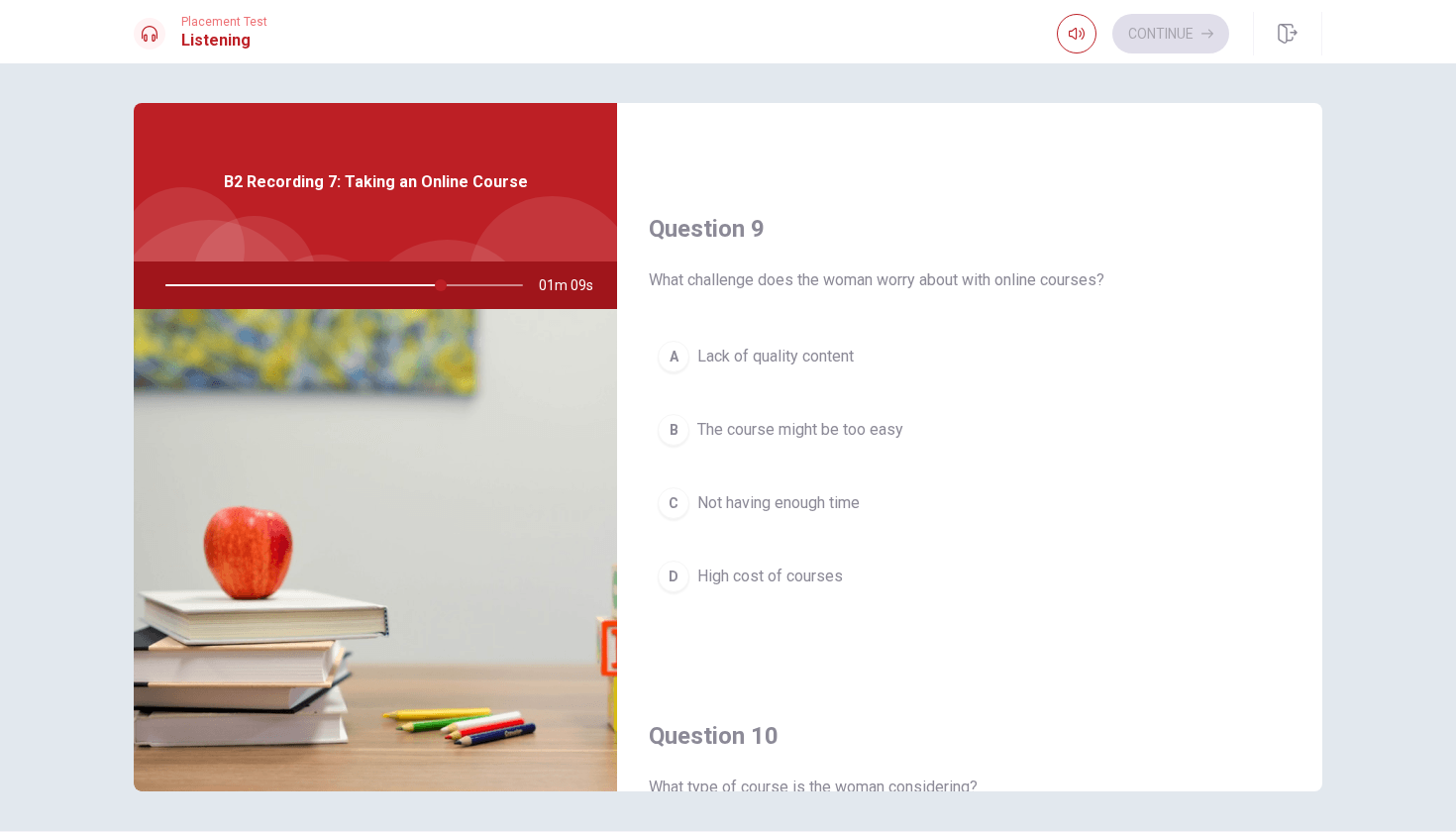 scroll, scrollTop: 1452, scrollLeft: 0, axis: vertical 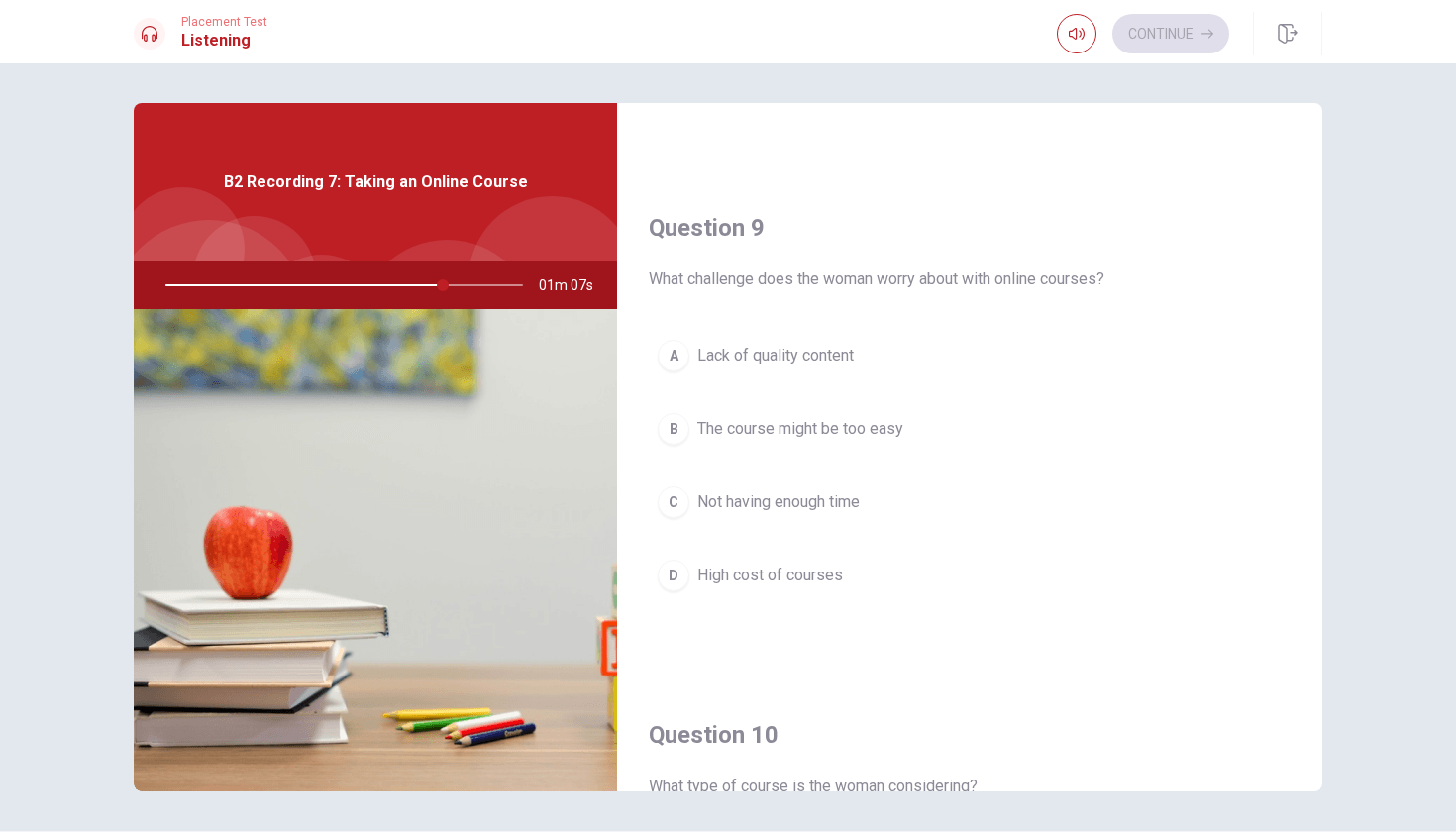 click on "Not having enough time" at bounding box center (779, 502) 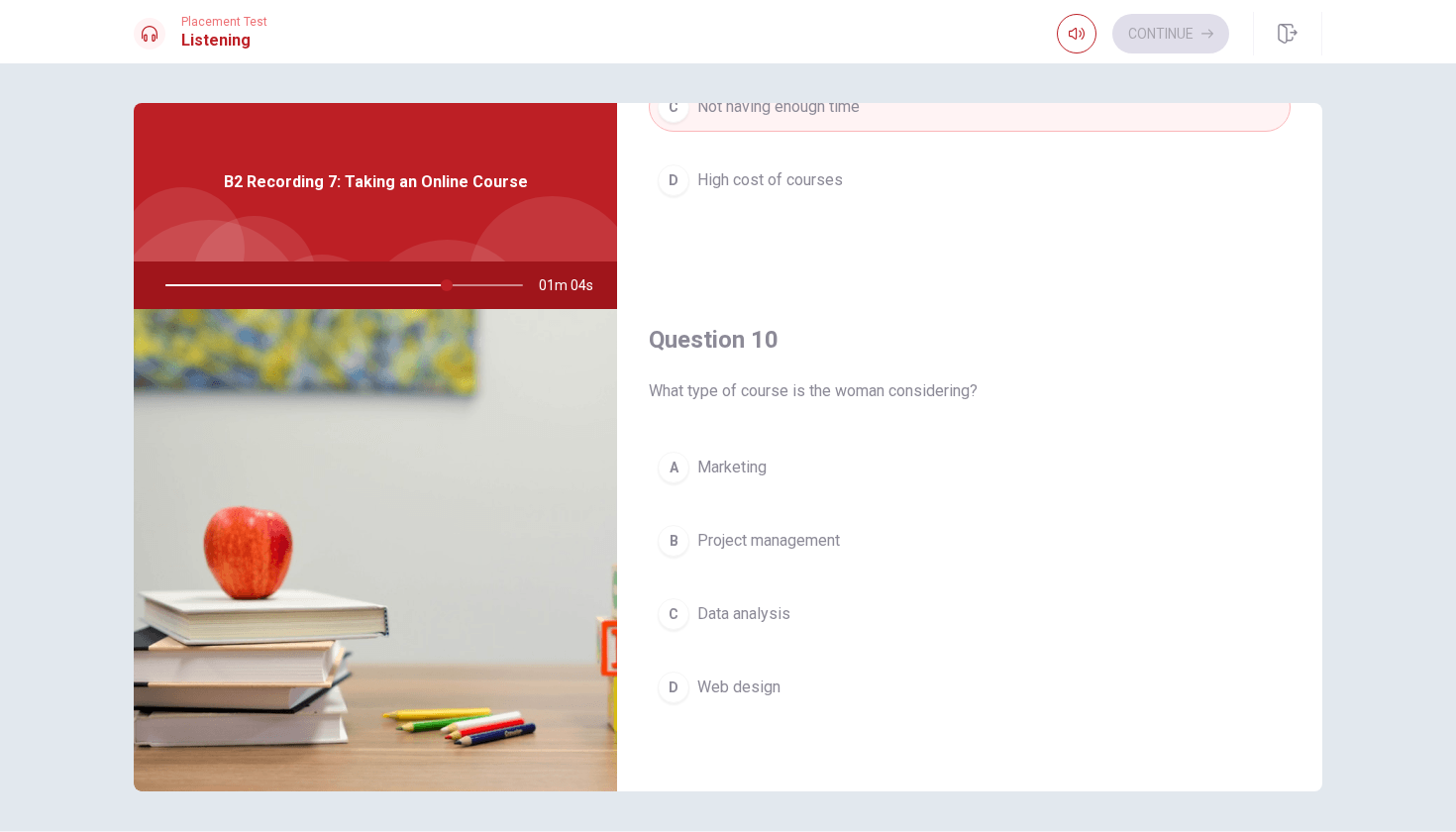 scroll, scrollTop: 1847, scrollLeft: 0, axis: vertical 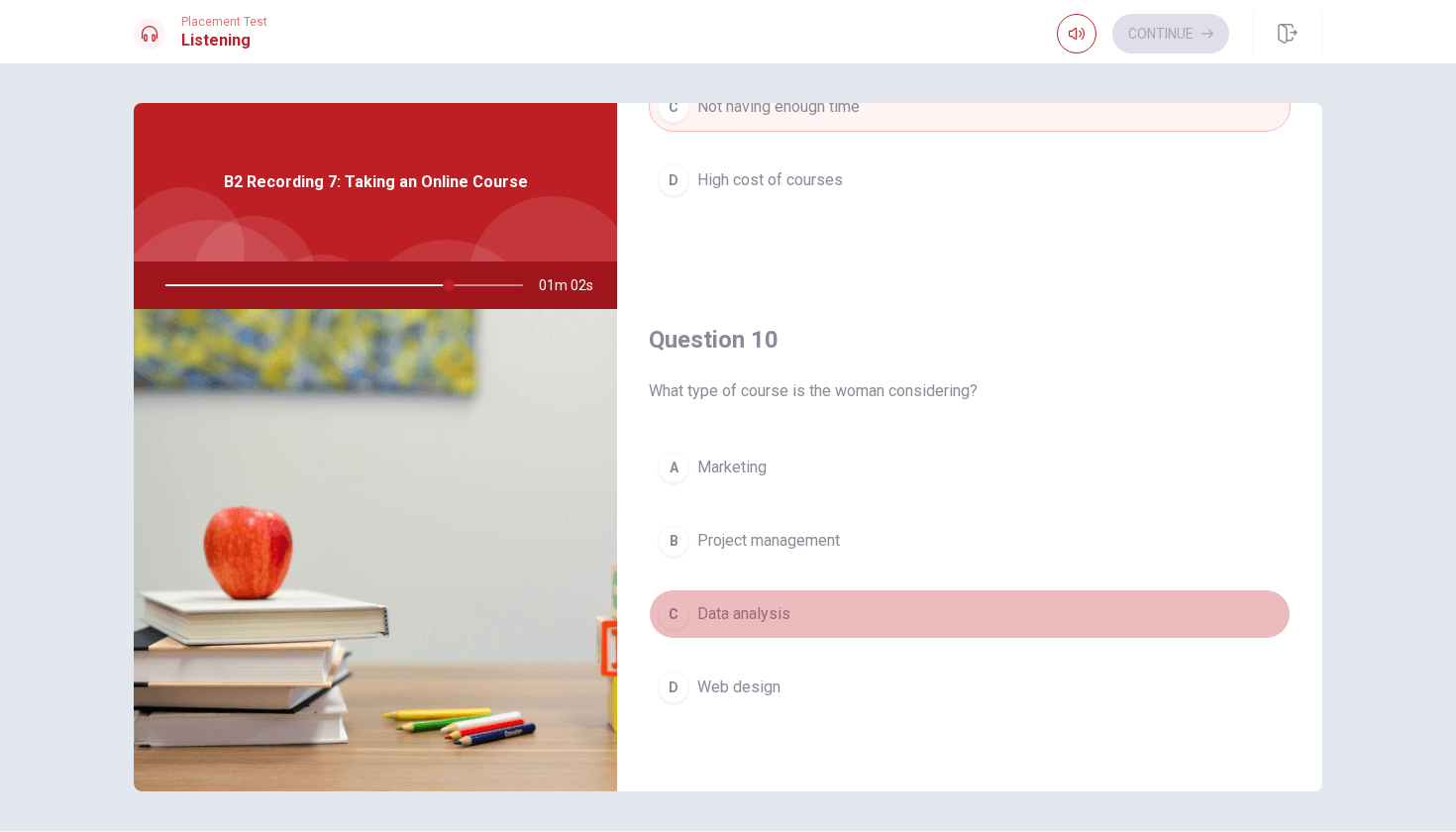 click on "Data analysis" at bounding box center (744, 614) 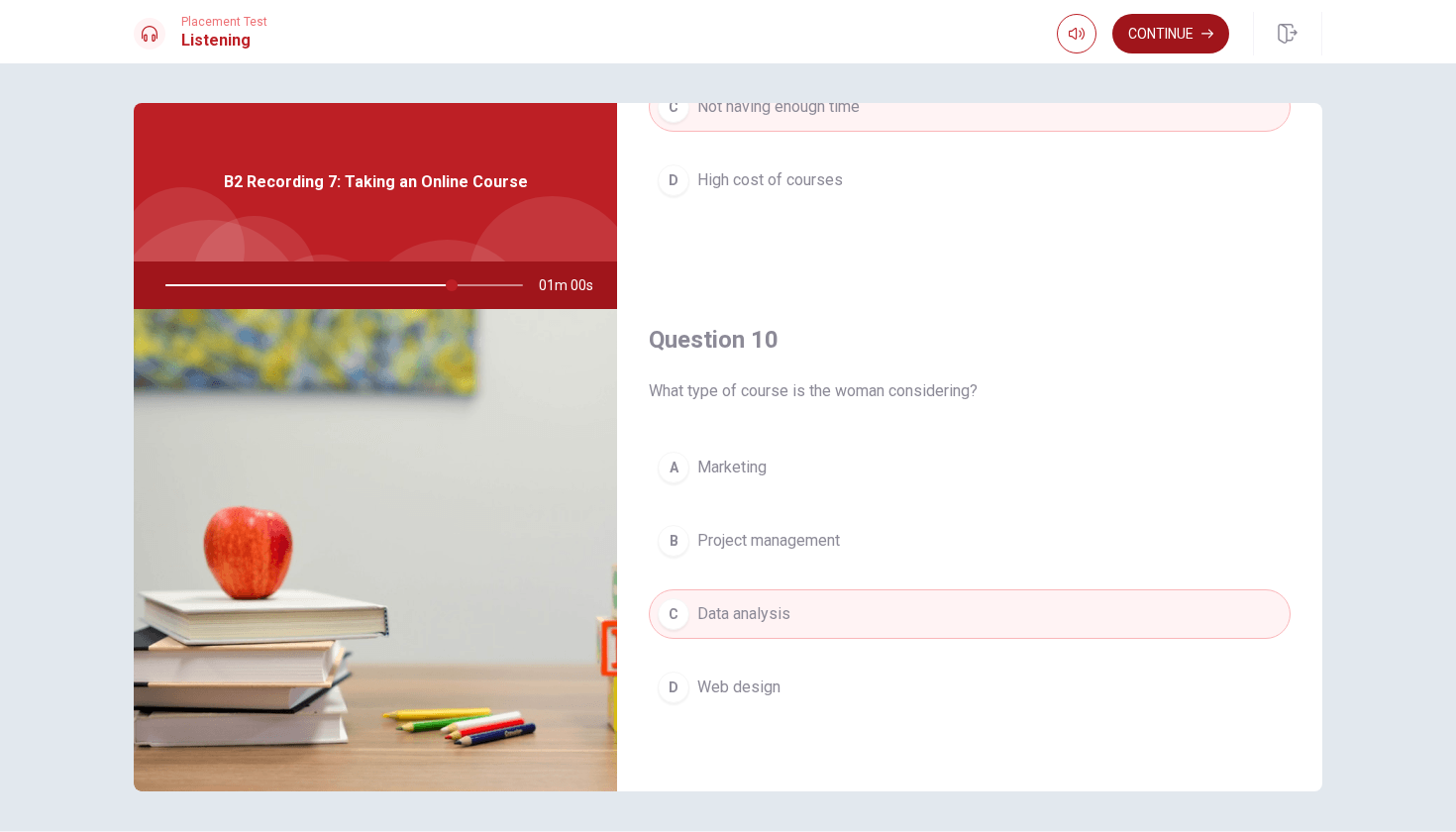 click on "Continue" at bounding box center [1171, 34] 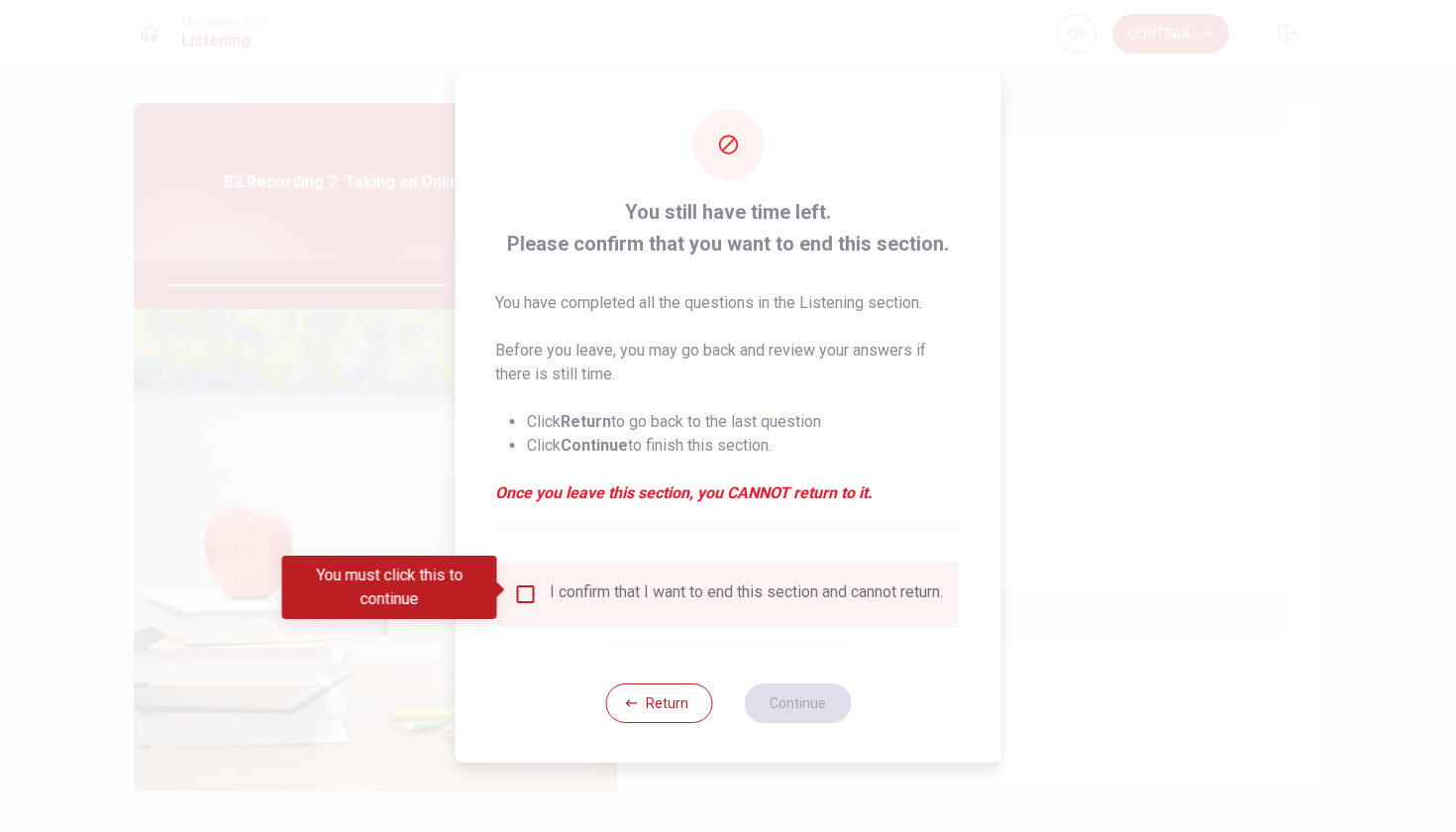click at bounding box center [526, 594] 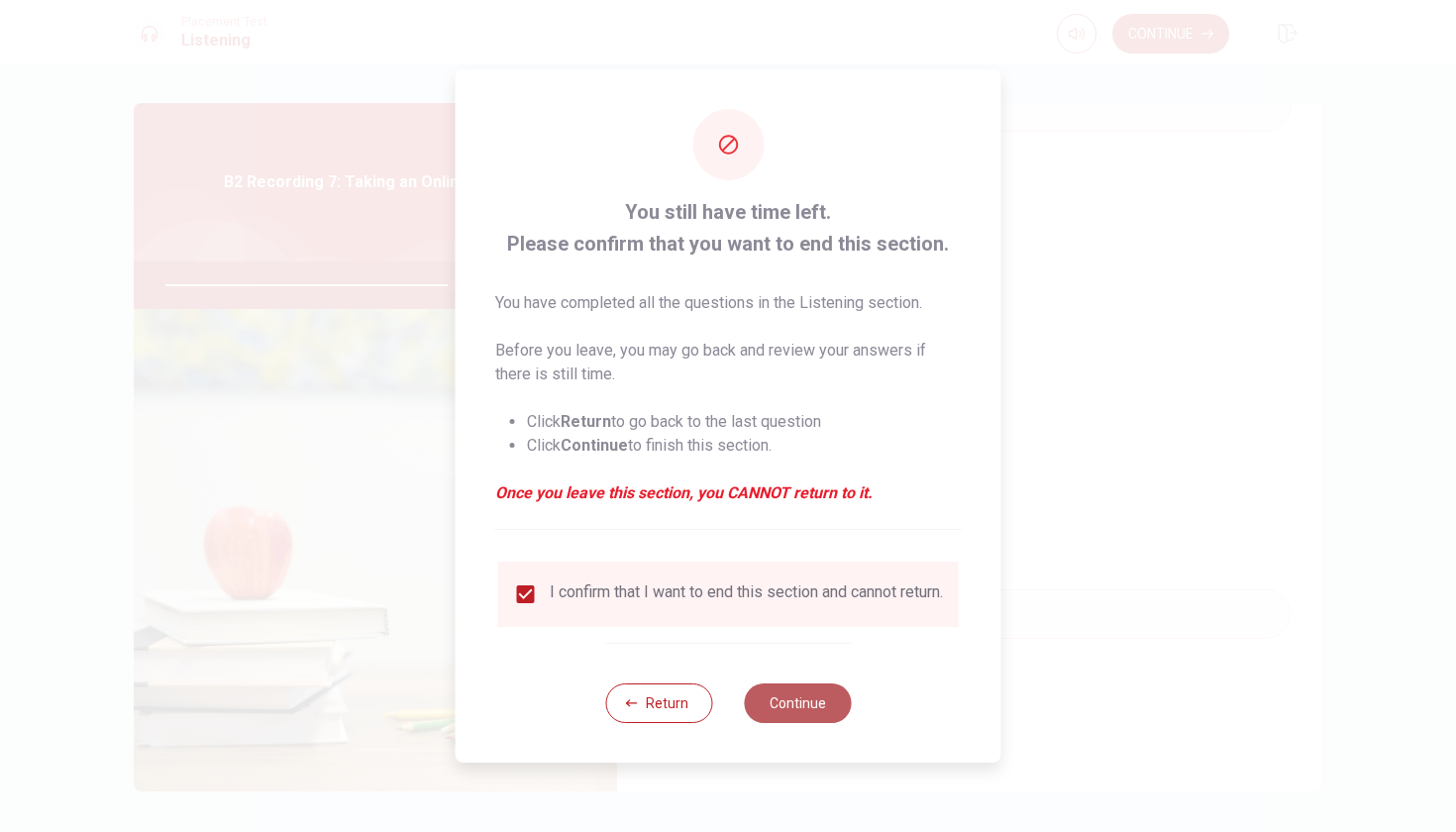 click on "Continue" at bounding box center (797, 703) 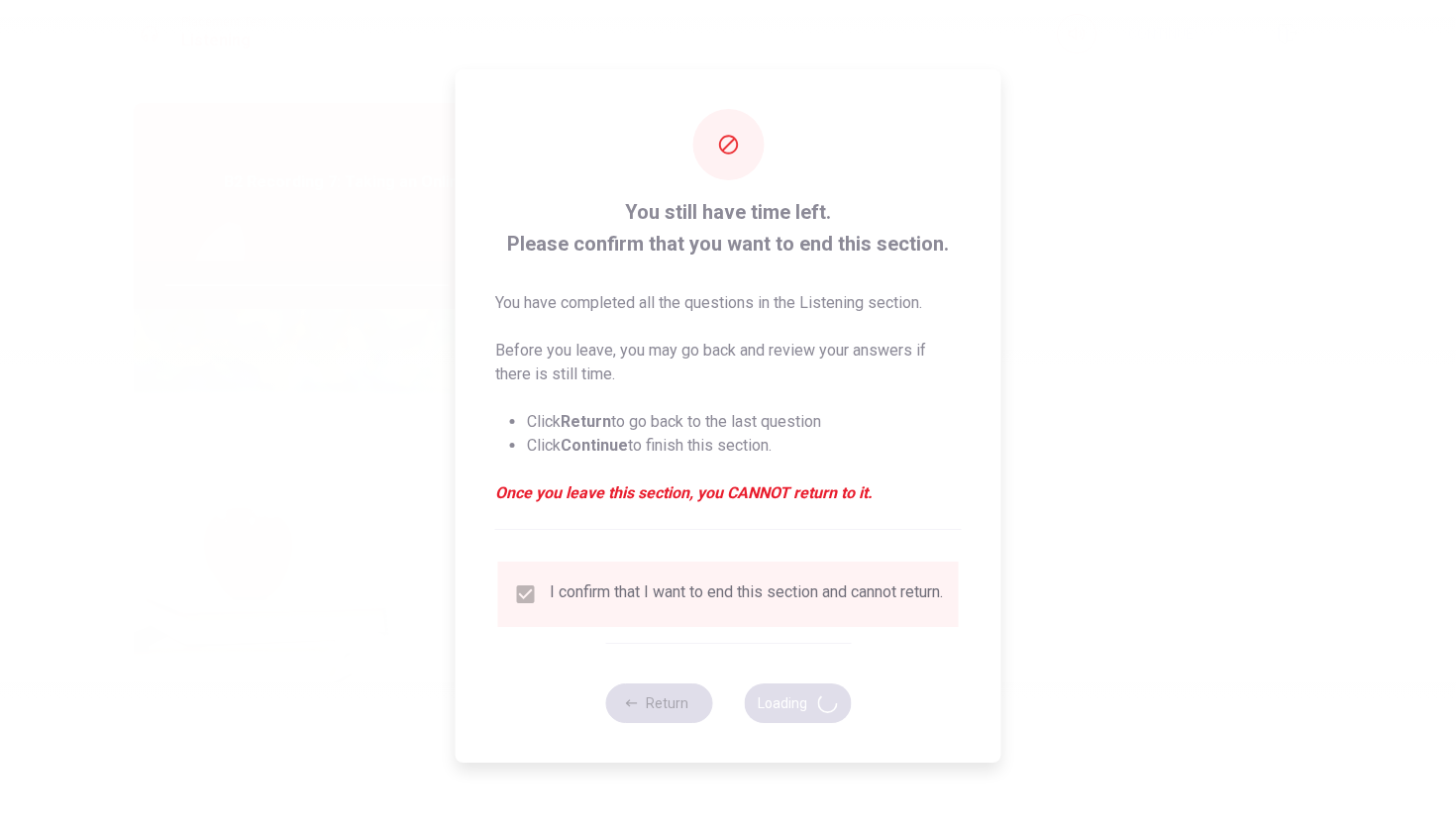 type on "81" 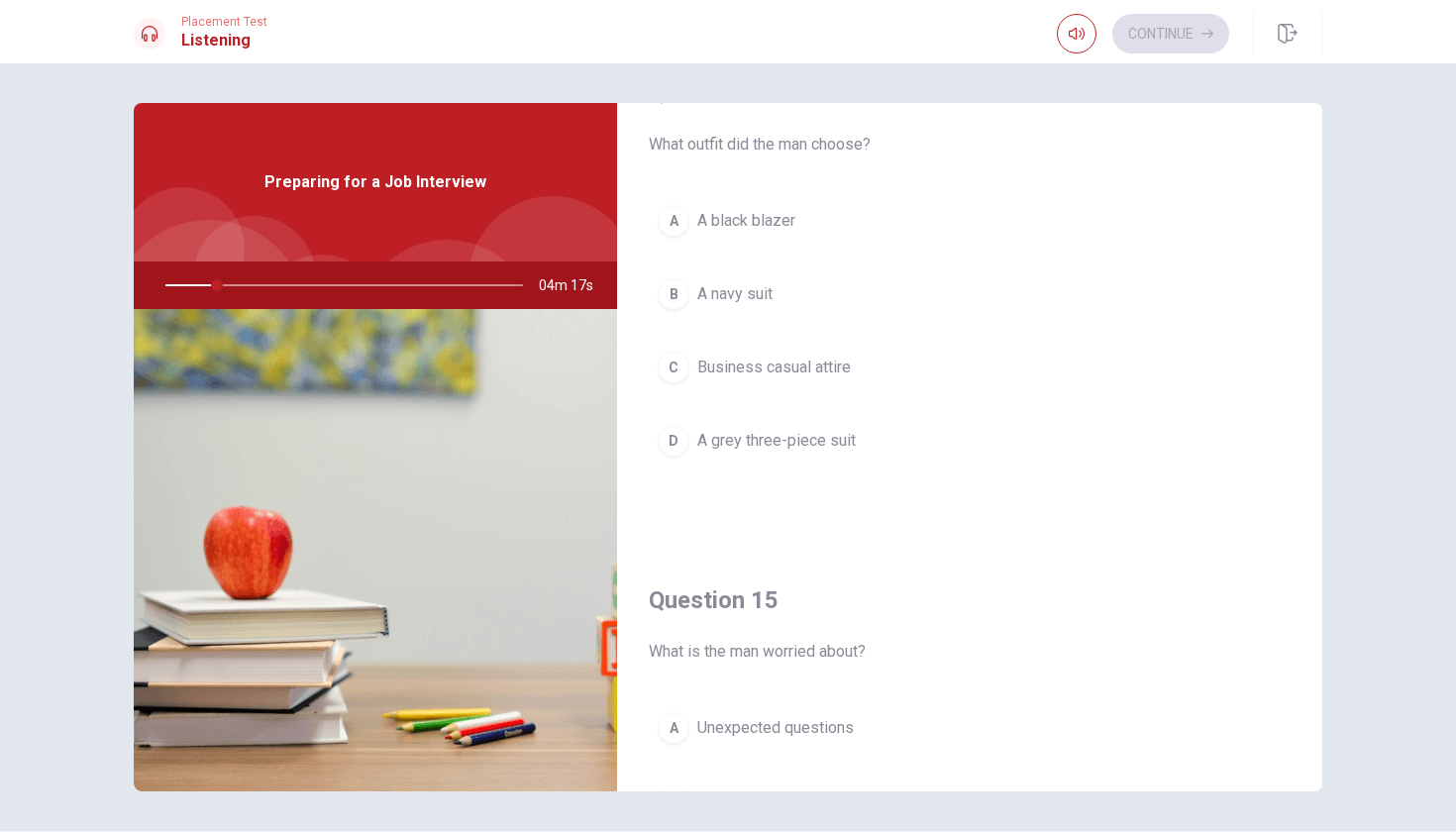 scroll, scrollTop: 1582, scrollLeft: 0, axis: vertical 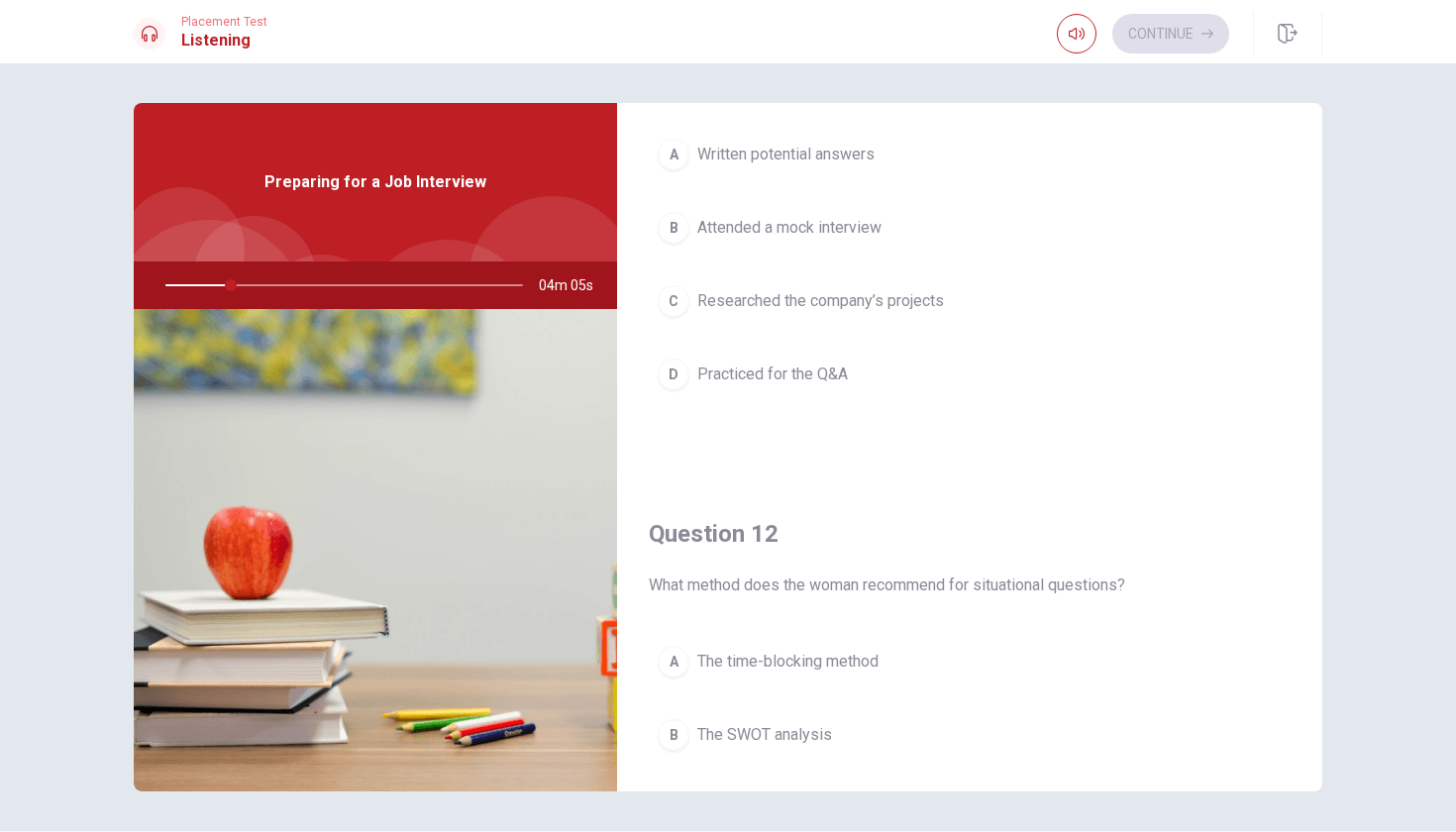 click on "C Researched the company’s projects" at bounding box center [970, 301] 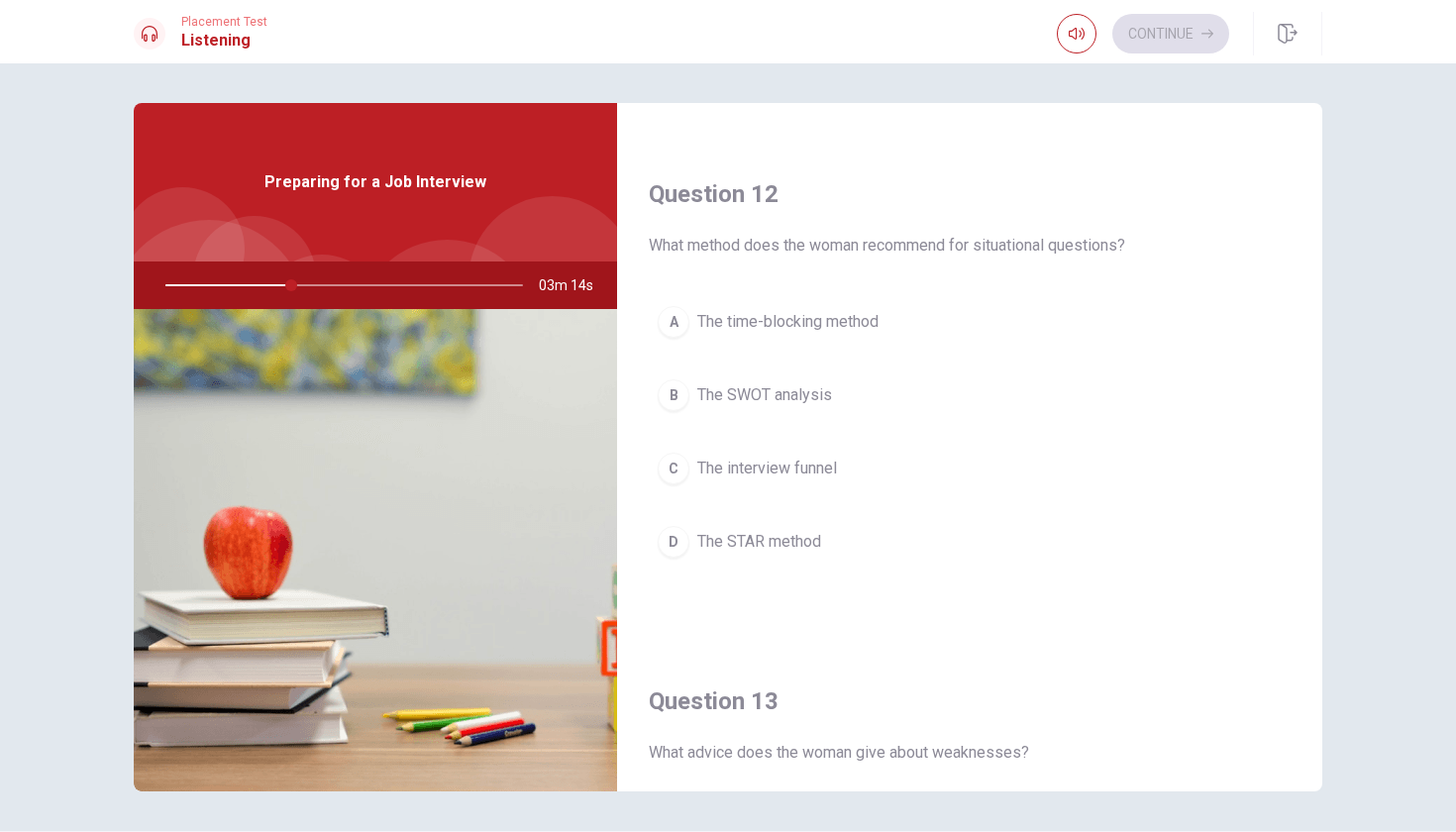 scroll, scrollTop: 478, scrollLeft: 0, axis: vertical 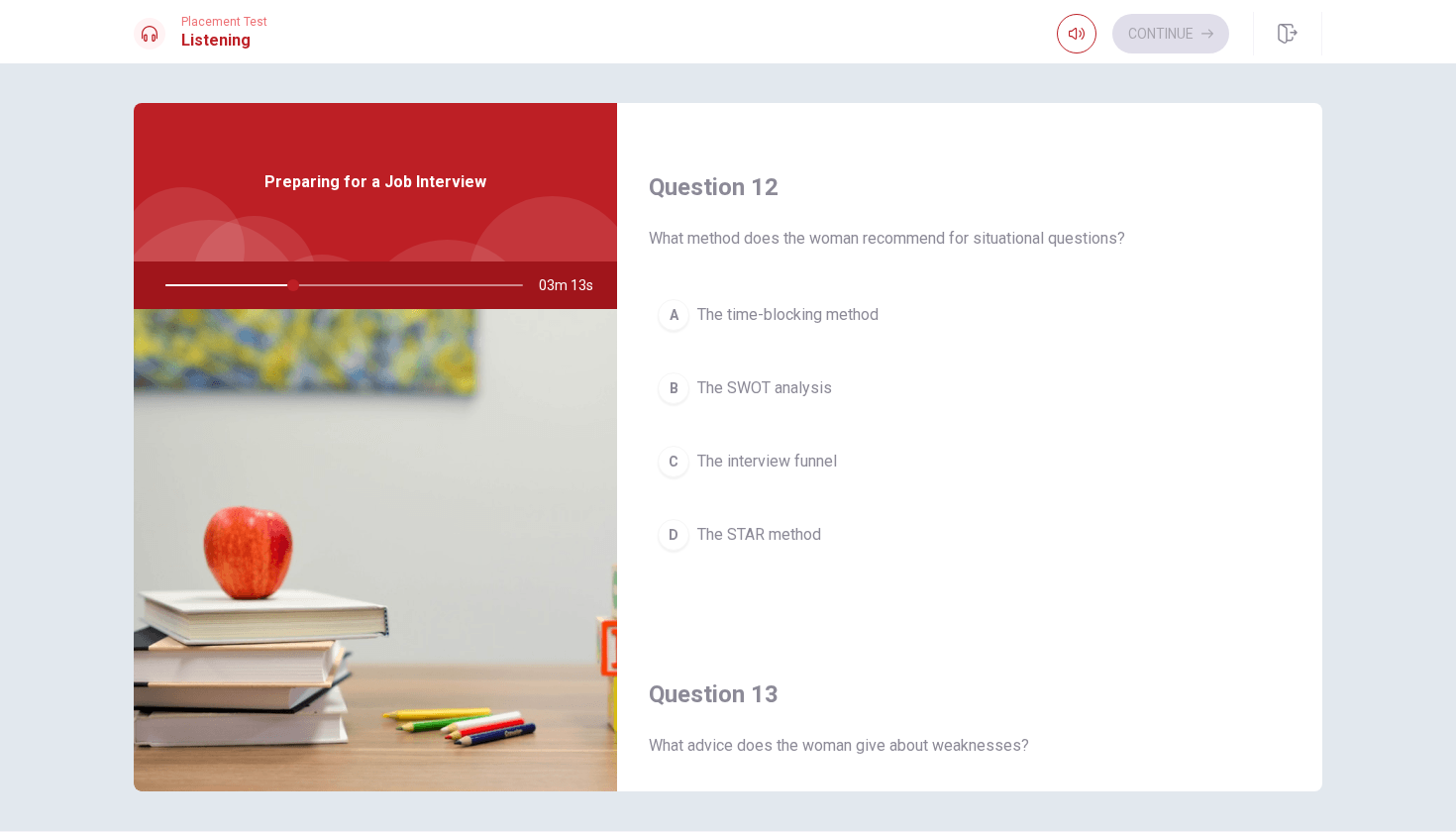 click on "The STAR method" at bounding box center (759, 535) 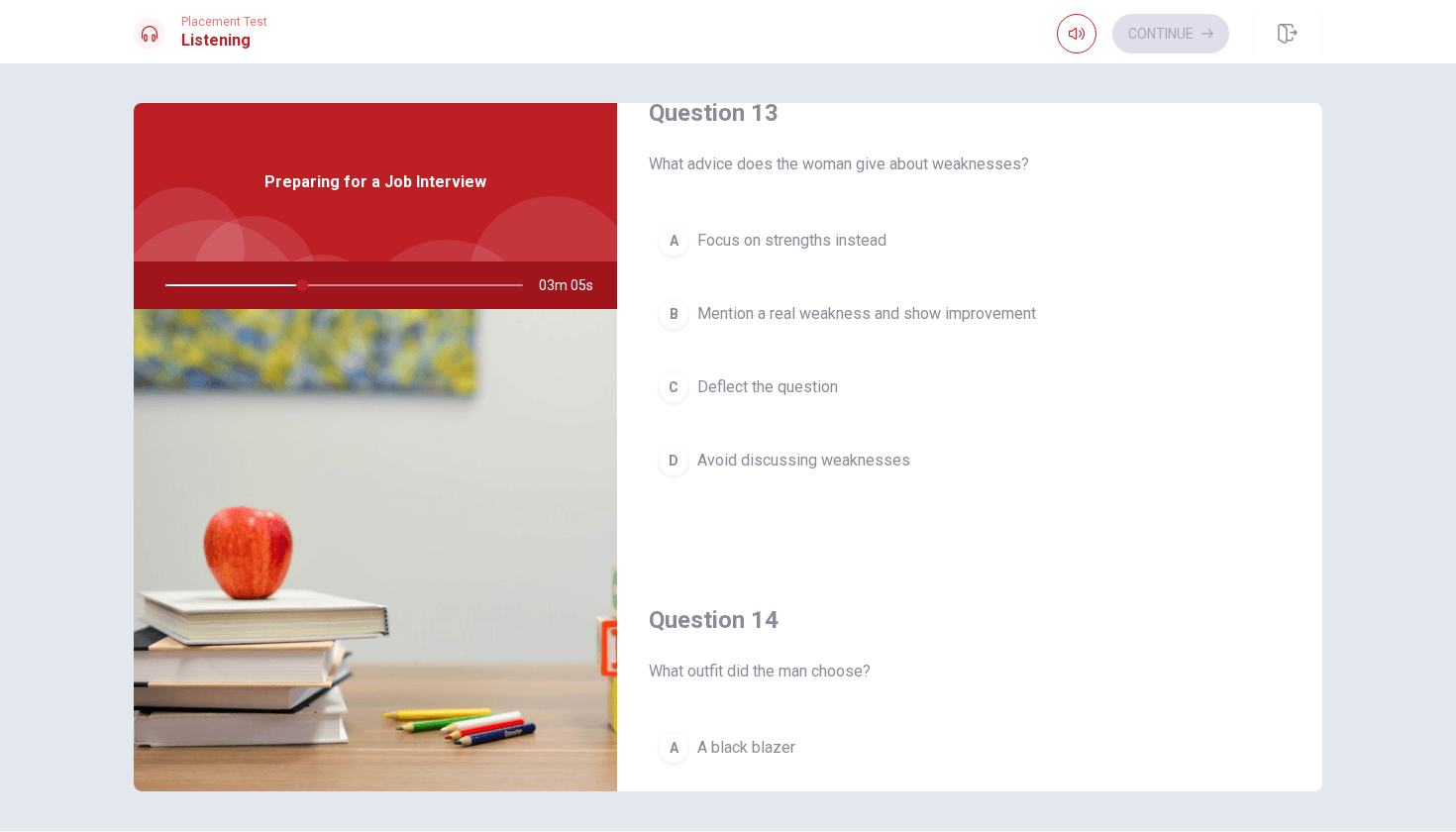 scroll, scrollTop: 1061, scrollLeft: 0, axis: vertical 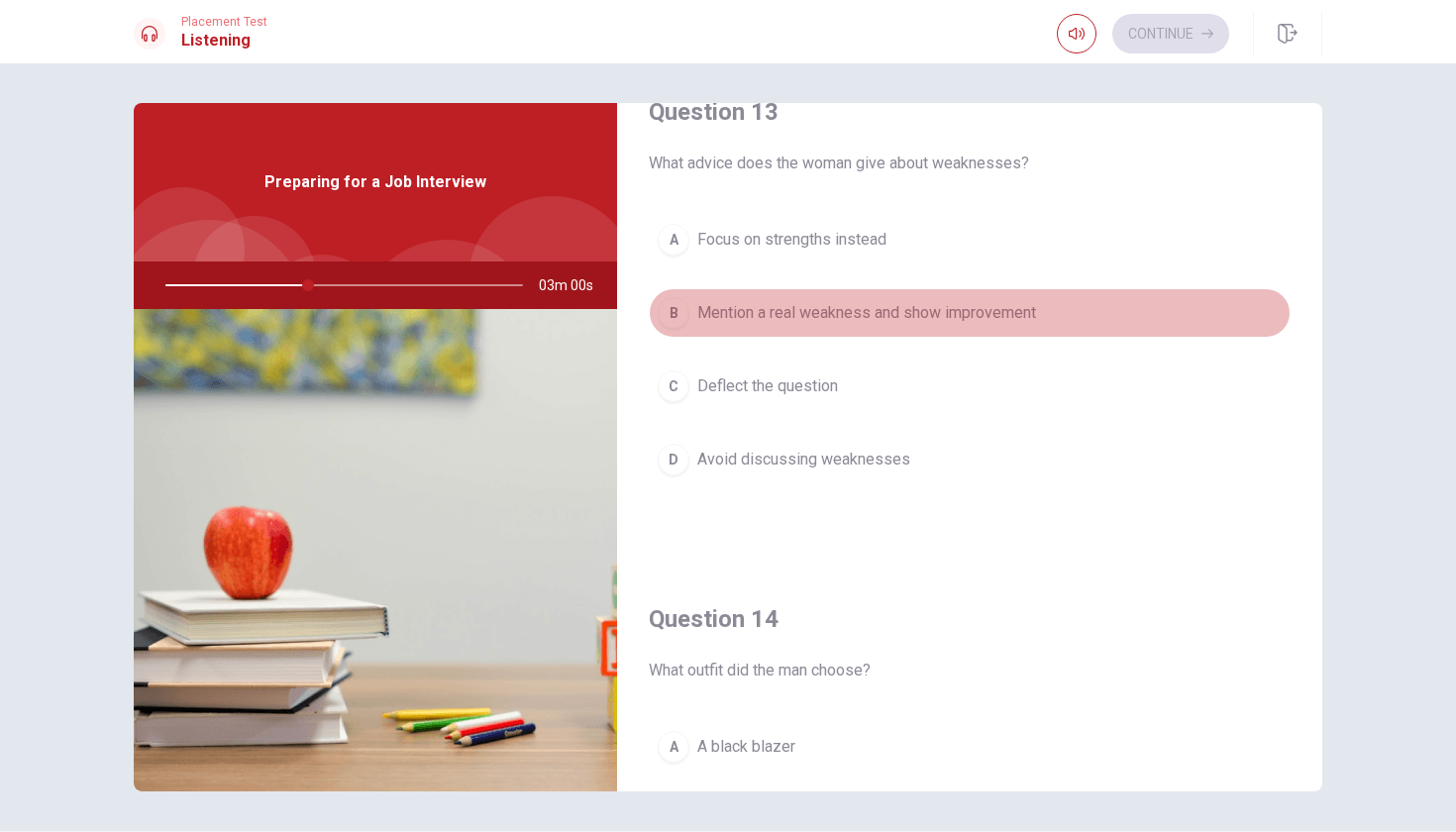 click on "Mention a real weakness and show improvement" at bounding box center [867, 313] 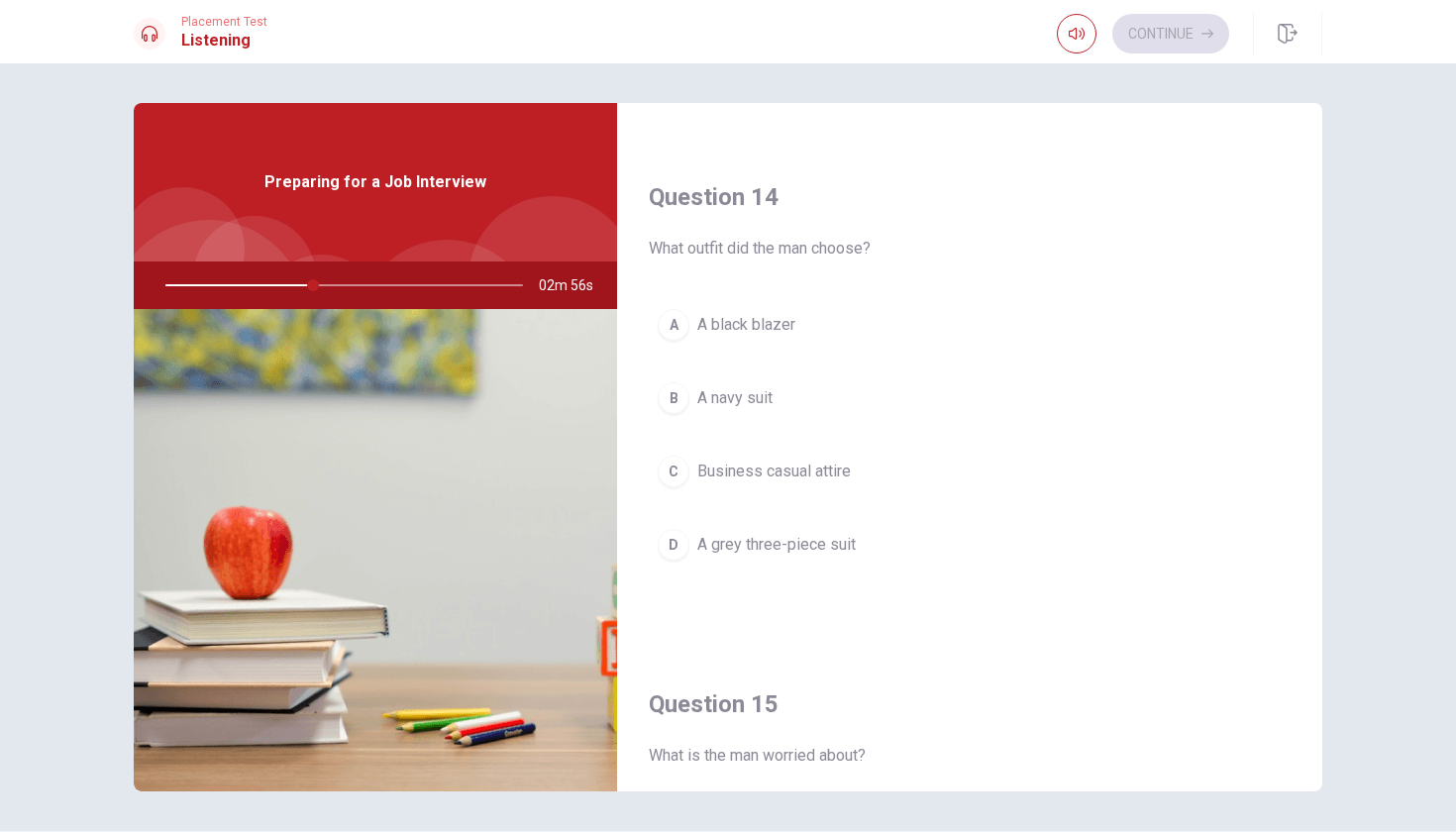 scroll, scrollTop: 1515, scrollLeft: 0, axis: vertical 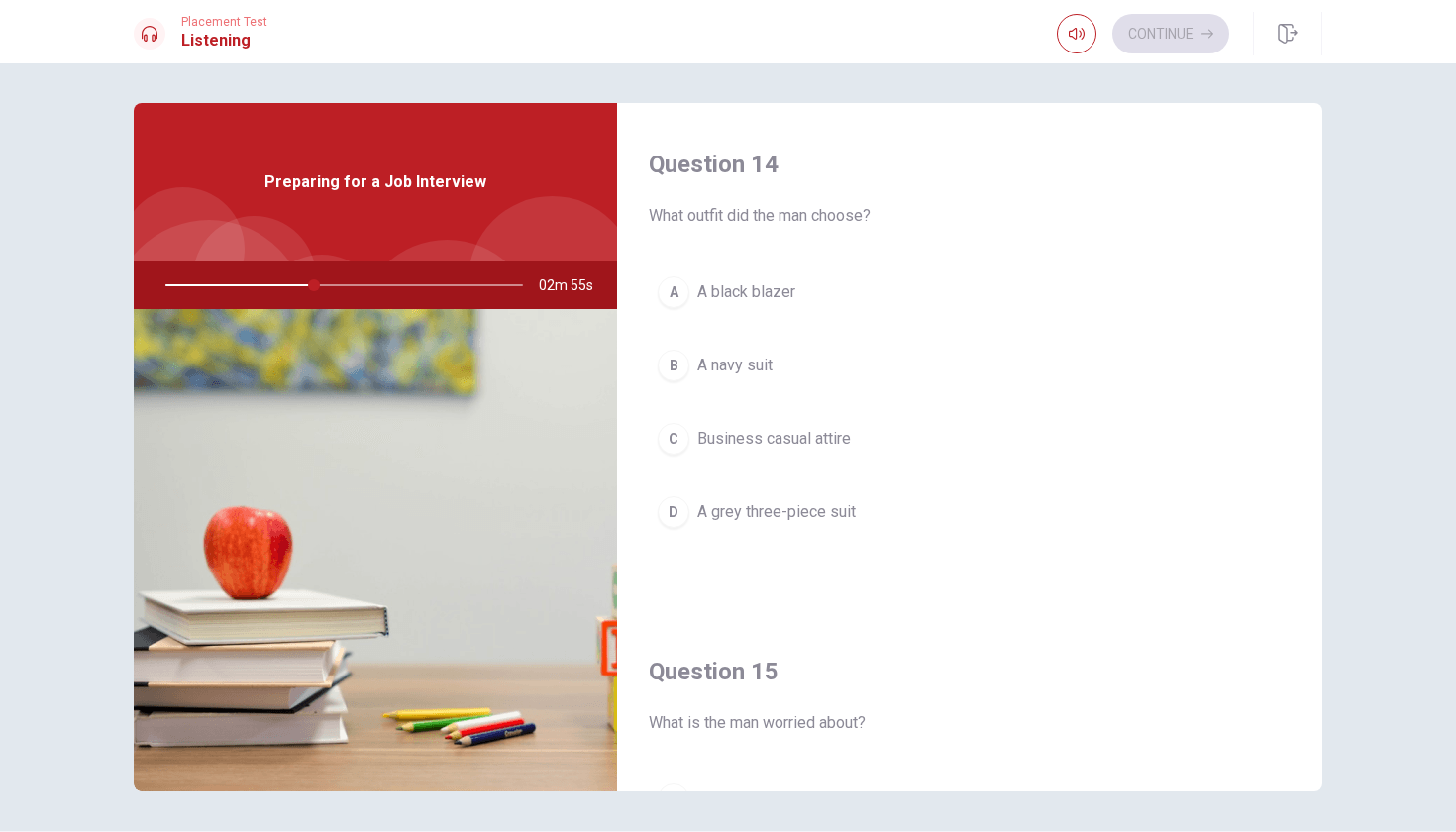 click on "B A navy suit" at bounding box center (970, 365) 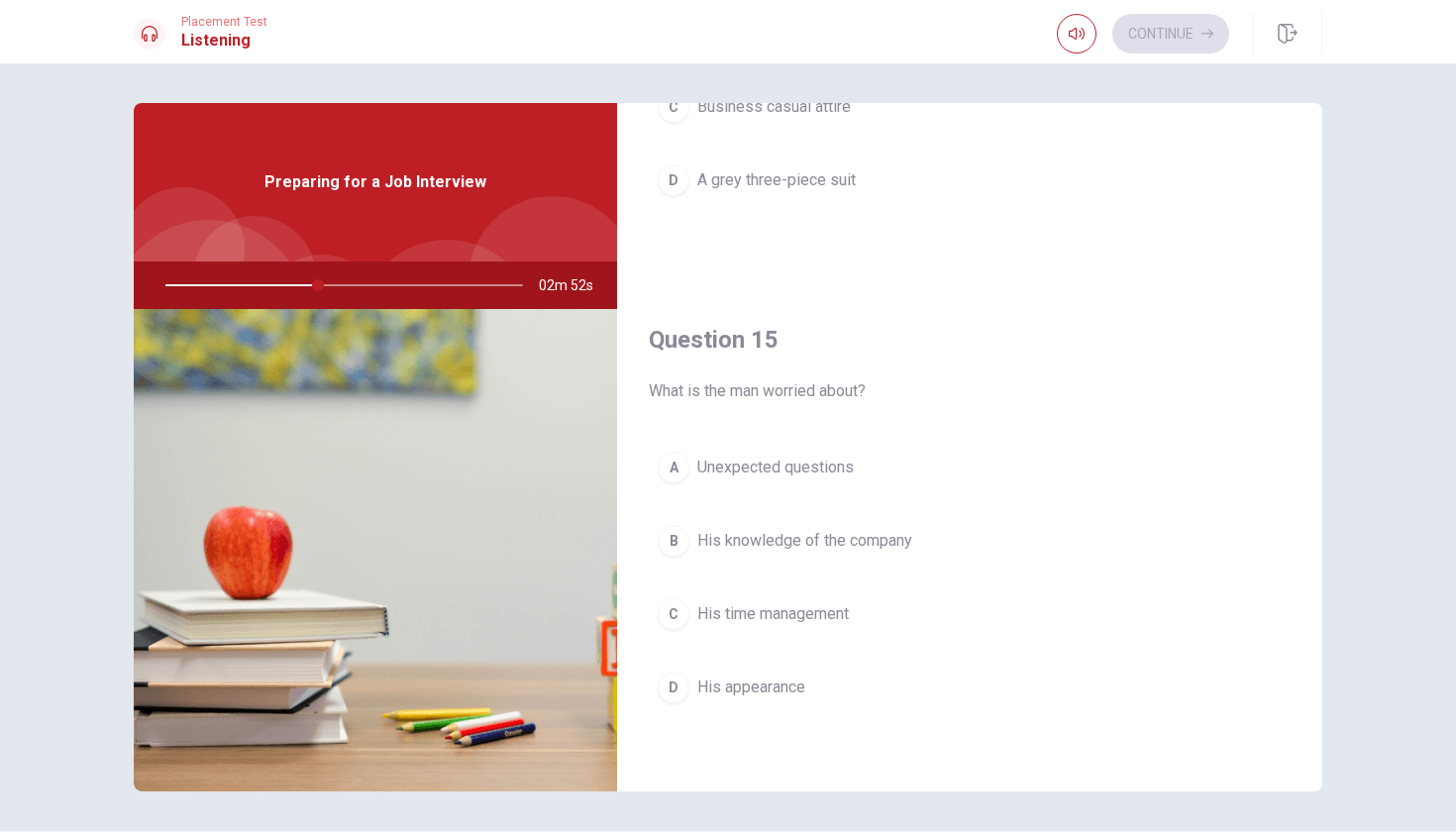 scroll, scrollTop: 1847, scrollLeft: 0, axis: vertical 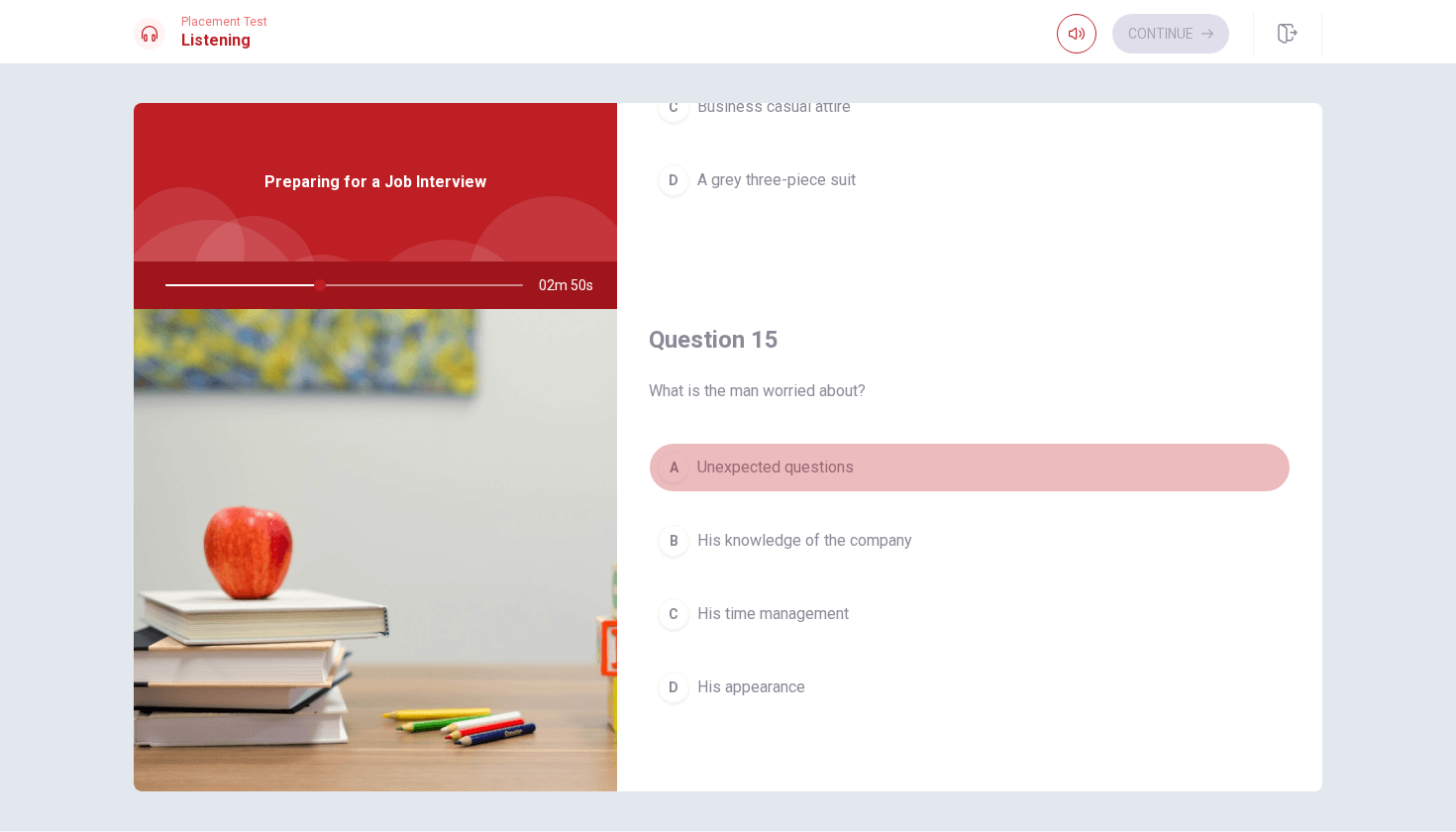 click on "Unexpected questions" at bounding box center (776, 468) 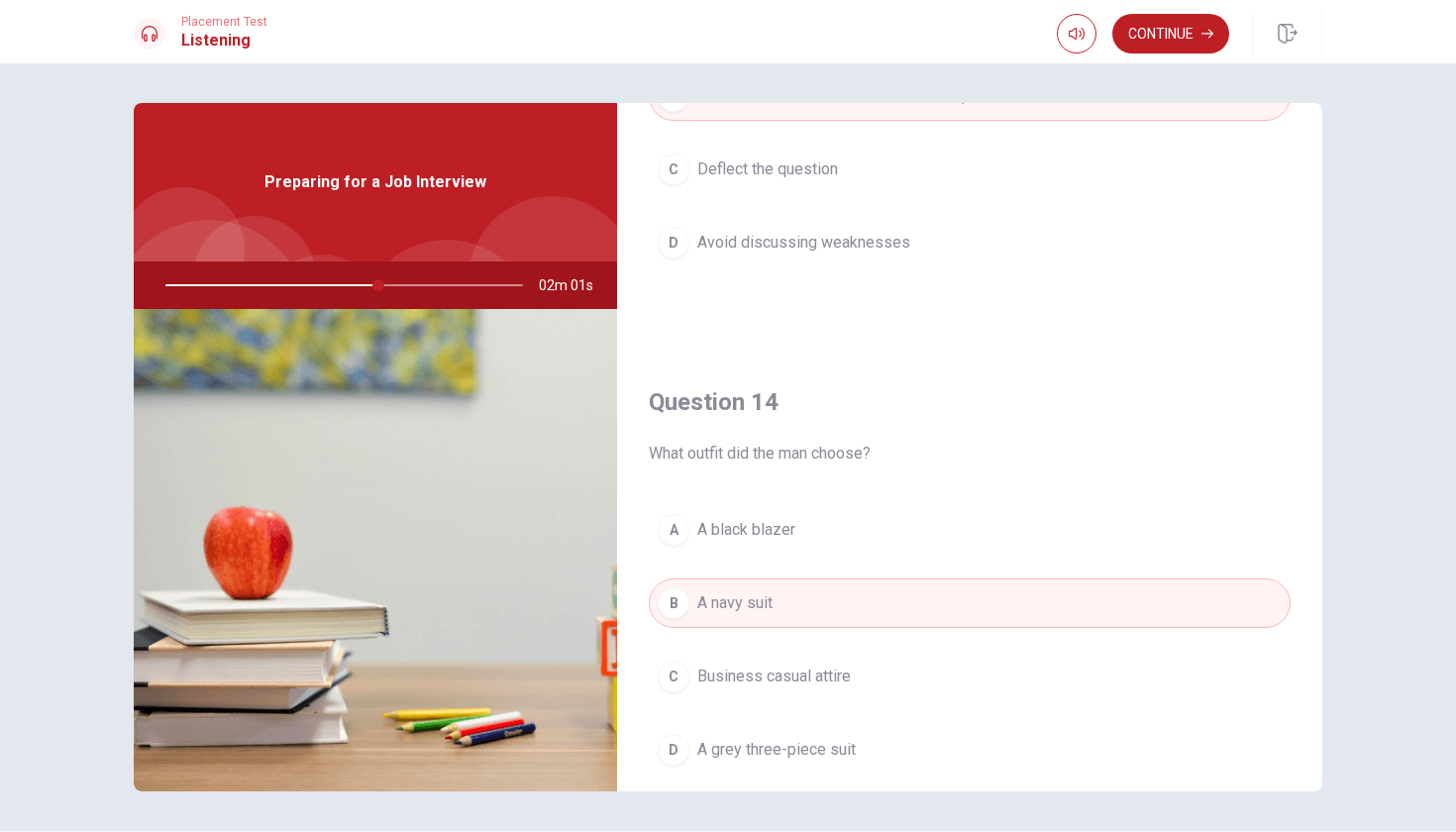 scroll, scrollTop: 1280, scrollLeft: 0, axis: vertical 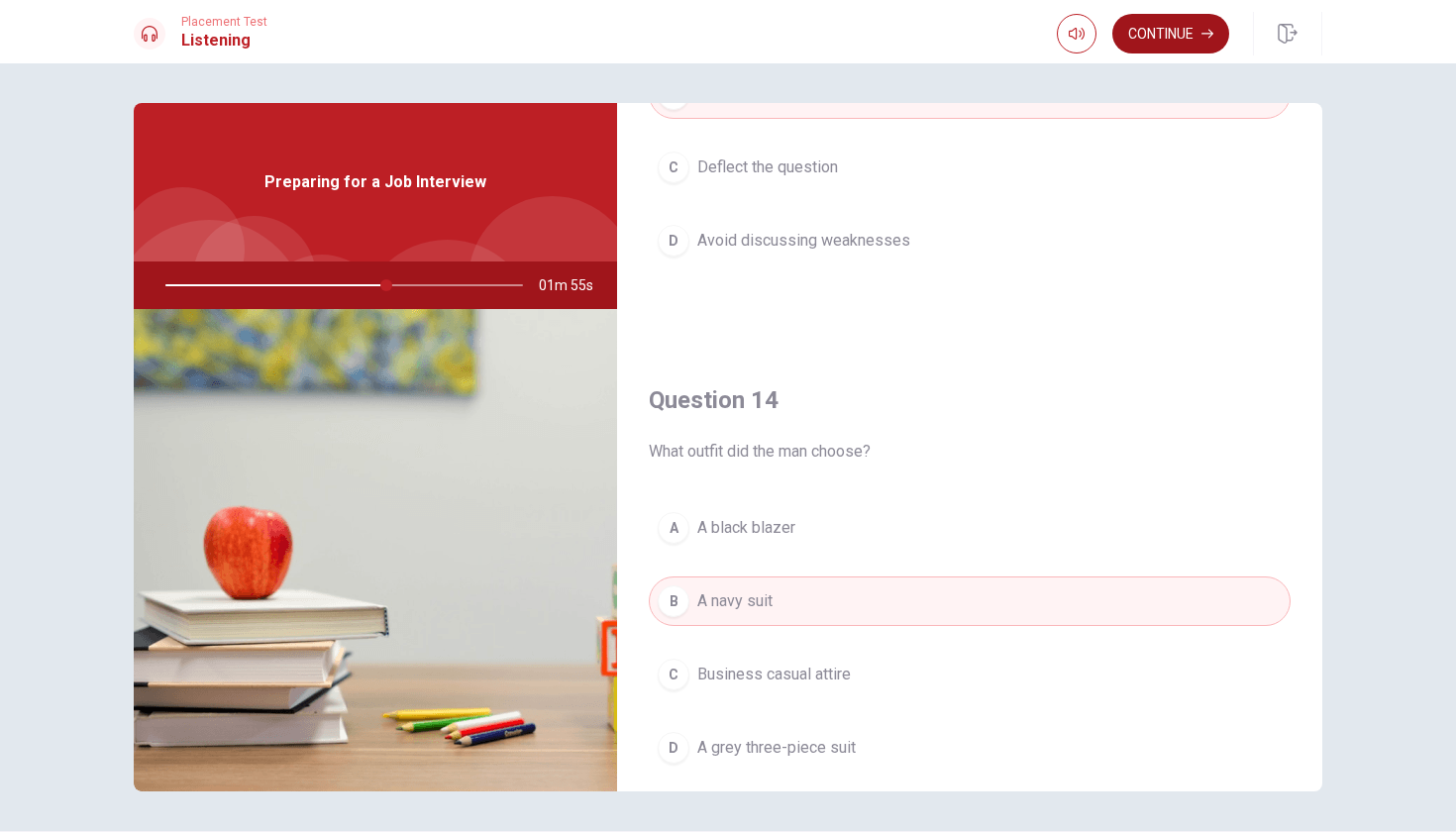 click on "Continue" at bounding box center [1171, 34] 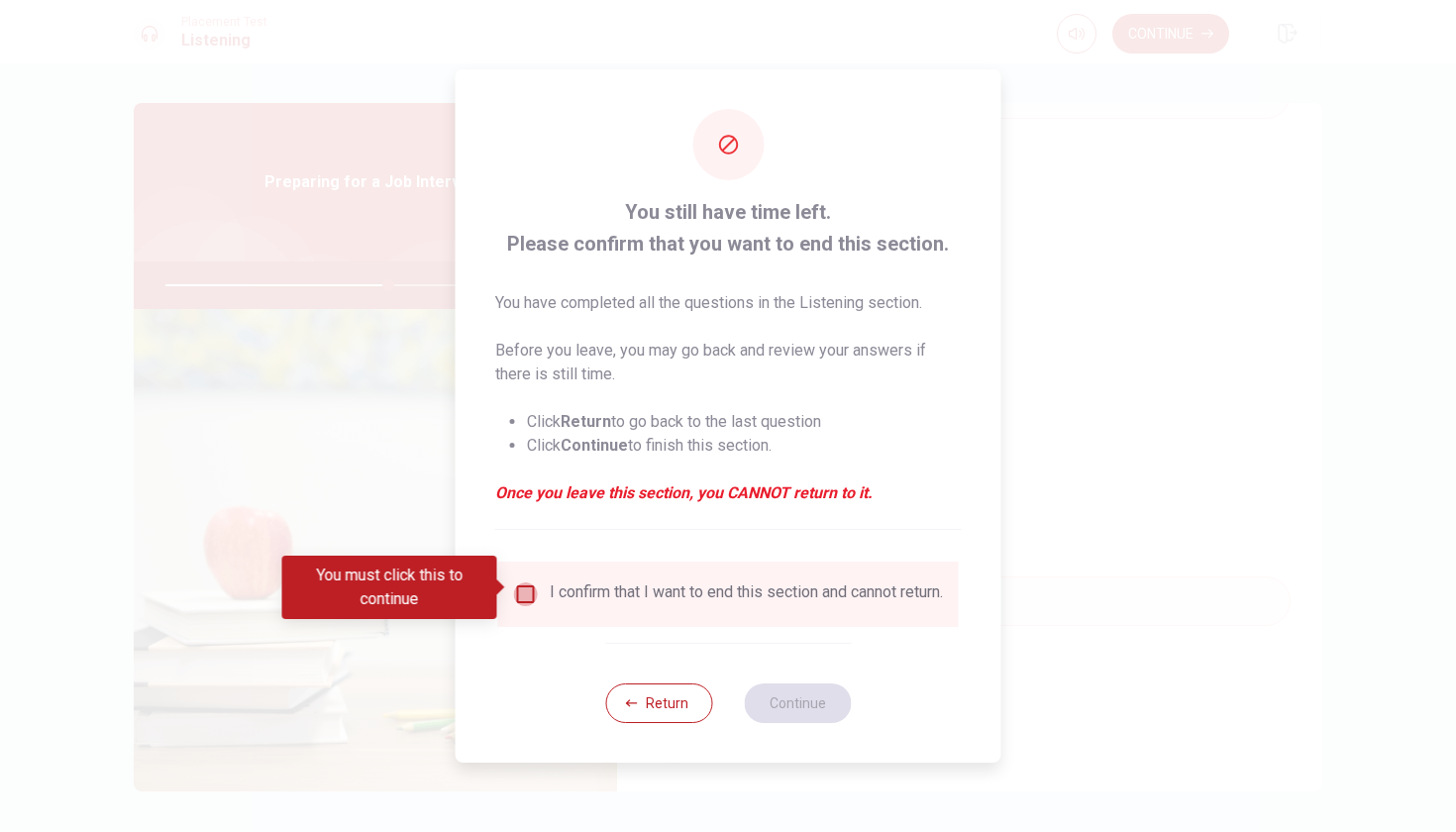 click at bounding box center (526, 594) 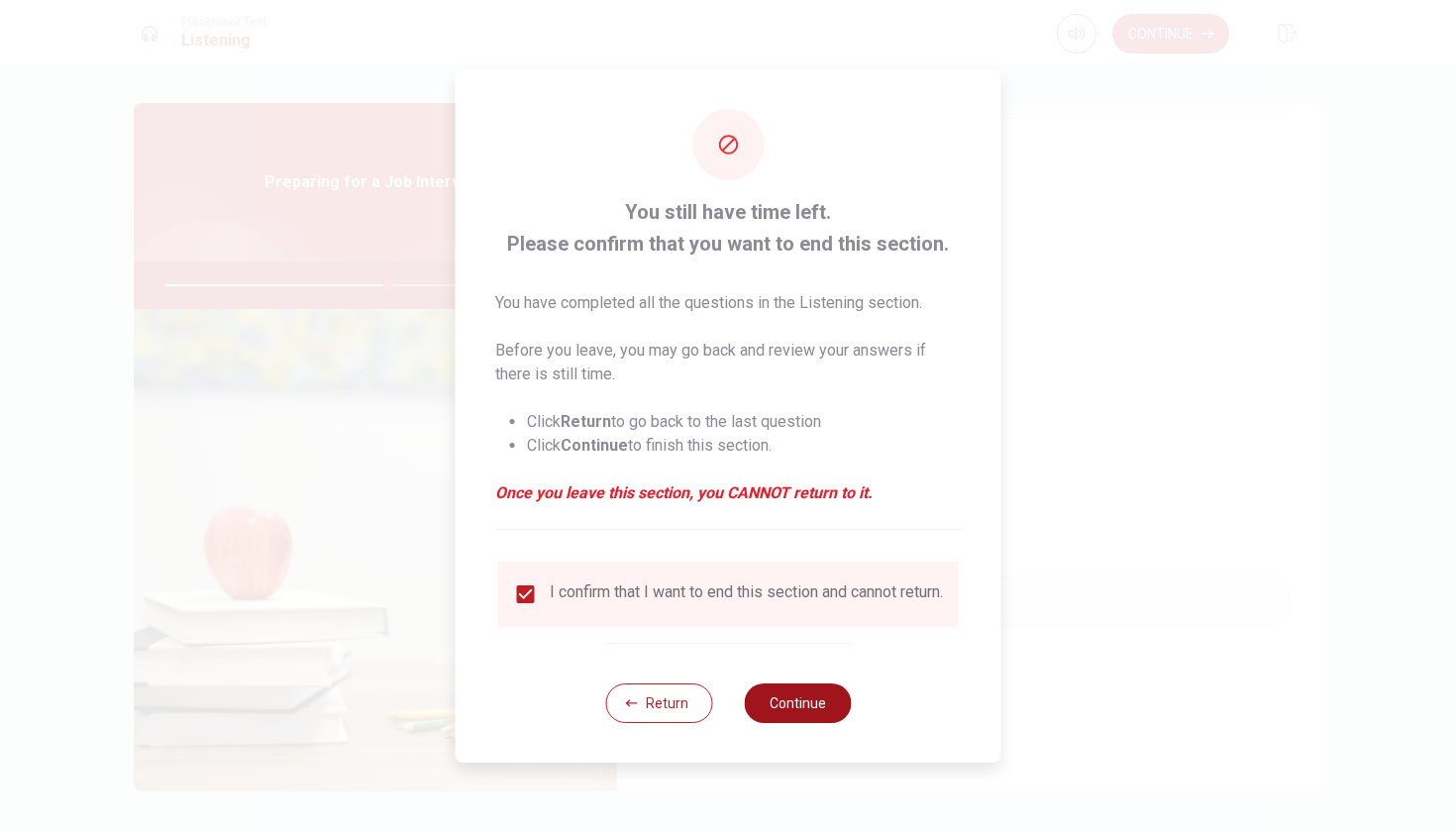 click on "Continue" at bounding box center (797, 703) 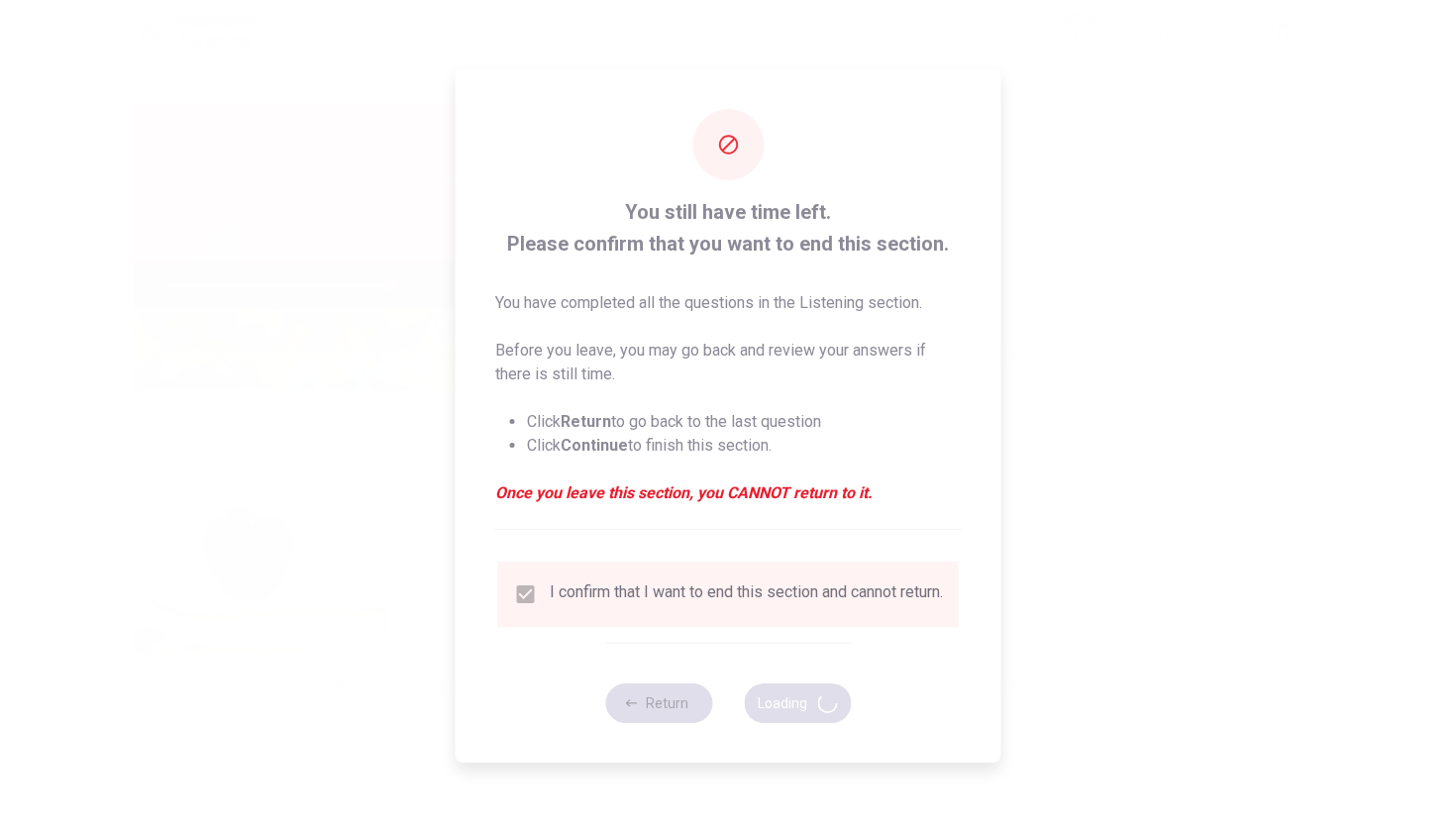 type on "63" 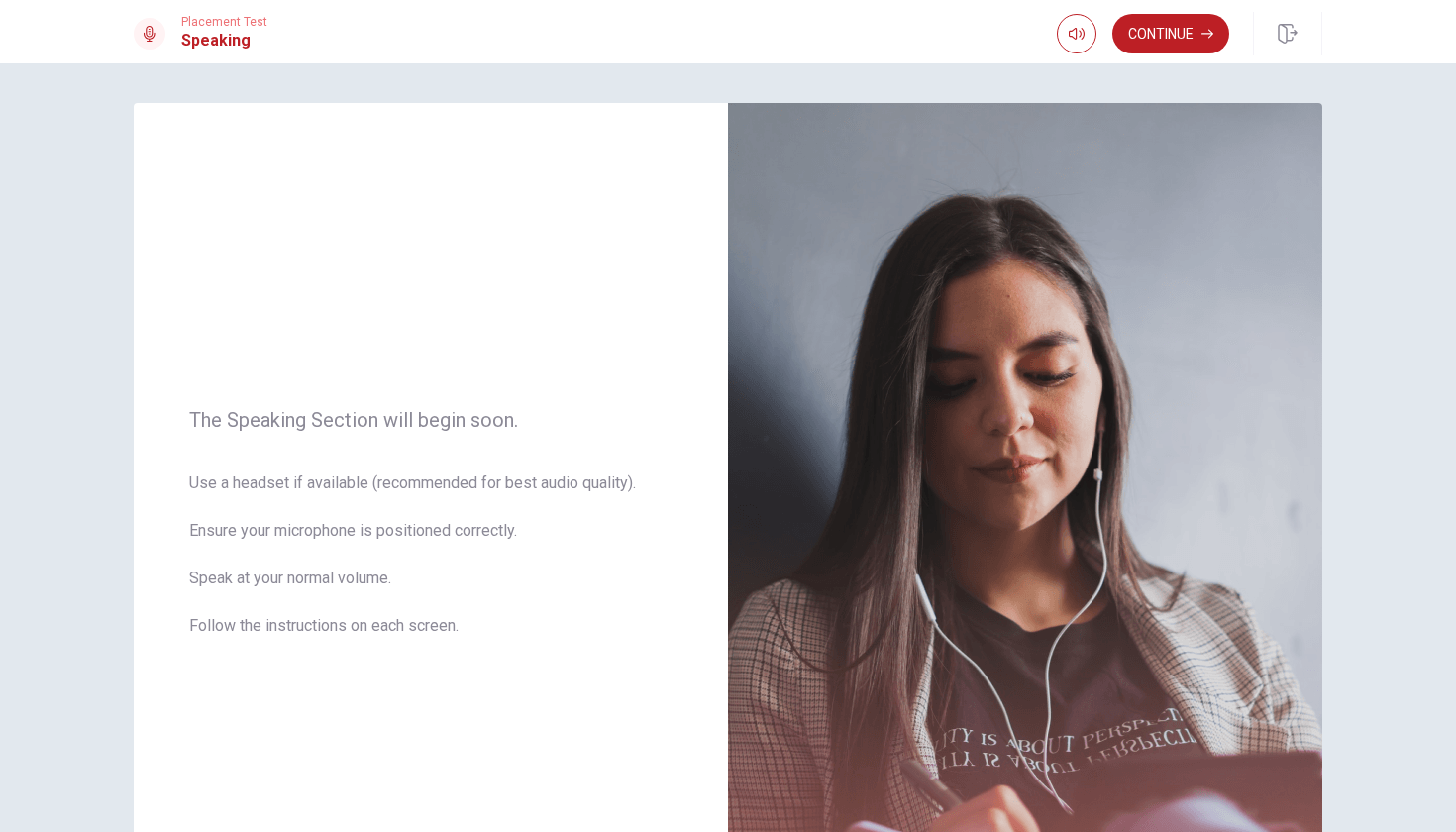 scroll, scrollTop: 0, scrollLeft: 0, axis: both 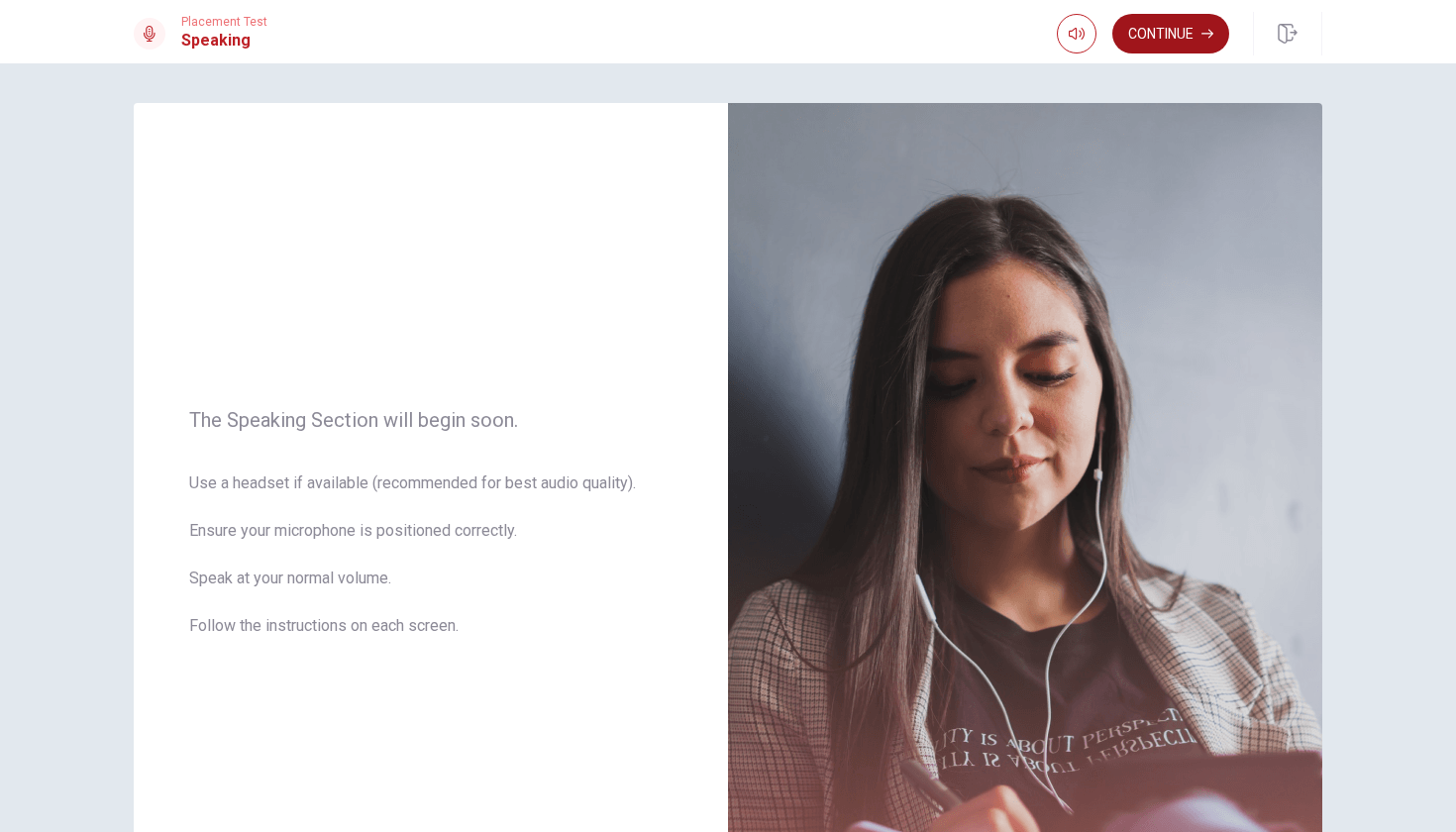 click on "Continue" at bounding box center (1171, 34) 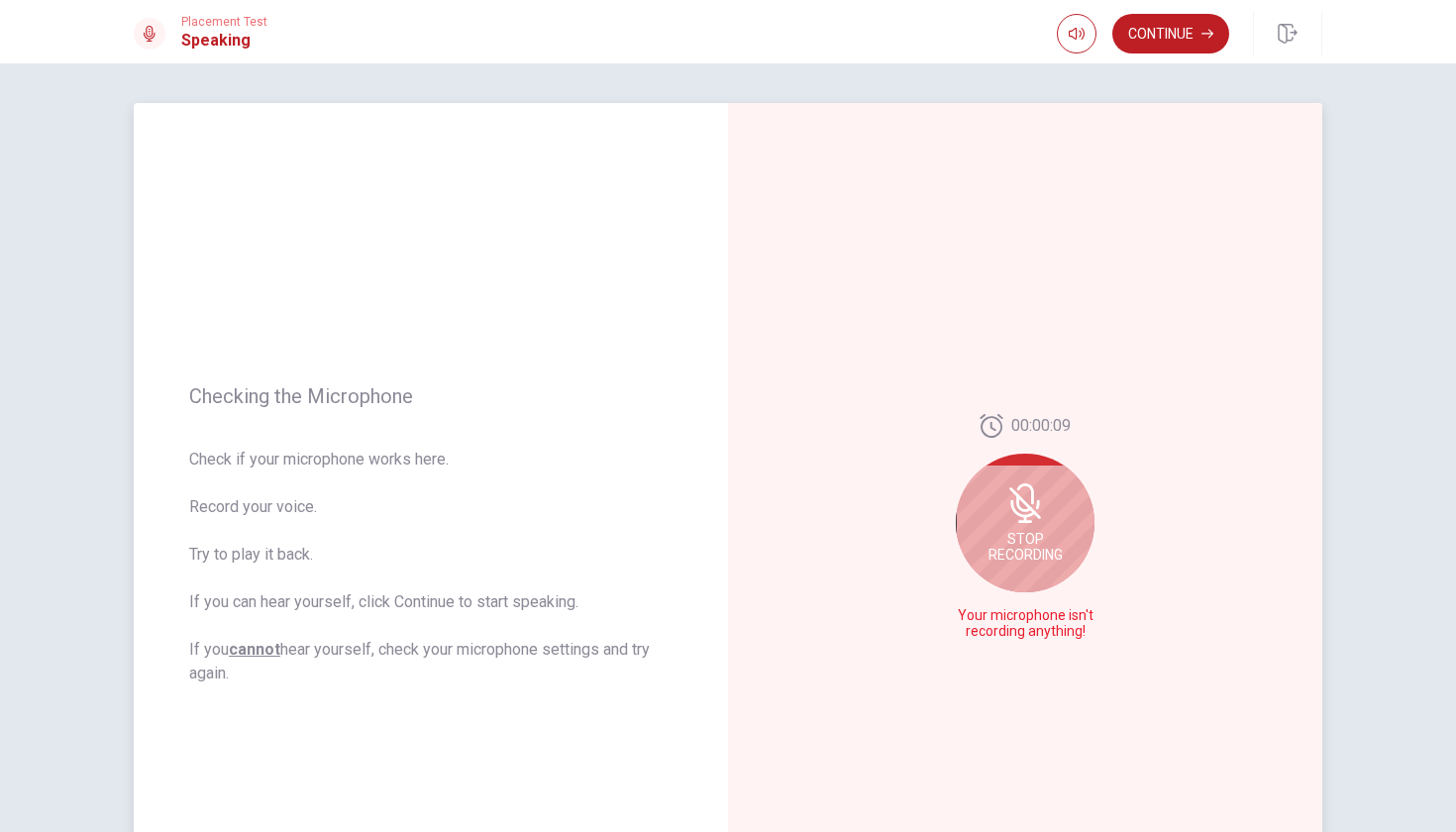 click on "Stop   Recording" at bounding box center [1025, 523] 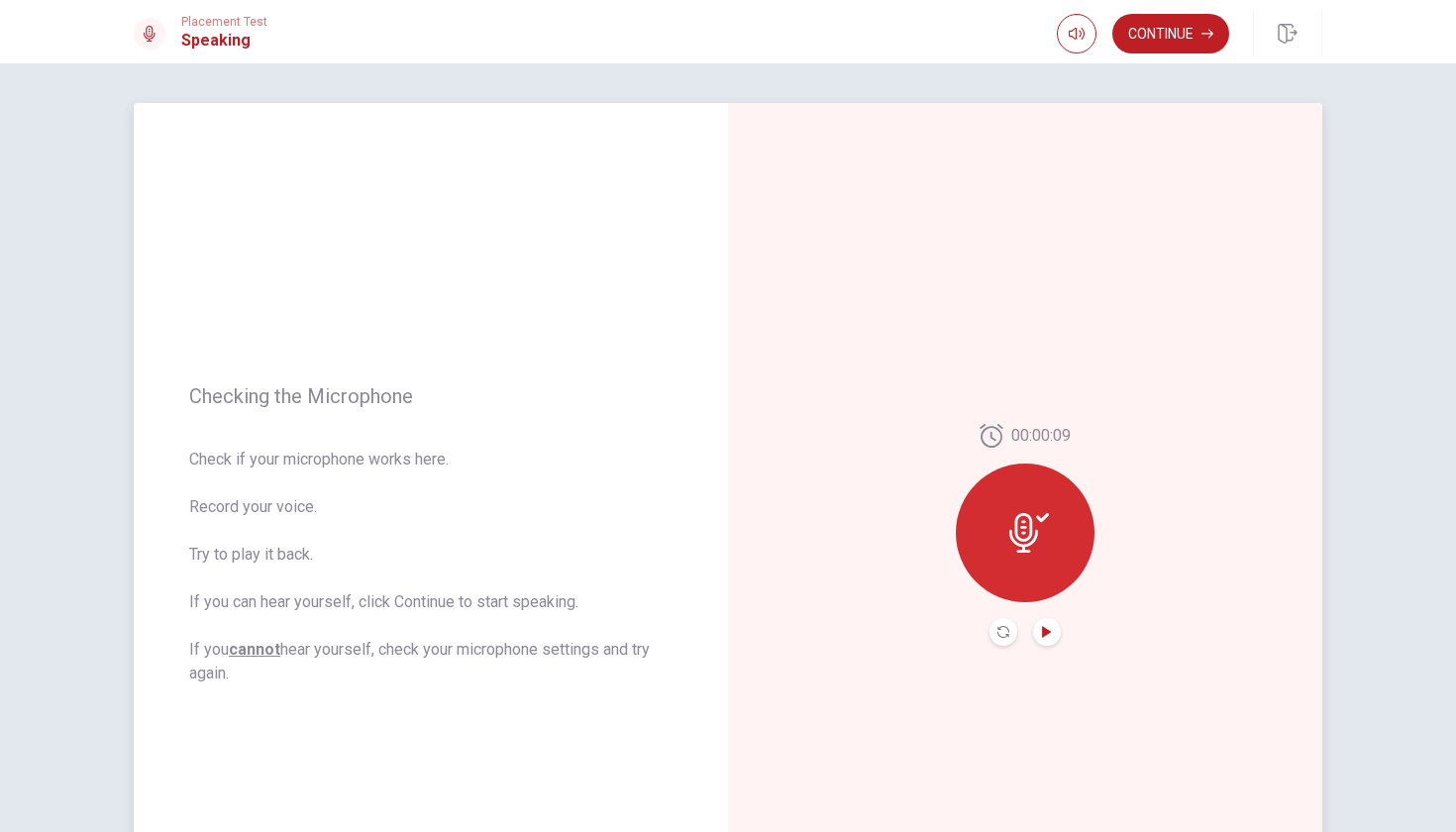 click 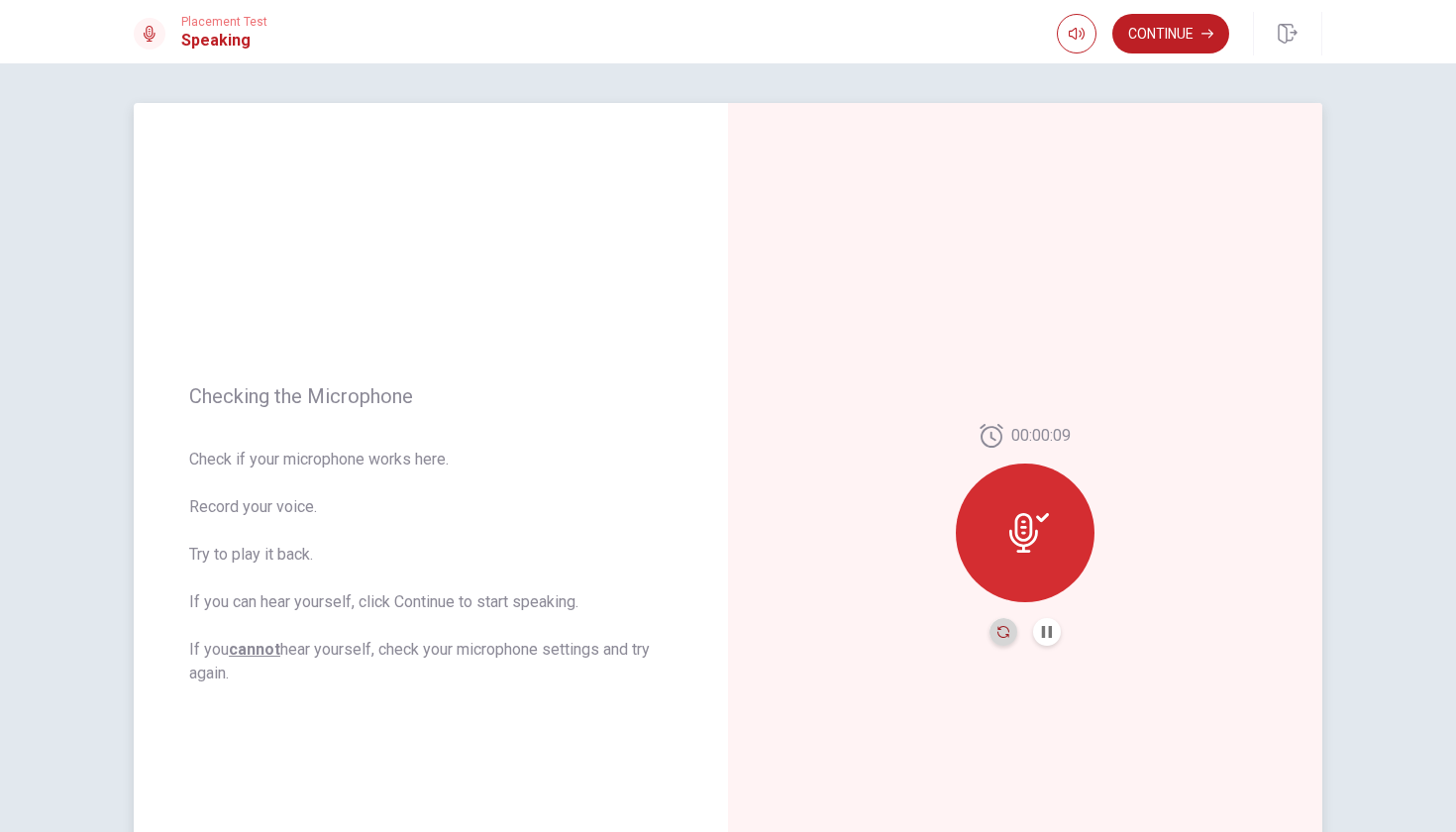 click 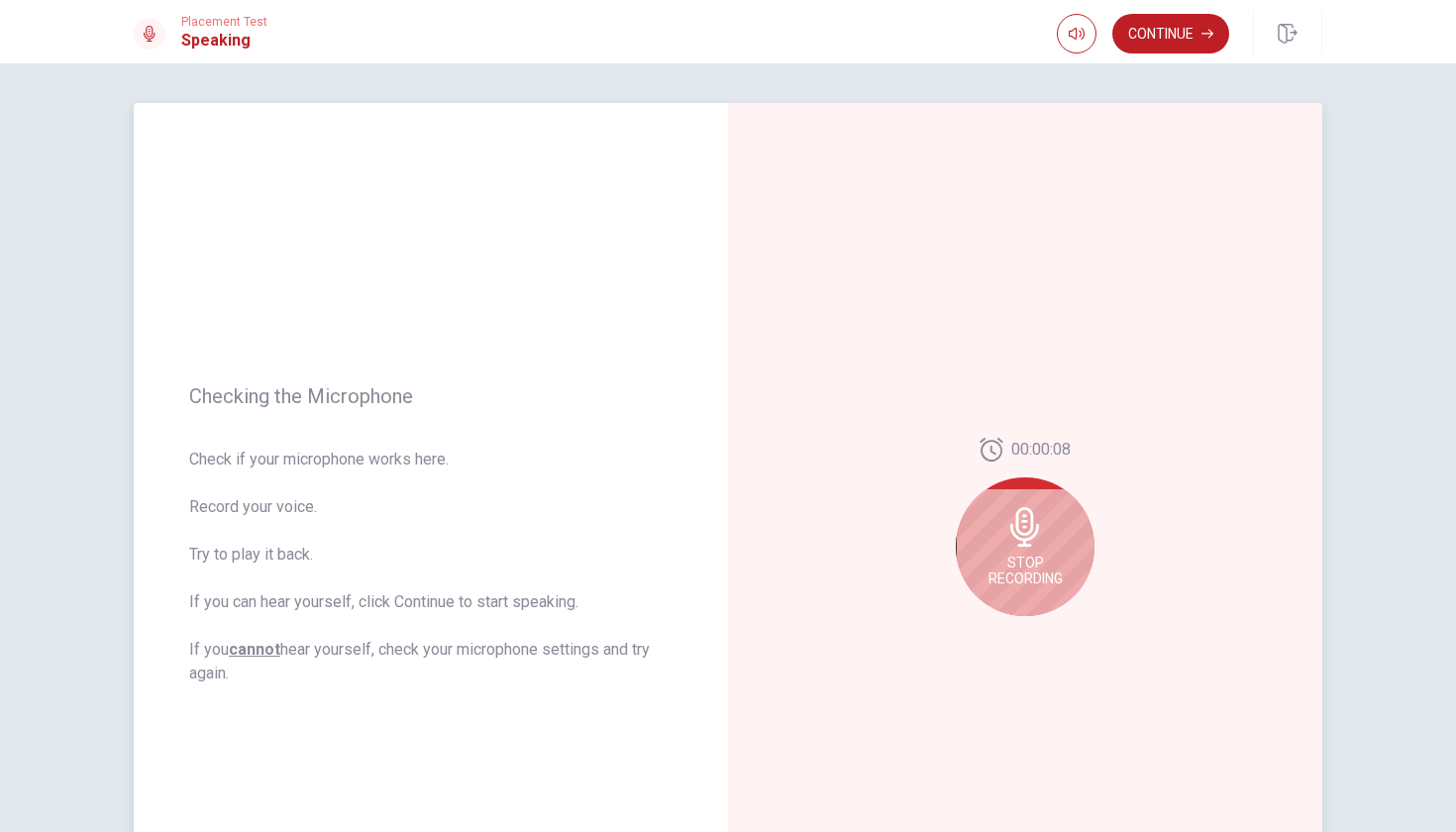 click 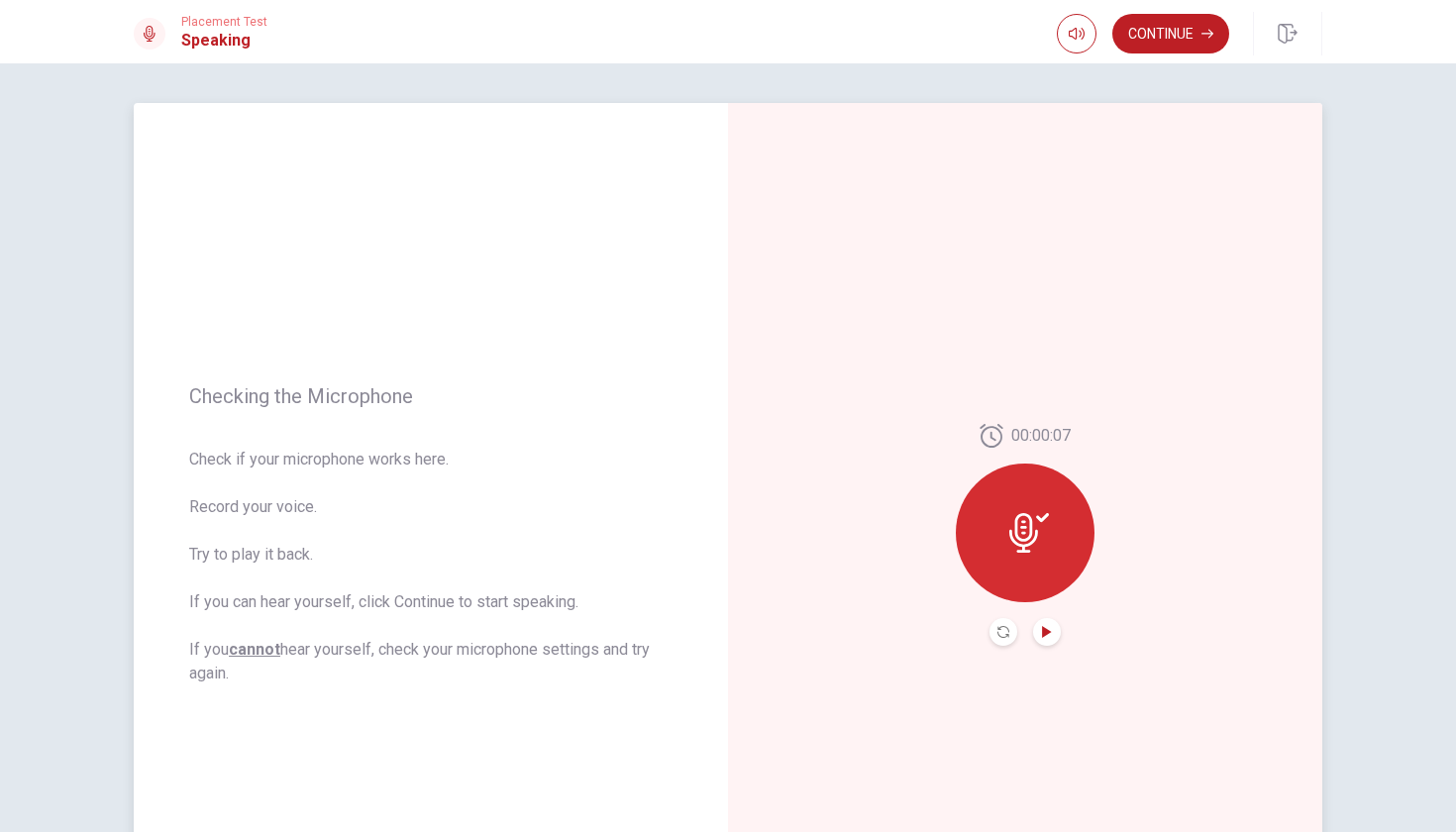 click 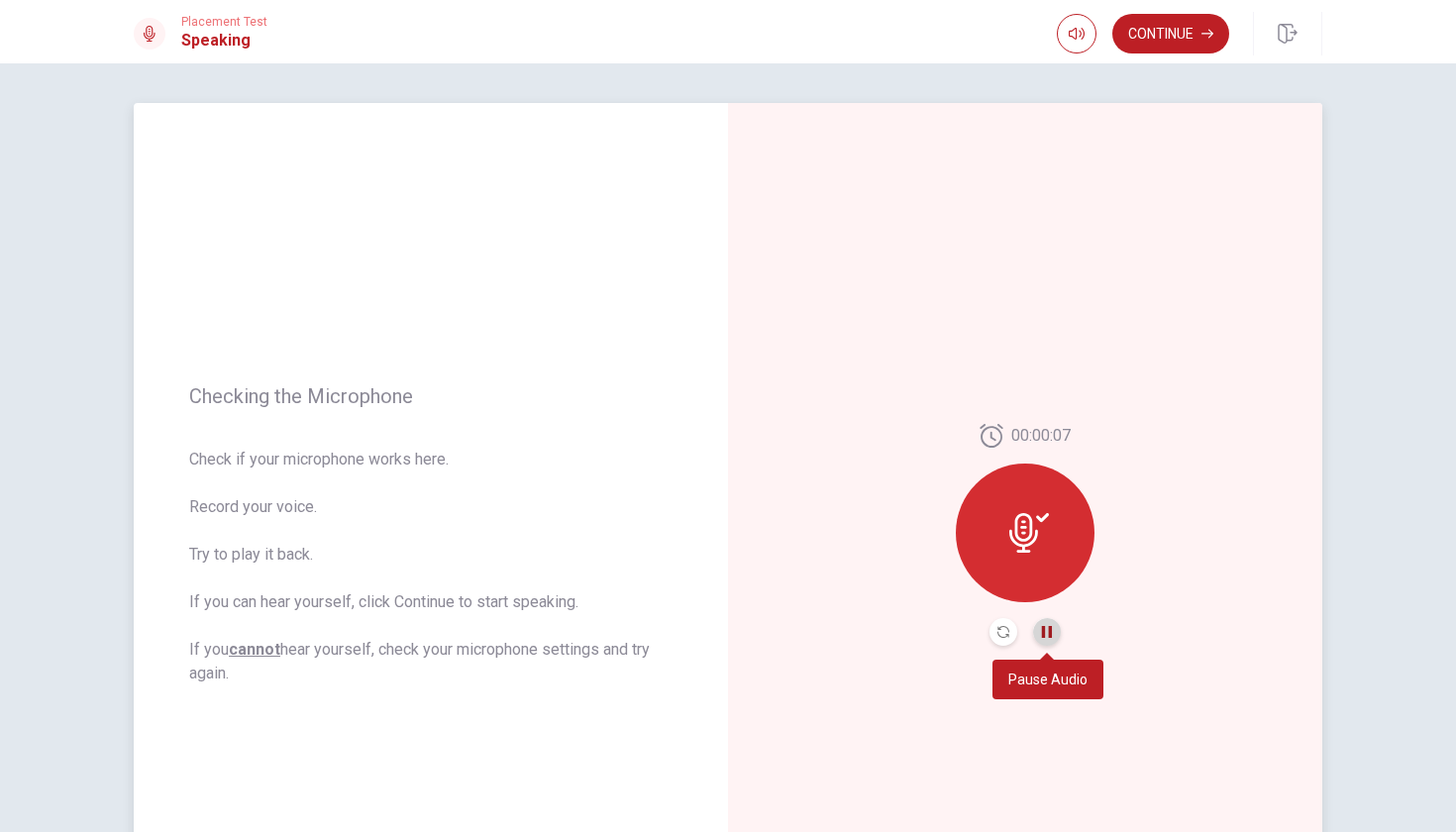 click 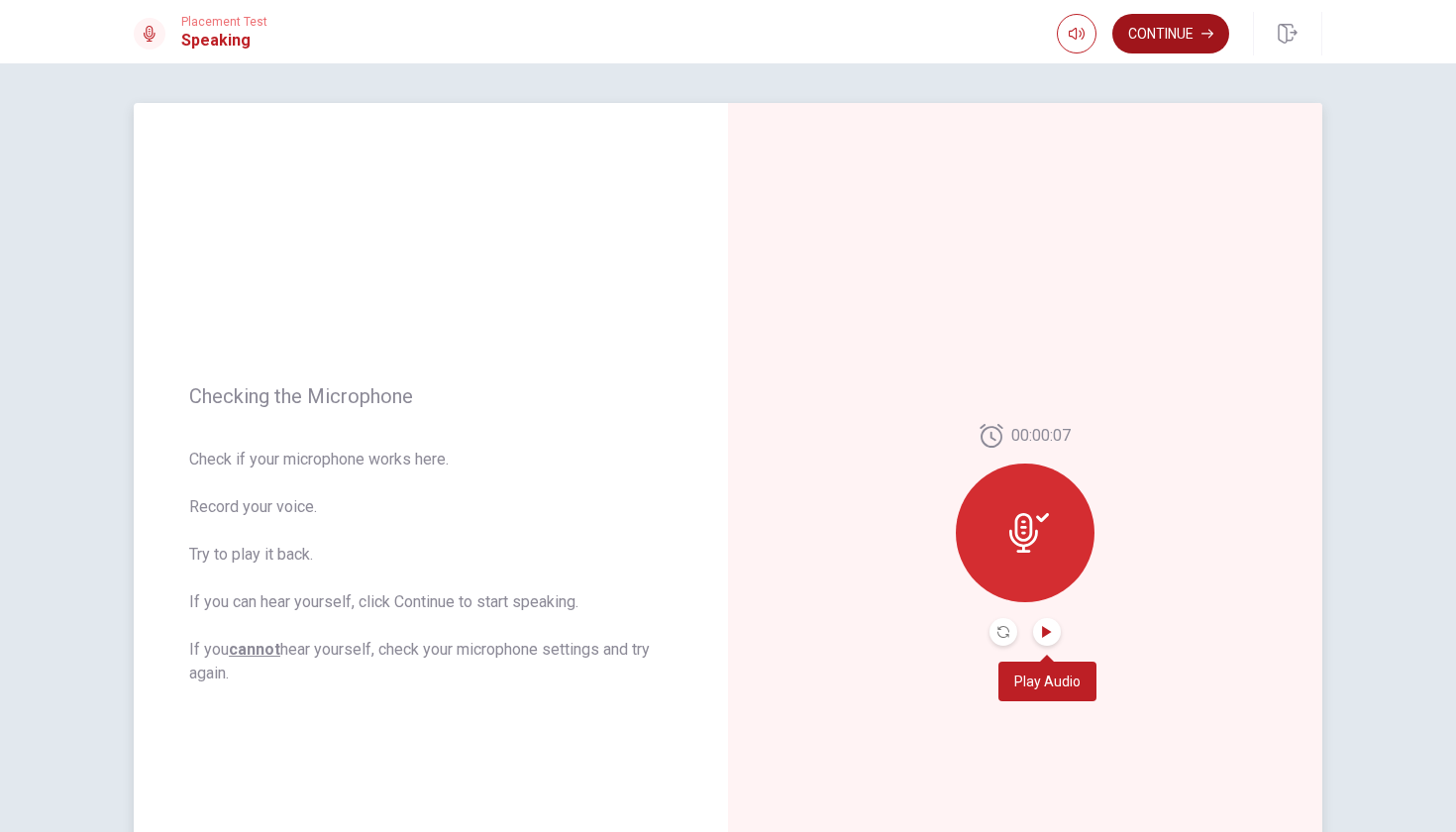 scroll, scrollTop: 0, scrollLeft: 0, axis: both 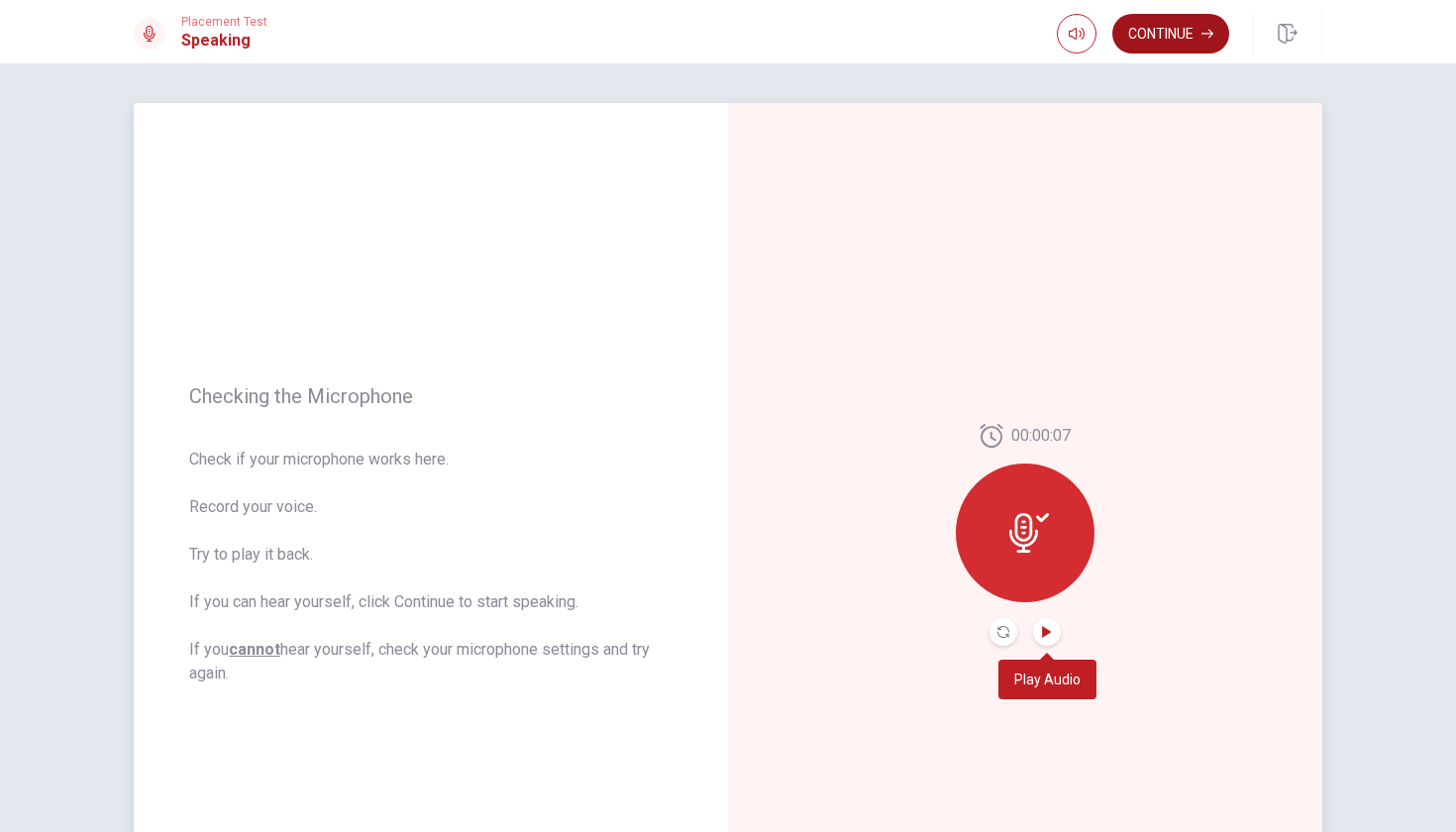 click on "Continue" at bounding box center (1171, 34) 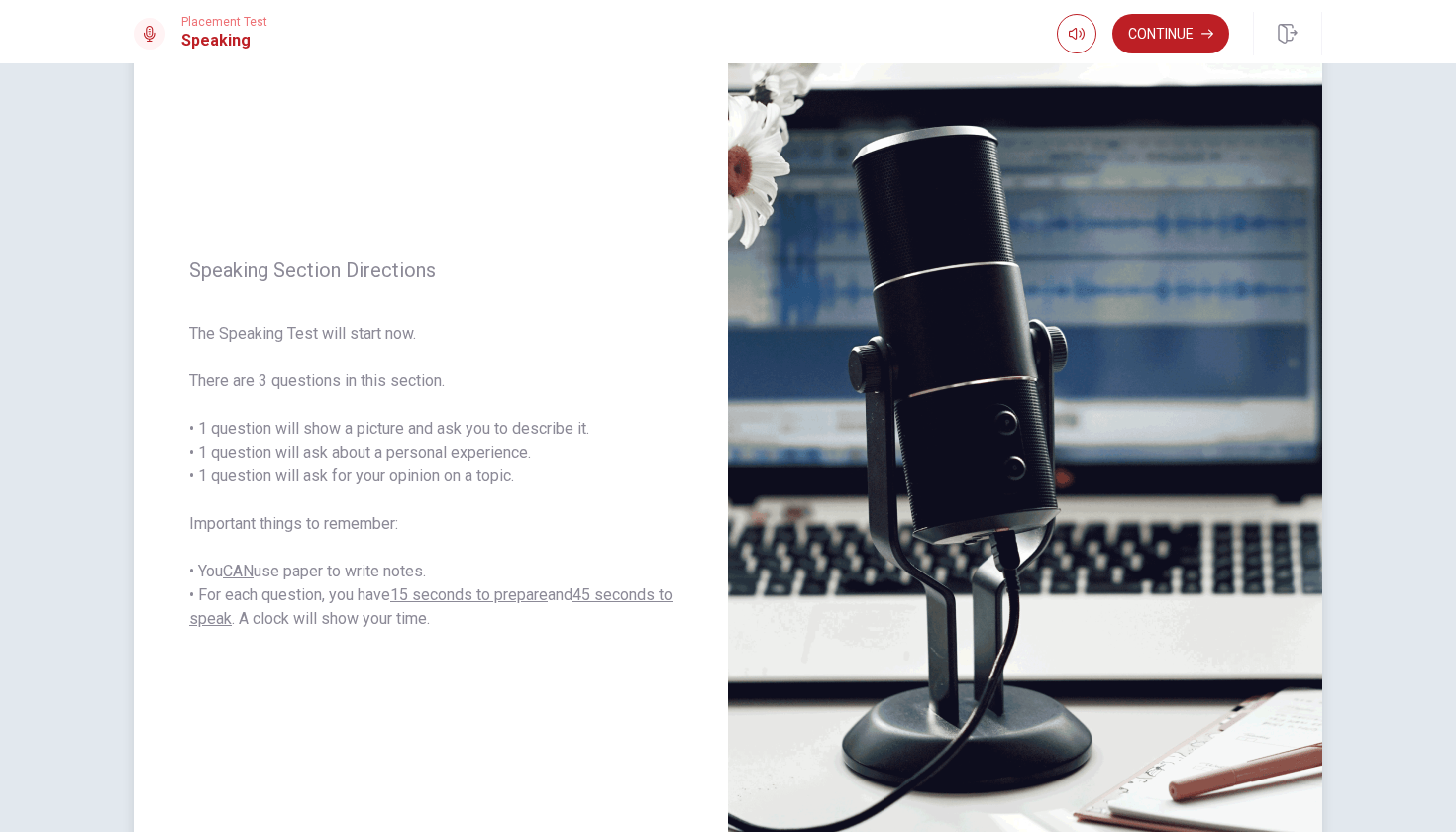 scroll, scrollTop: 92, scrollLeft: 0, axis: vertical 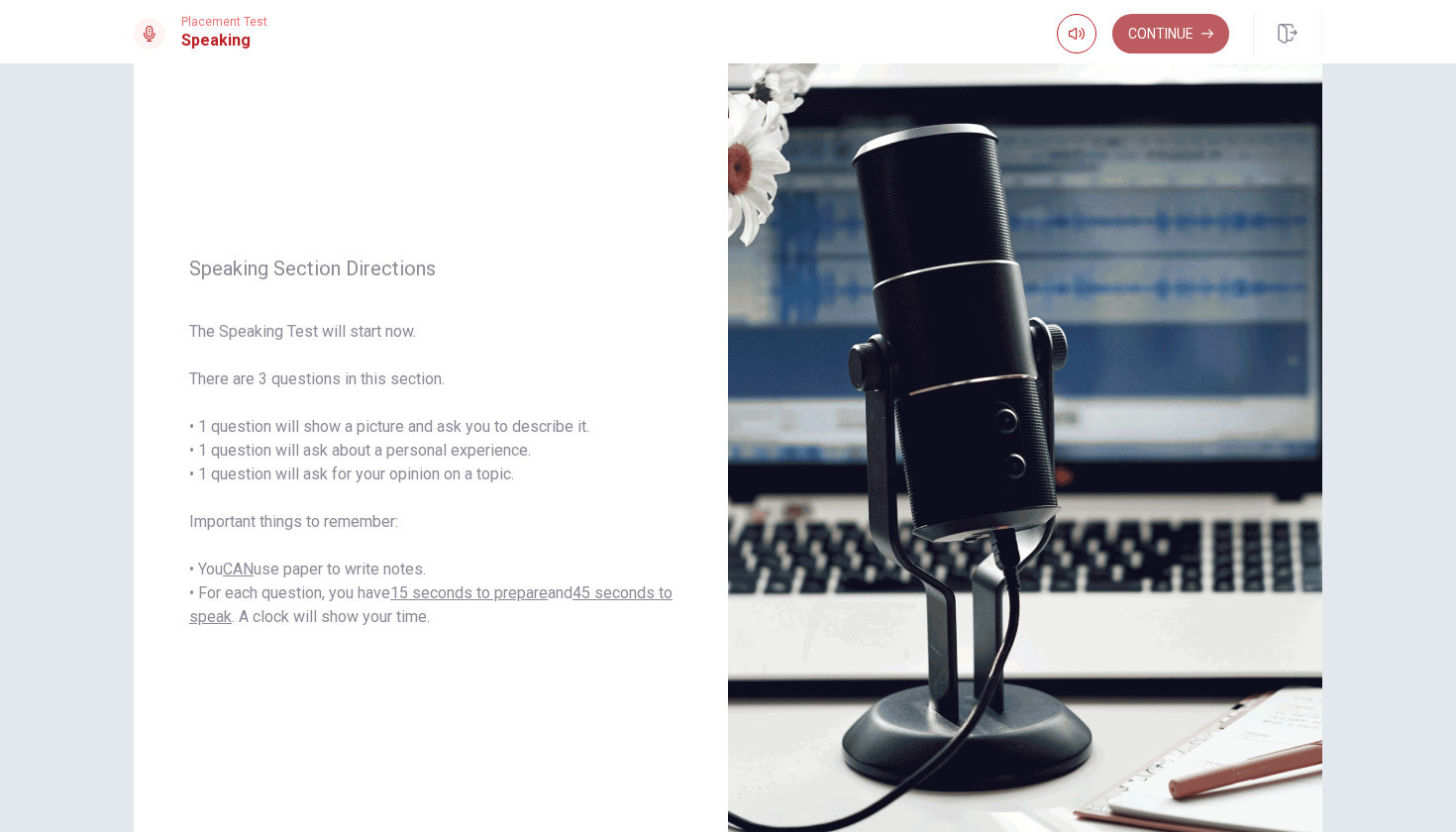 click on "Continue" at bounding box center (1171, 34) 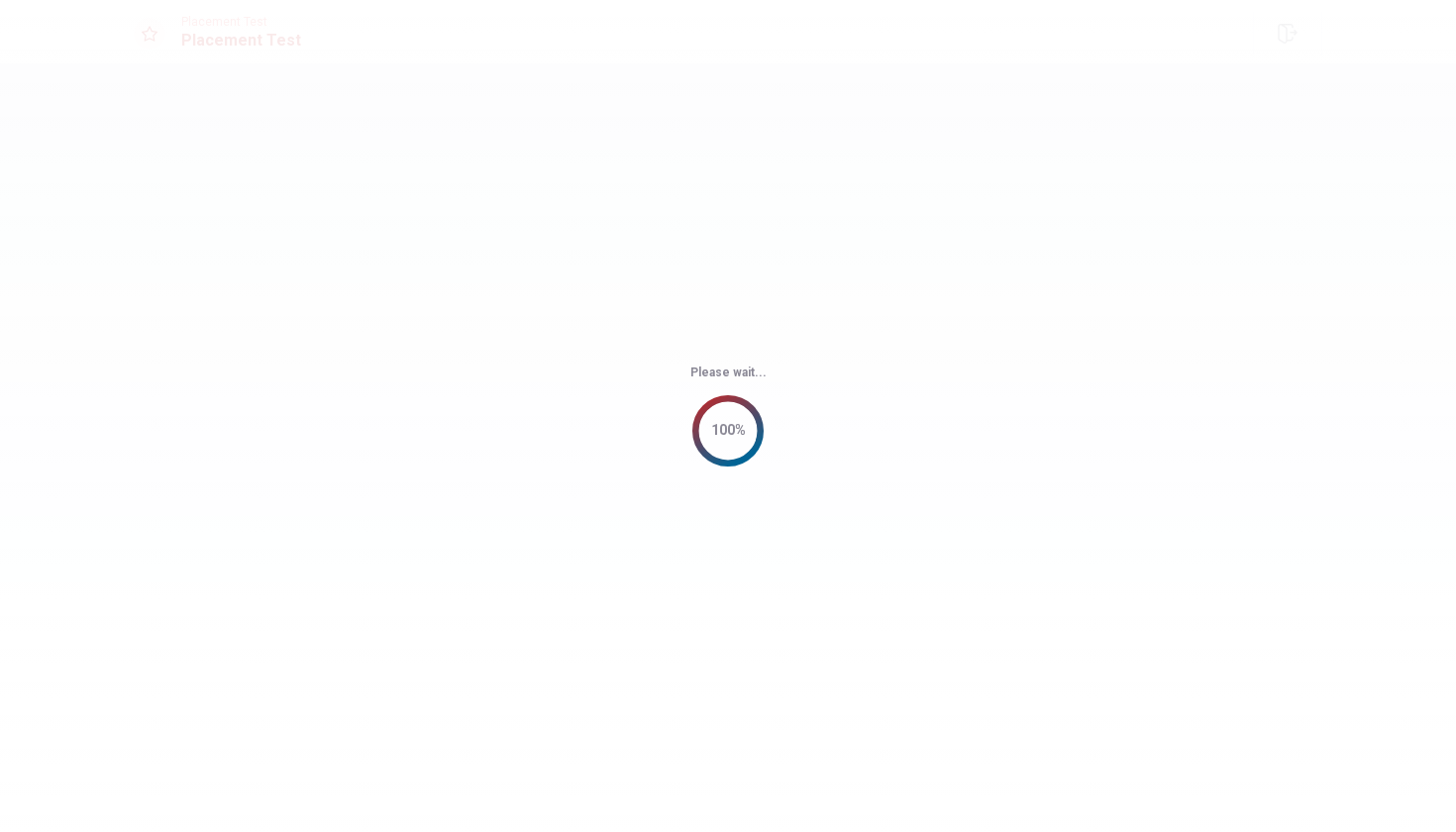 scroll, scrollTop: 0, scrollLeft: 0, axis: both 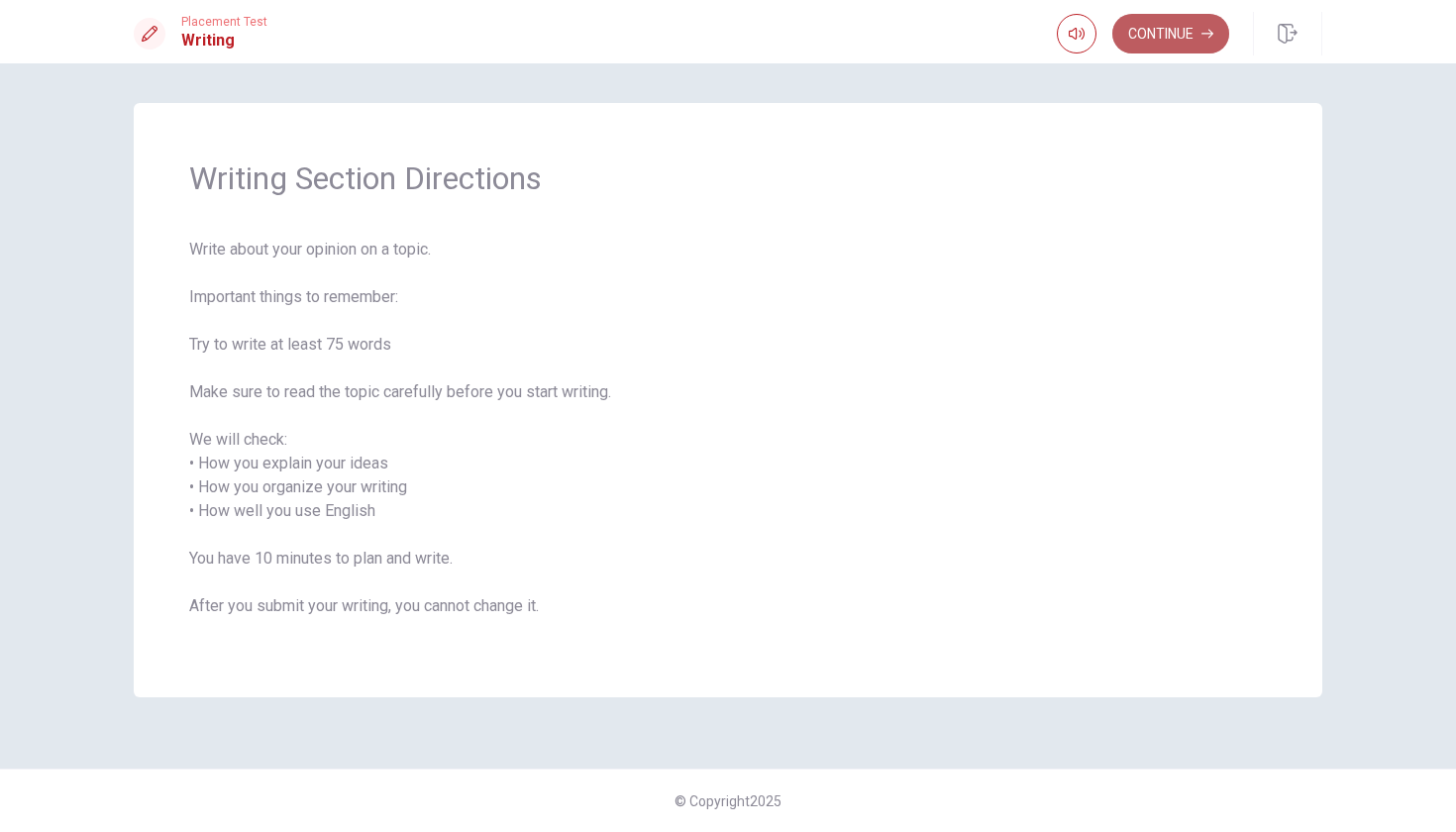 click on "Continue" at bounding box center [1171, 34] 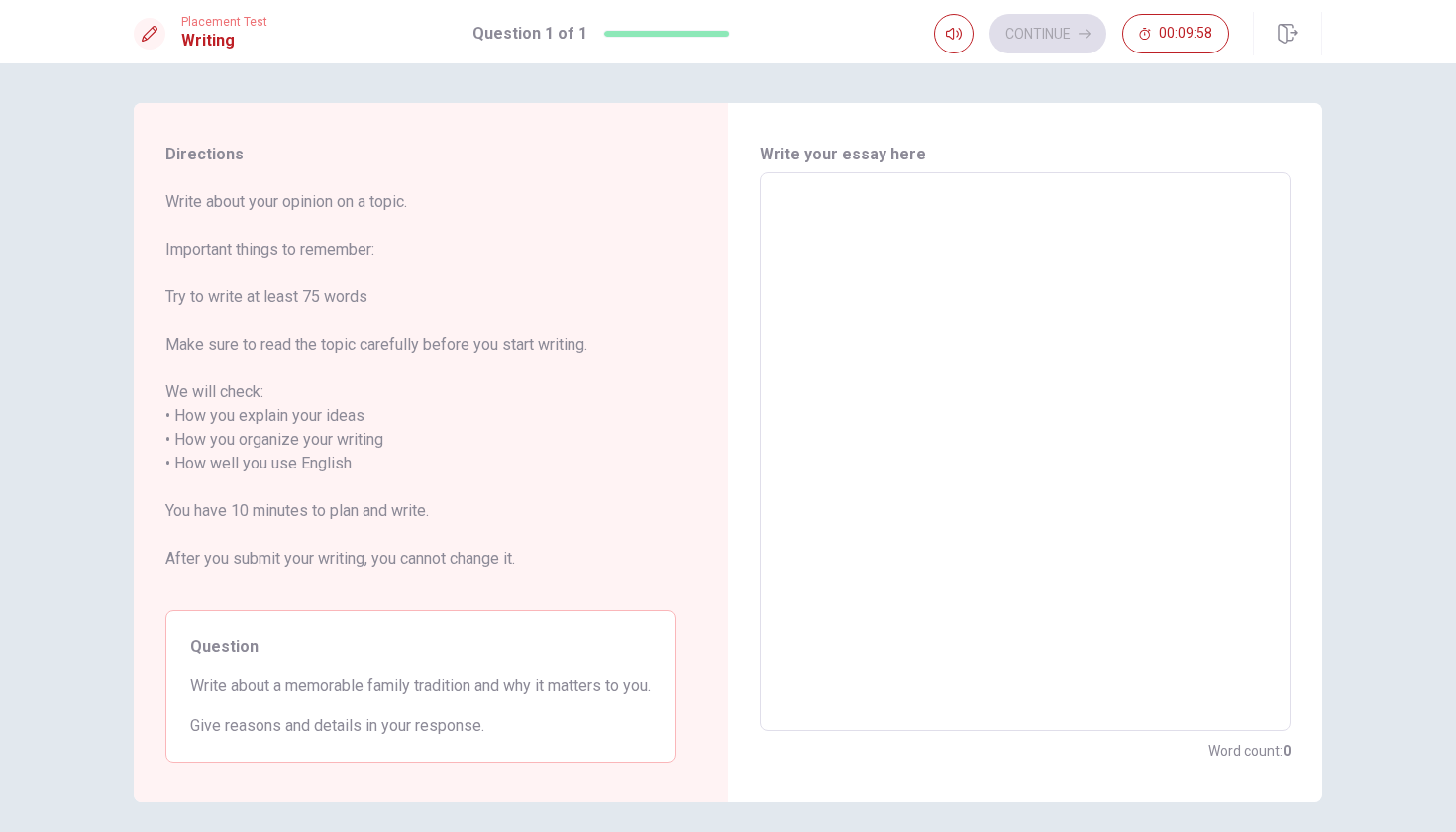 click at bounding box center [1025, 452] 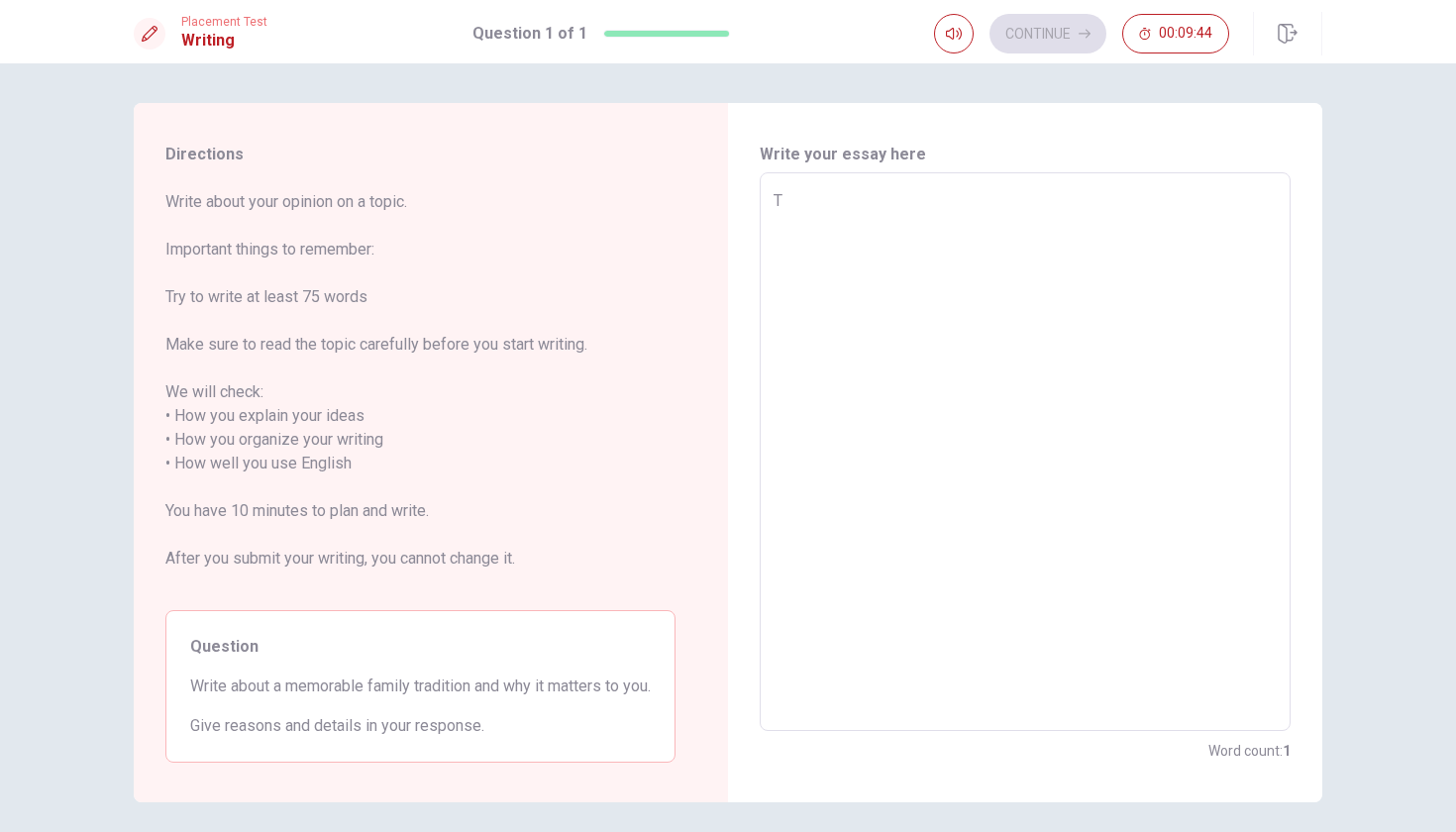 type on "T" 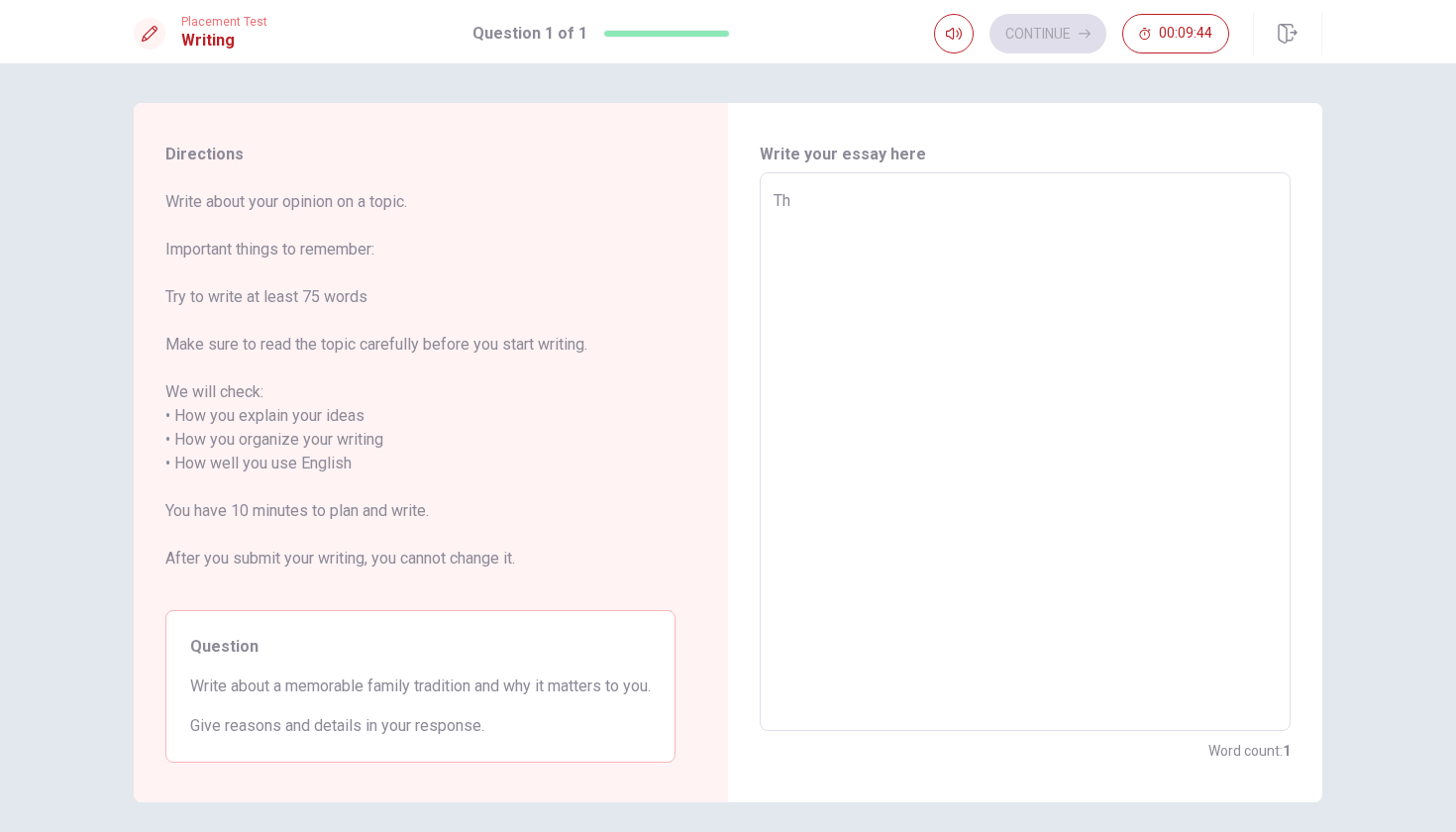 type on "x" 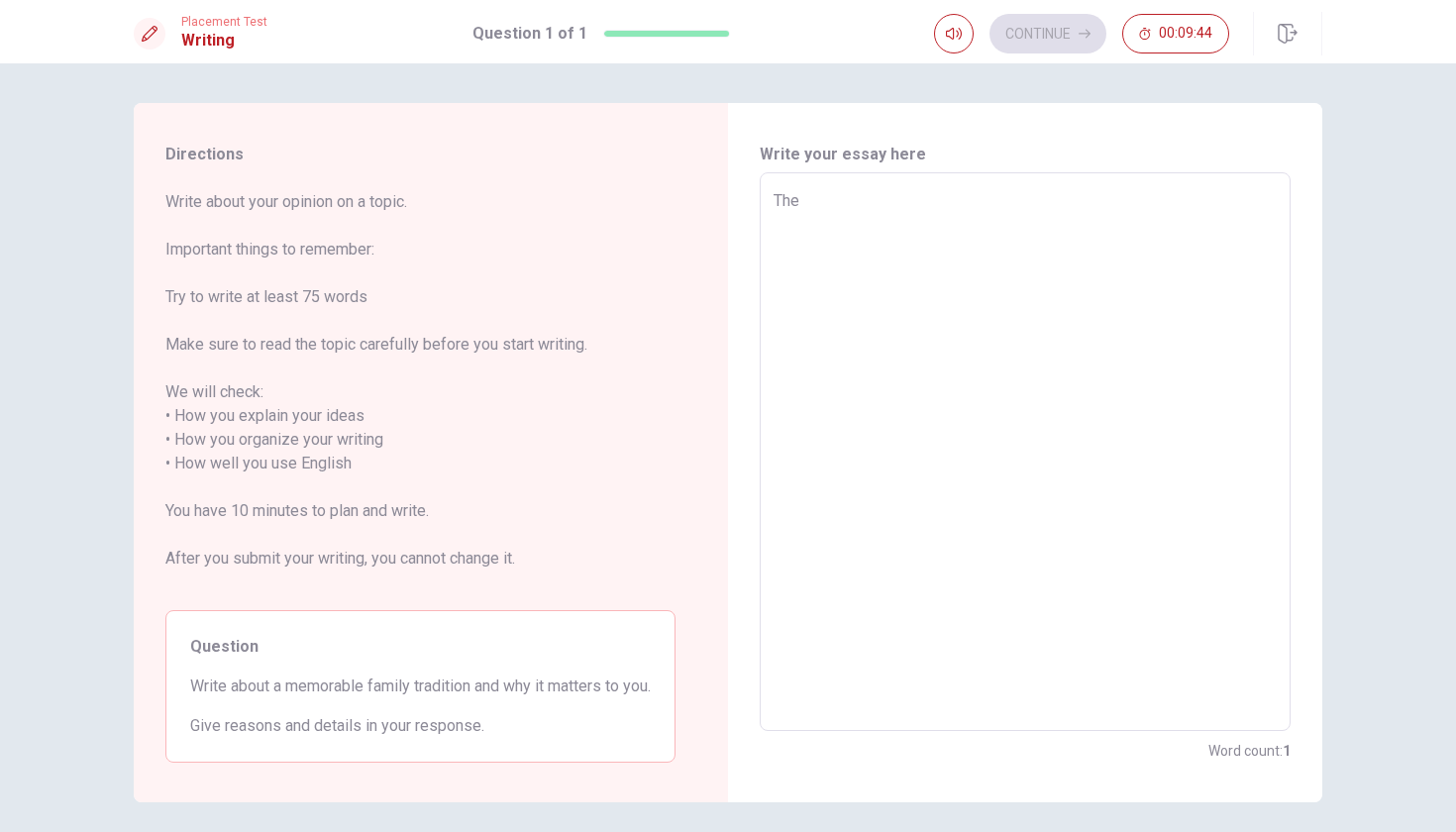 type on "x" 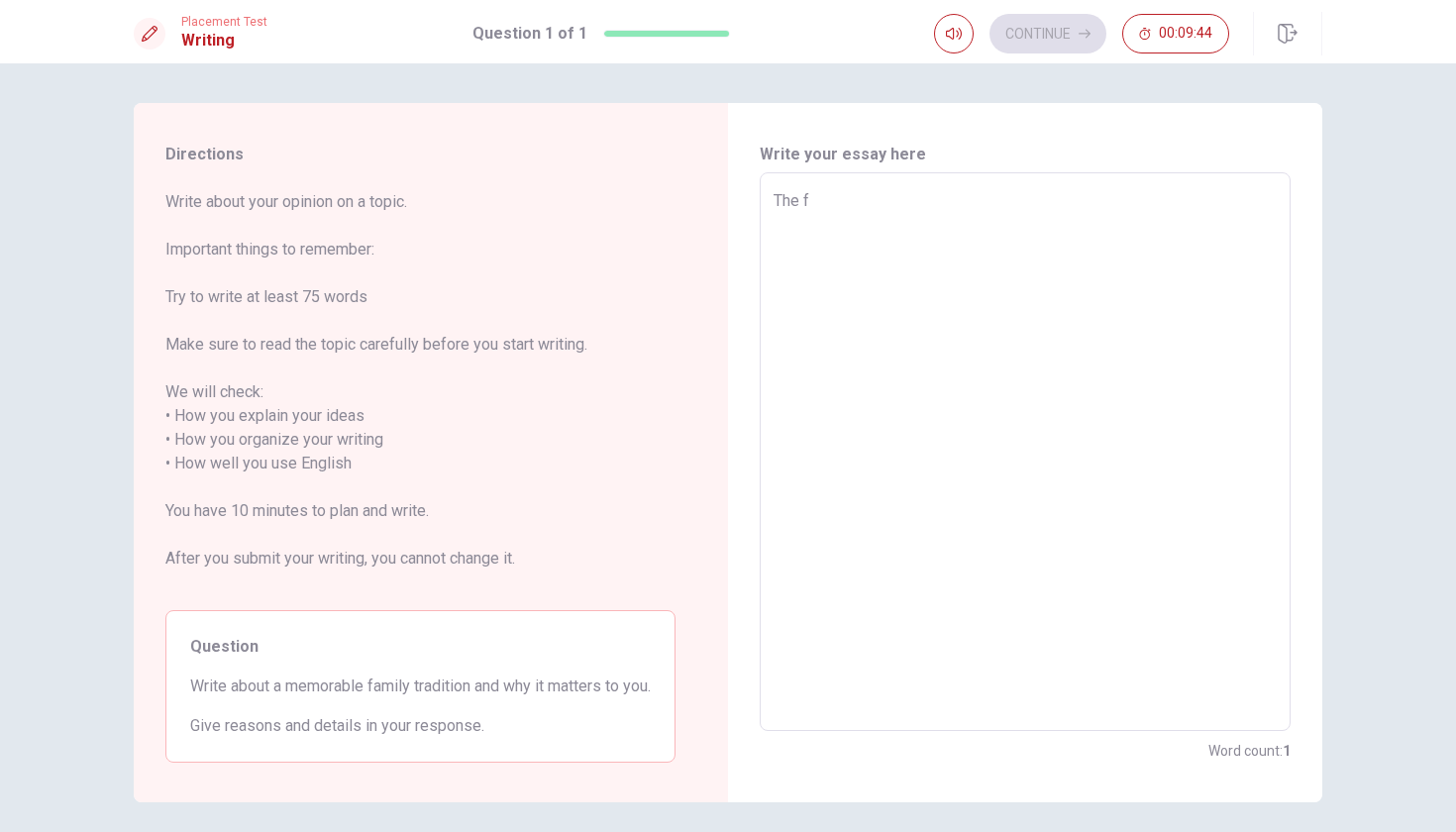 type on "x" 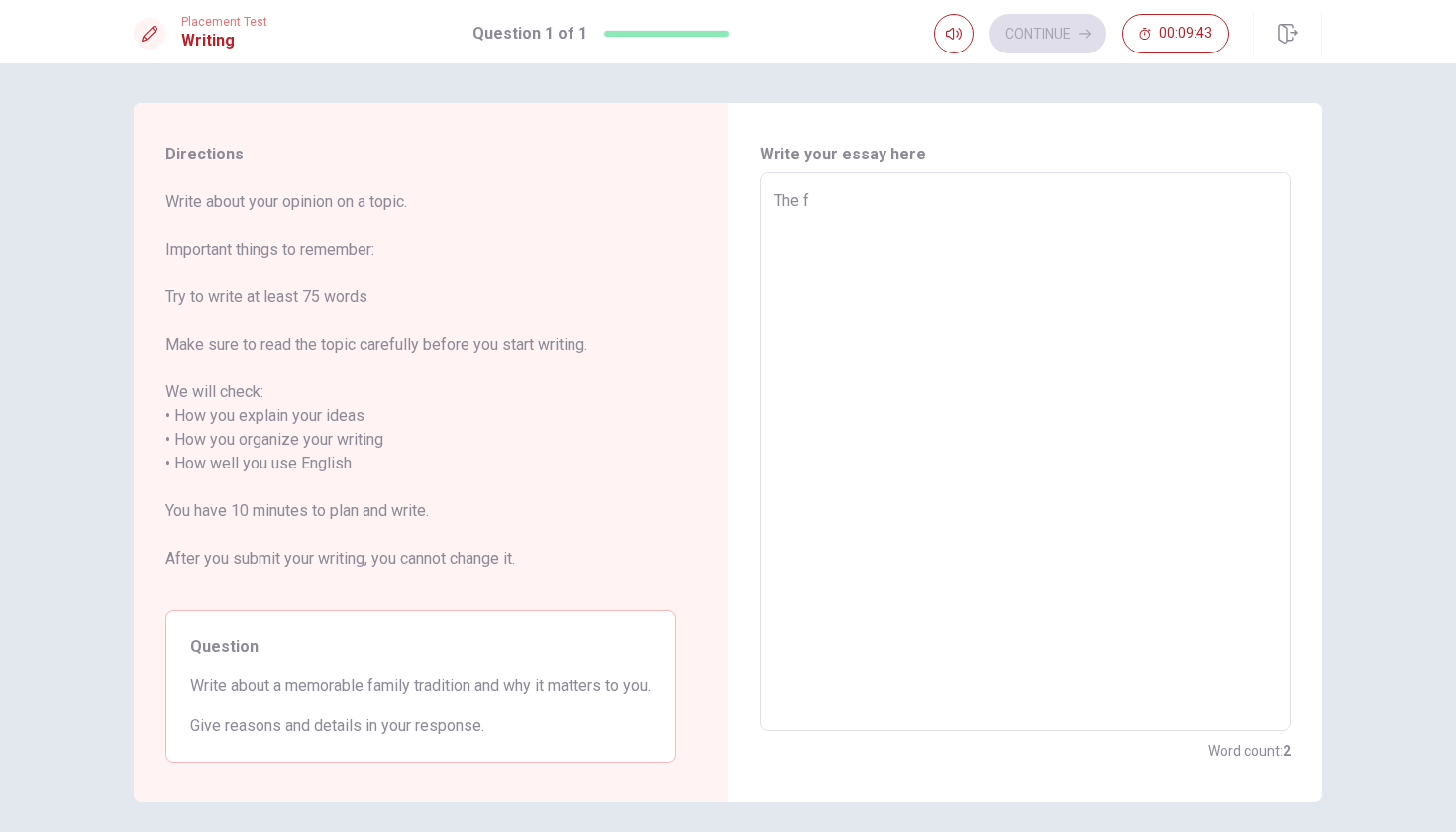 type on "The fa" 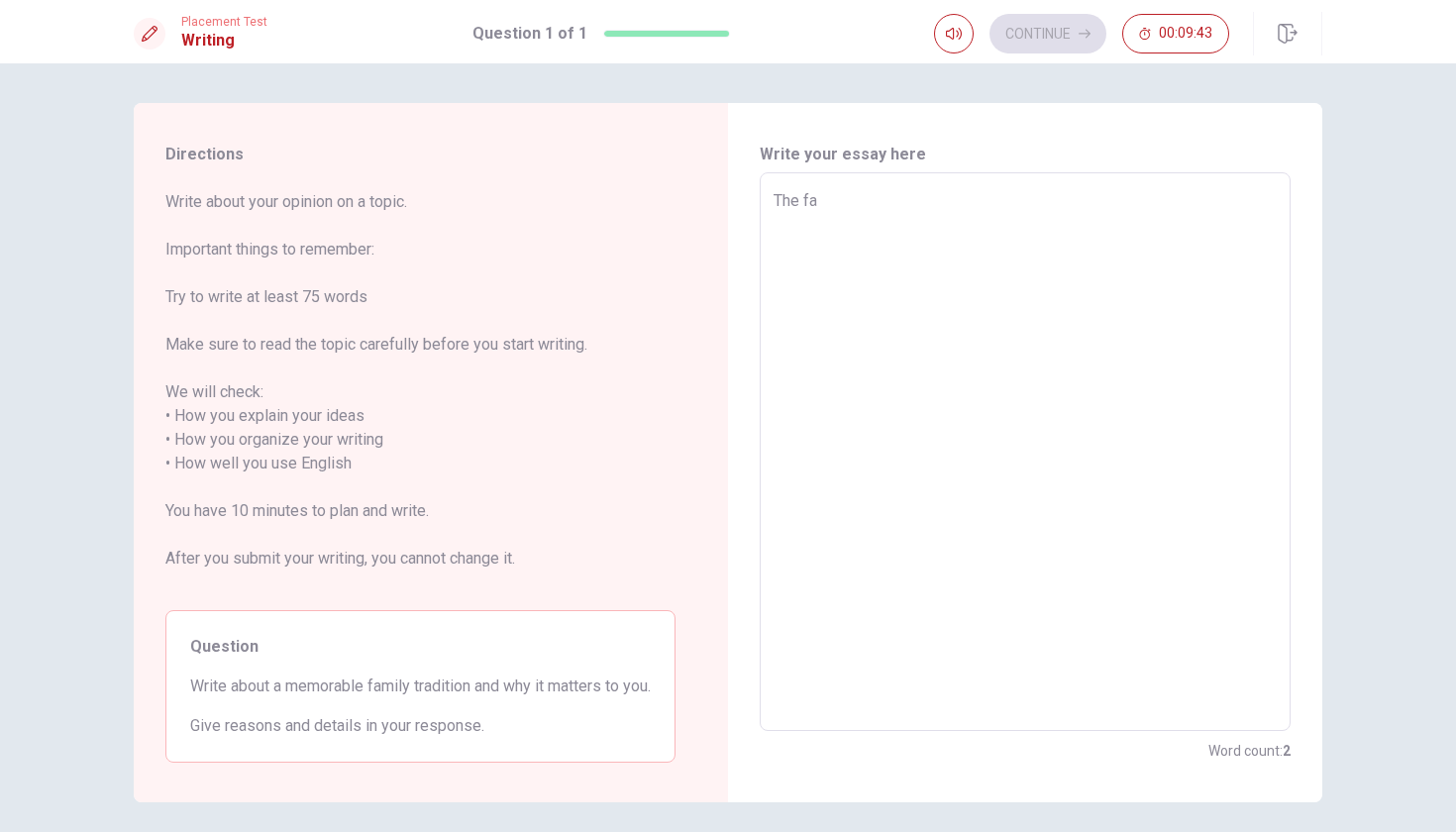 type on "x" 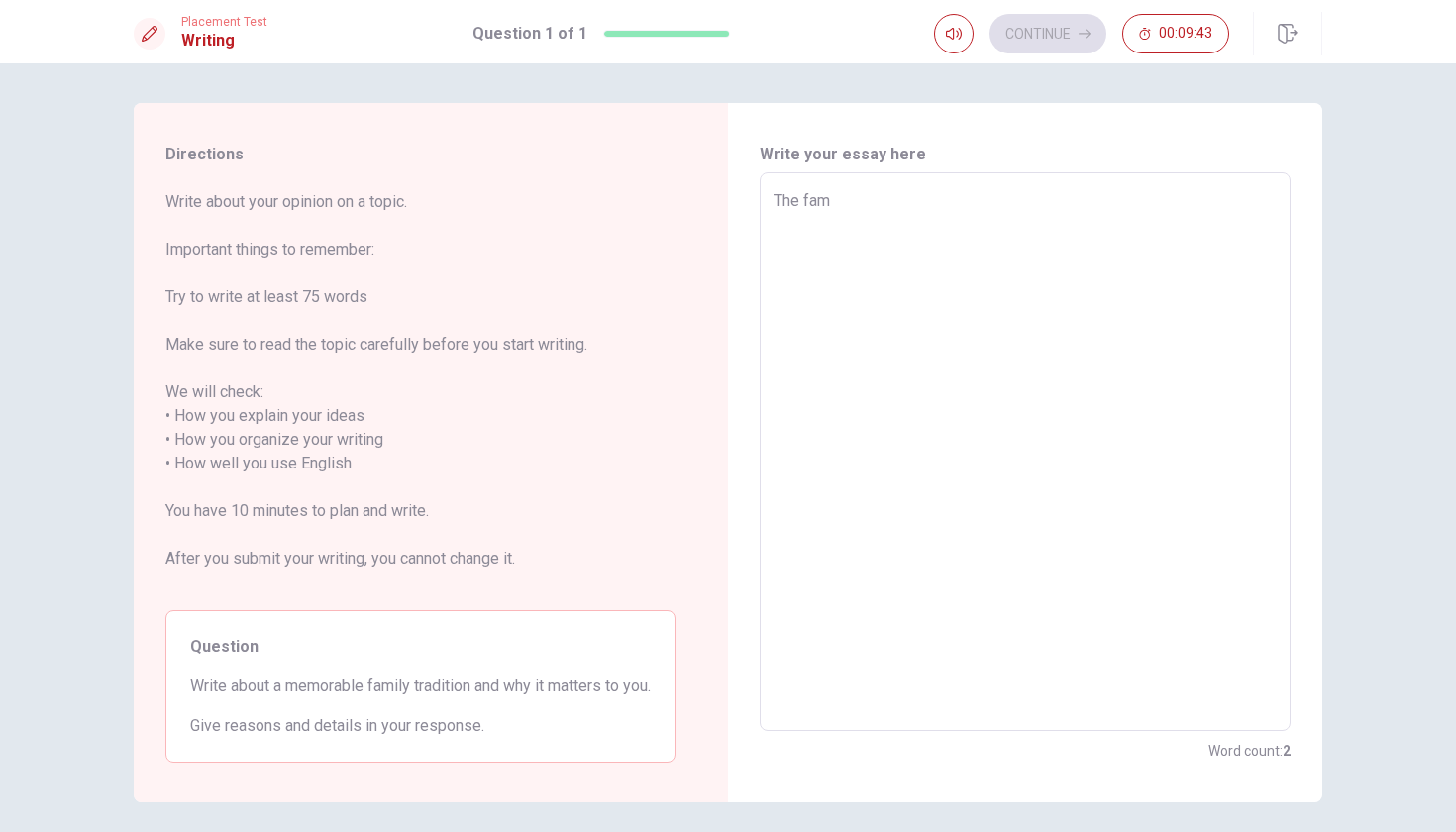 type on "x" 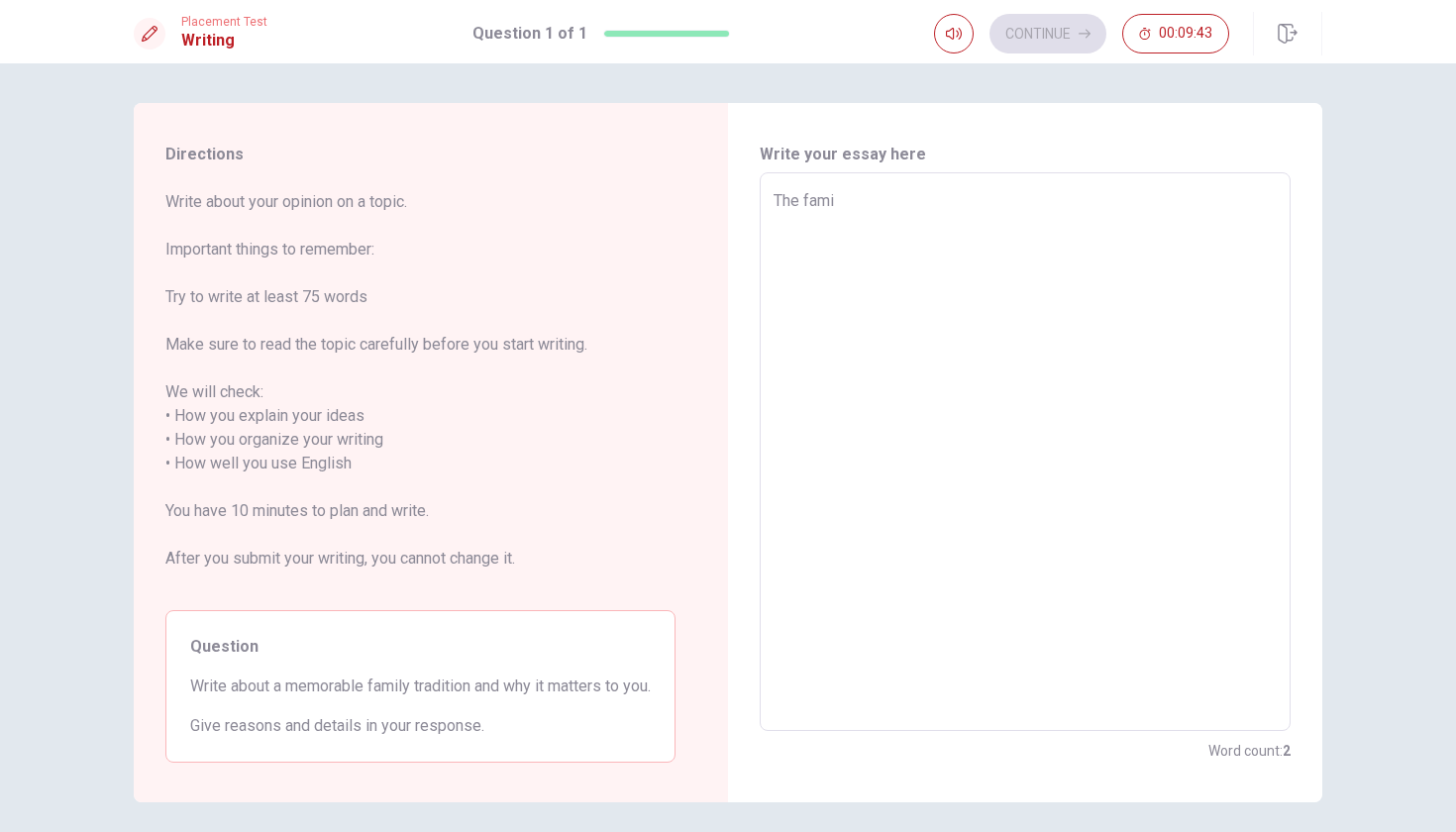 type on "x" 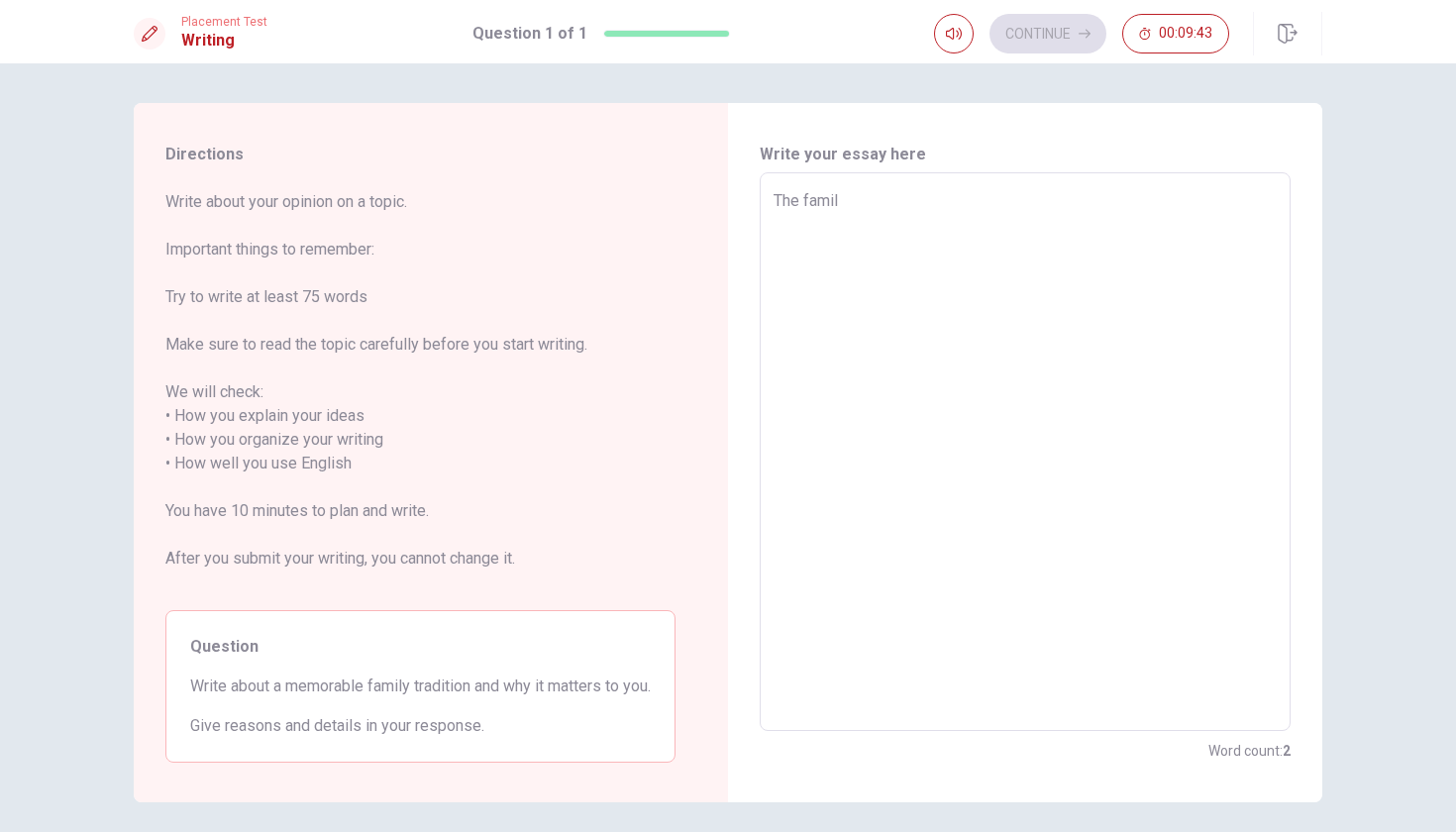 type on "x" 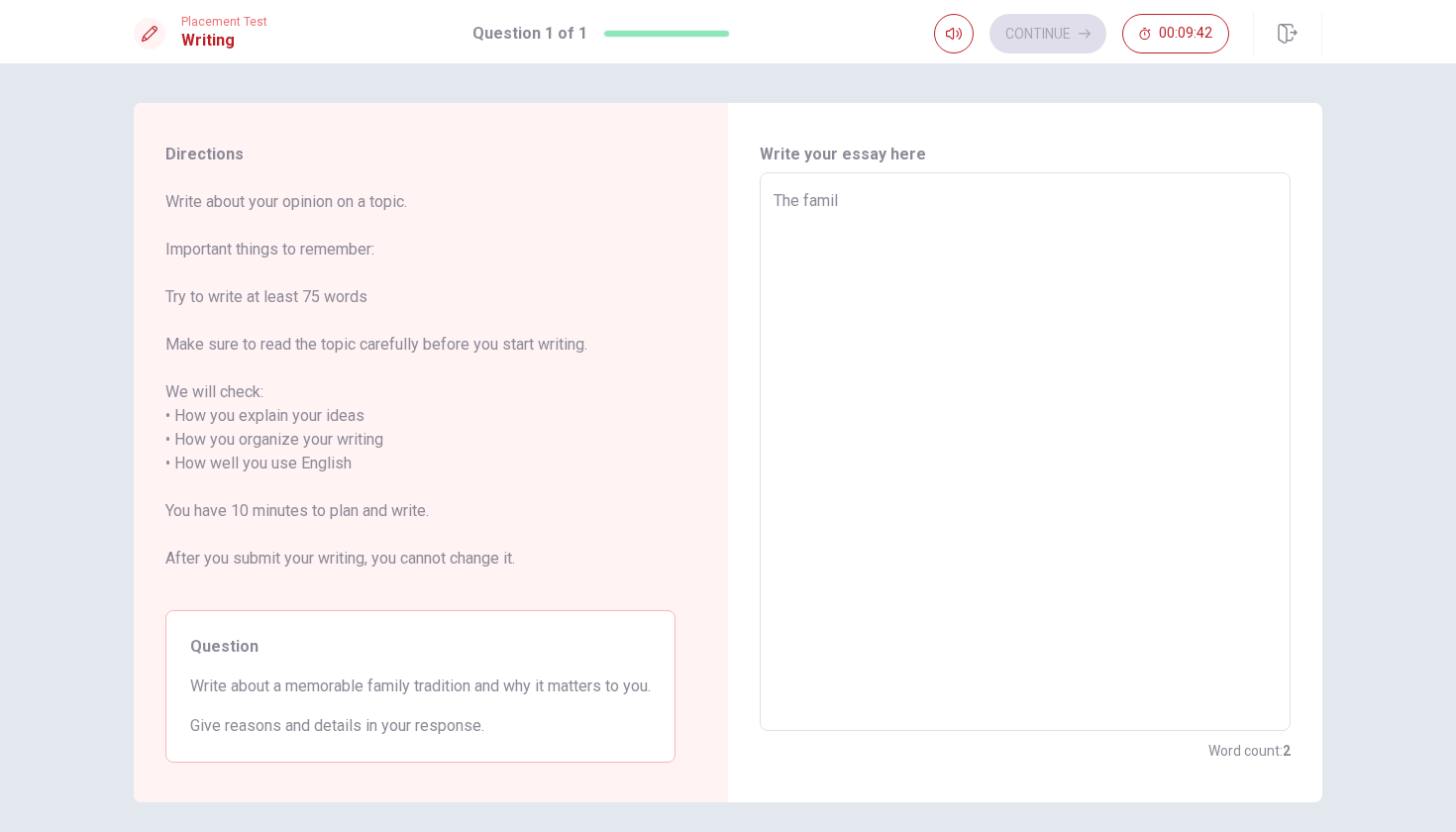 type on "The family" 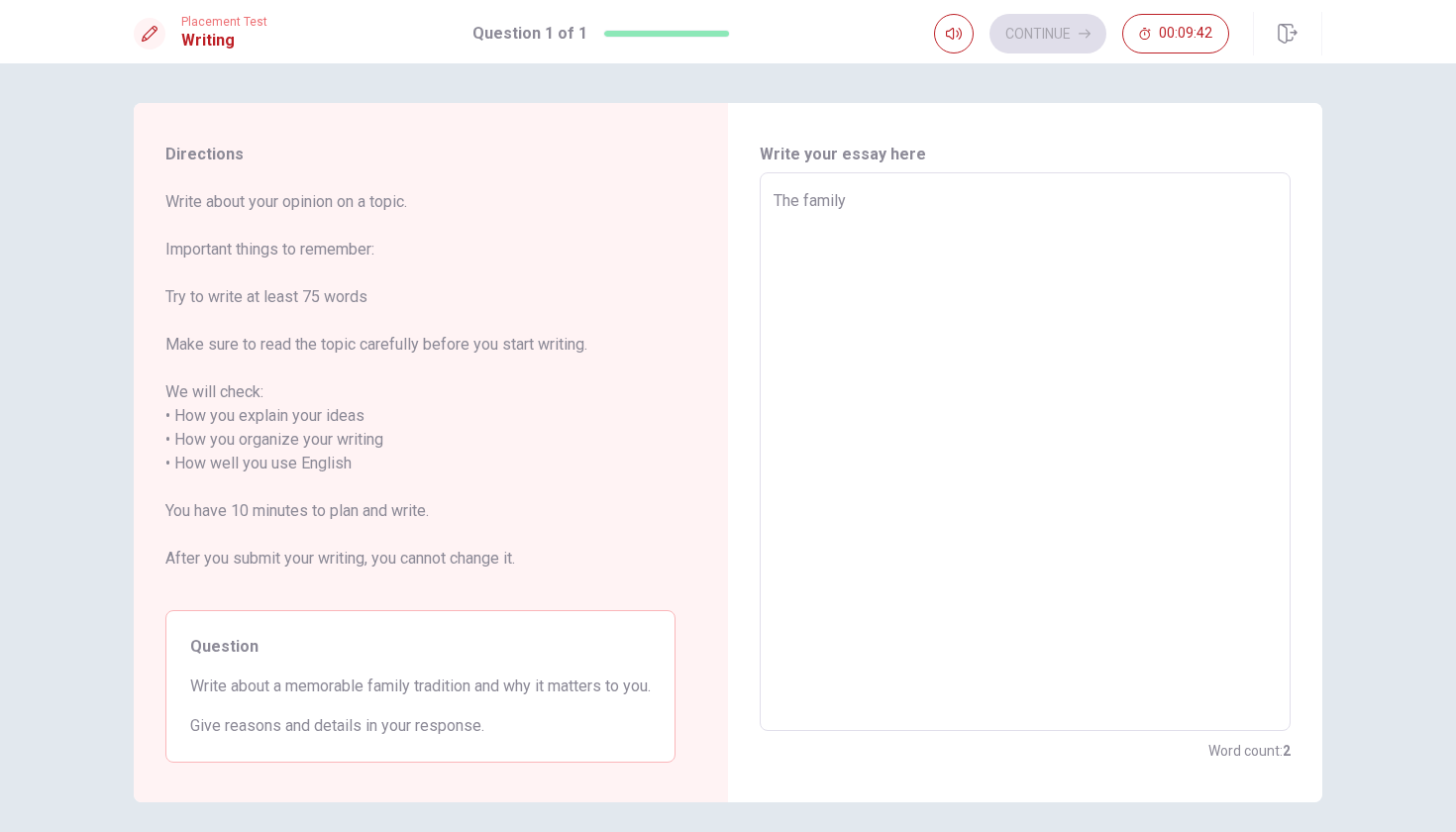 type on "x" 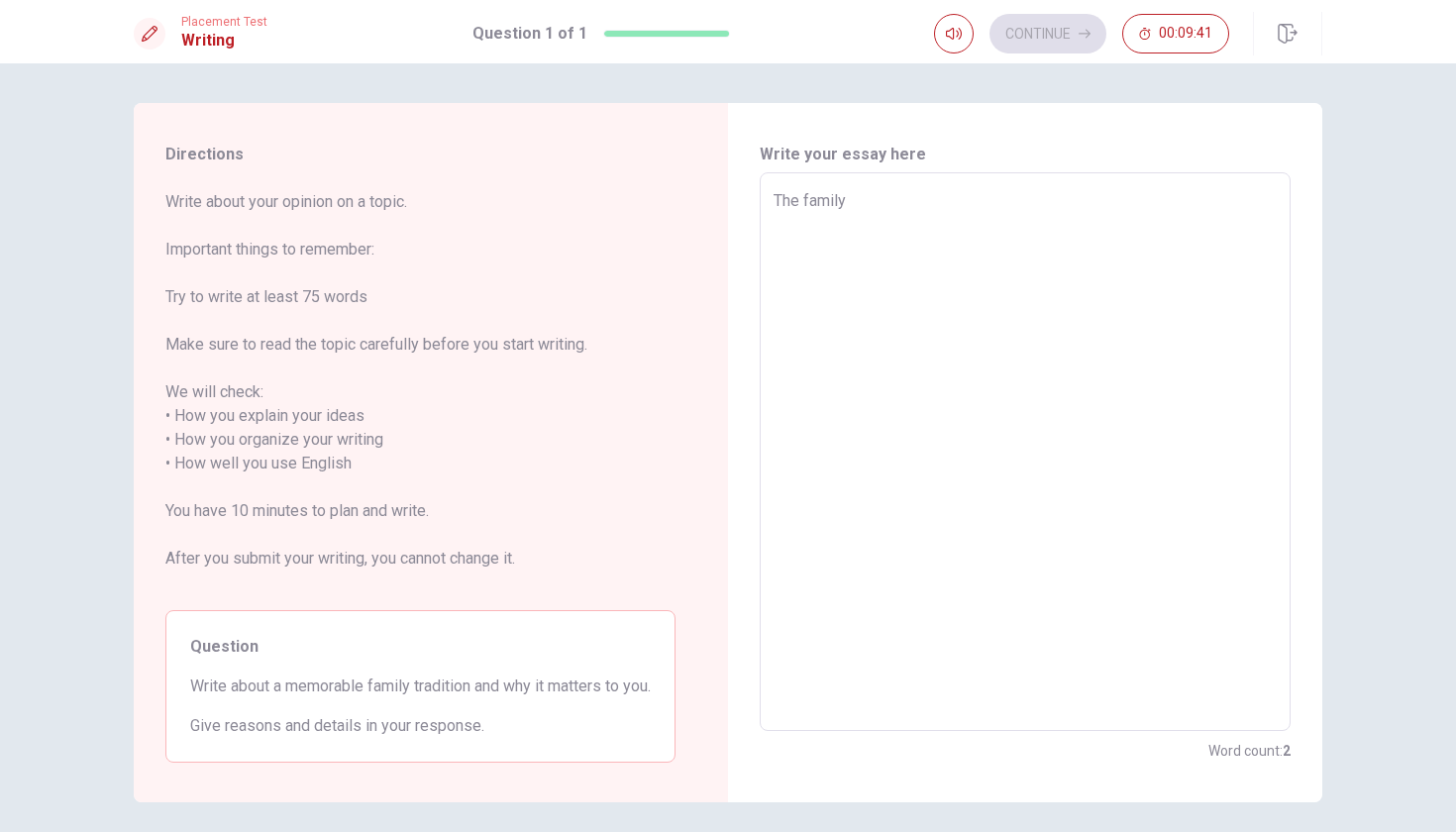 type on "x" 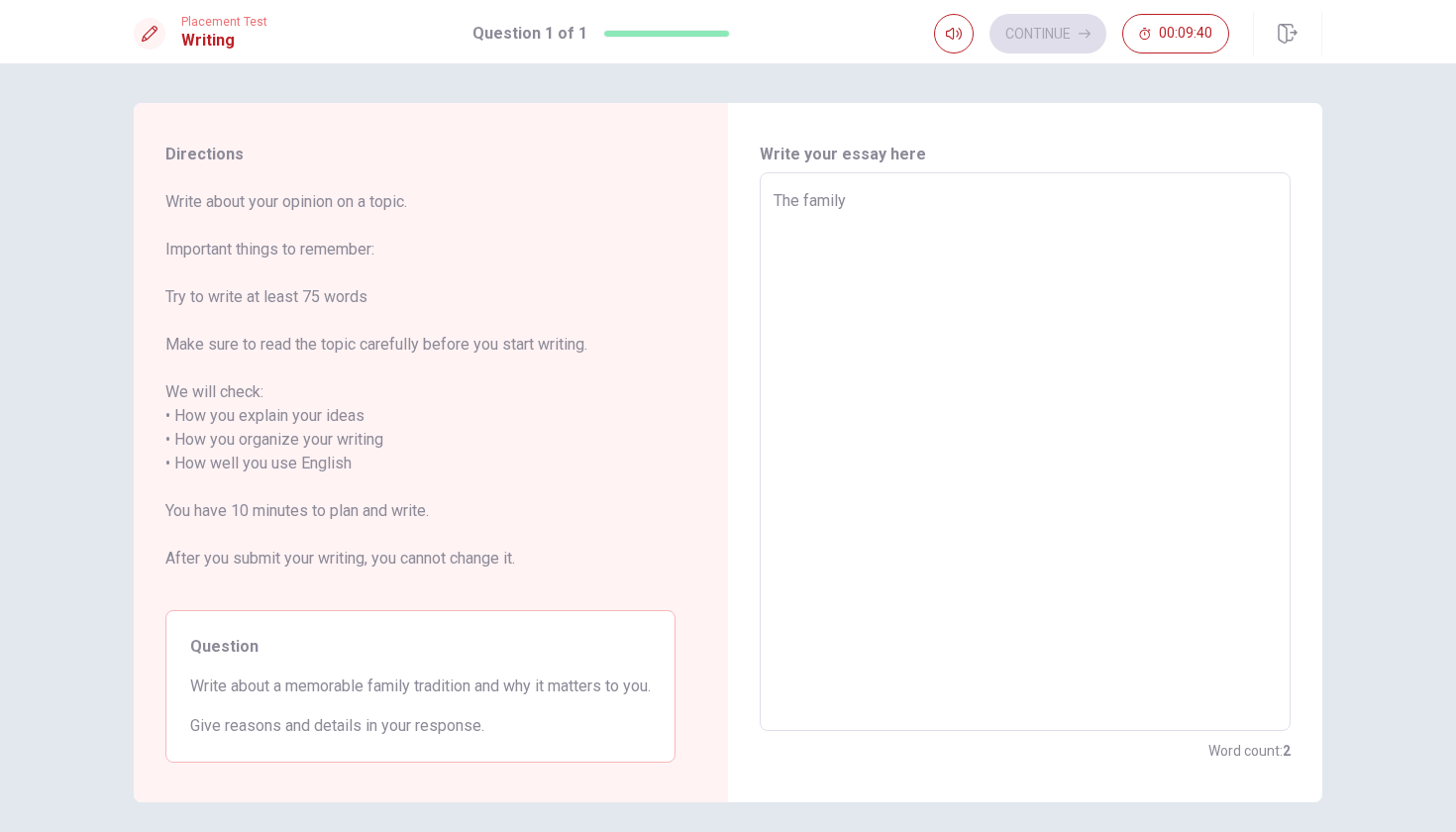 type on "The family i" 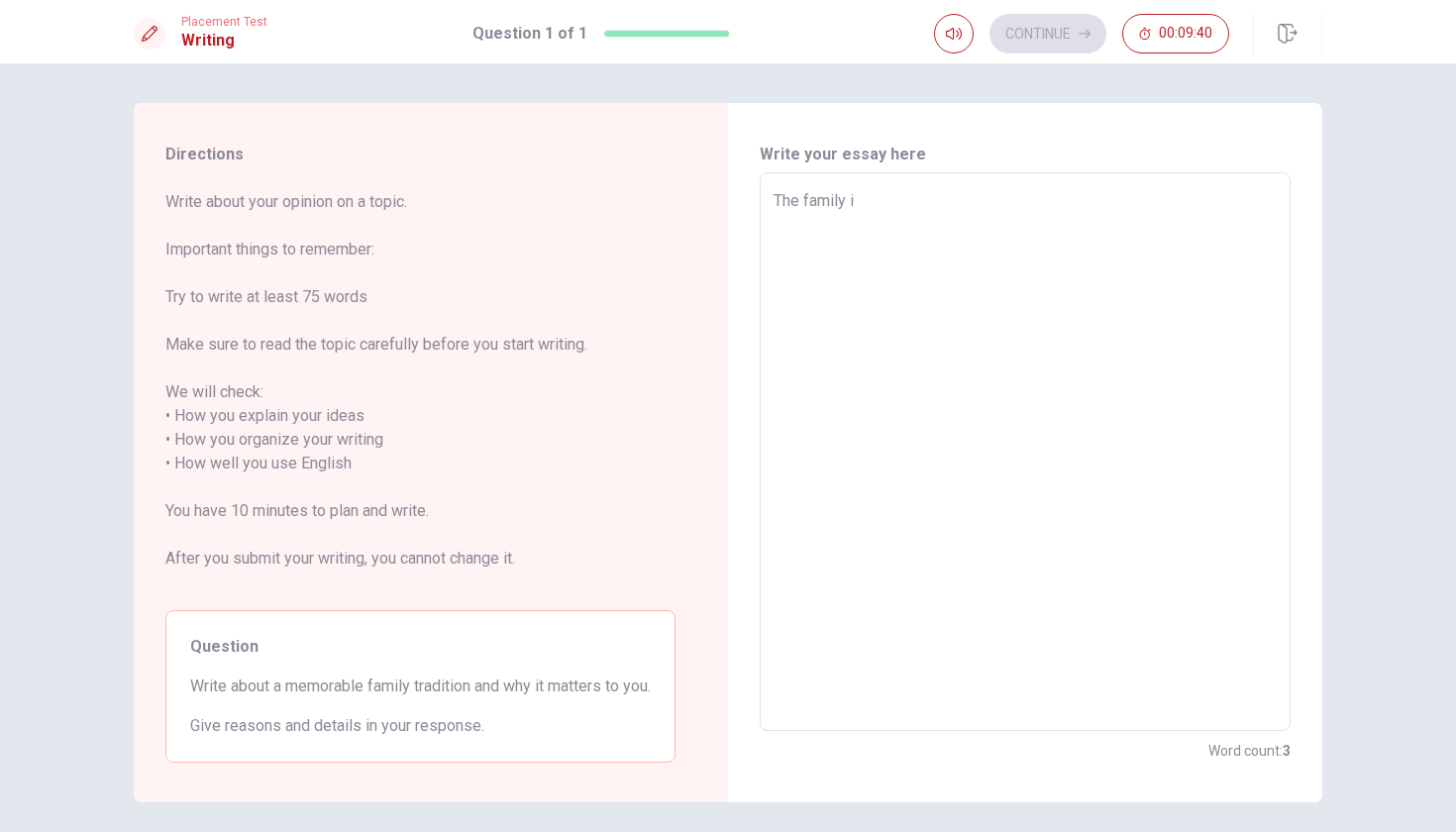 type on "x" 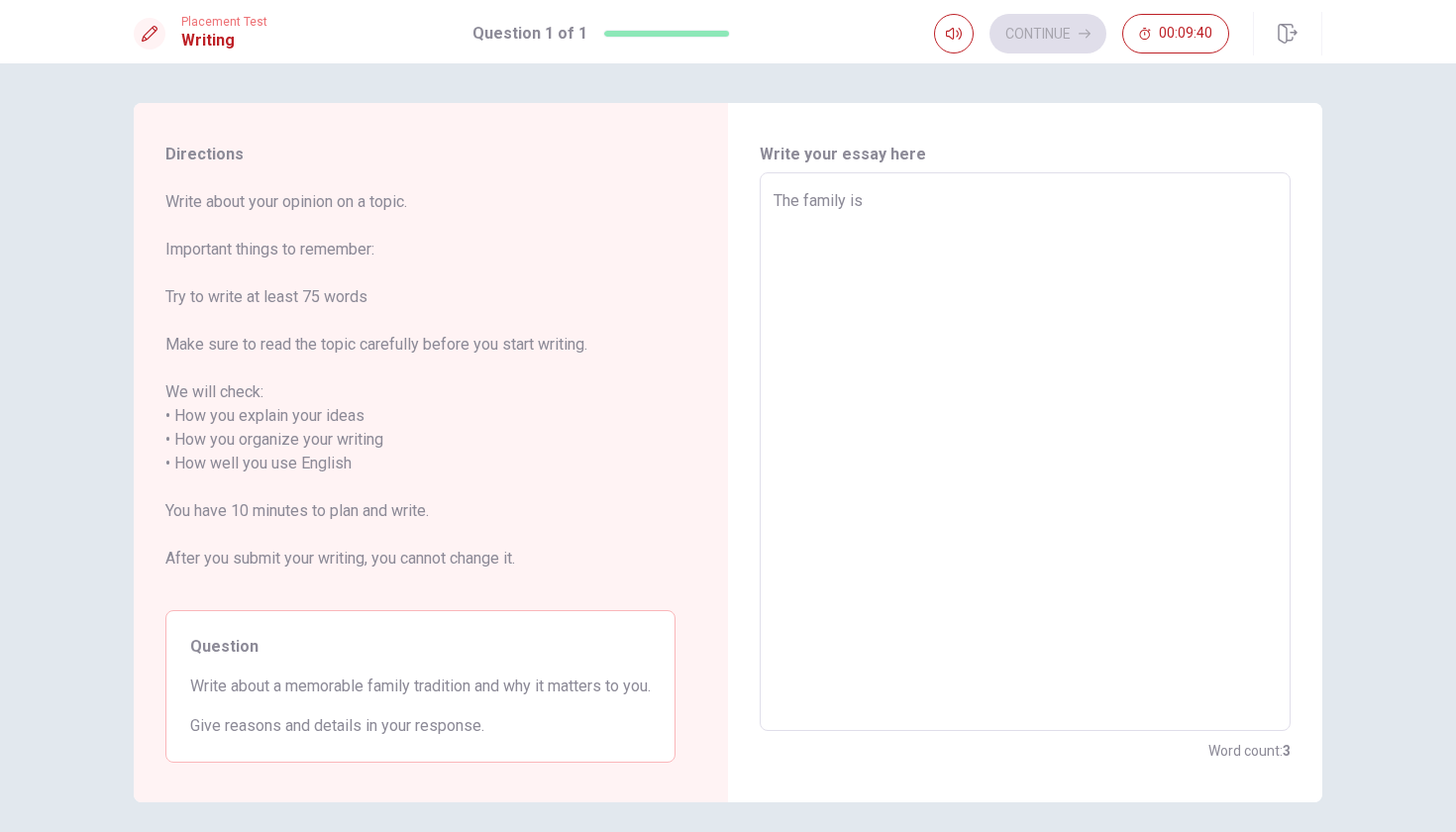 type on "x" 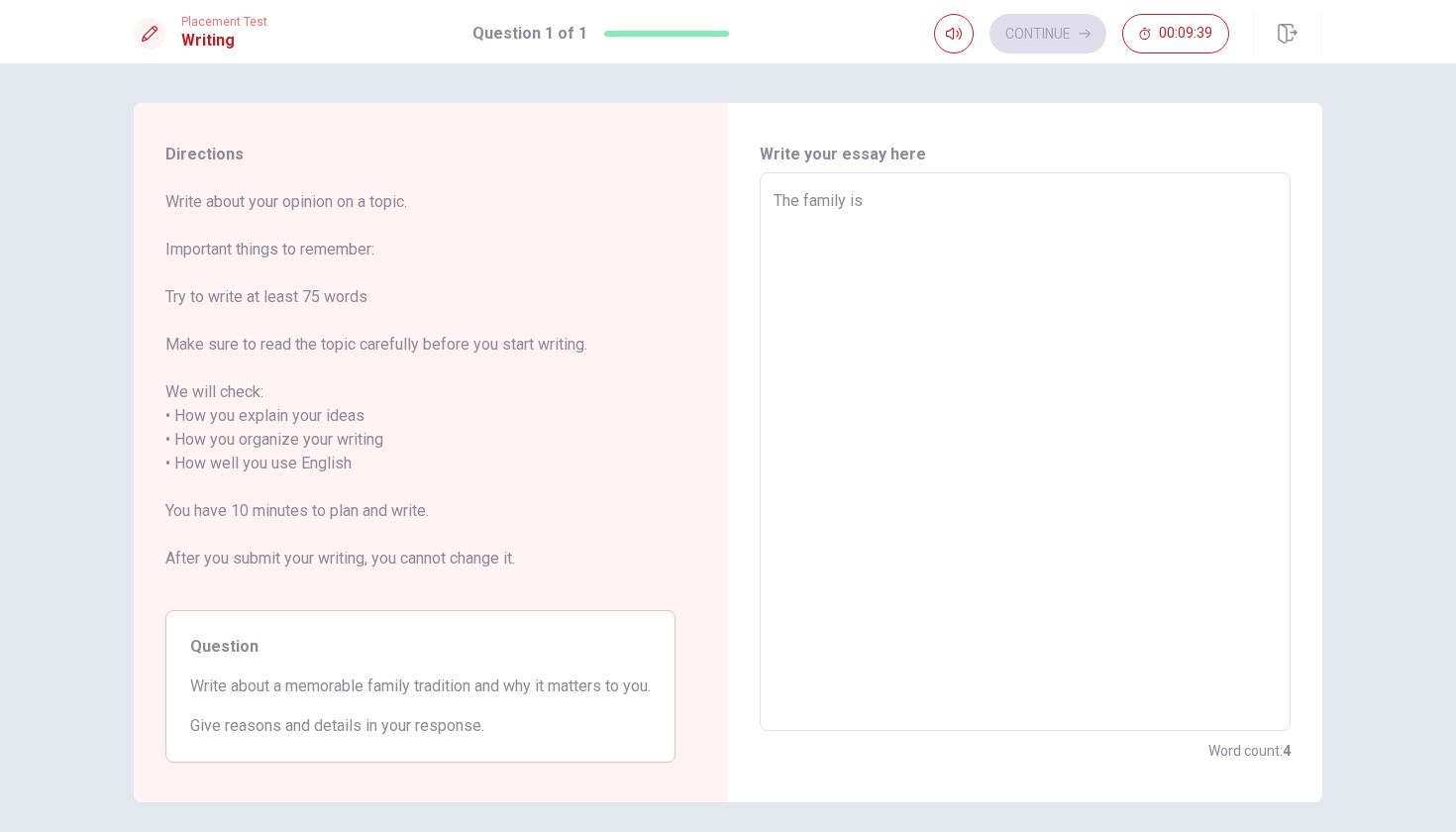 type on "The family is t" 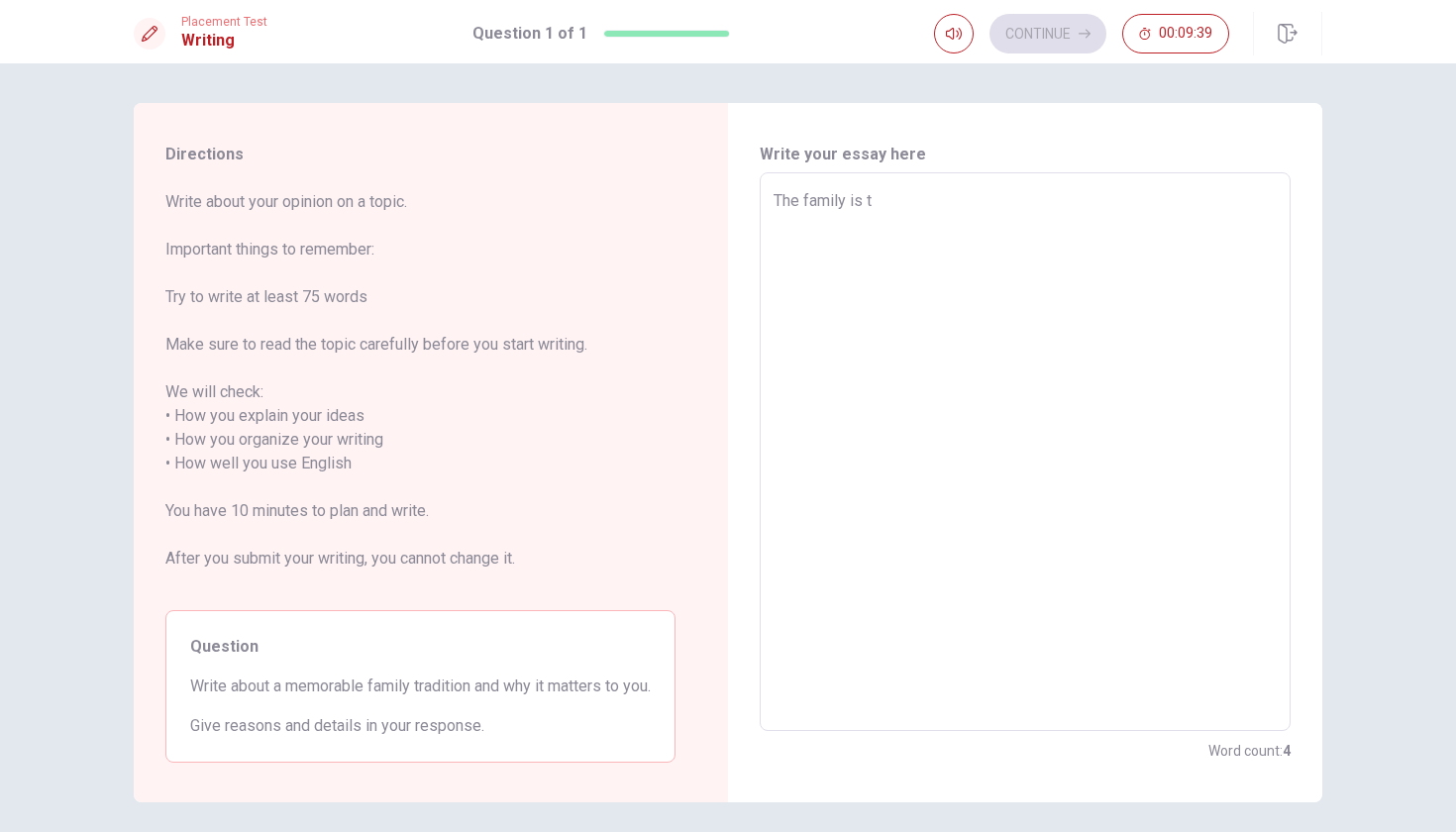 type on "x" 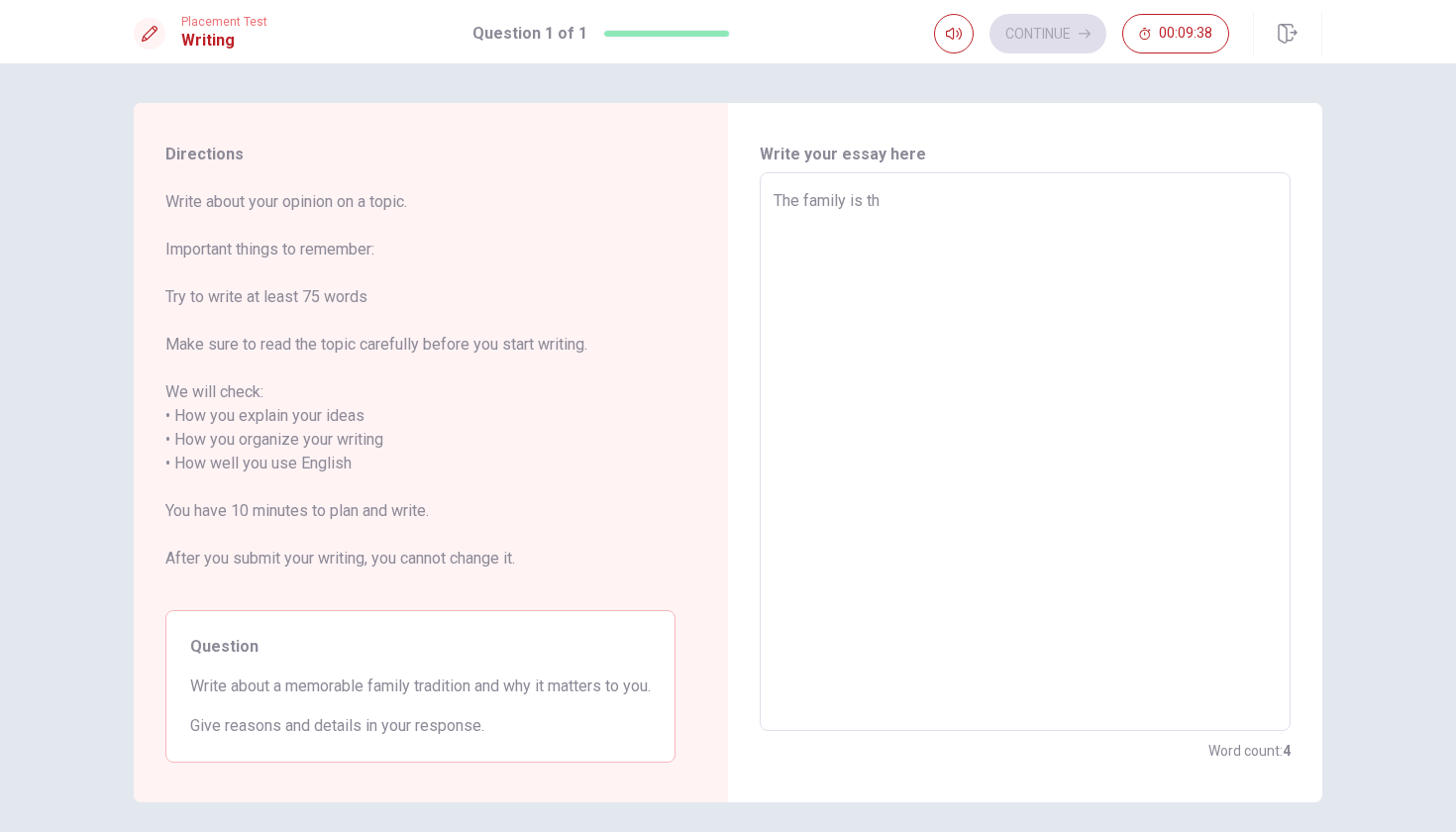 type on "x" 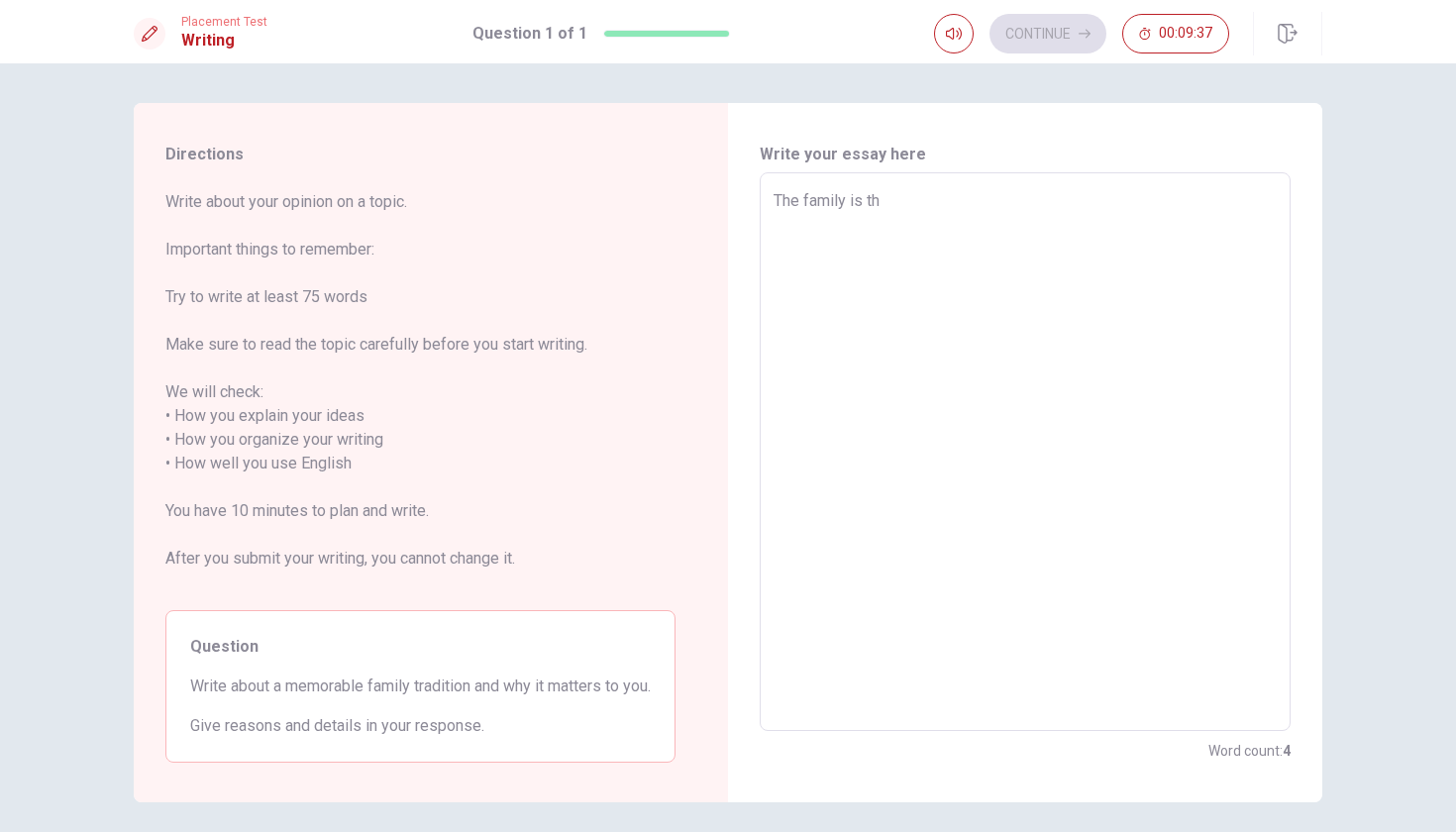 type on "The family is the" 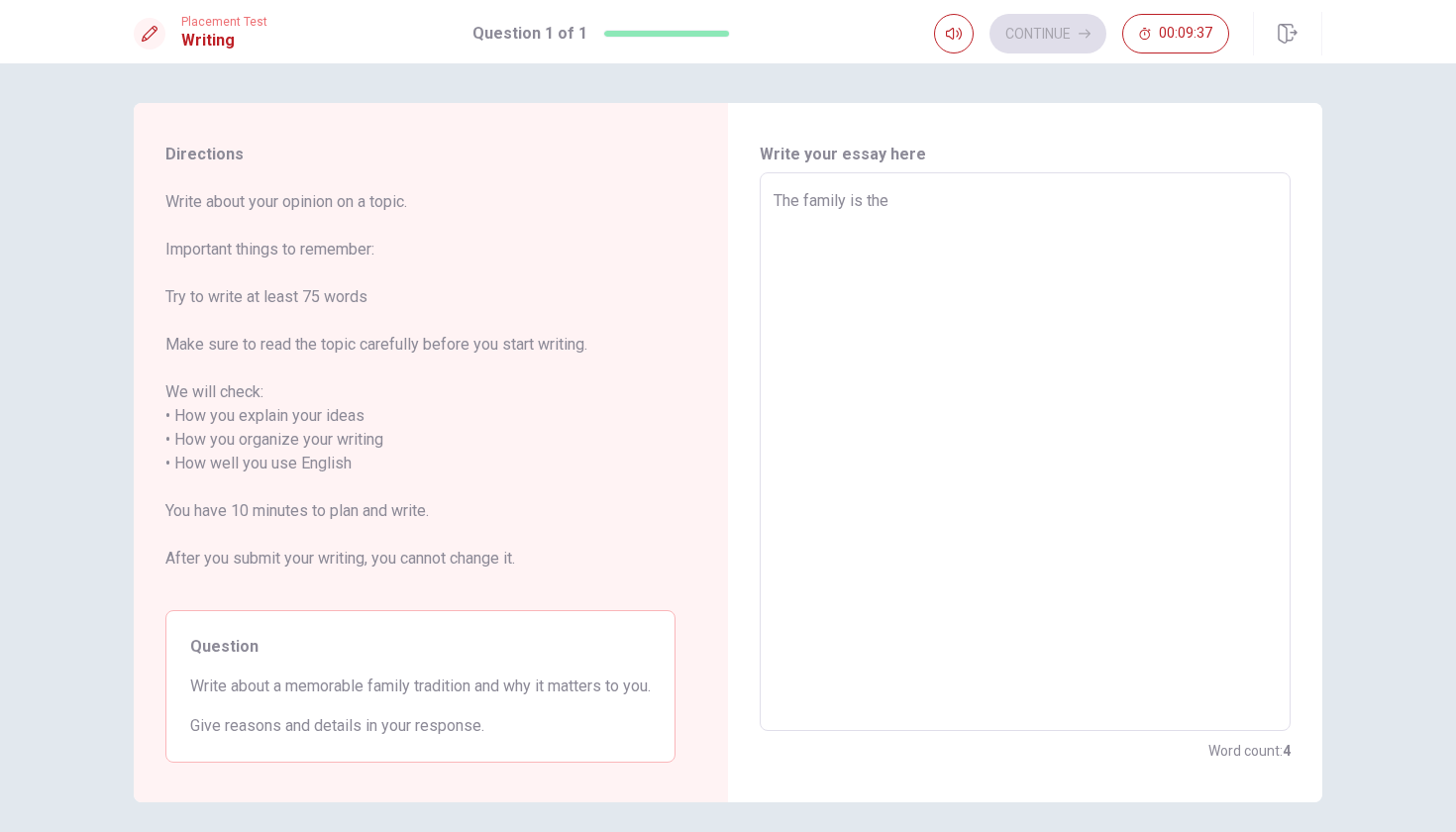 type on "x" 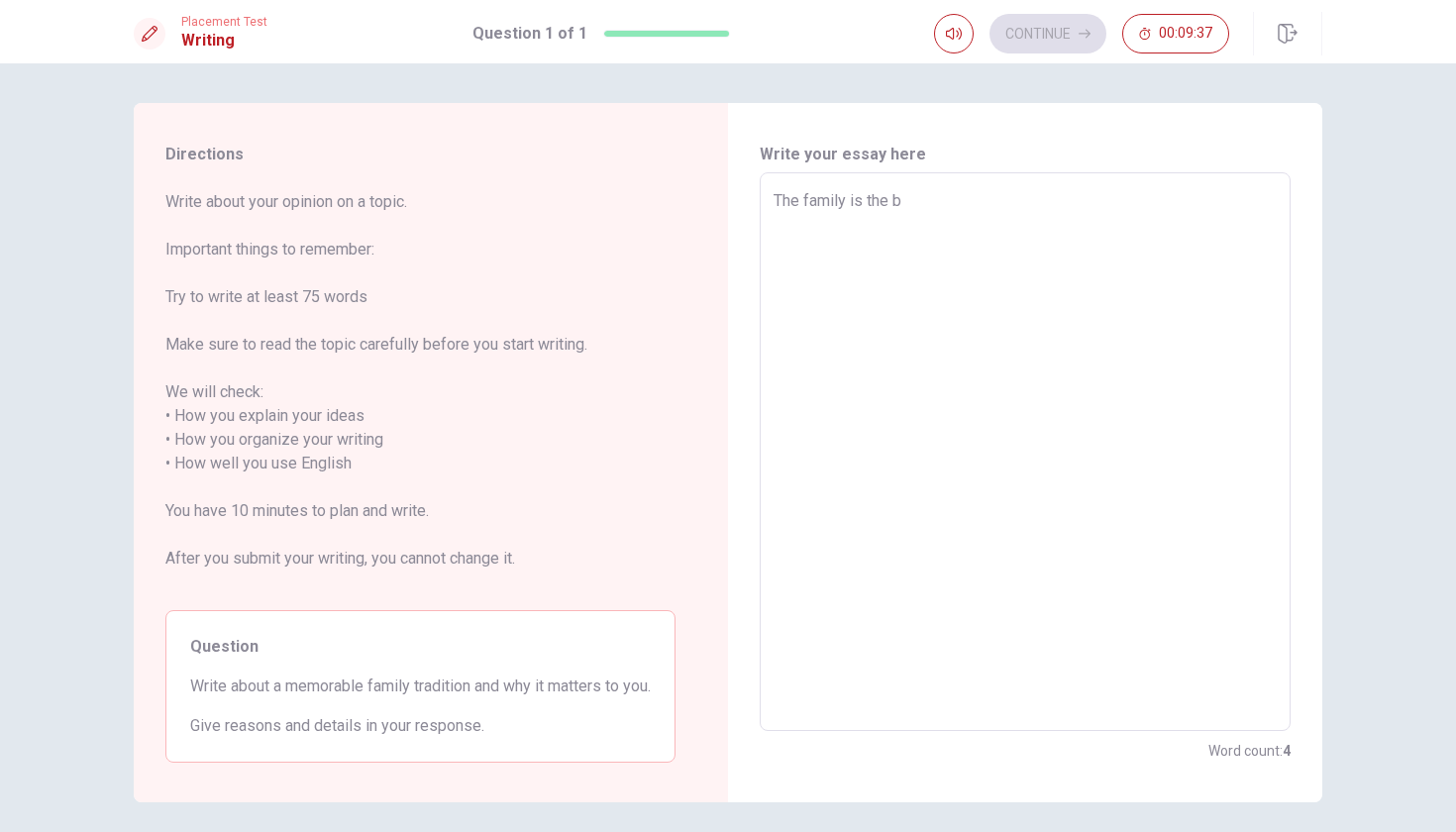 type on "x" 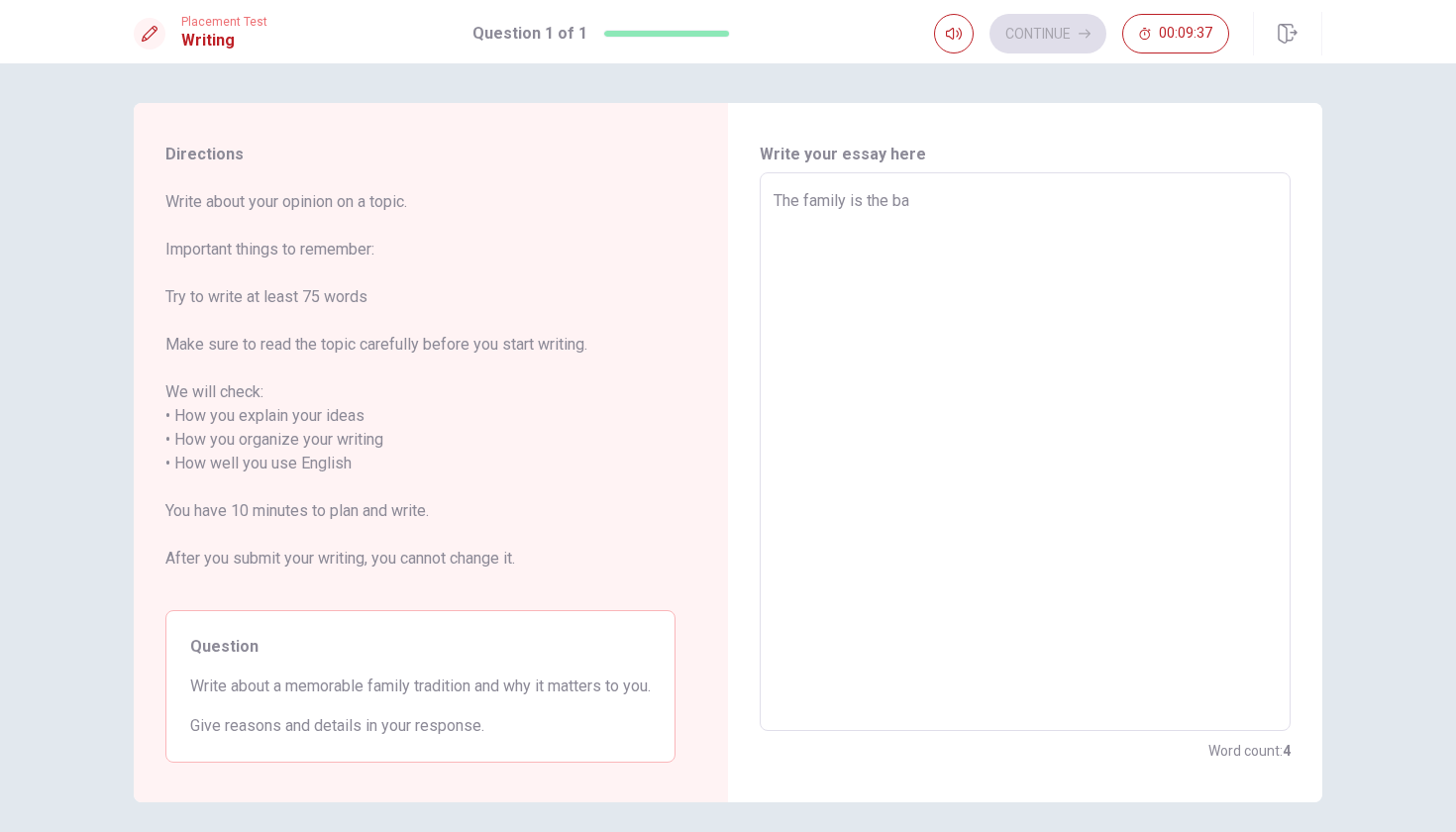 type on "x" 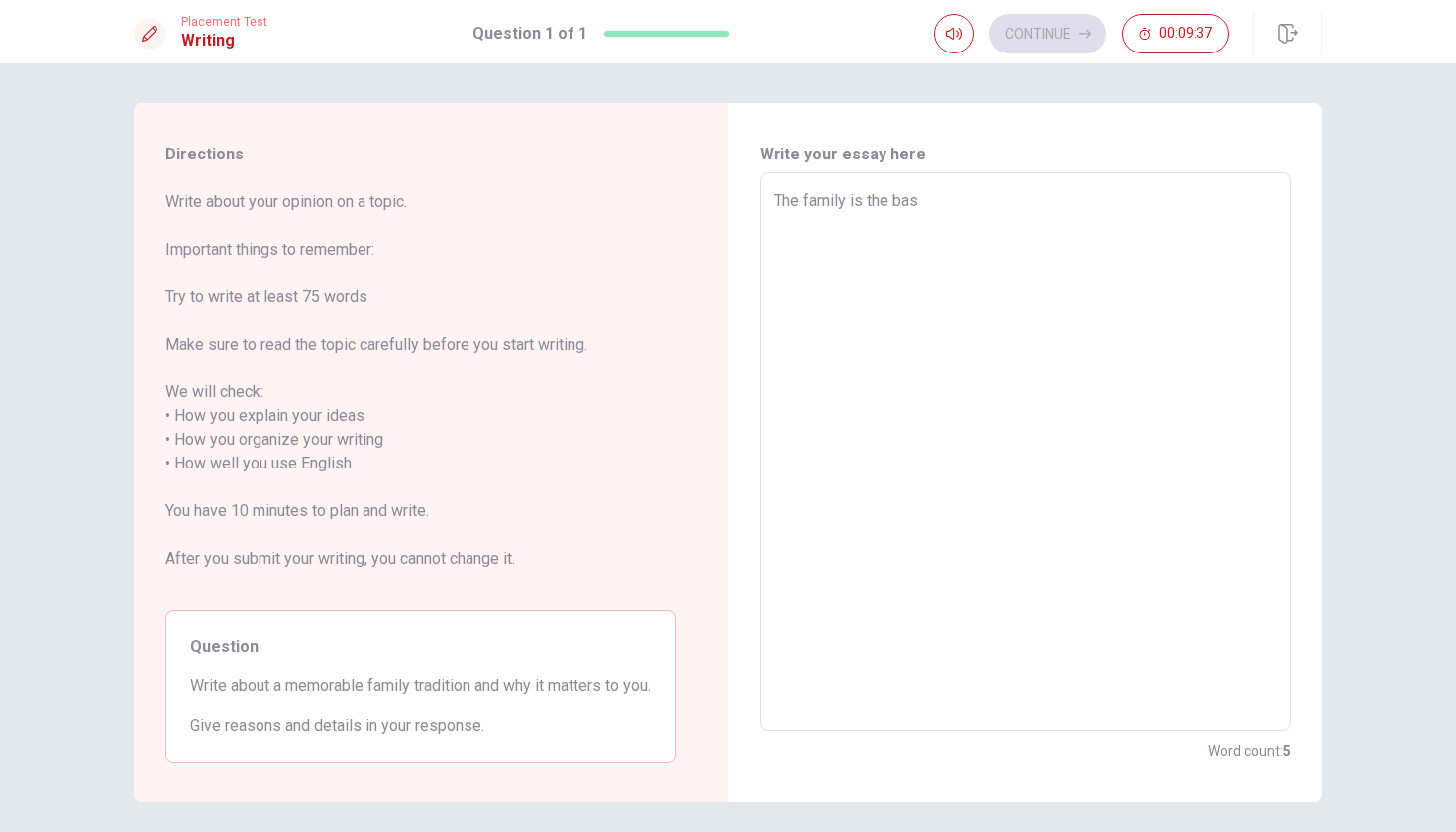 type on "x" 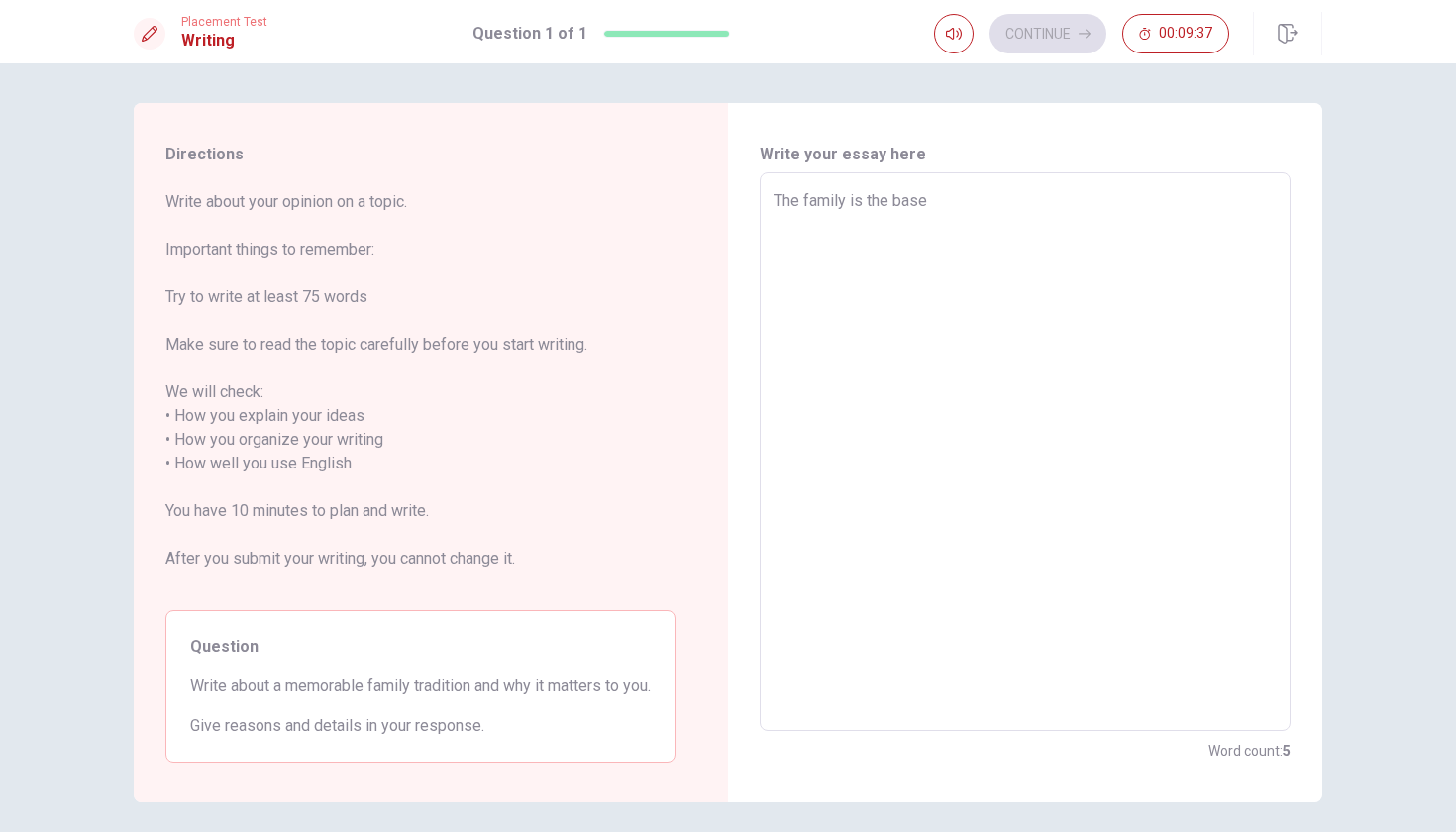 type on "x" 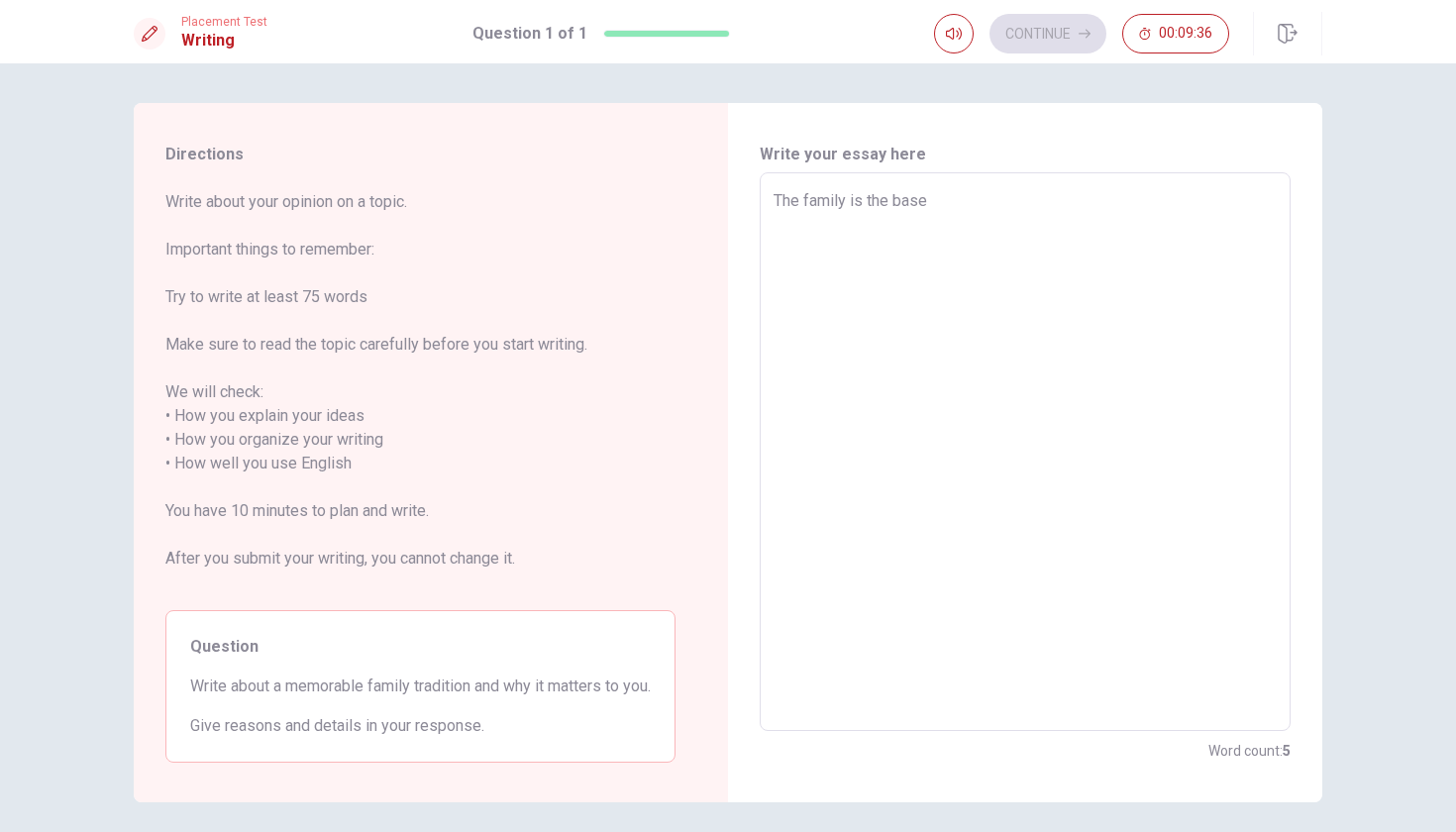 type on "The family is the base o" 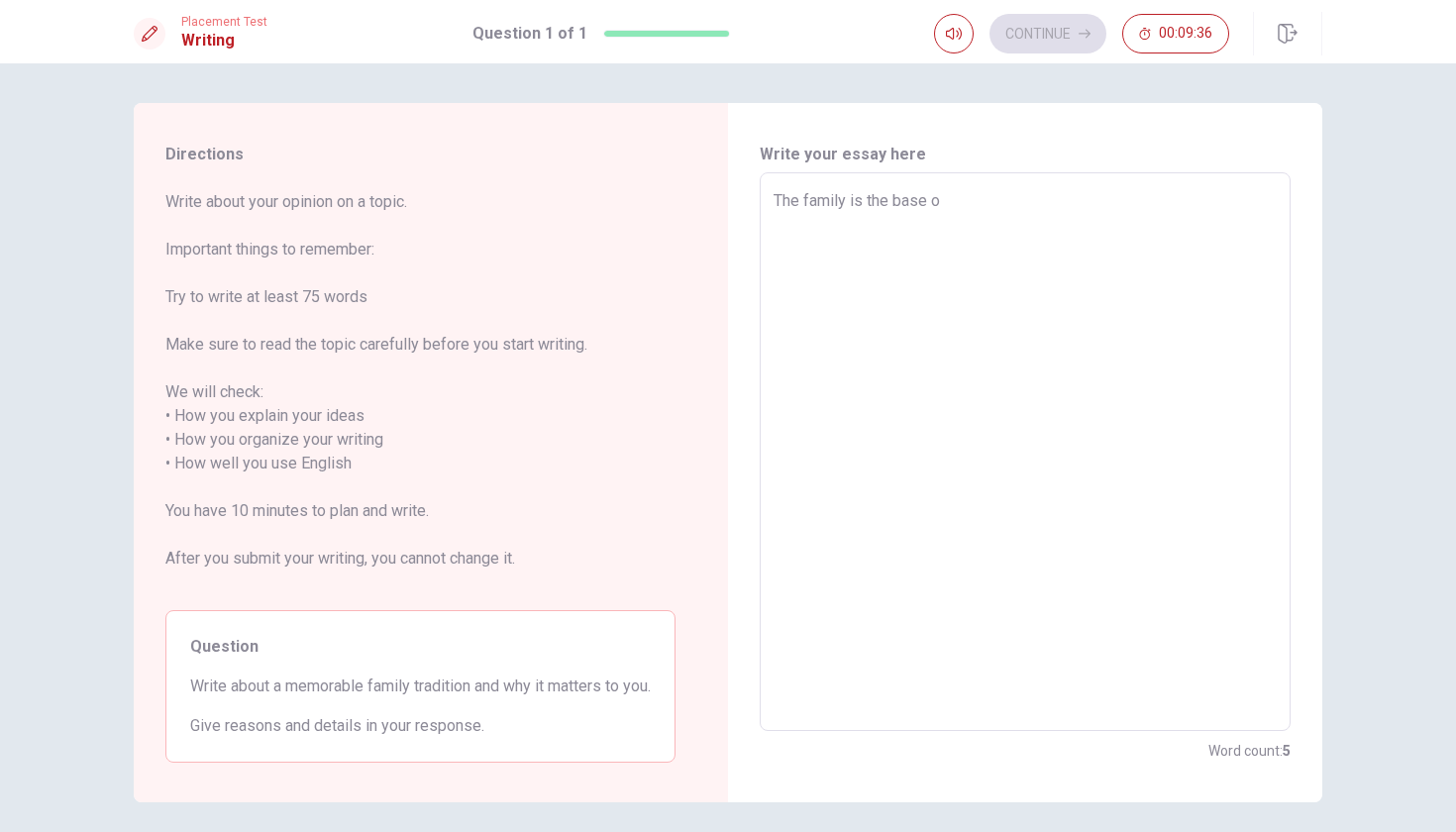 type on "x" 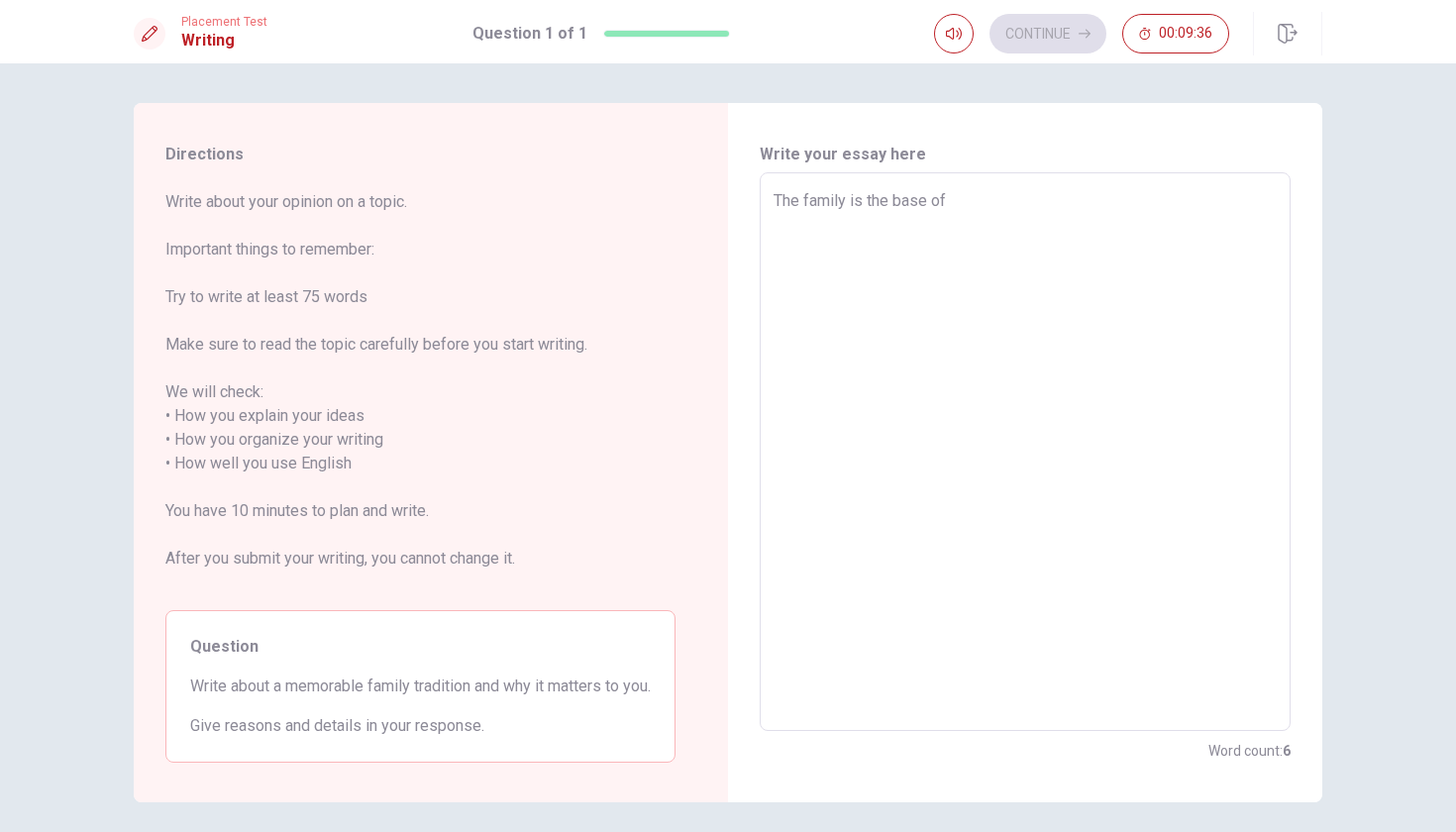 type on "The family is the base of" 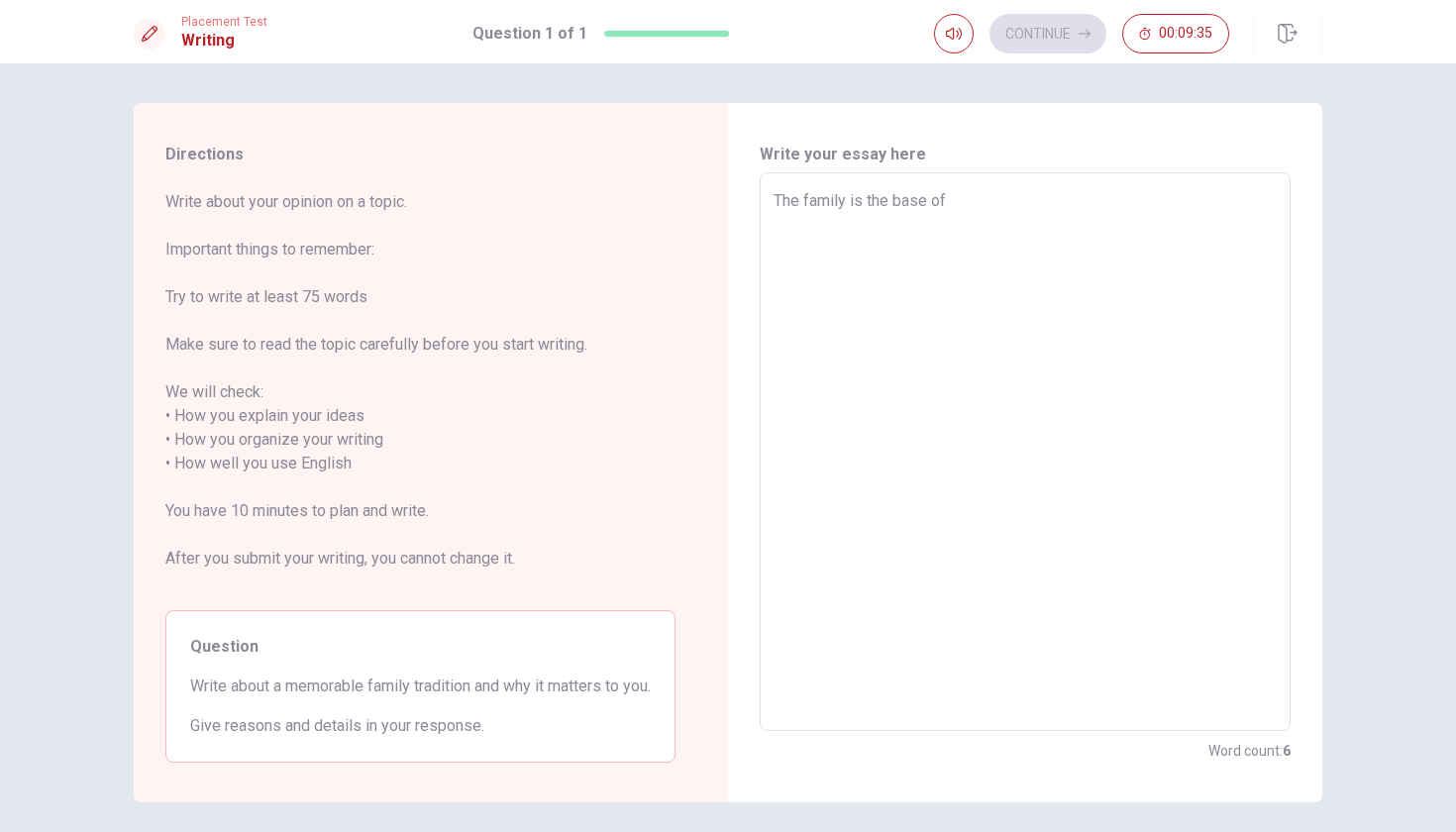 type on "The family is the base of t" 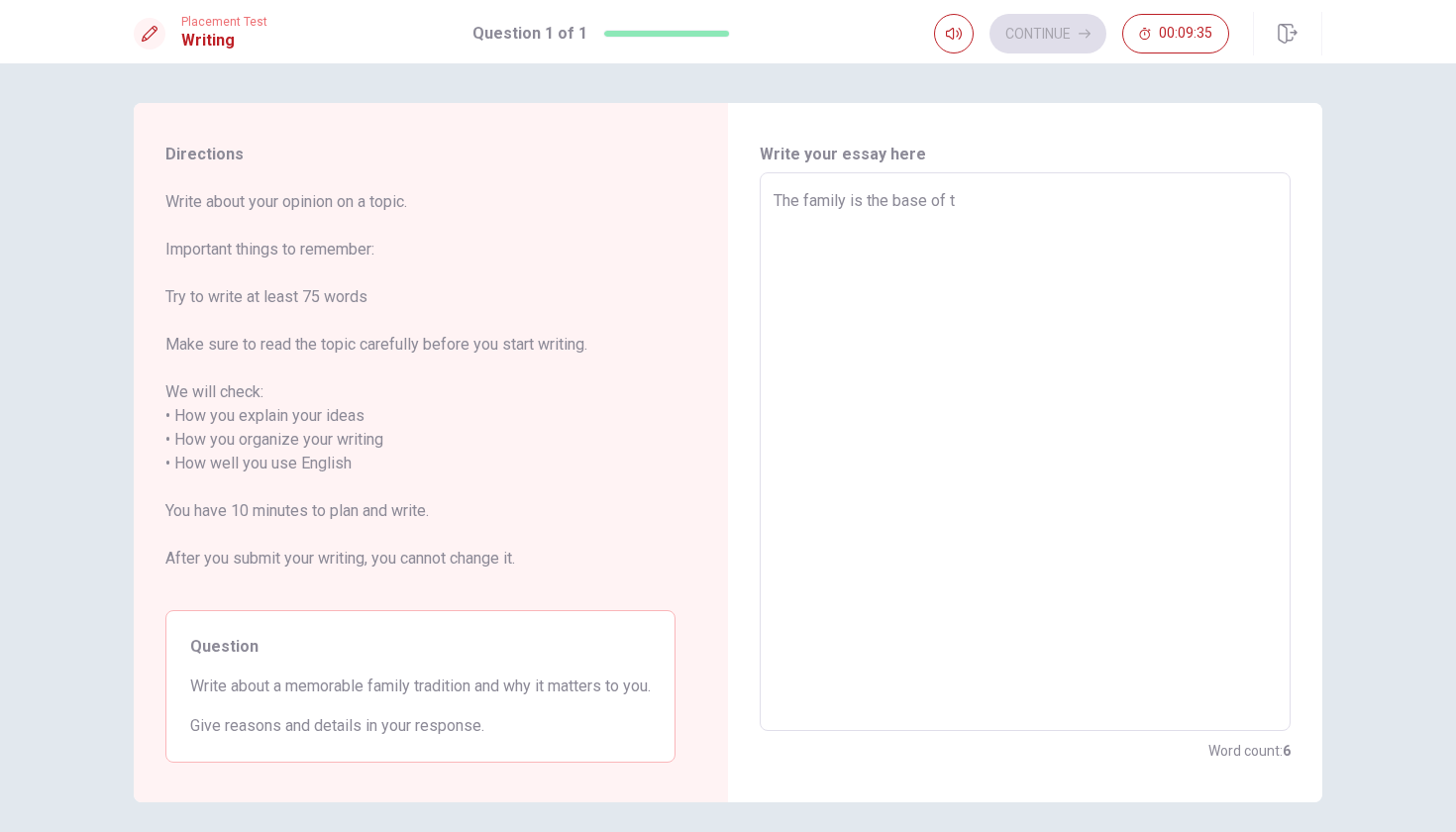 type on "x" 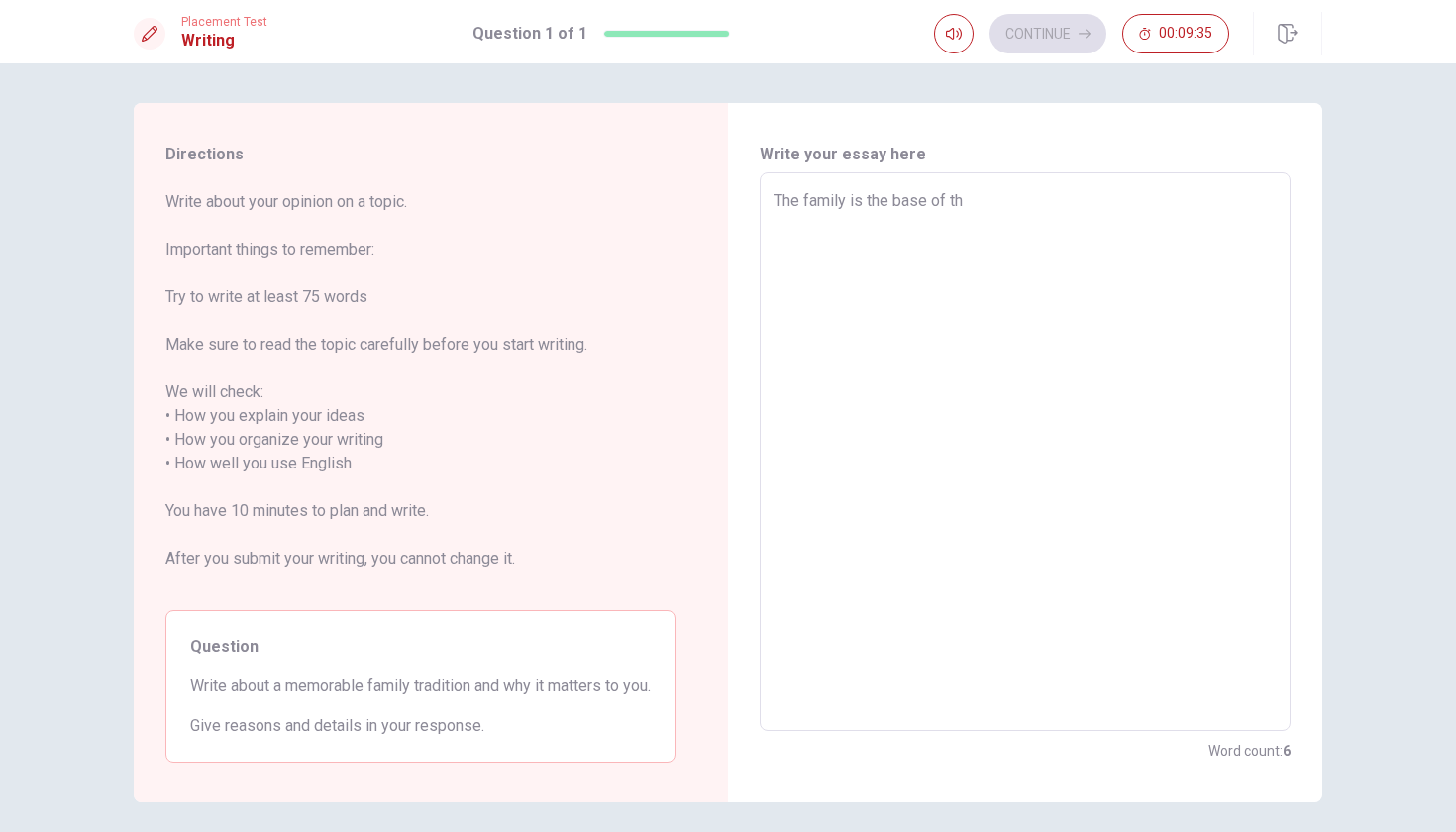 type on "x" 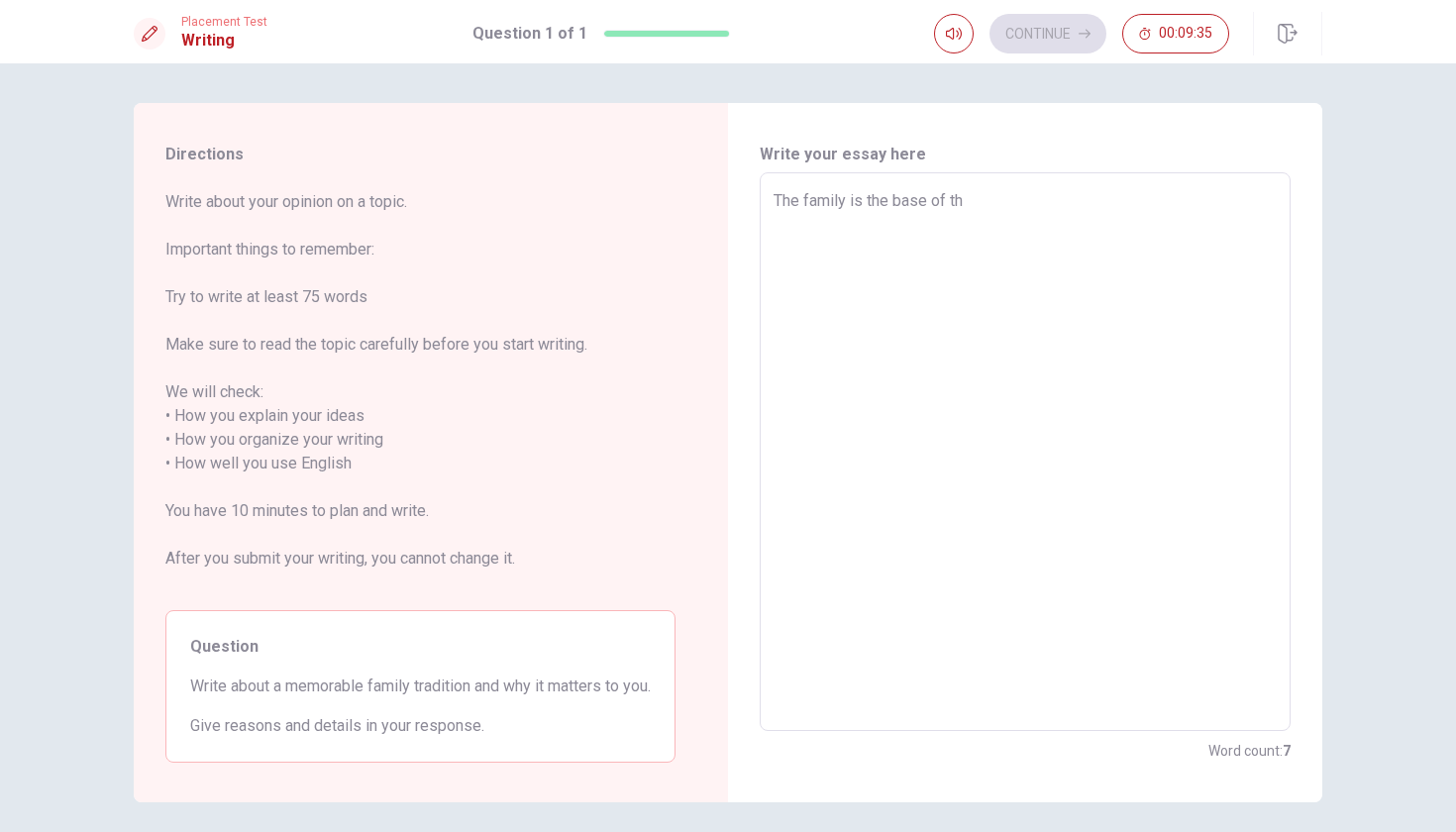 type on "The family is the base of the" 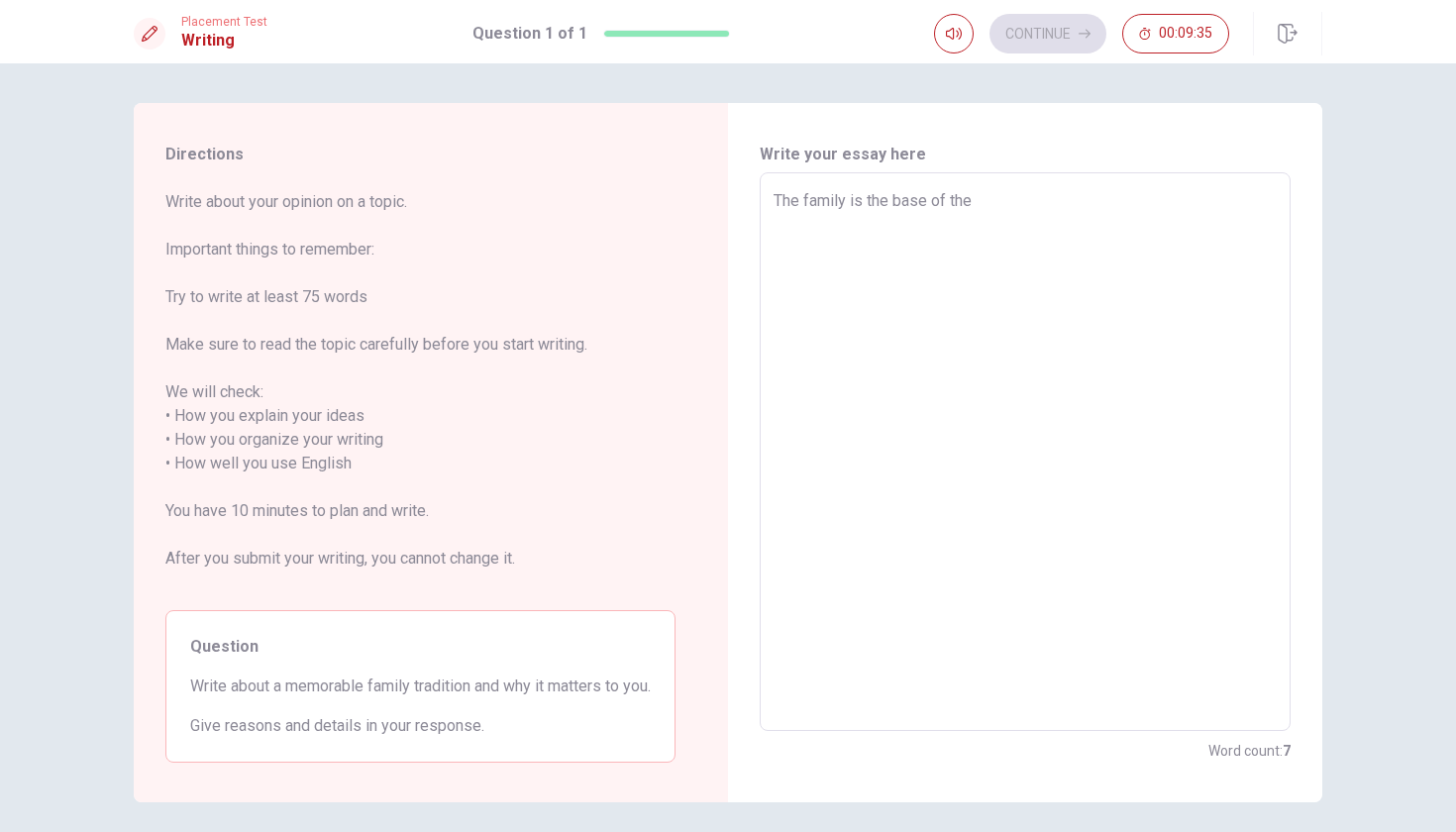 type on "x" 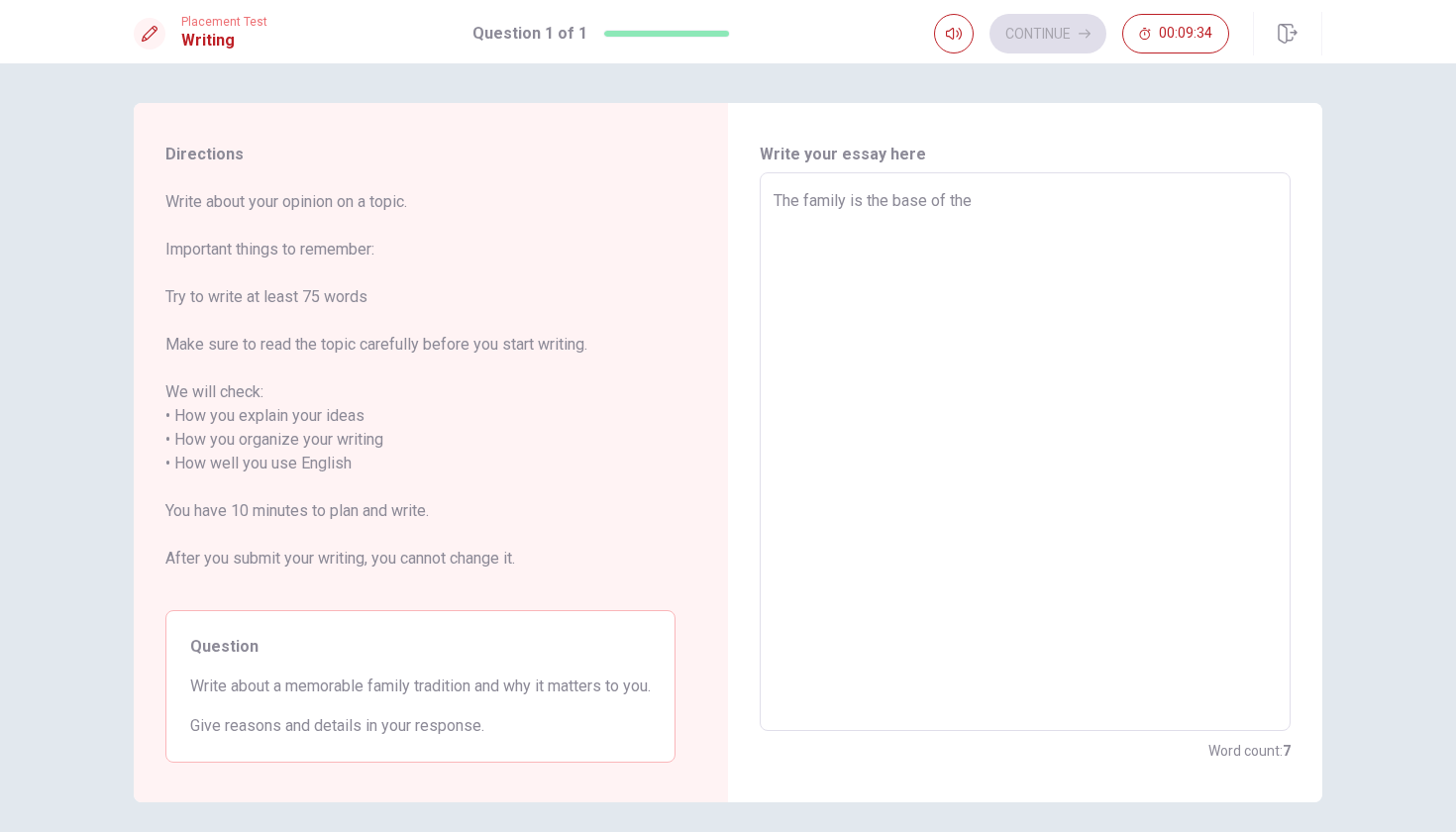 type on "The family is the base of the e" 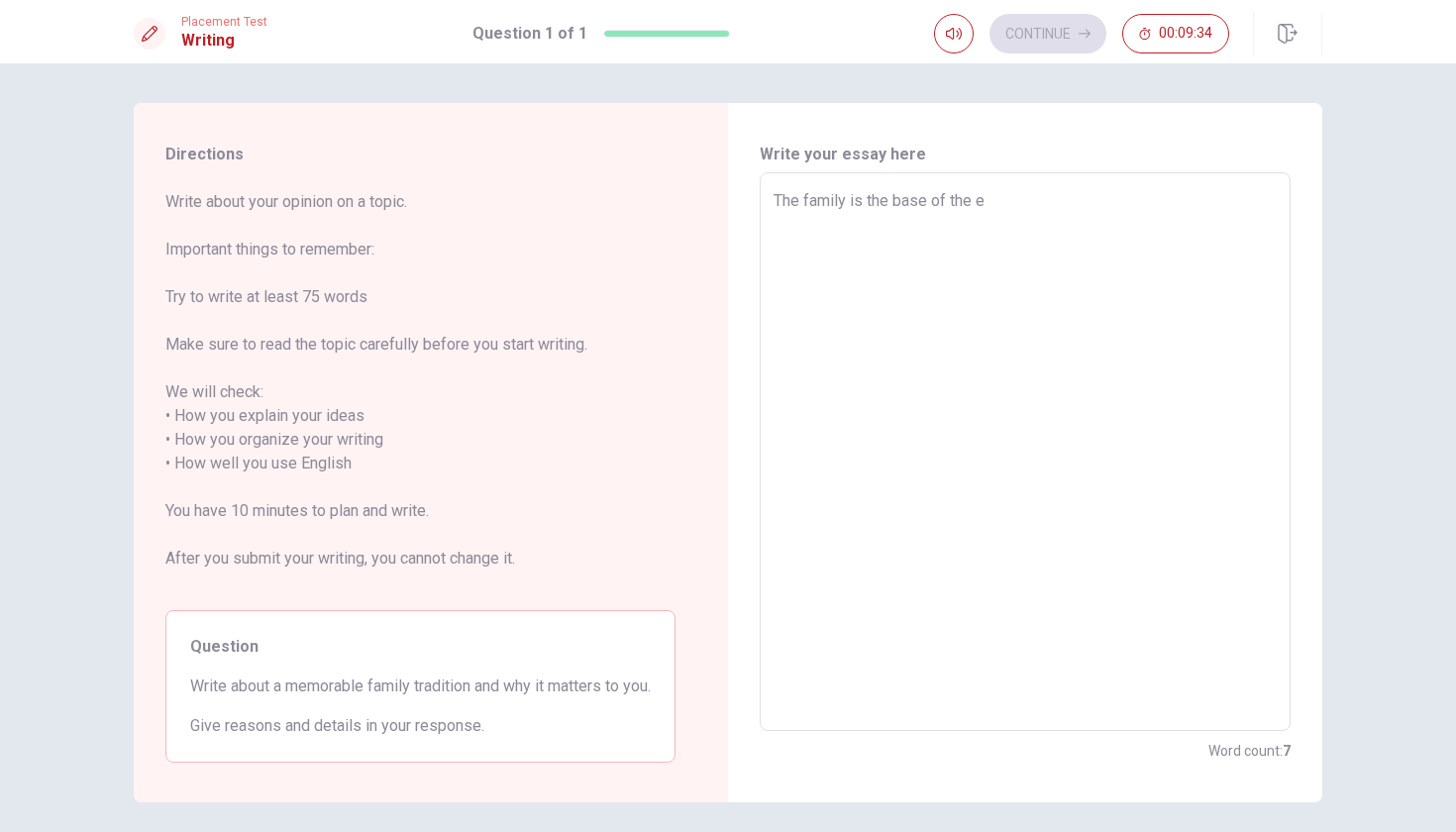 type on "x" 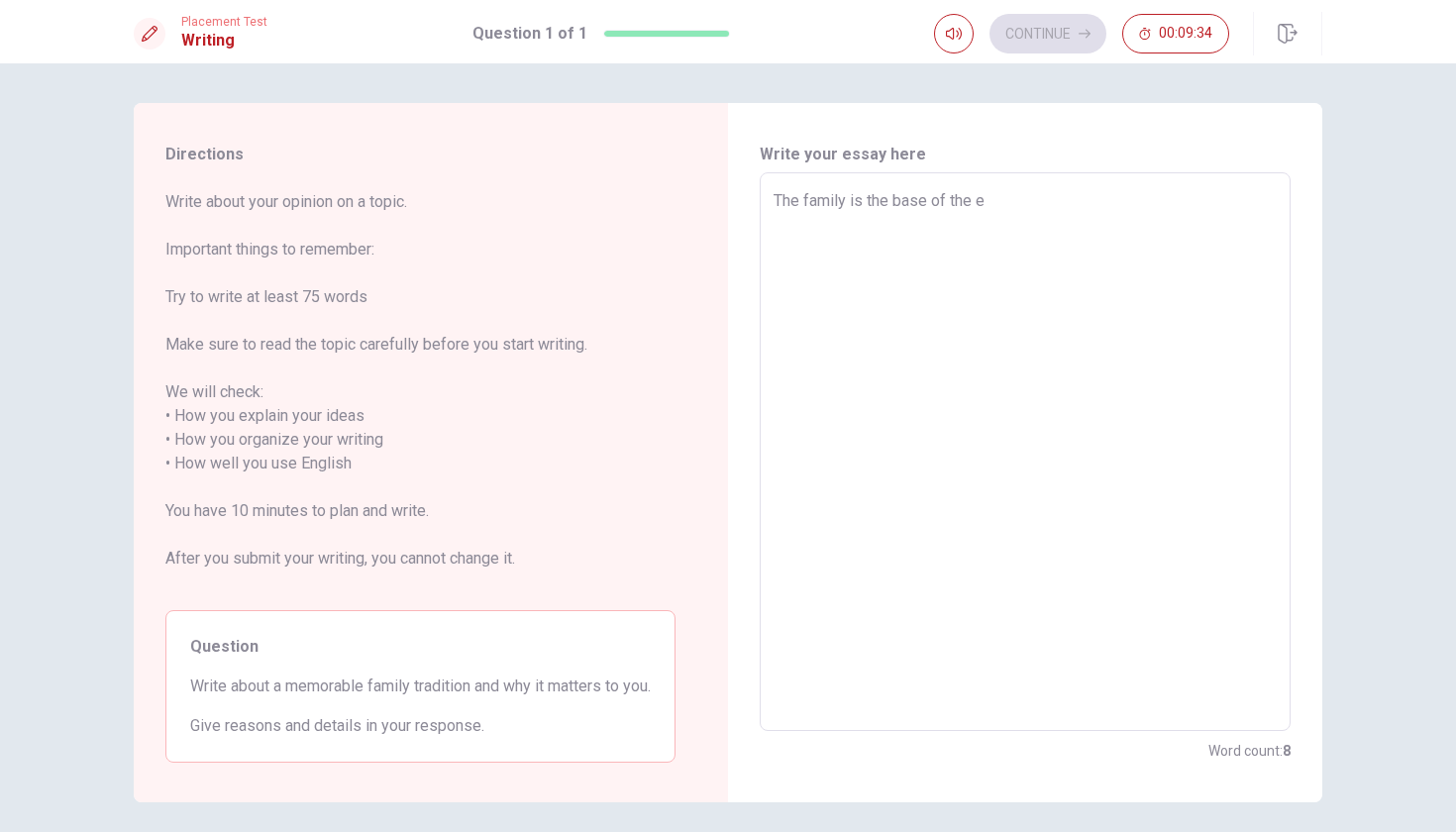 type on "The family is the base of the ed" 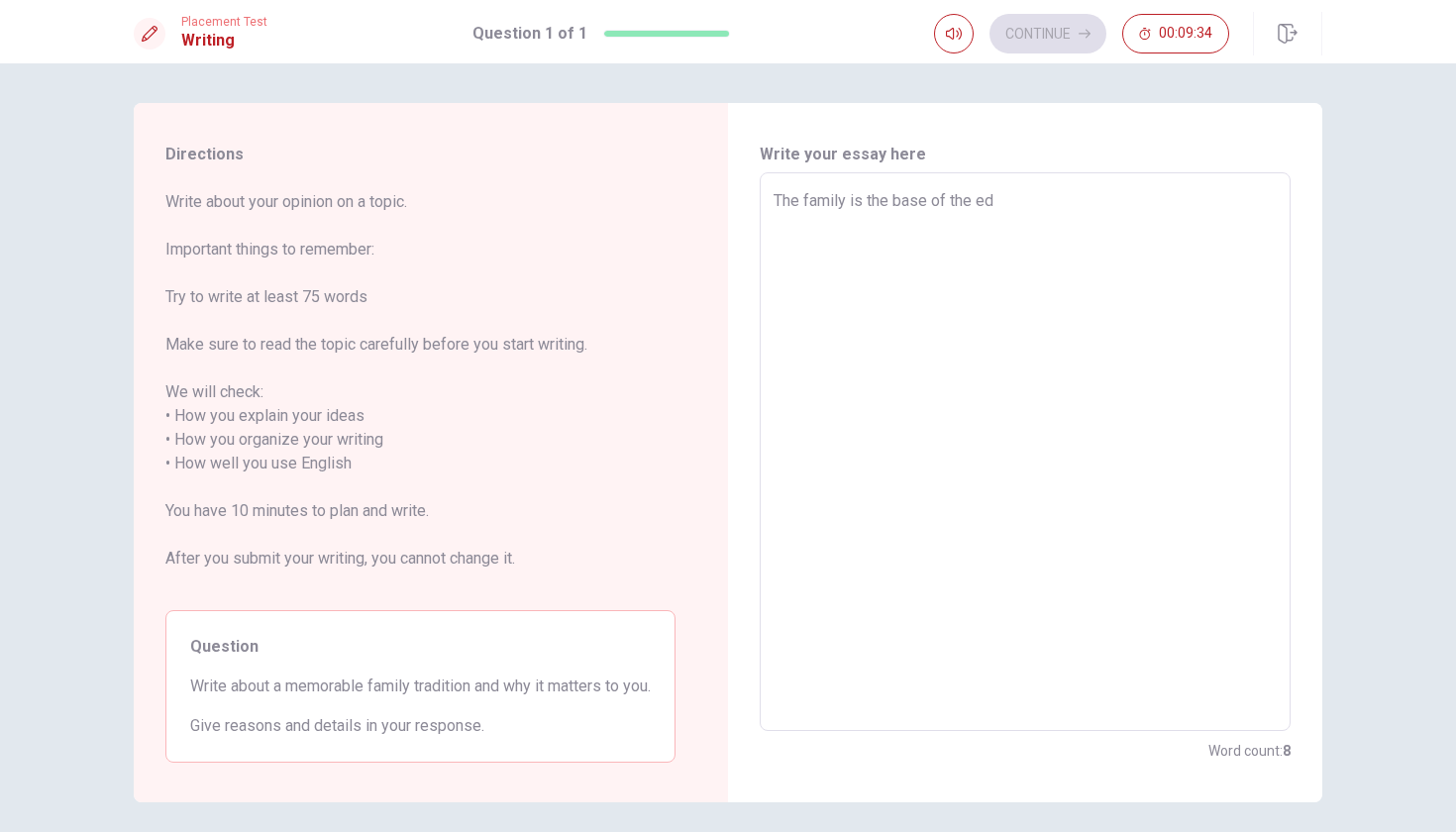 type on "x" 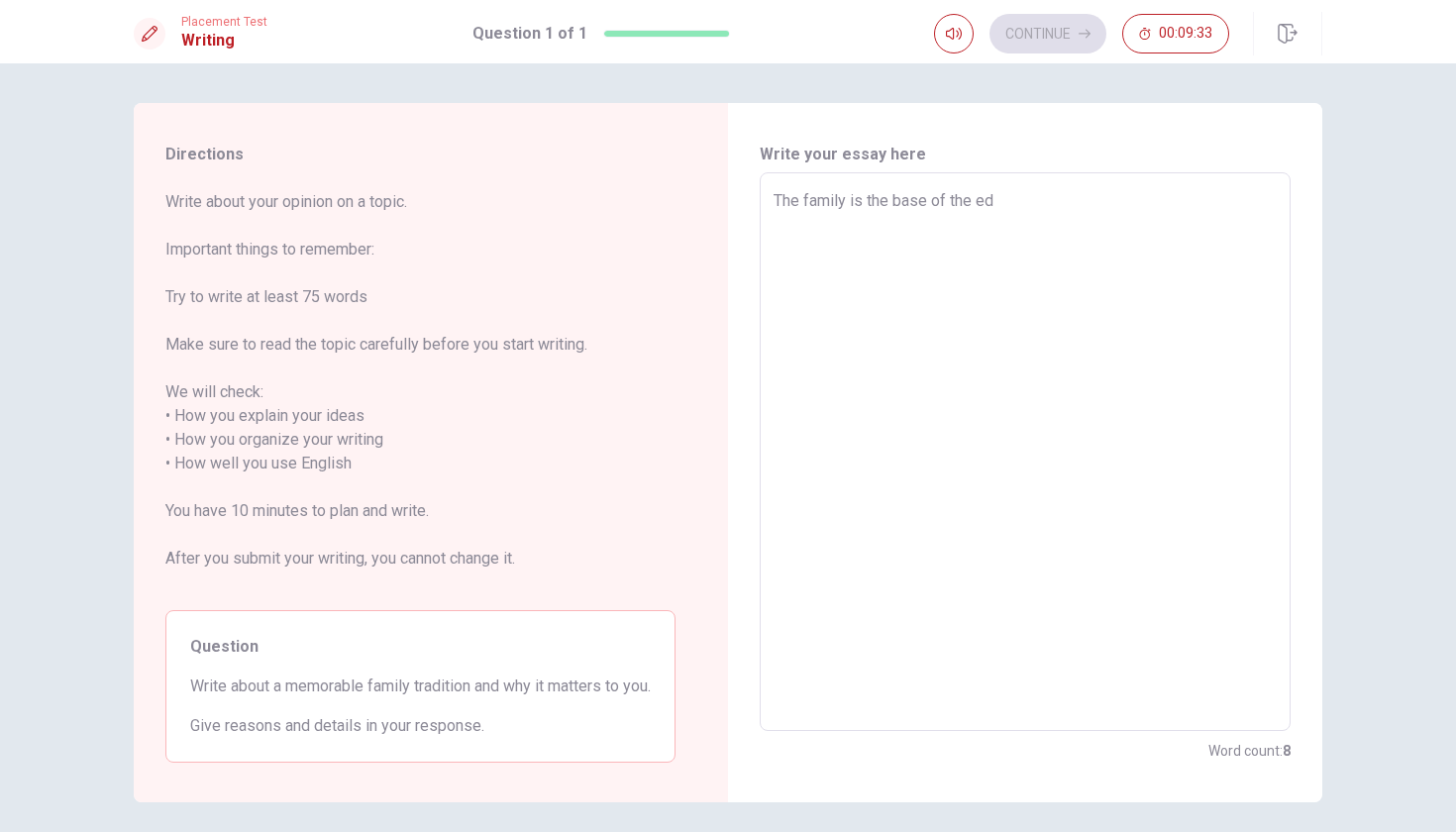 type on "The family is the base of the edu" 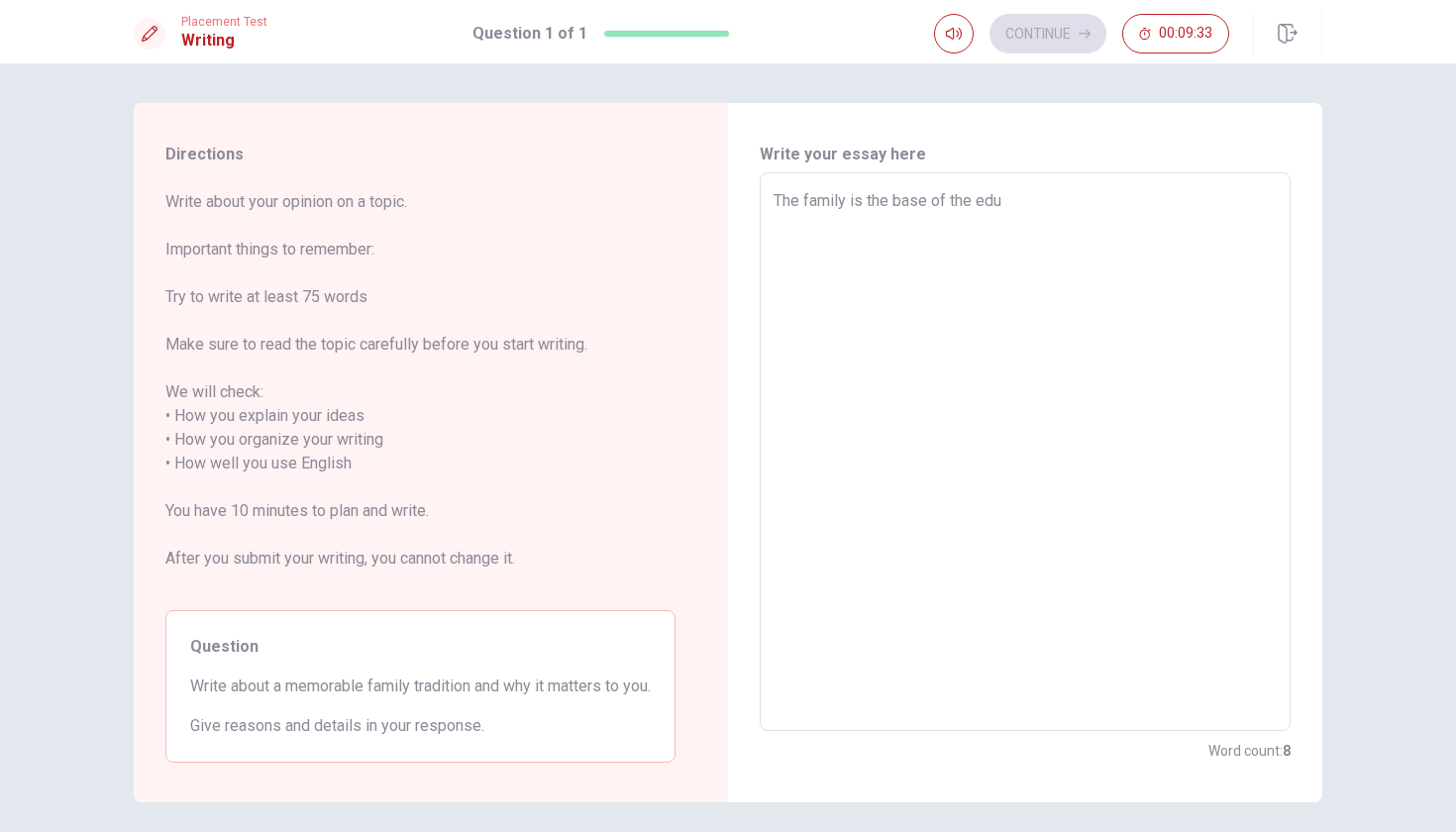 type on "x" 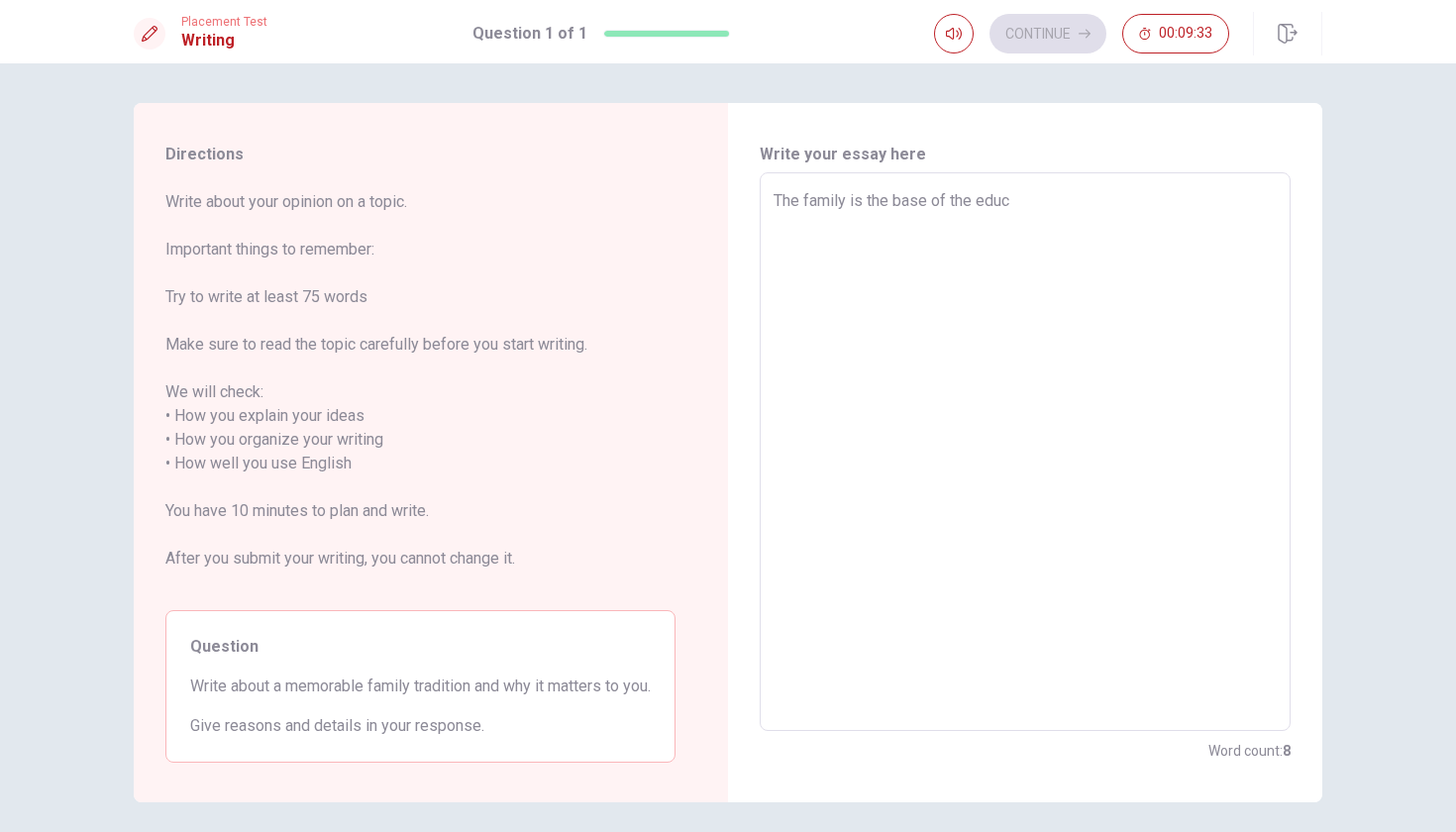 type on "x" 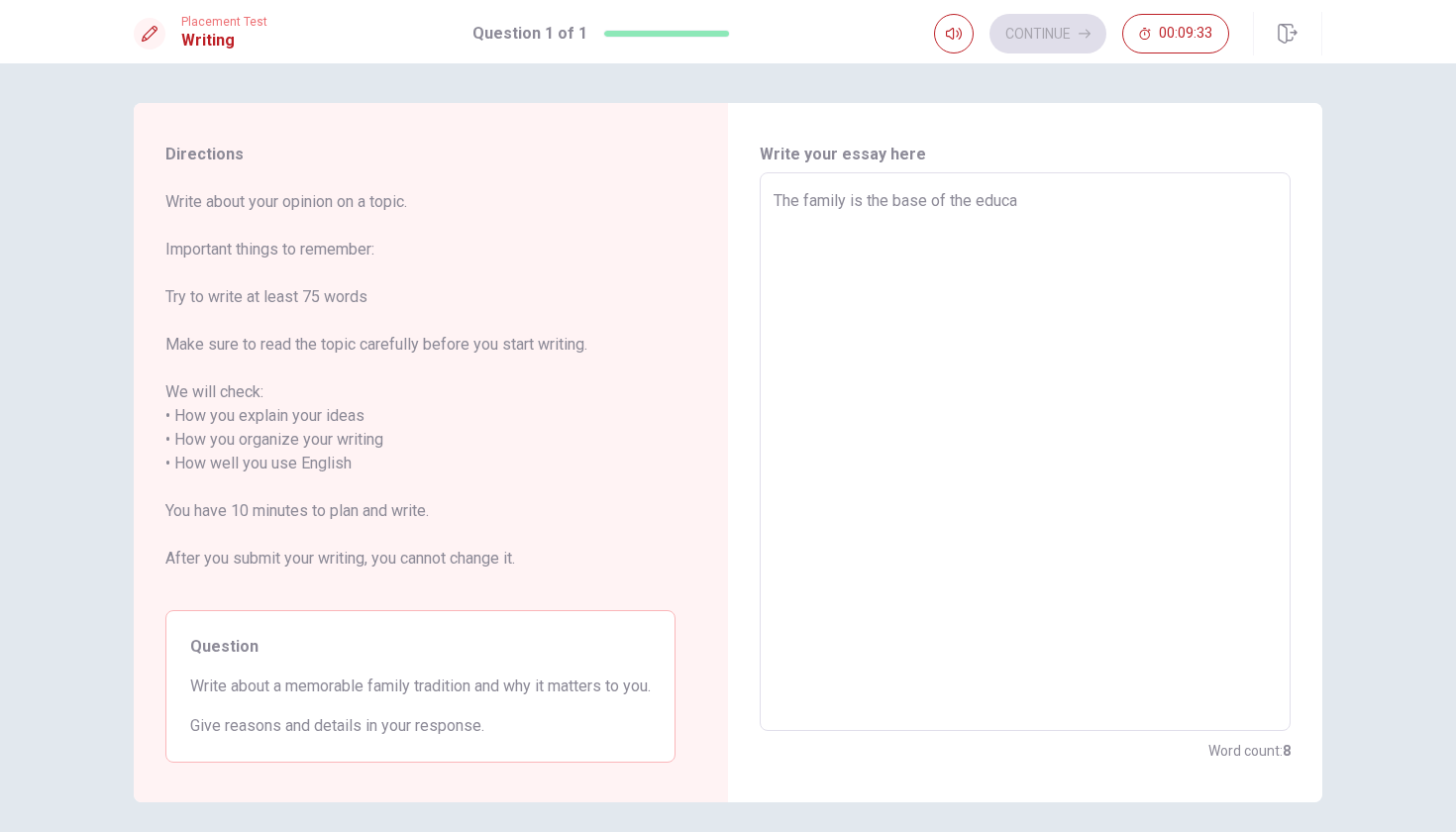 type on "x" 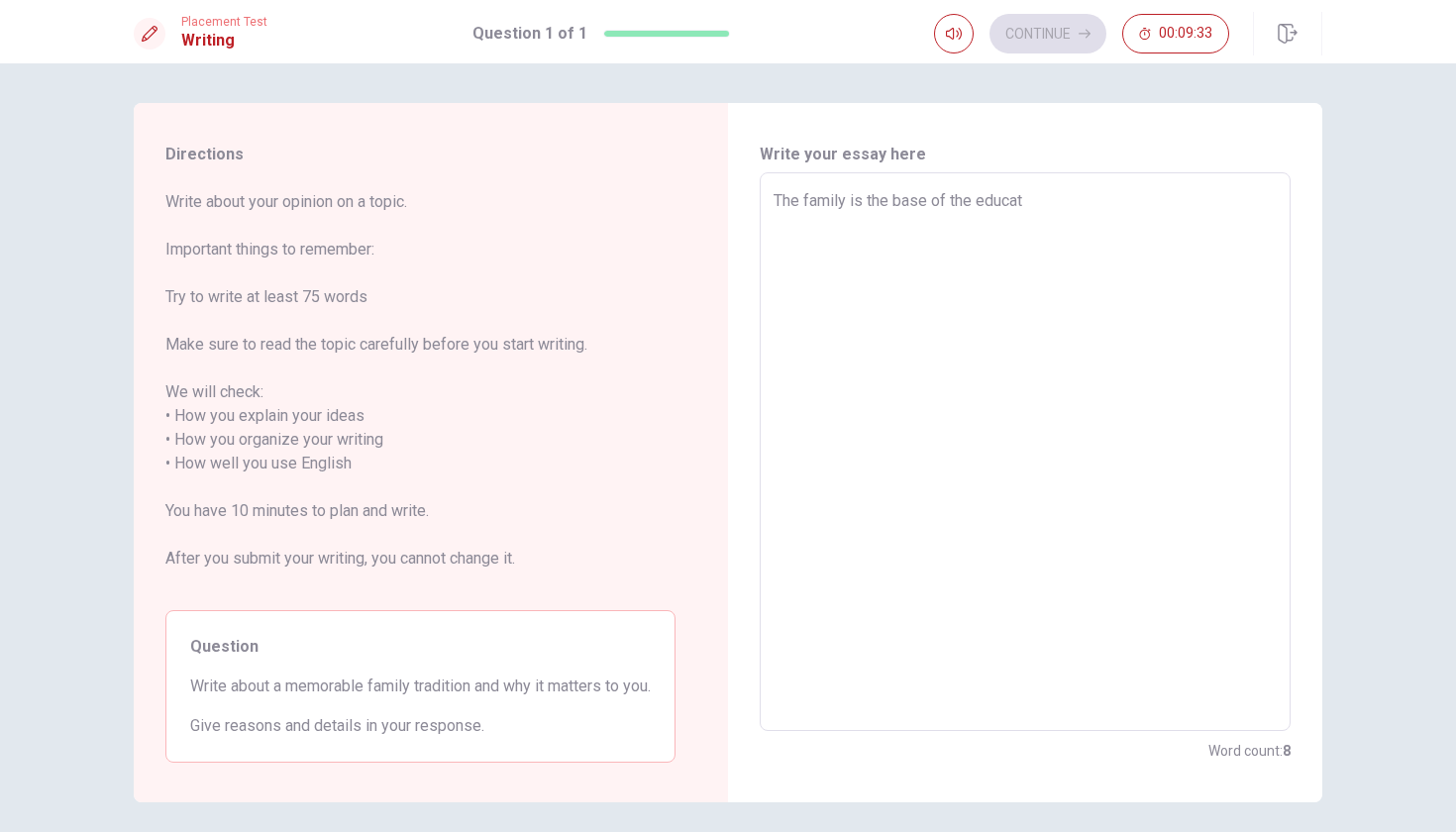 type on "x" 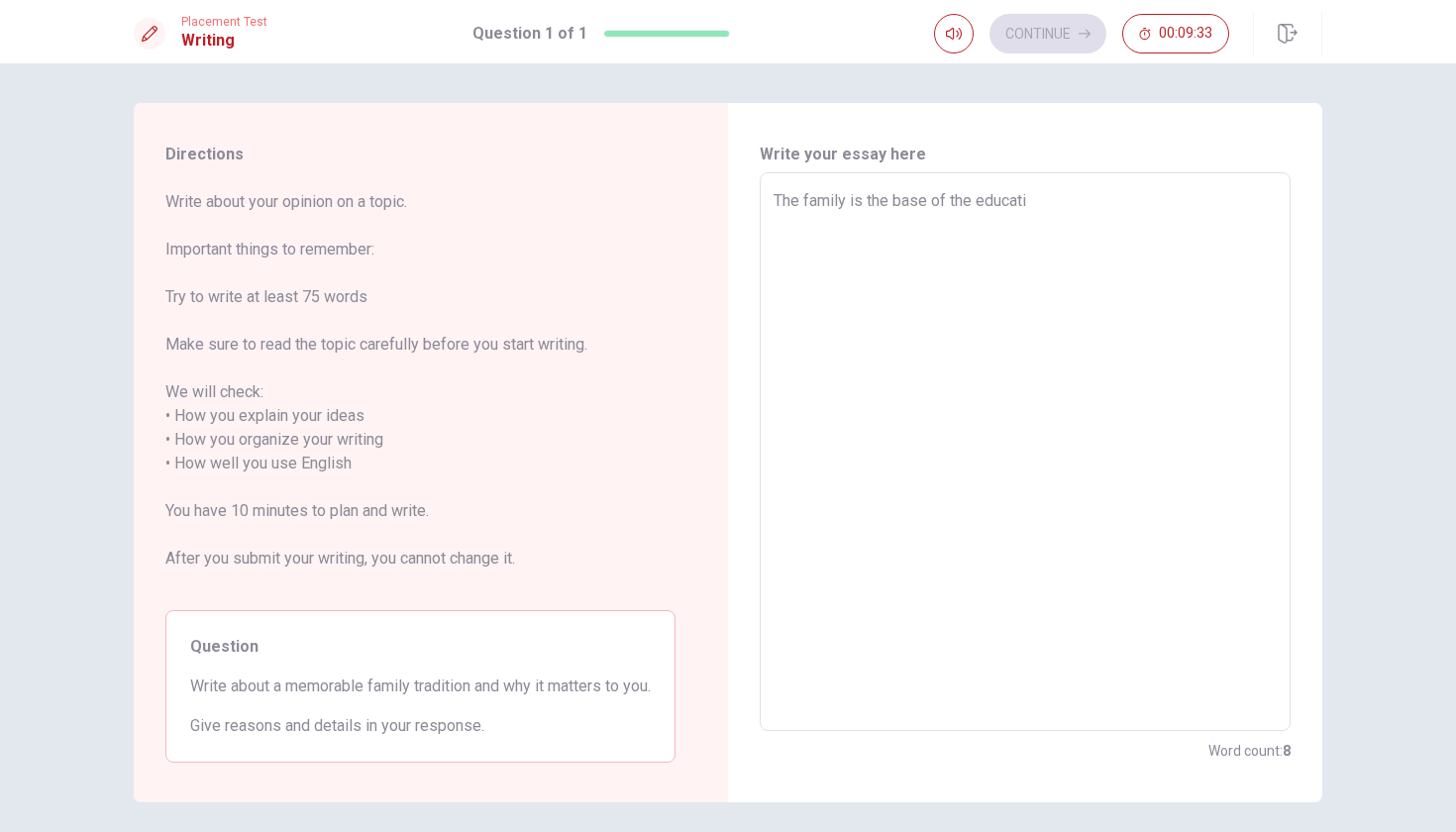 type on "x" 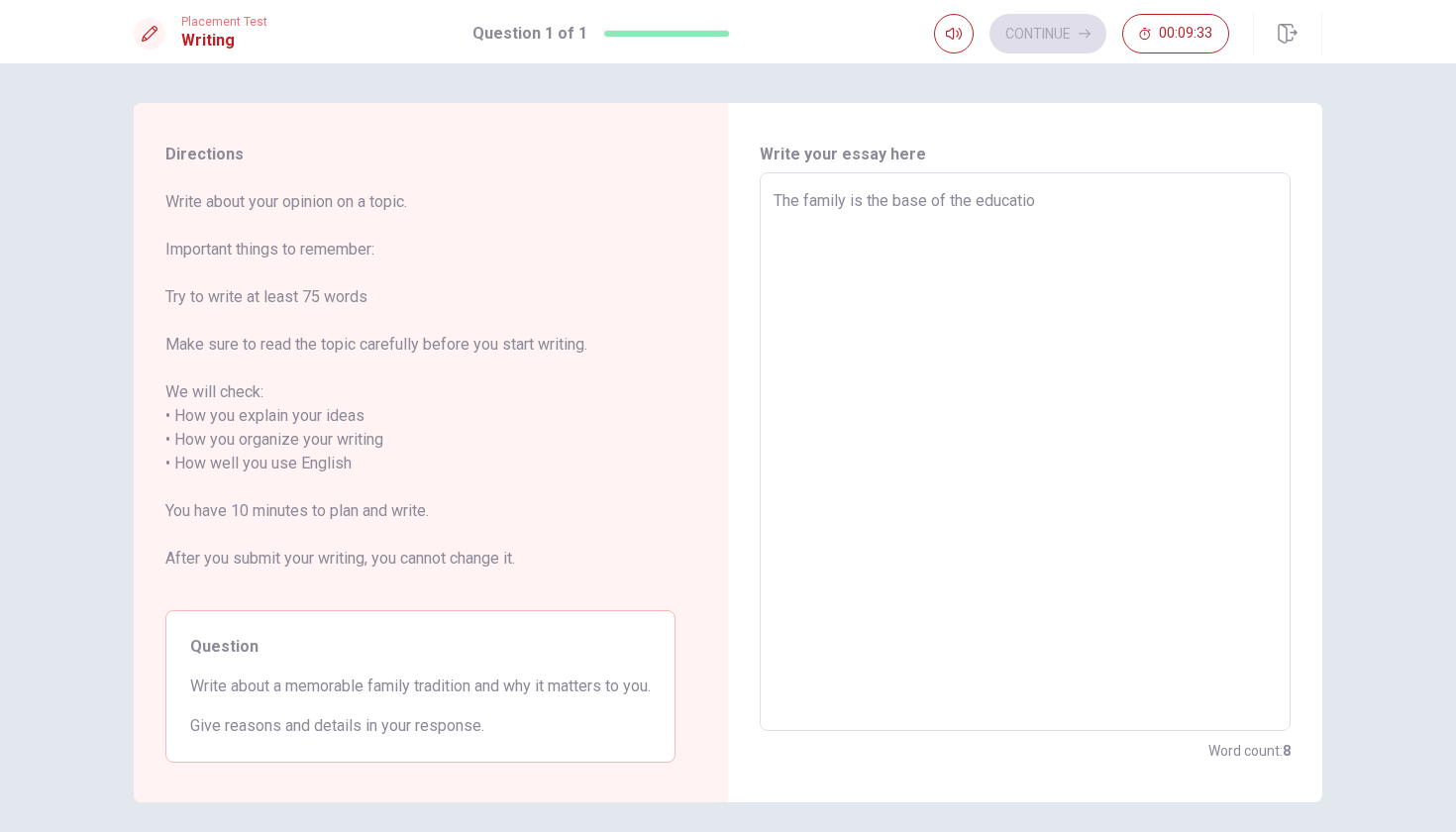 type on "x" 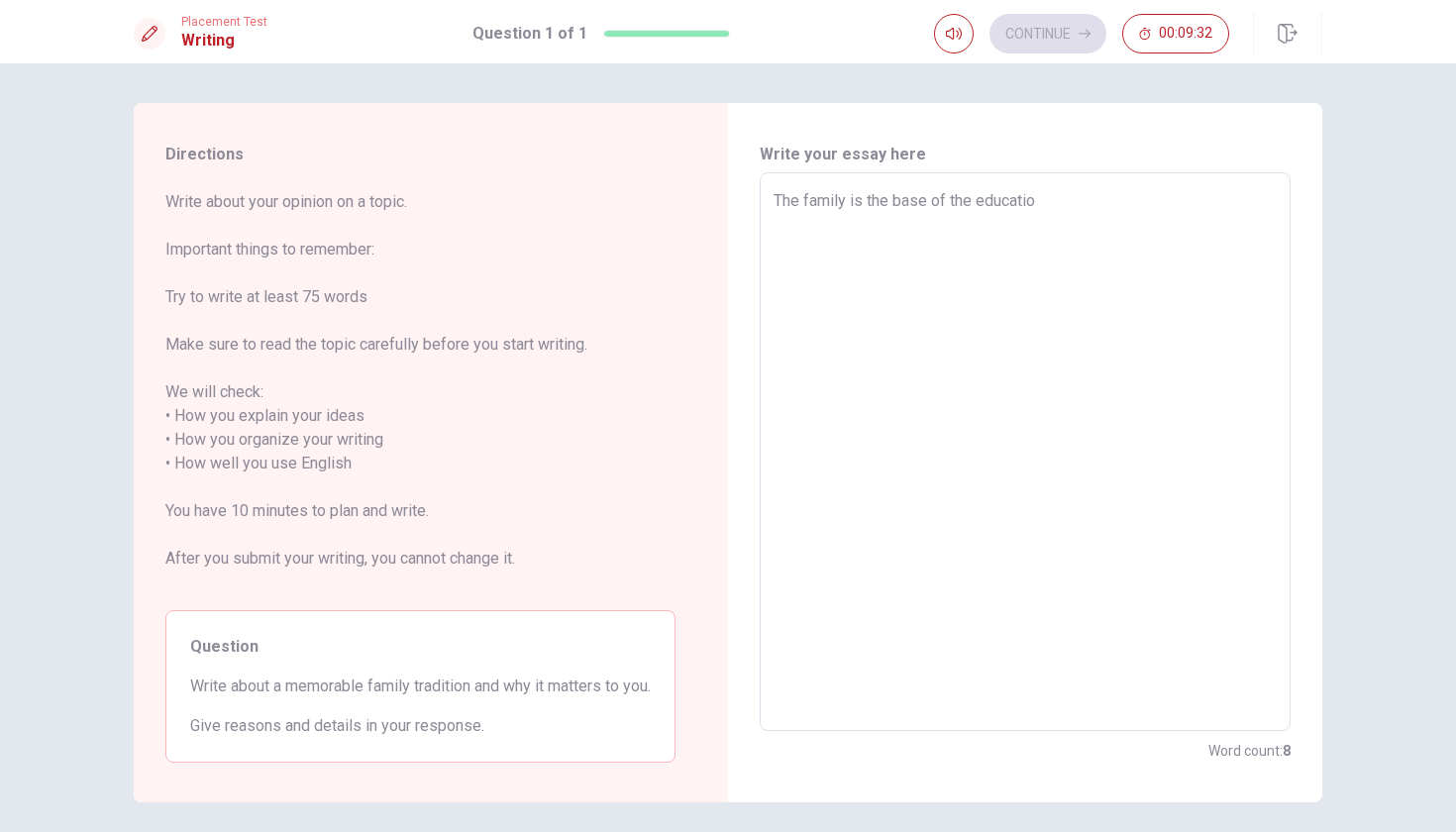 type on "The family is the base of the education" 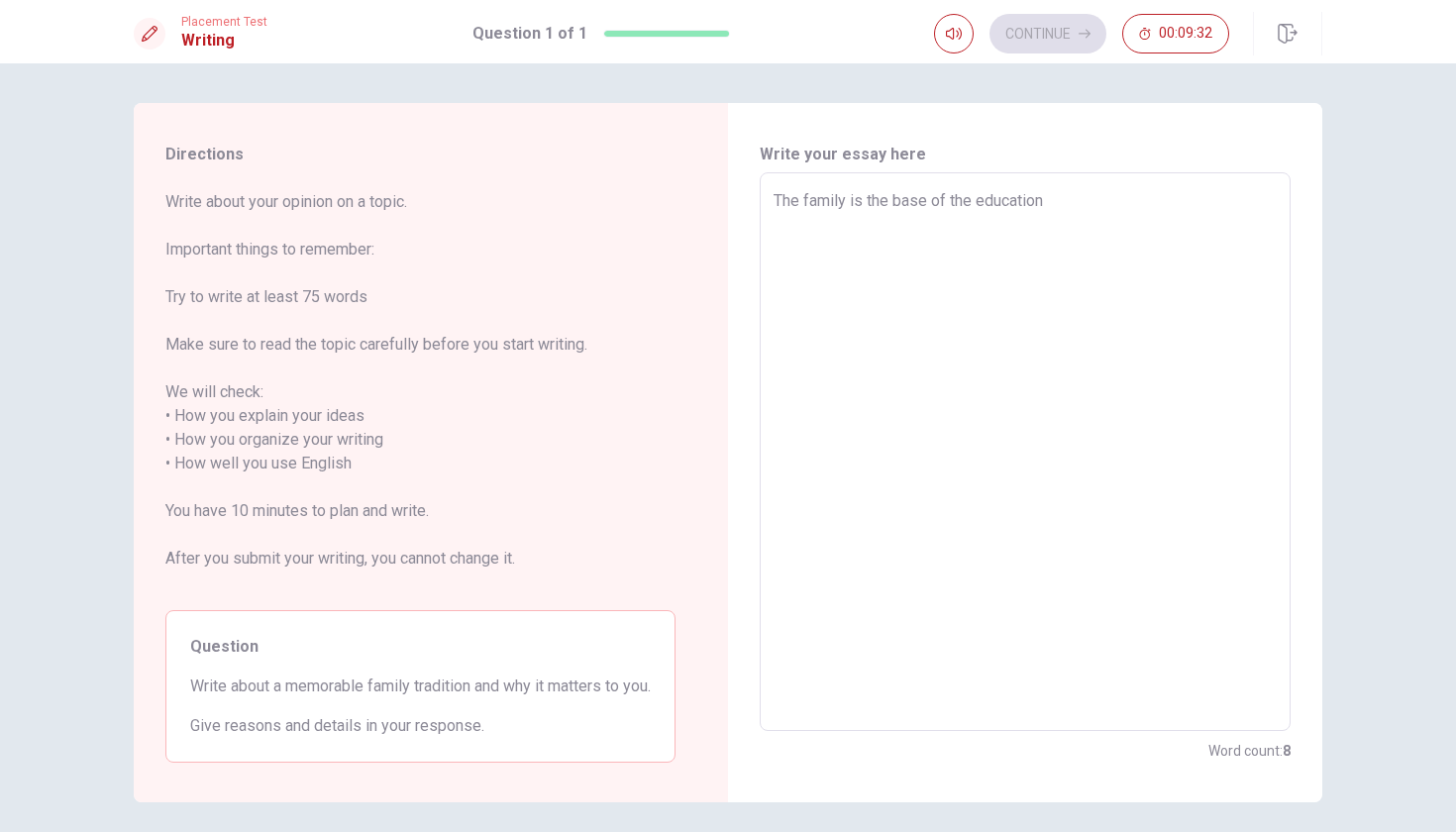 type on "x" 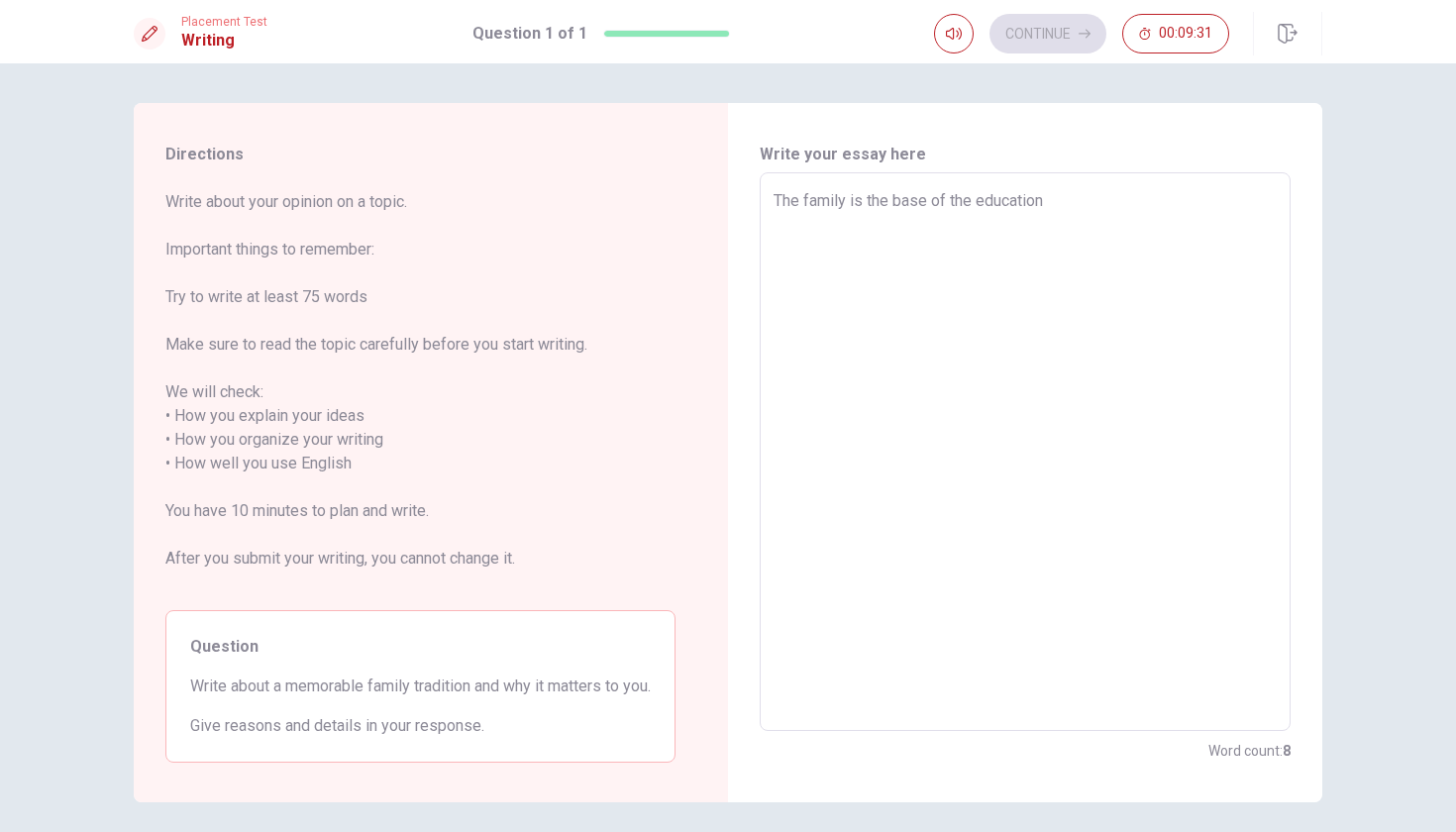 type on "x" 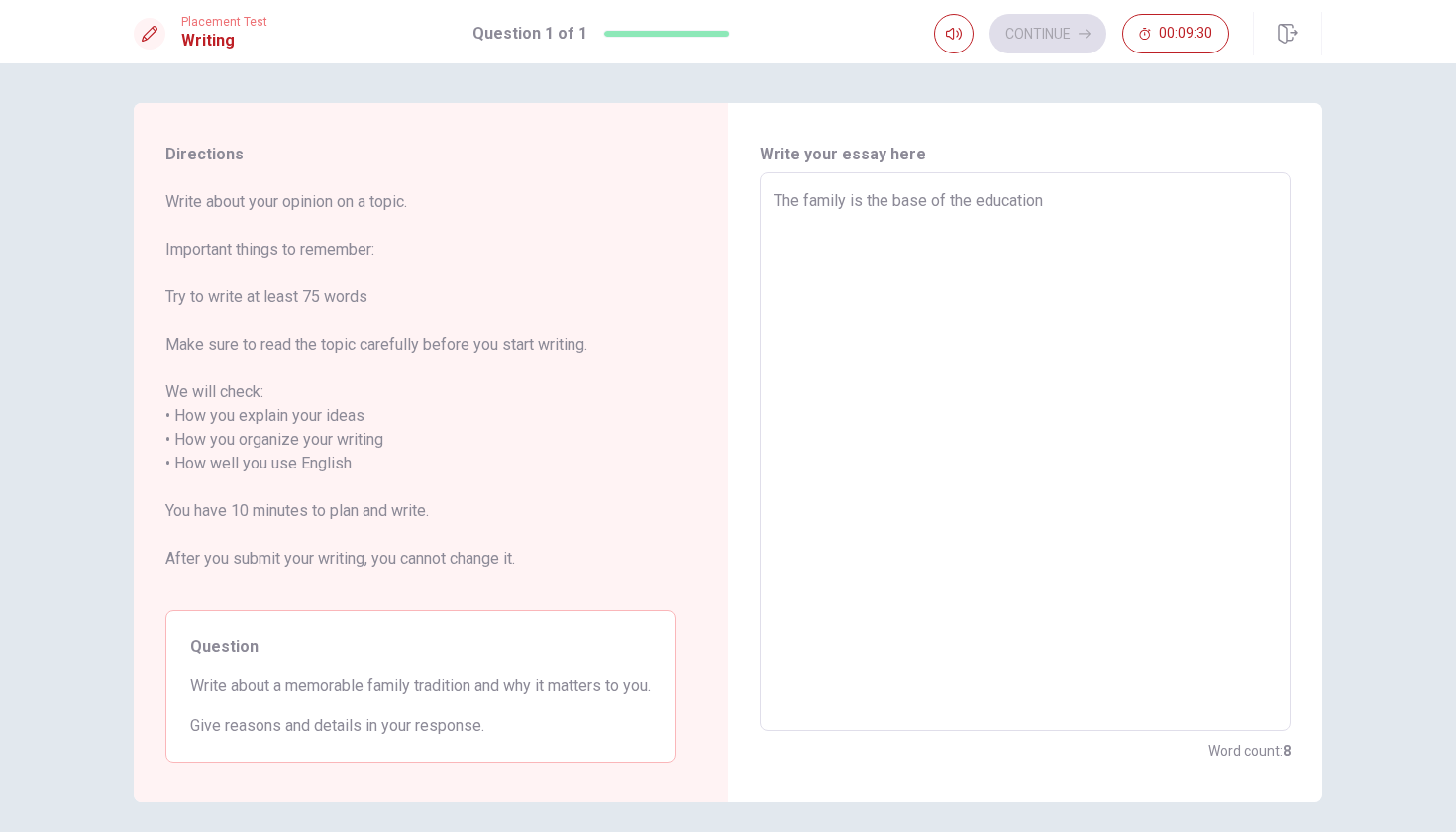 type on "The family is the base of the education o" 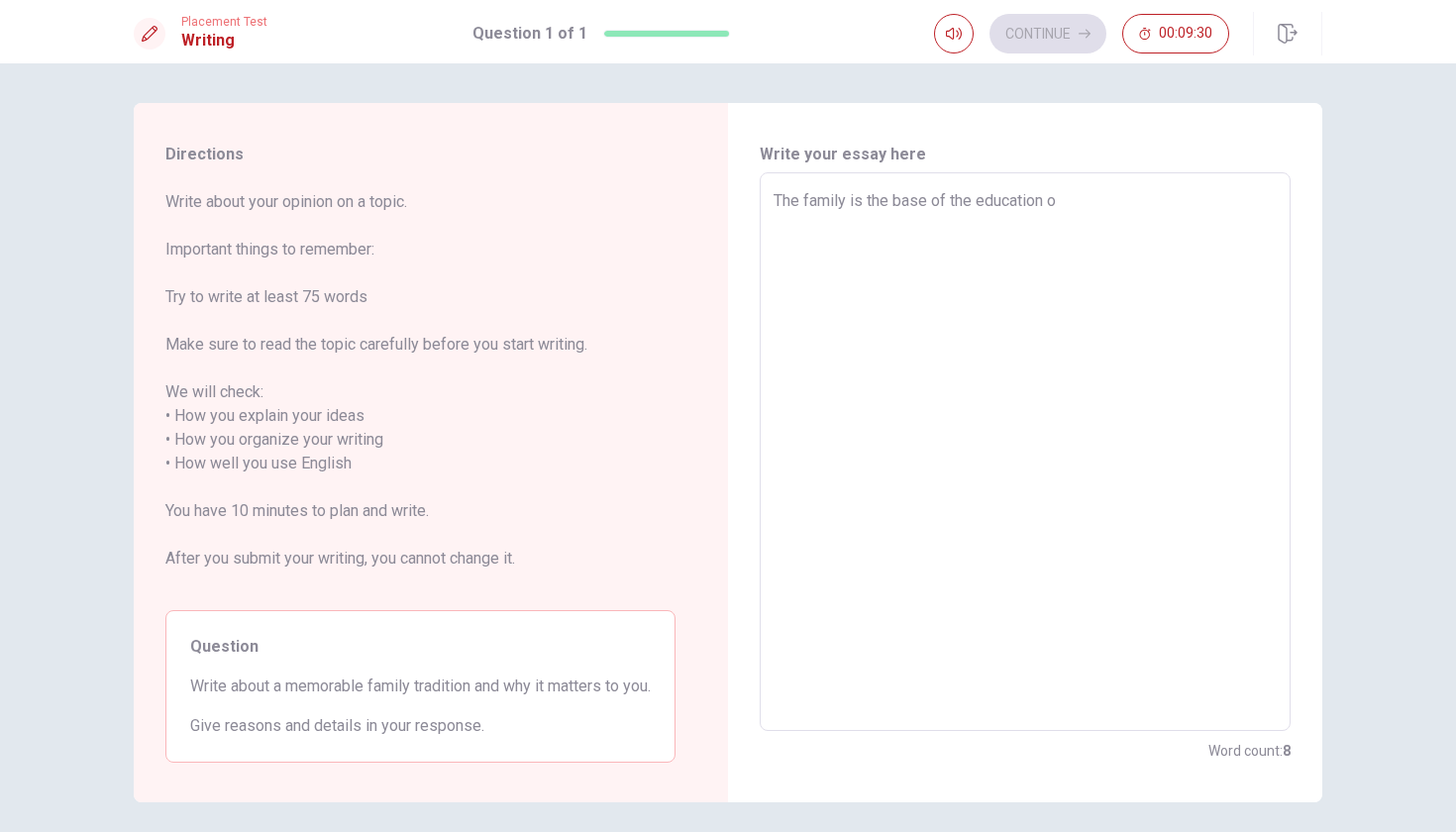 type on "x" 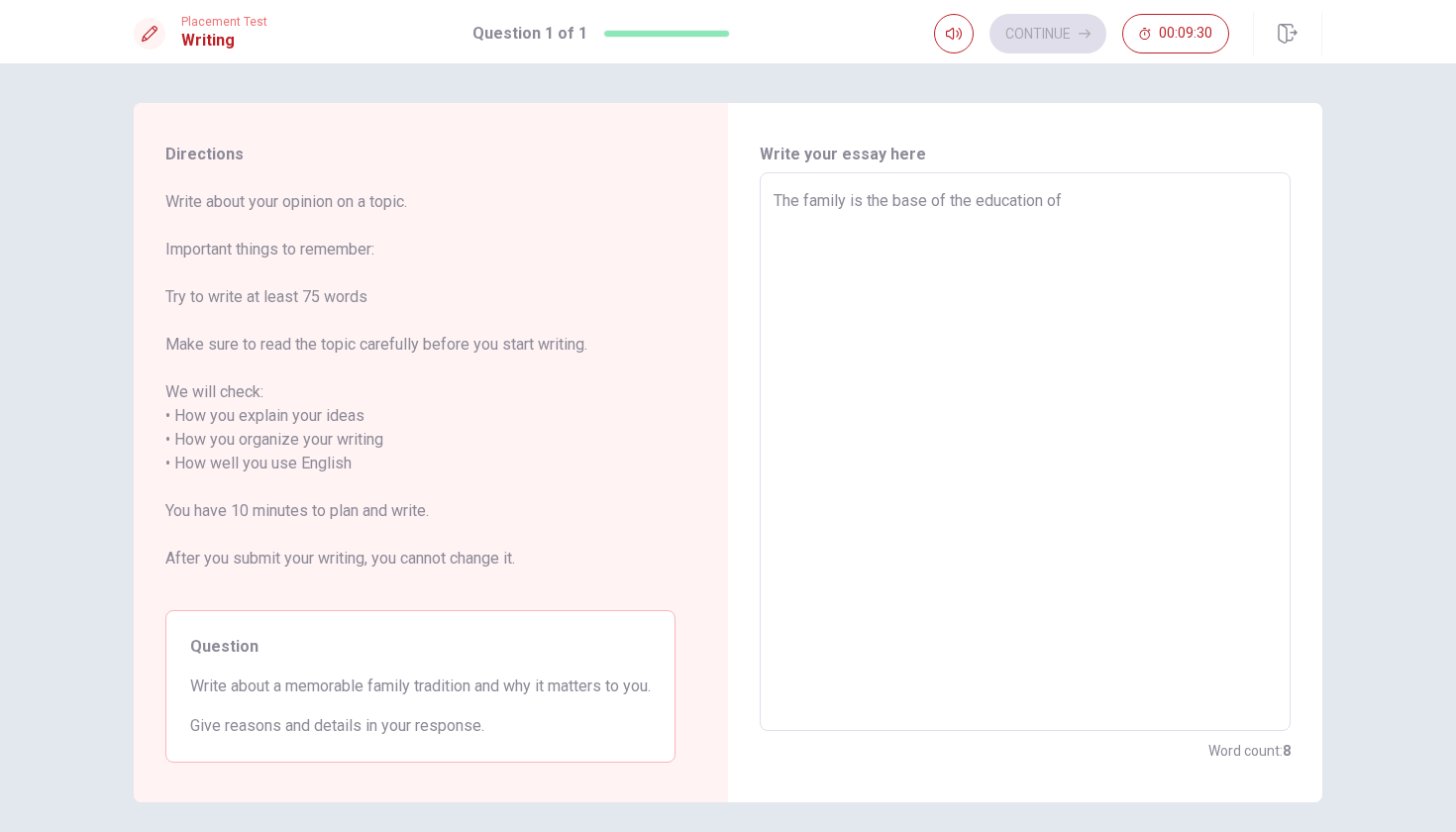type on "x" 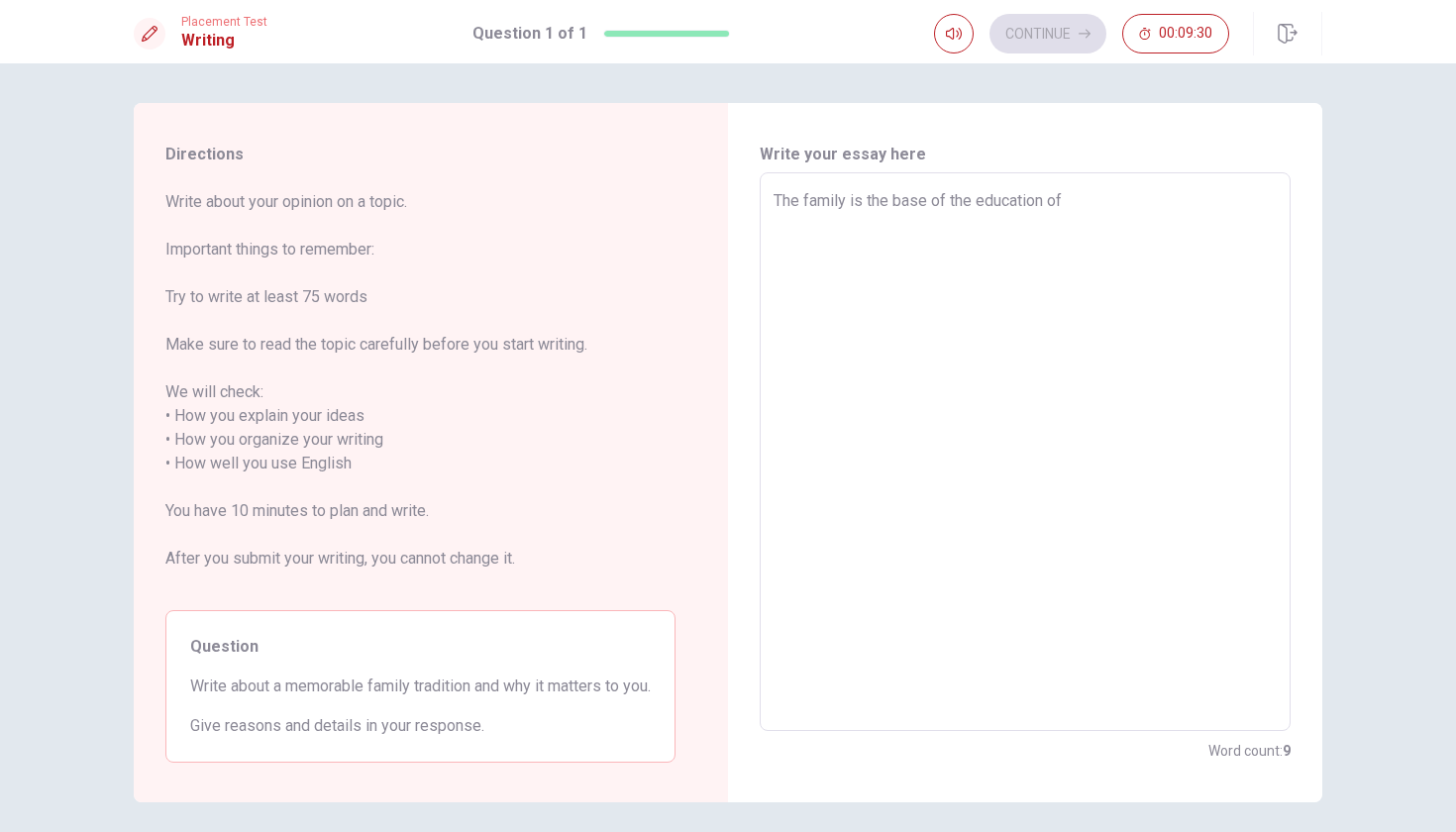 type on "x" 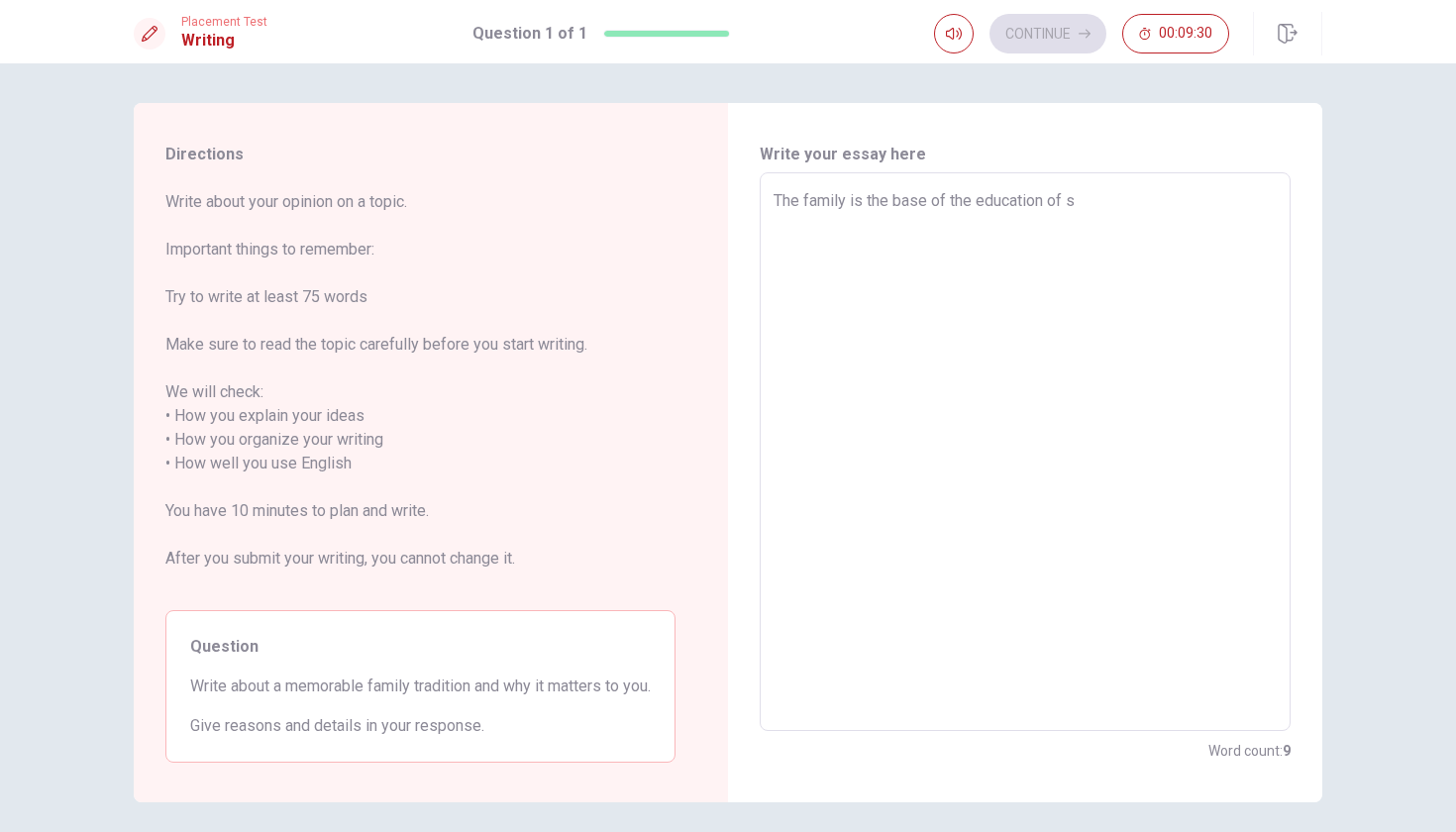 type on "x" 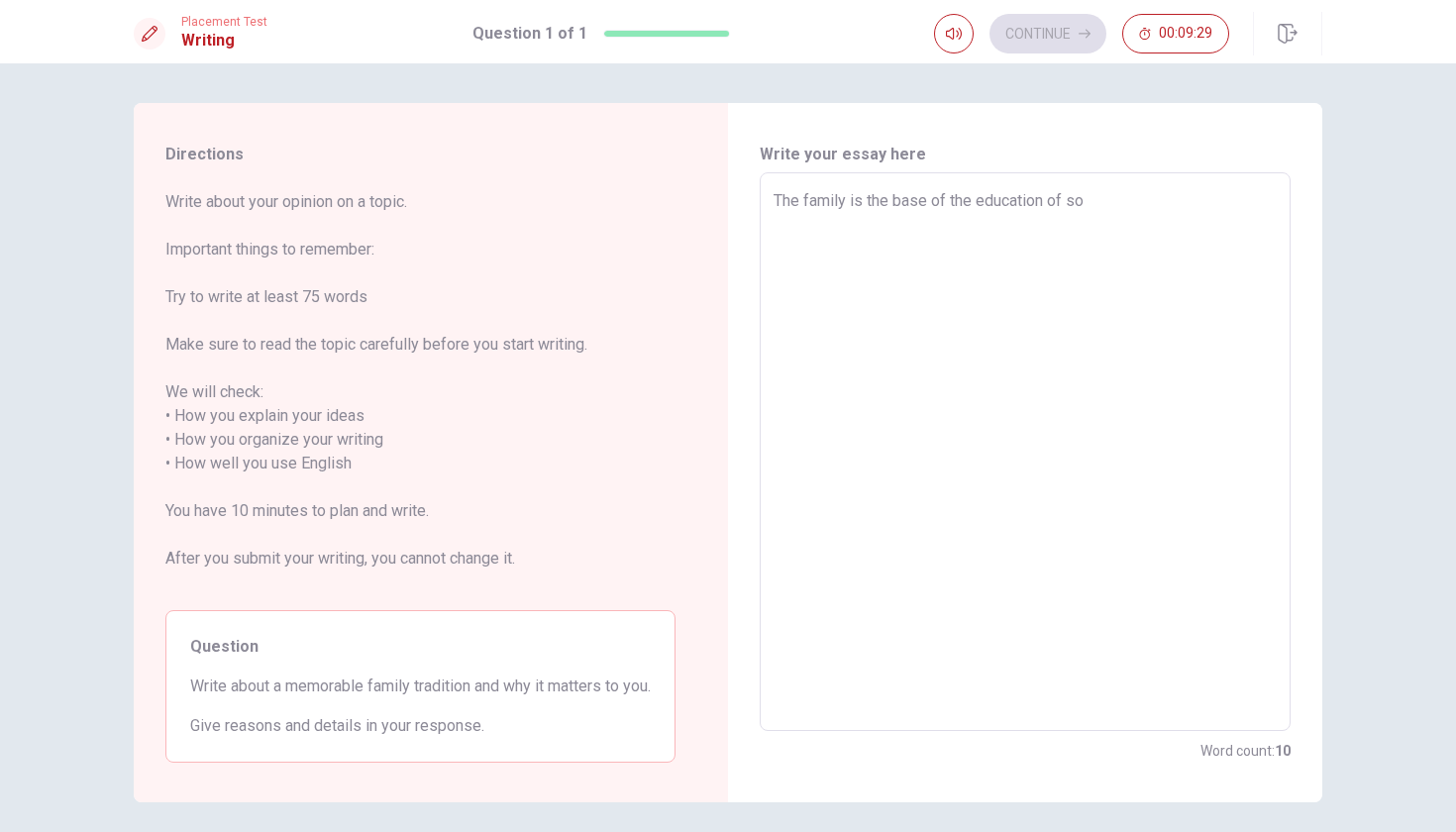 type on "x" 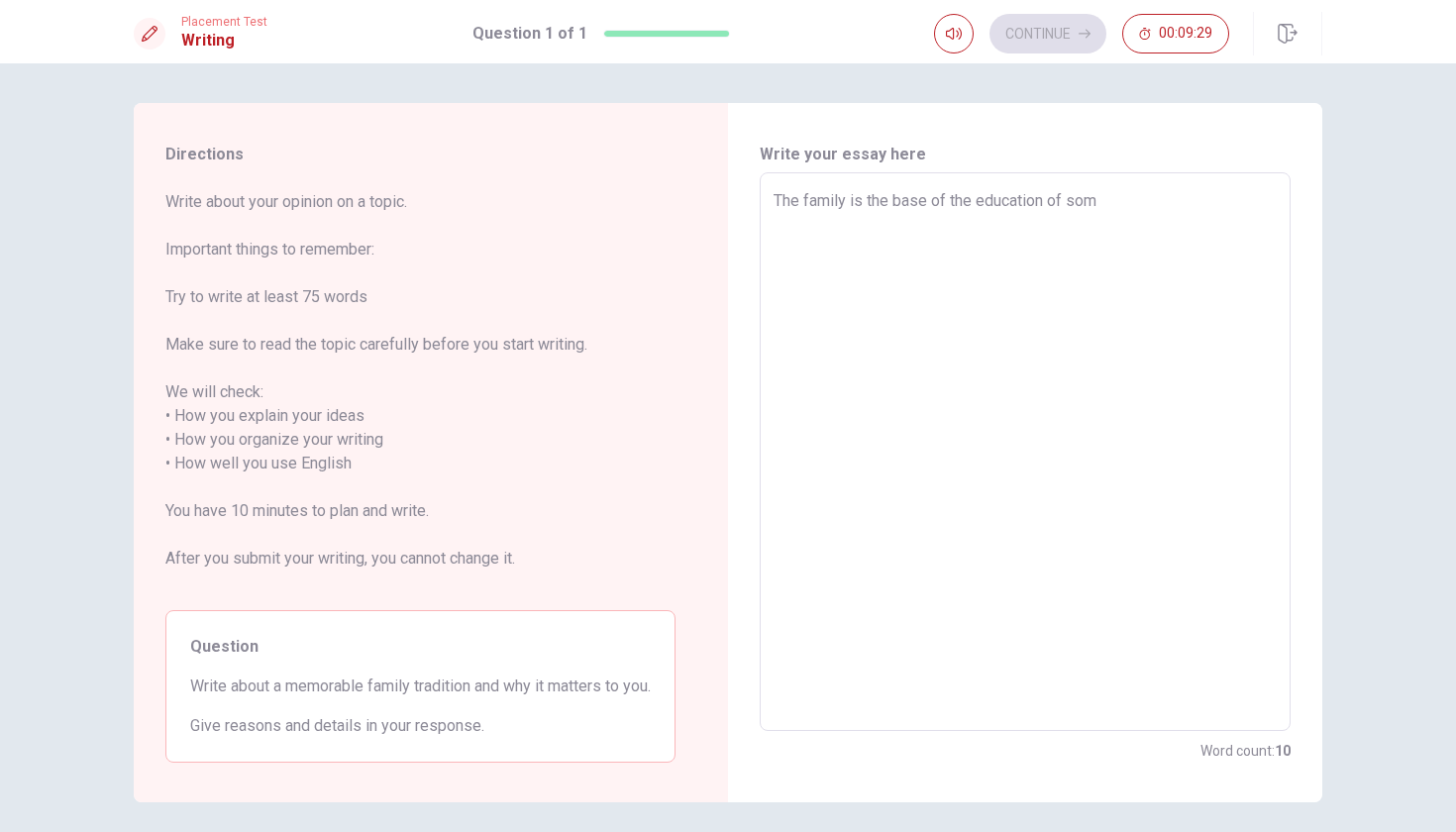 type on "x" 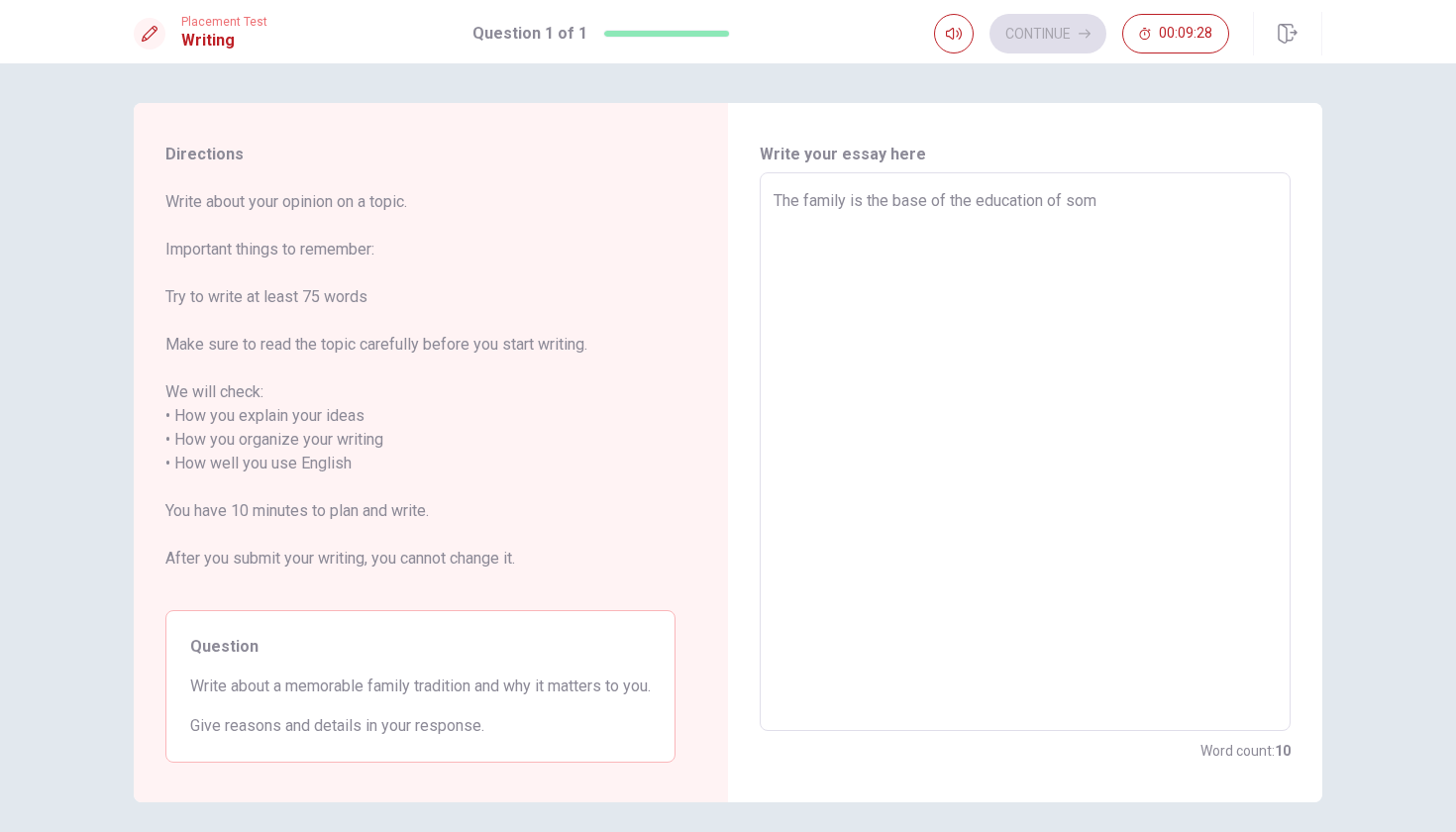 type on "The family is the base of the education of some" 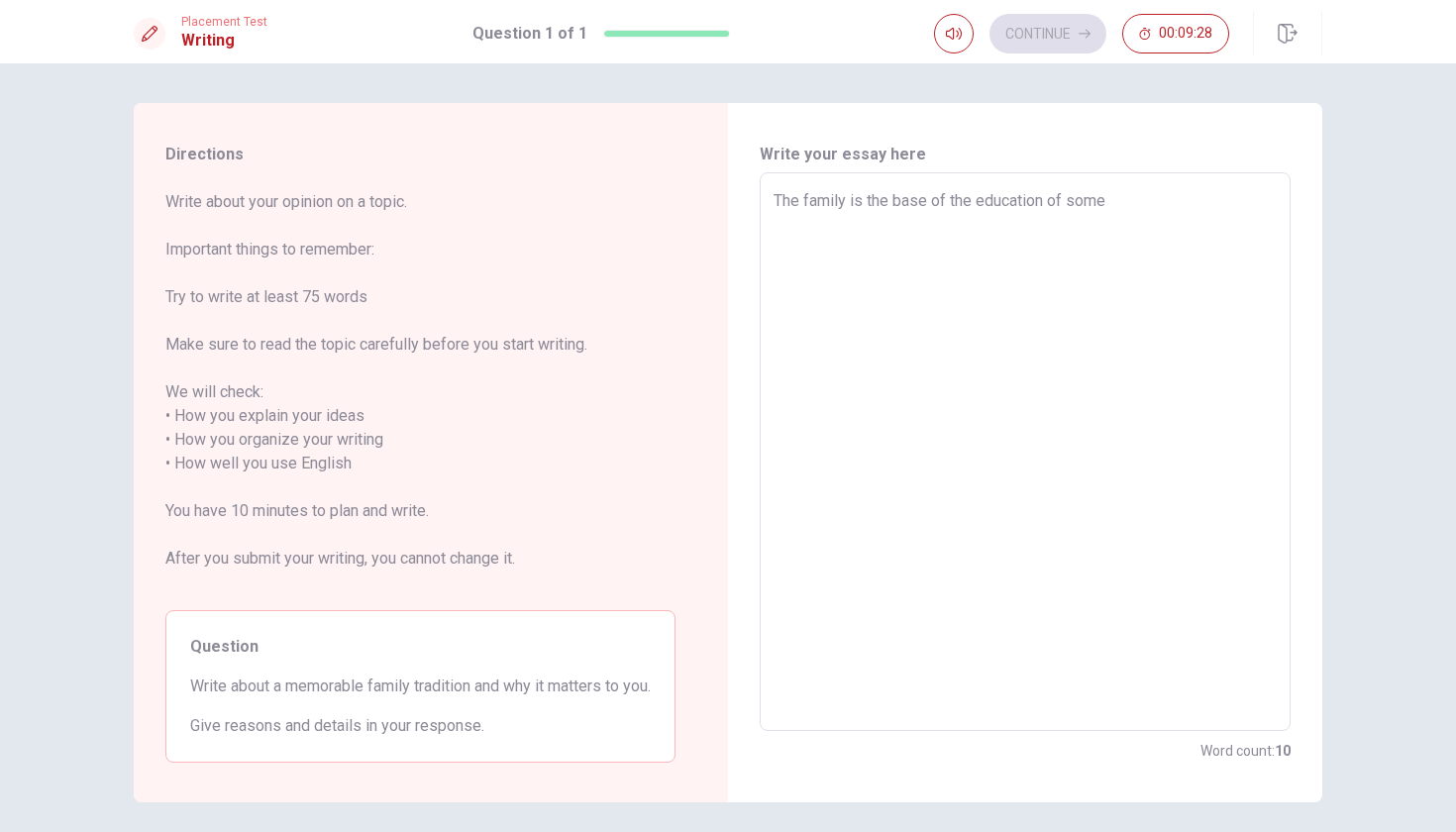 type on "x" 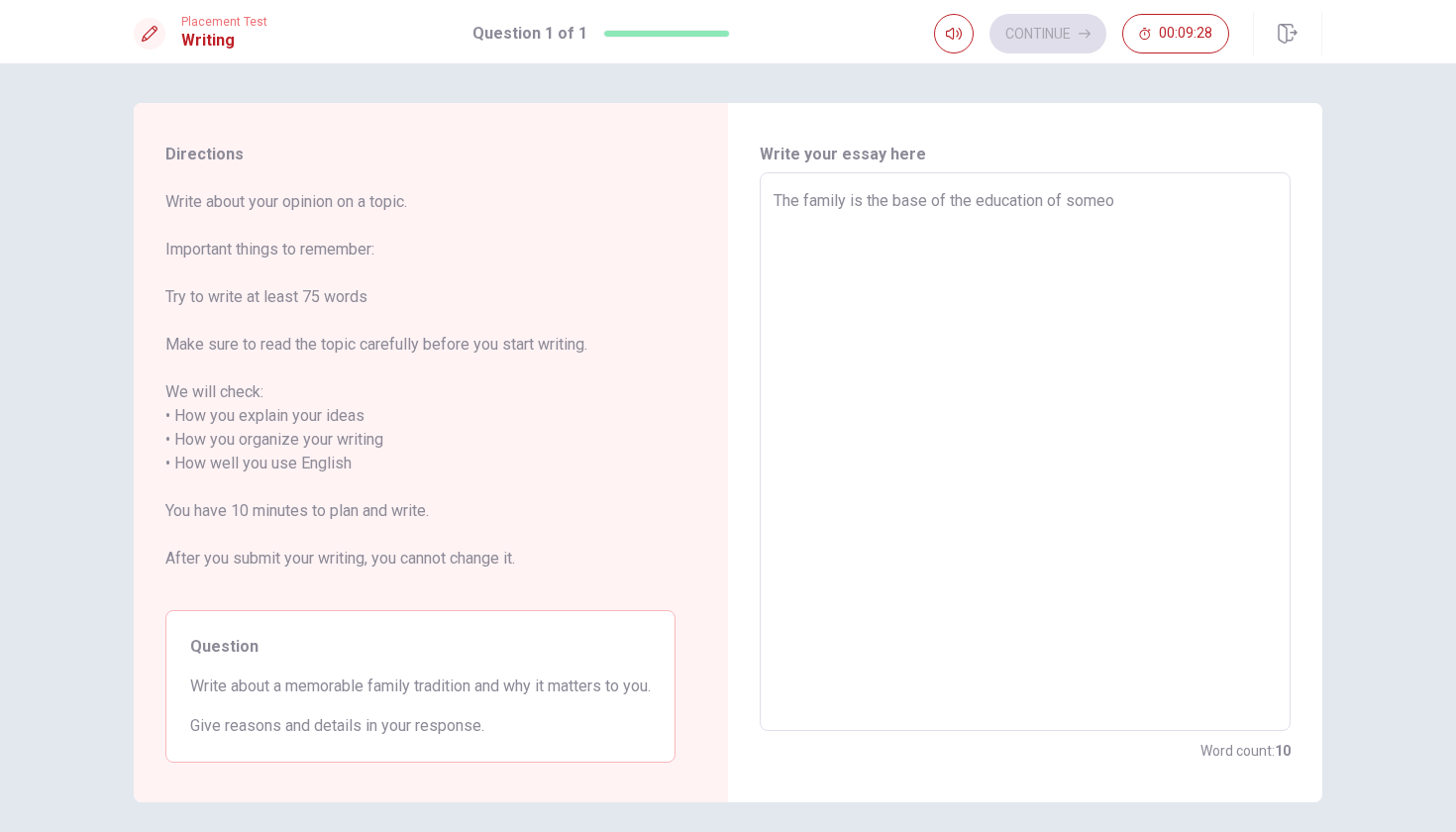 type on "x" 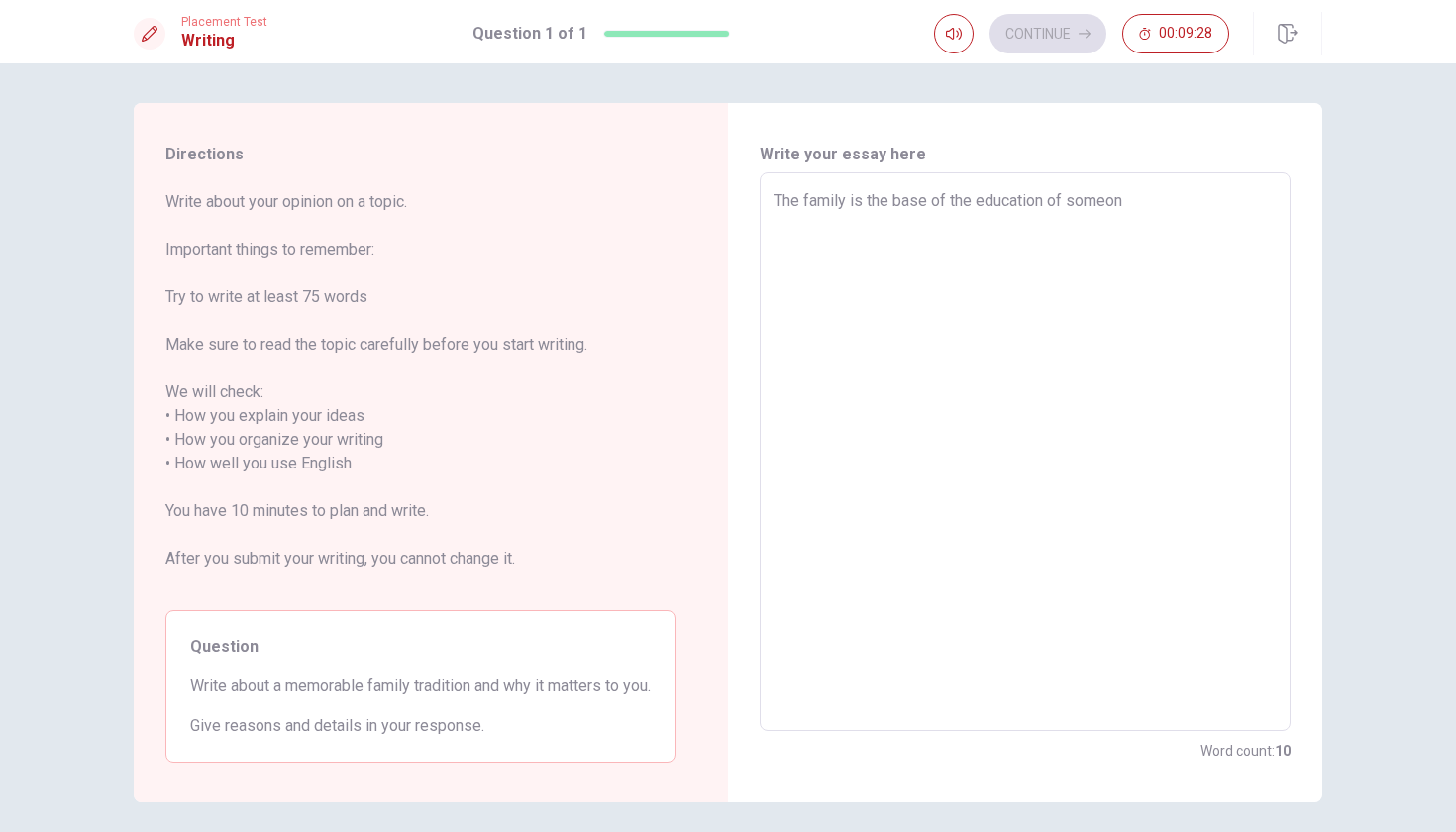 type on "x" 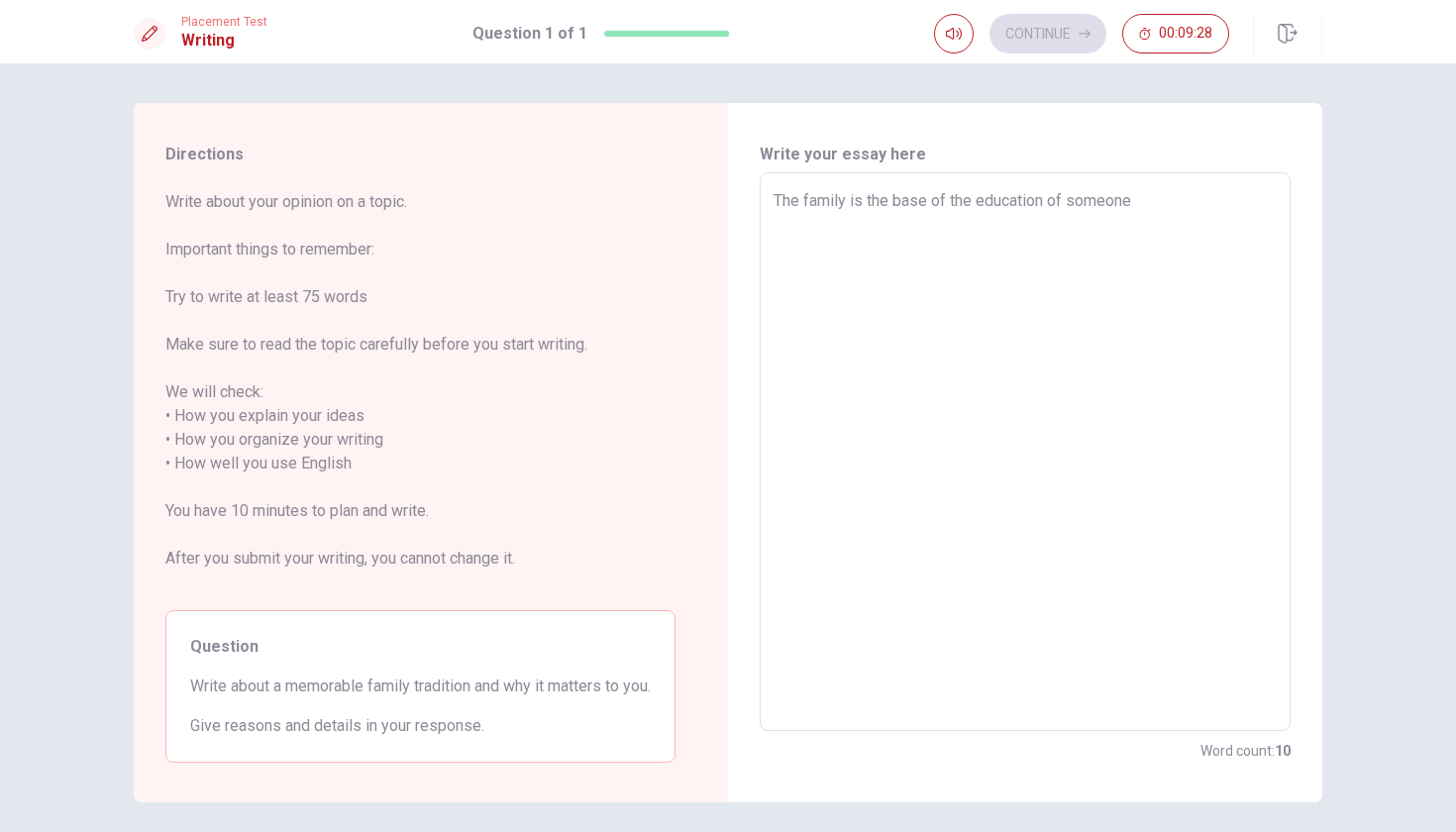 type on "x" 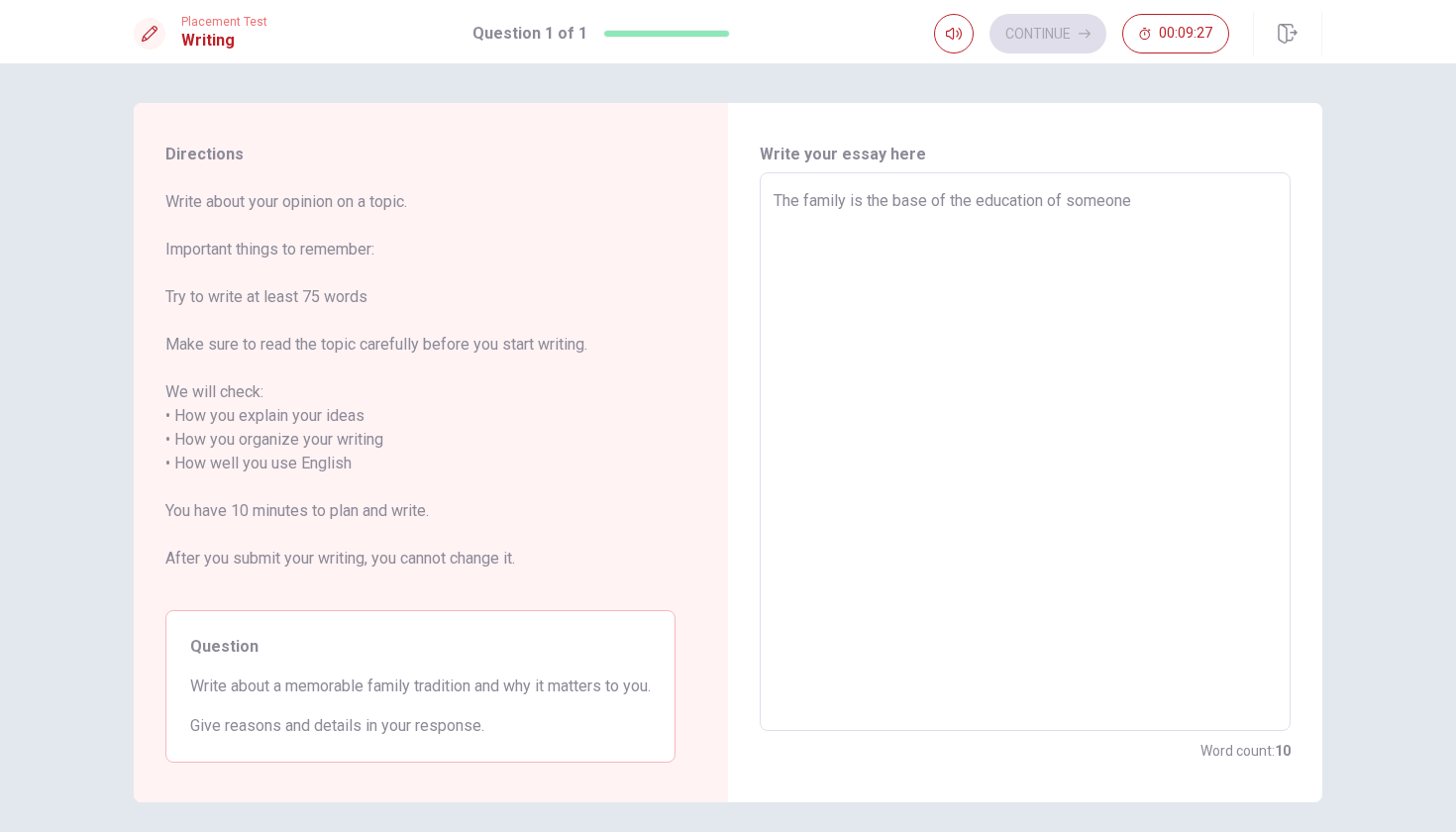 type on "x" 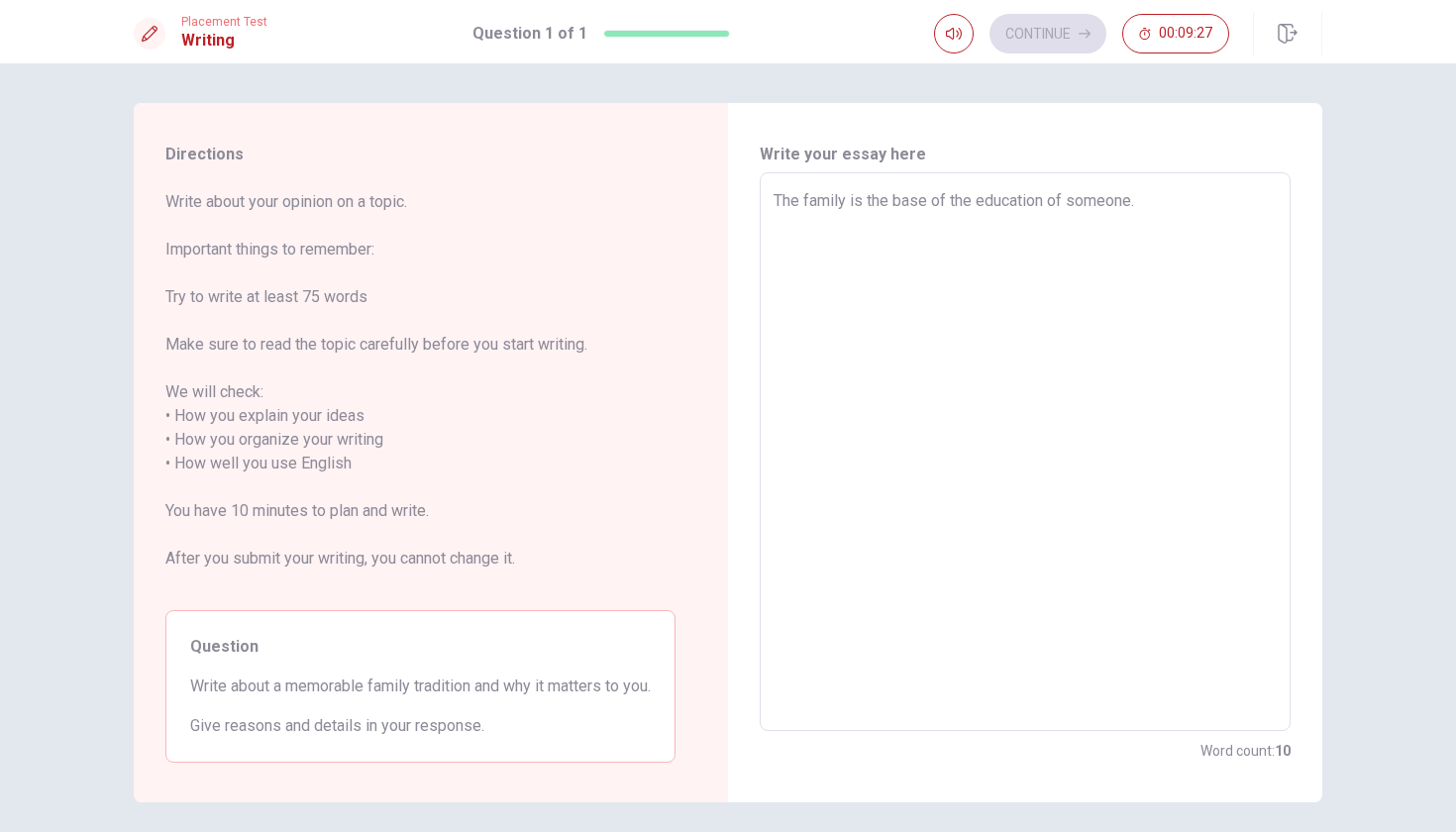 type on "x" 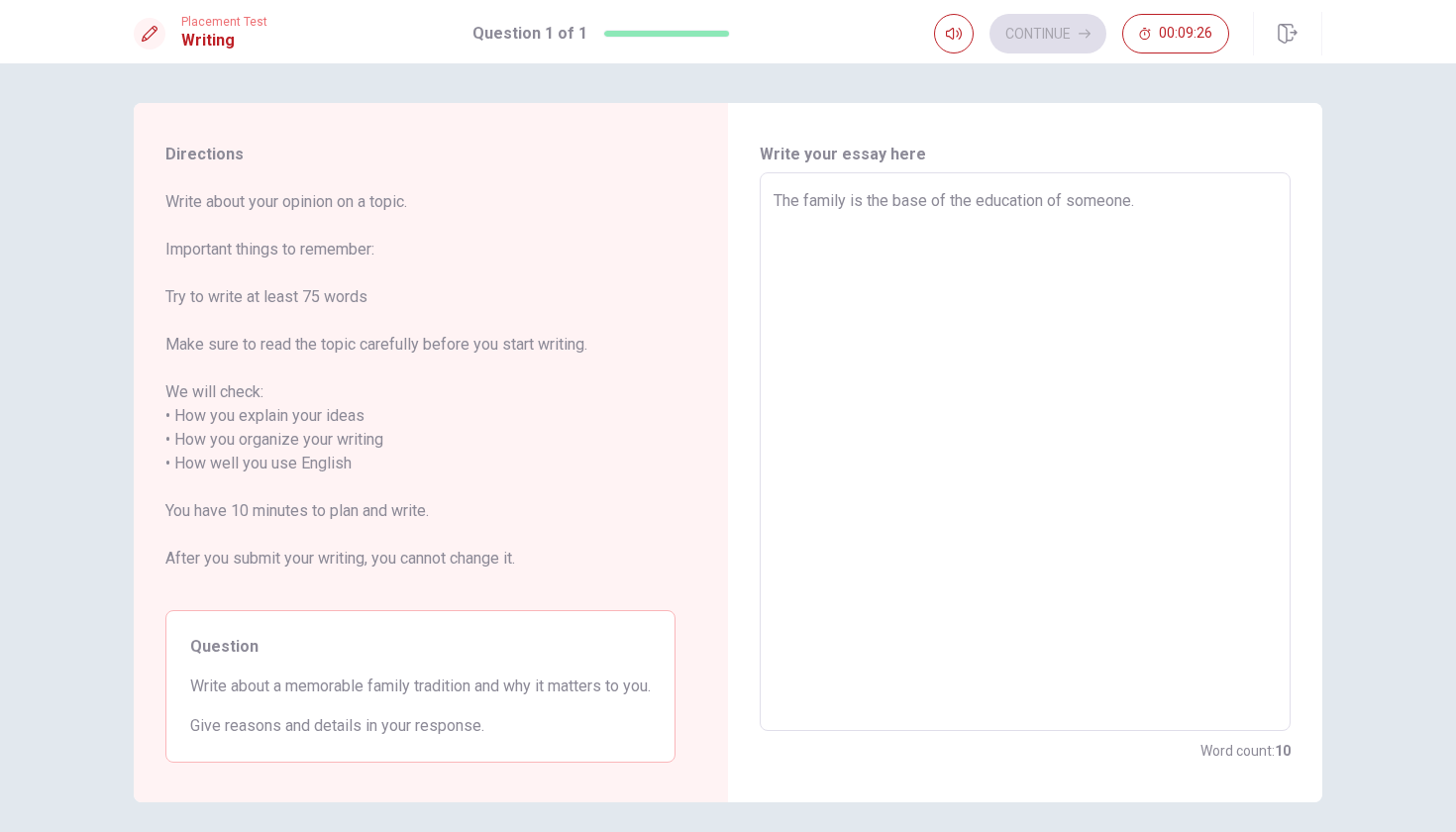 type on "The family is the base of the education of someone." 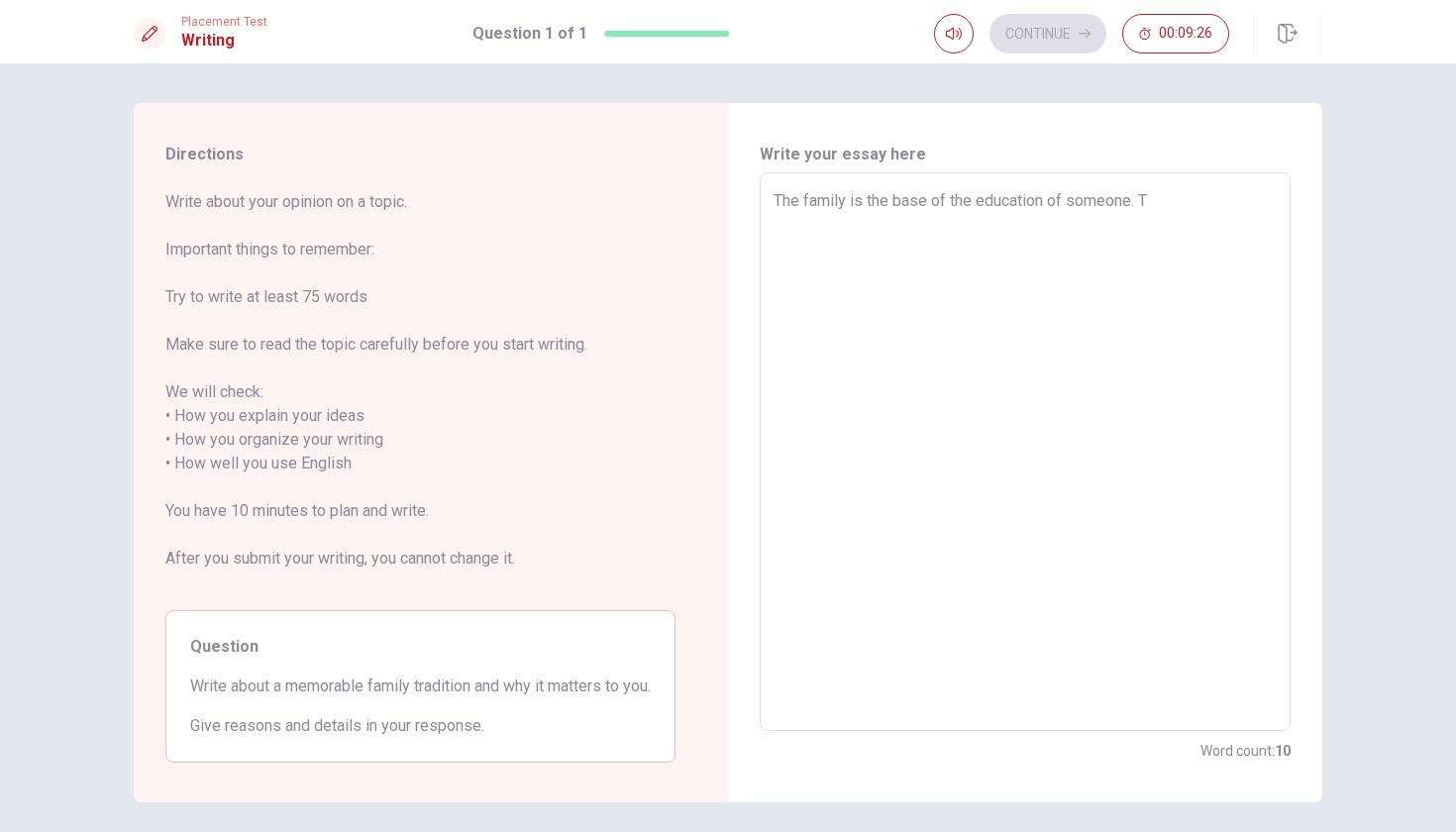 type on "x" 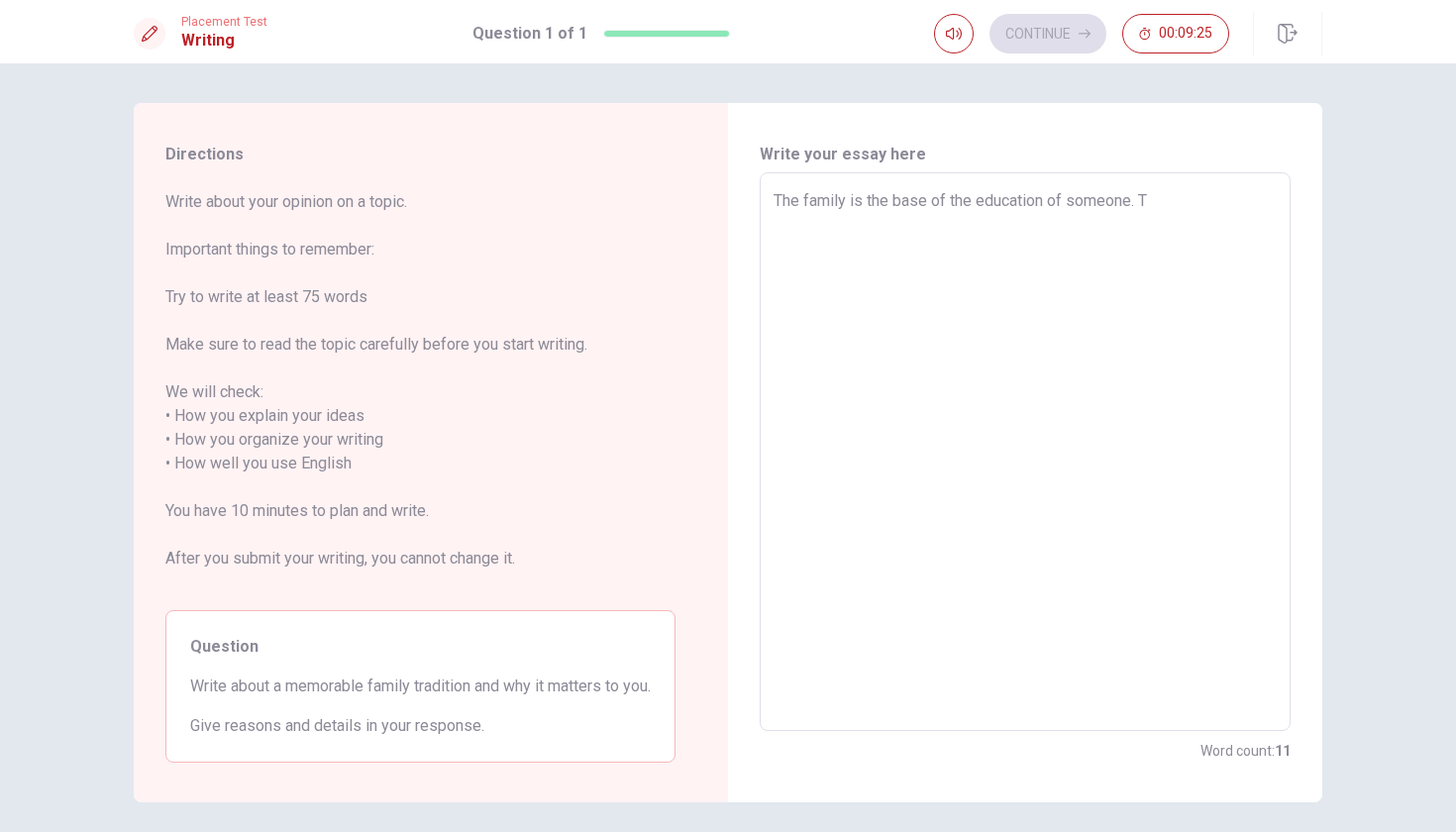 type on "The family is the base of the education of someone. Th" 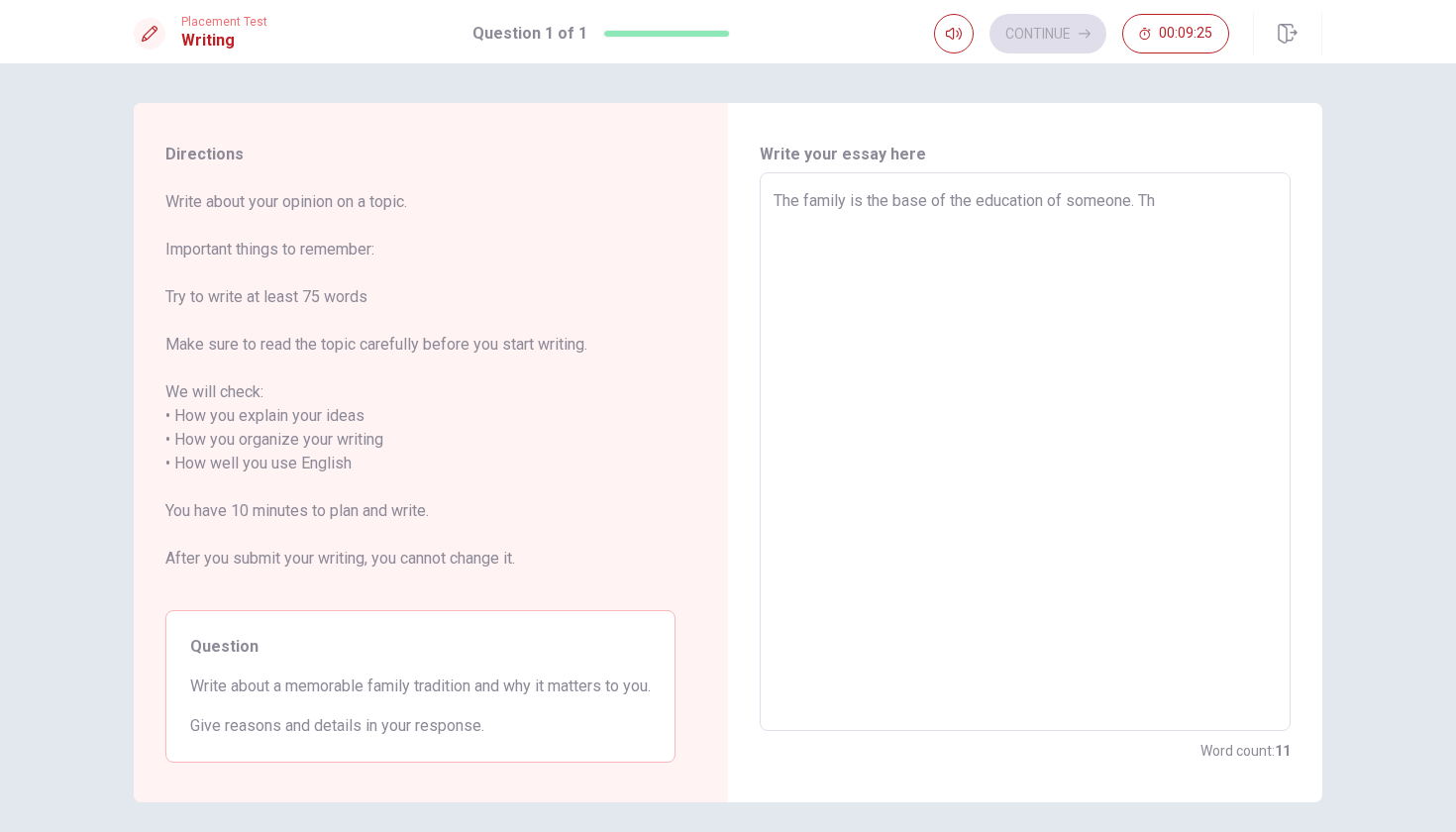 type on "x" 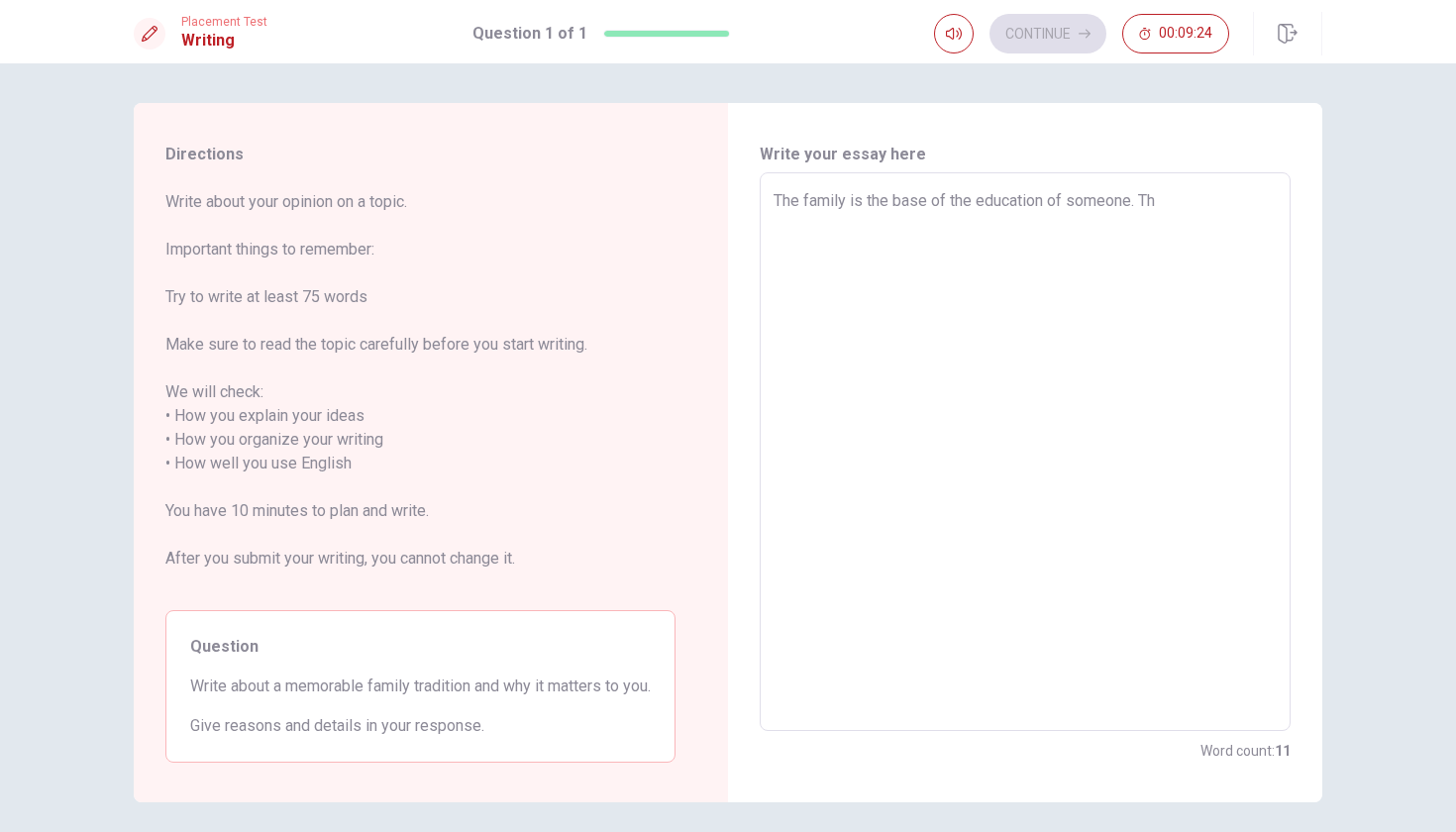 type on "The family is the base of the education of someone. The" 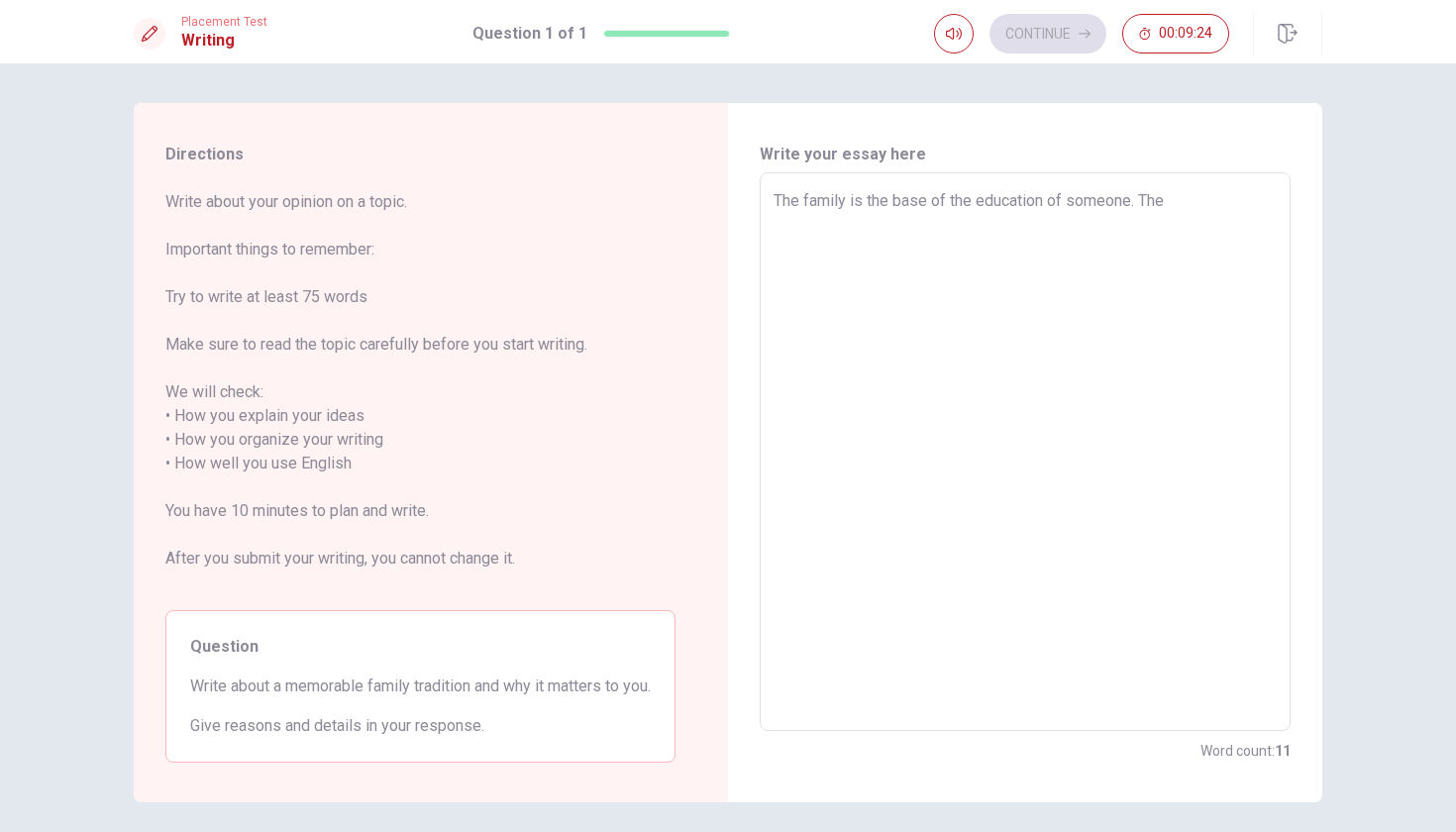 type on "x" 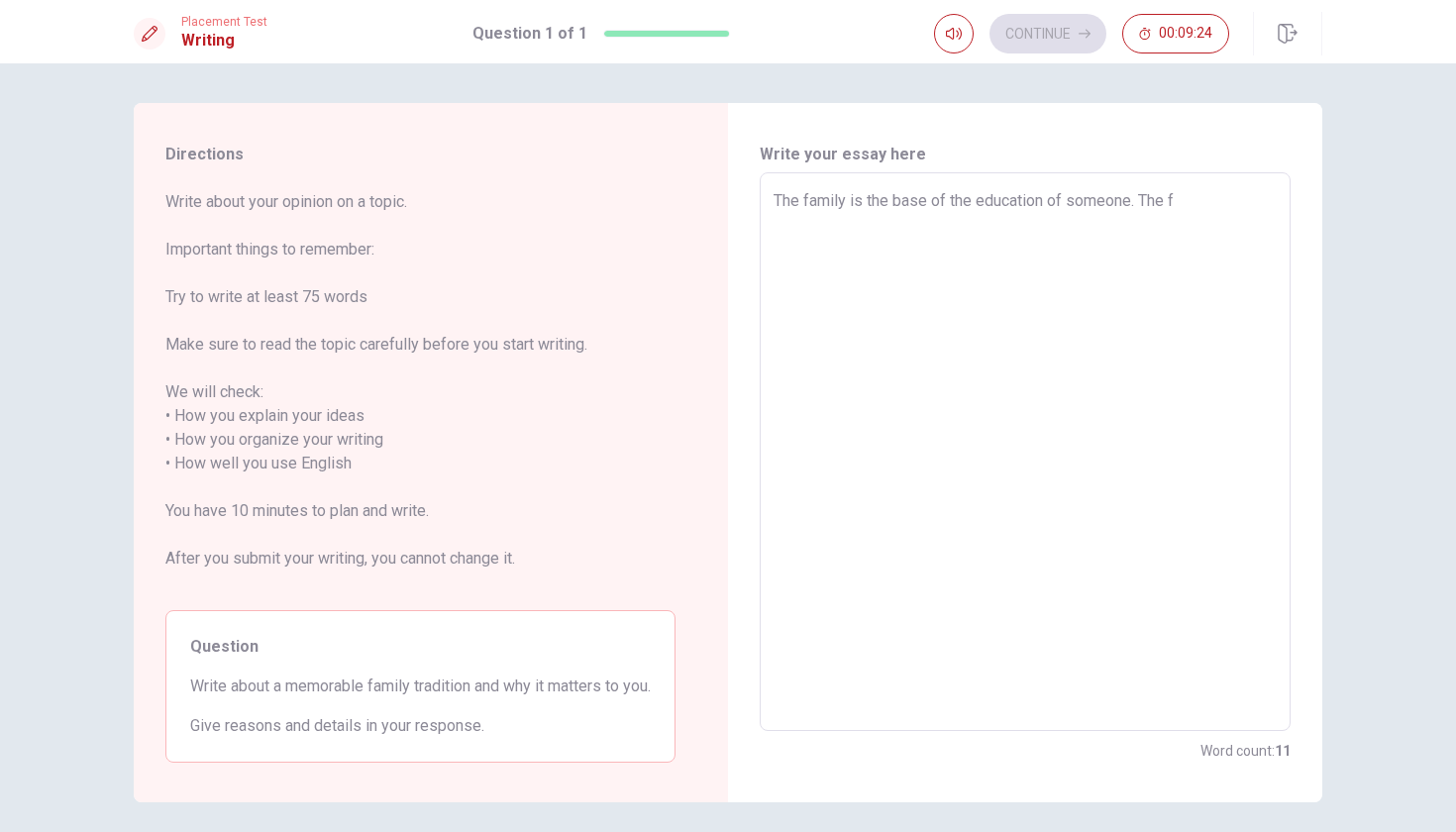 type on "x" 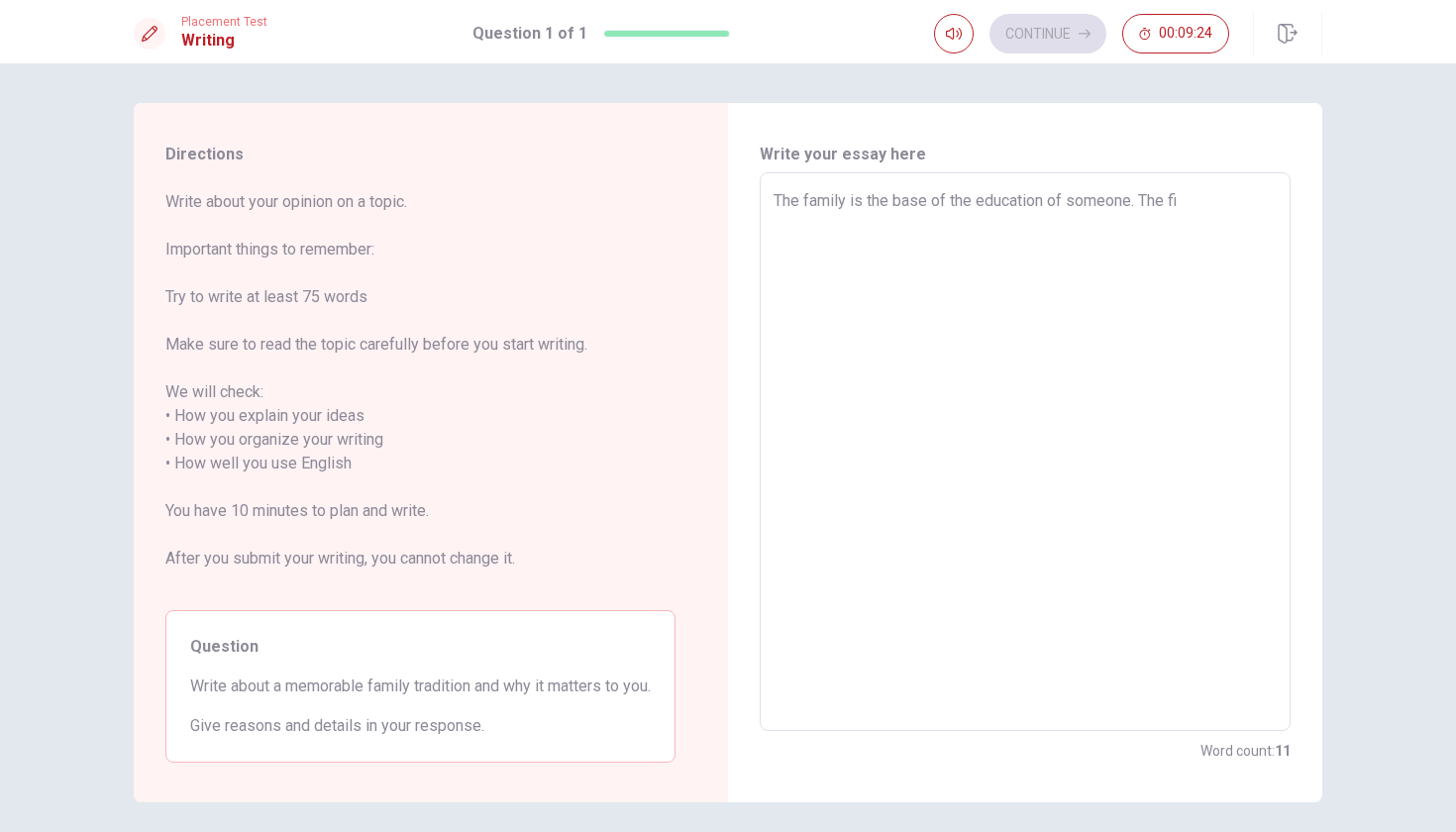 type on "x" 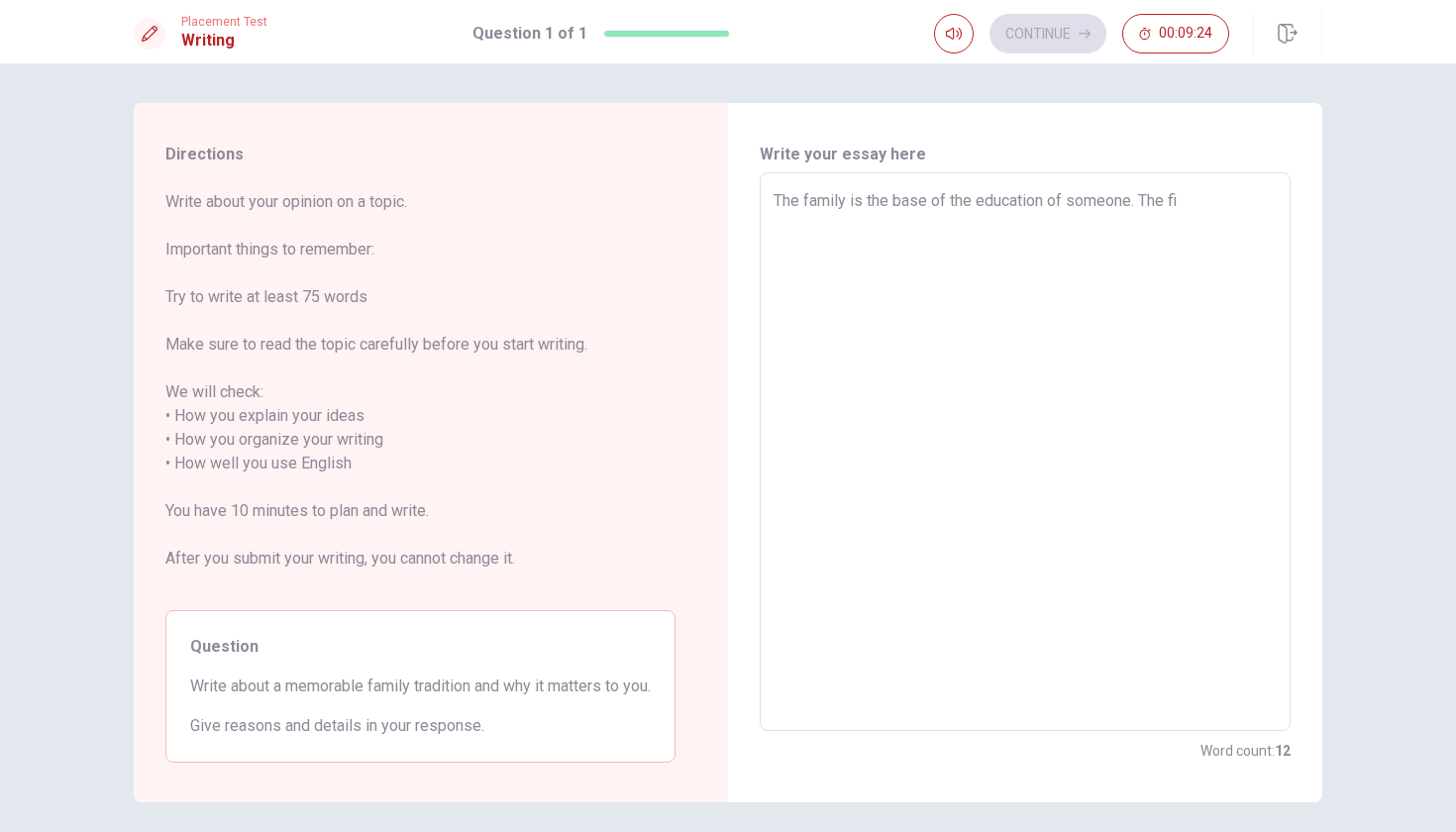 type on "The family is the base of the education of someone. The fir" 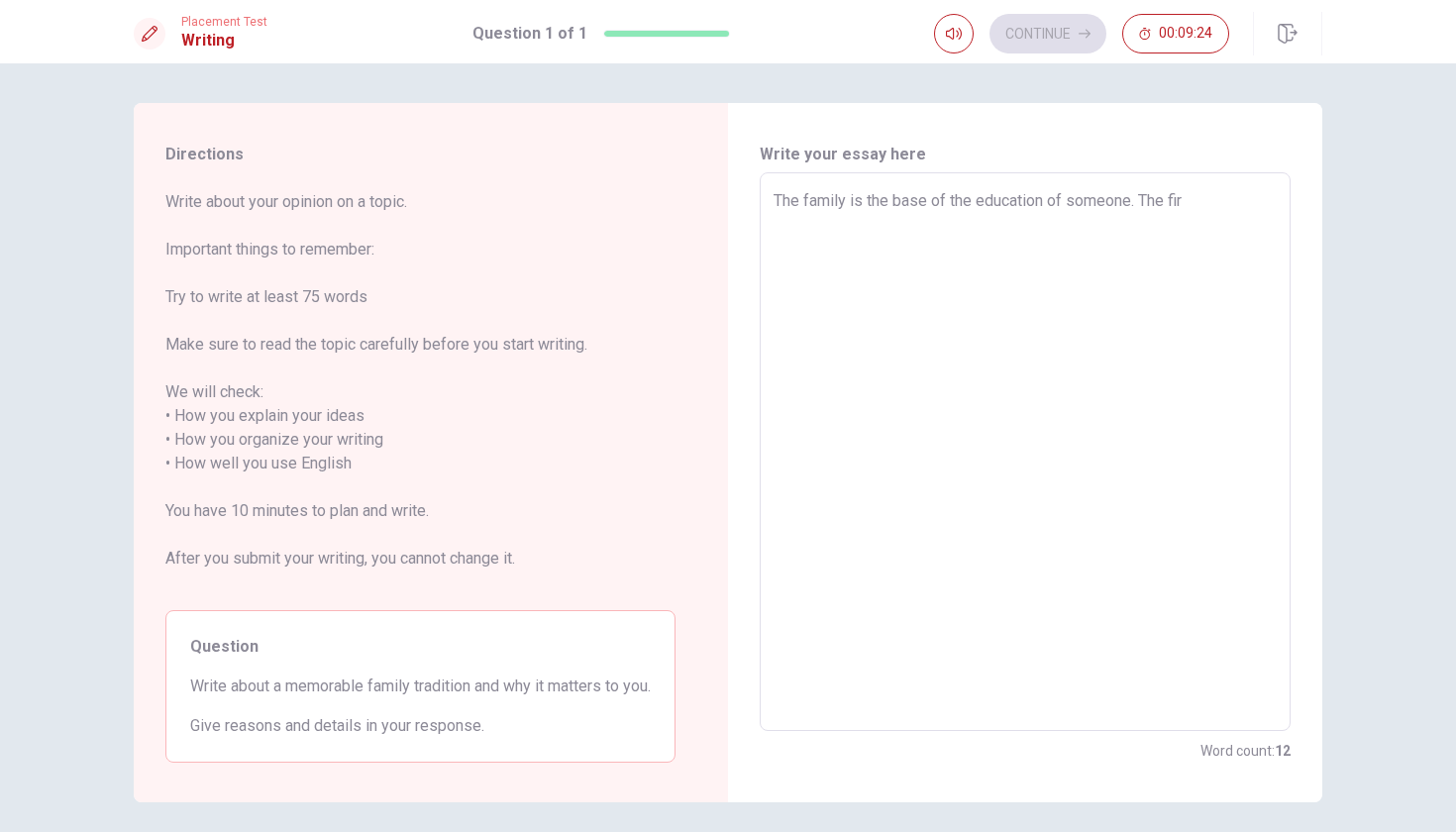 type on "x" 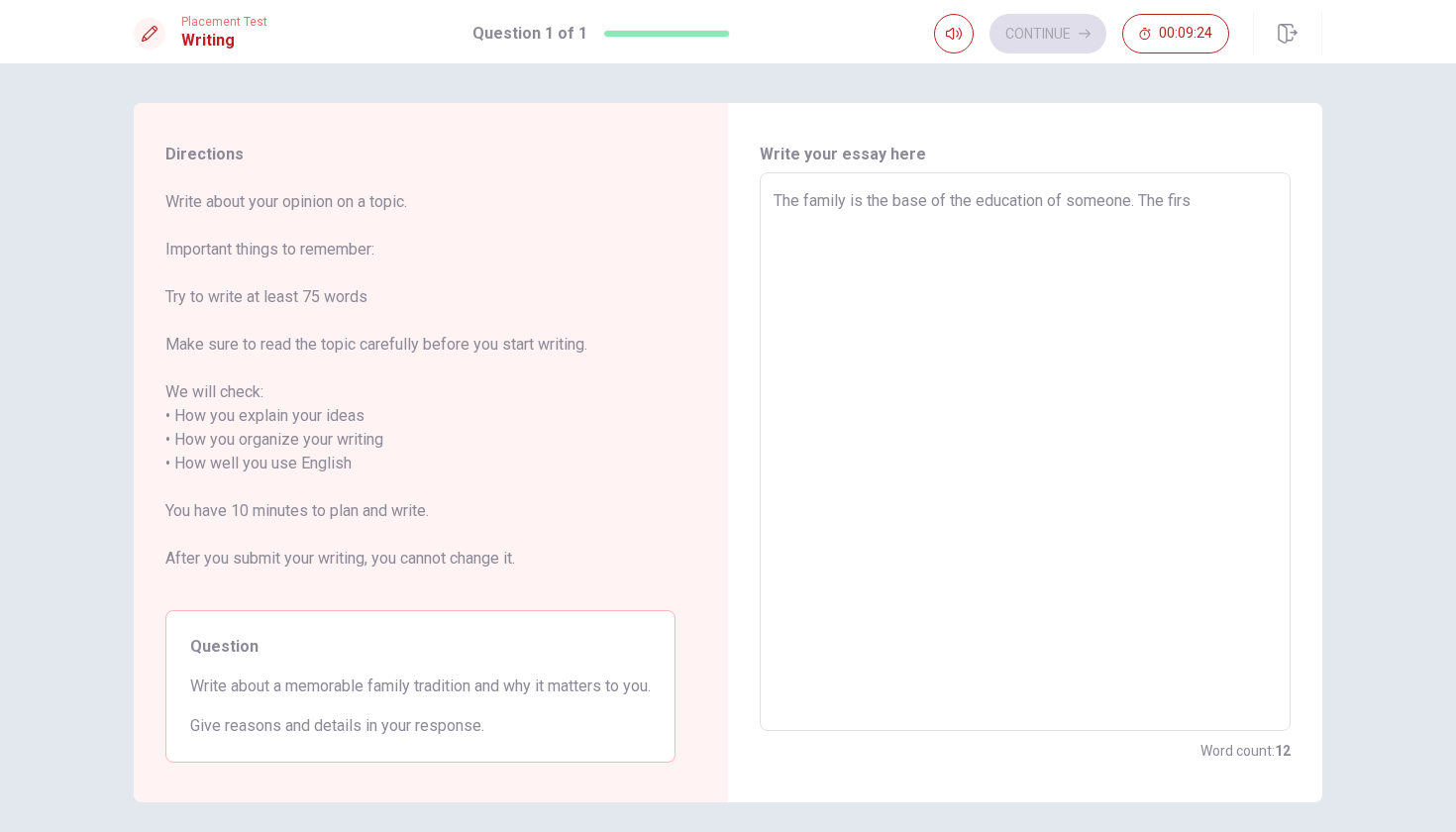 type on "x" 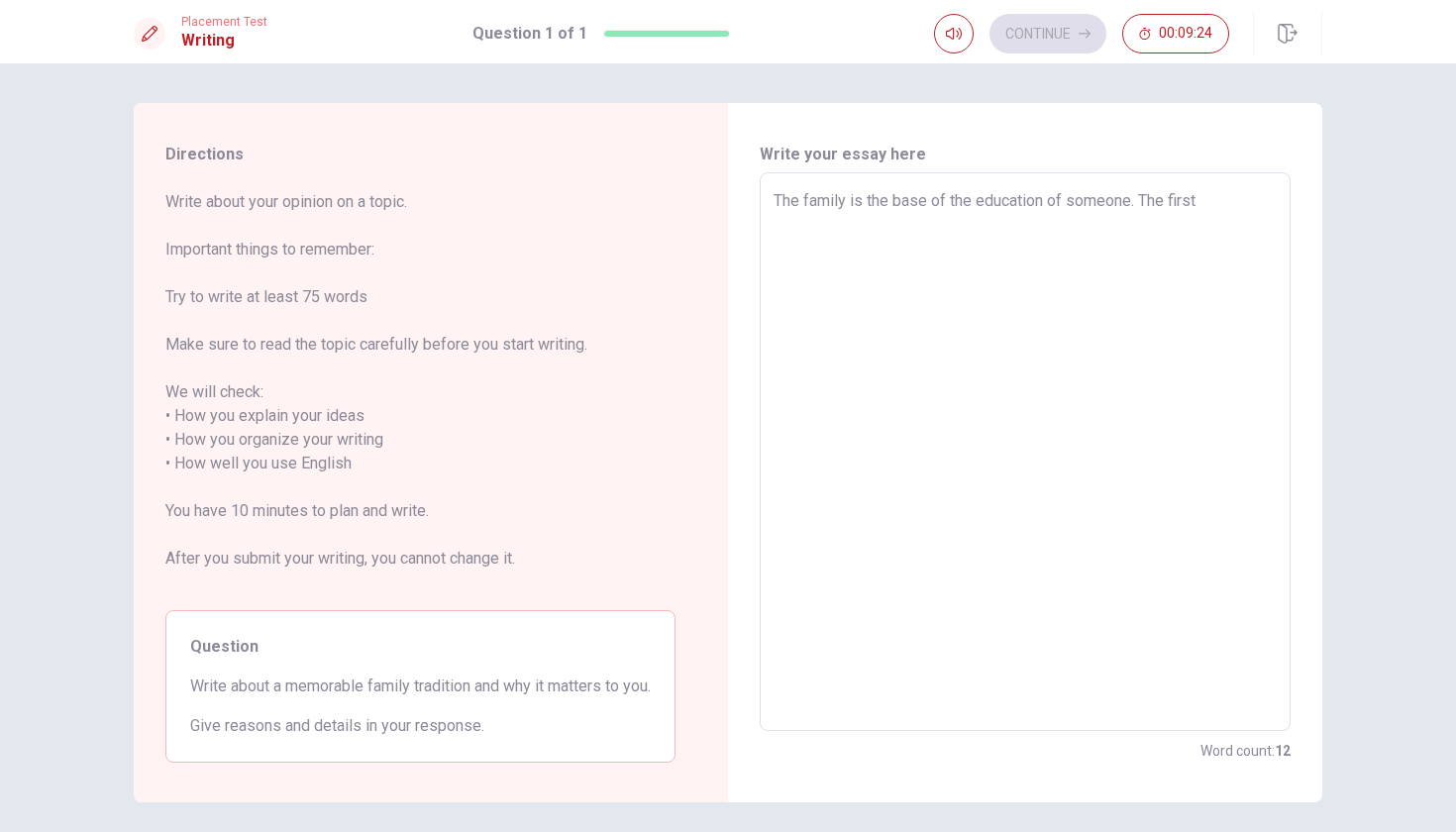 type on "x" 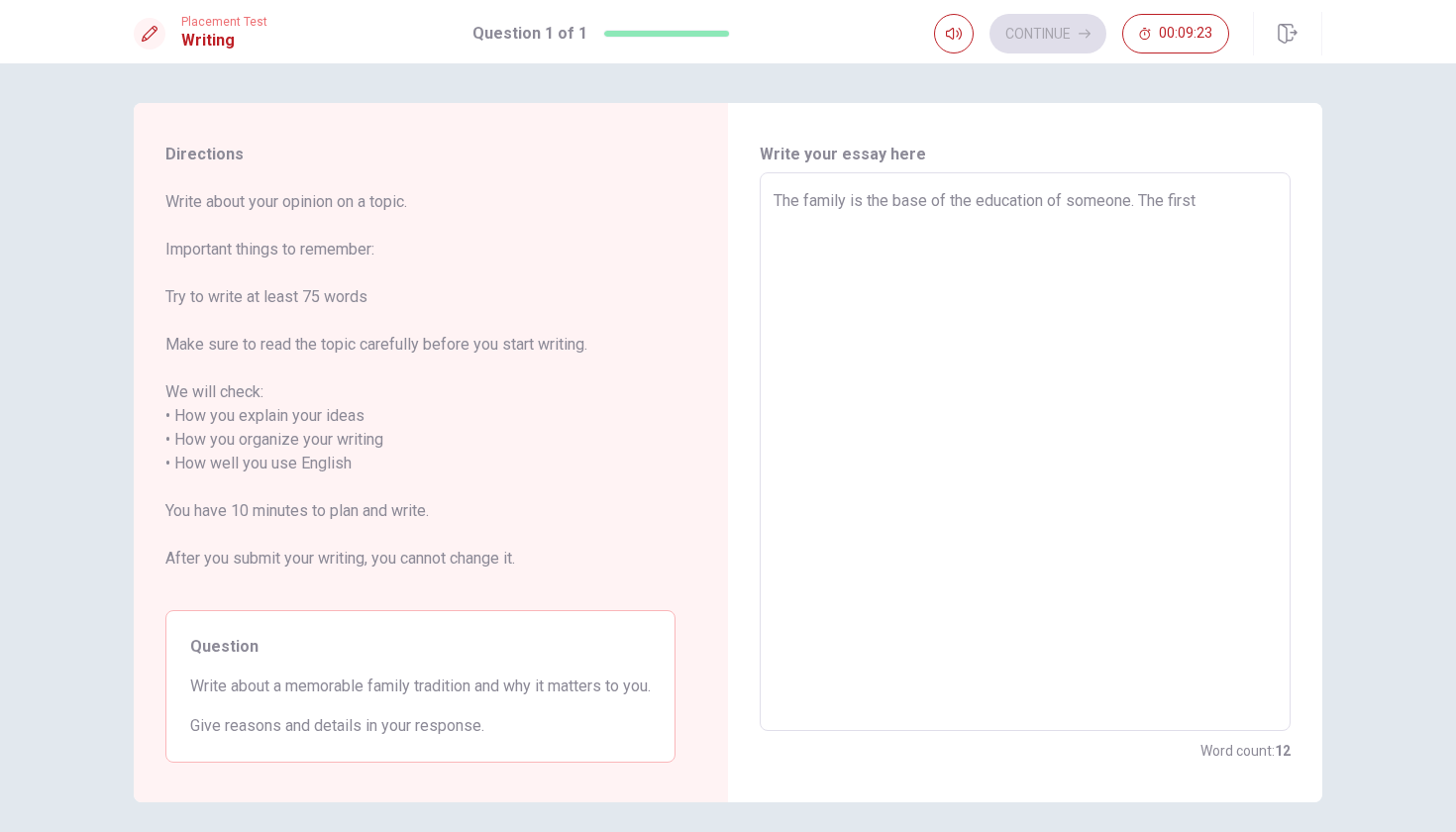 type on "The family is the base of the education of someone. The first" 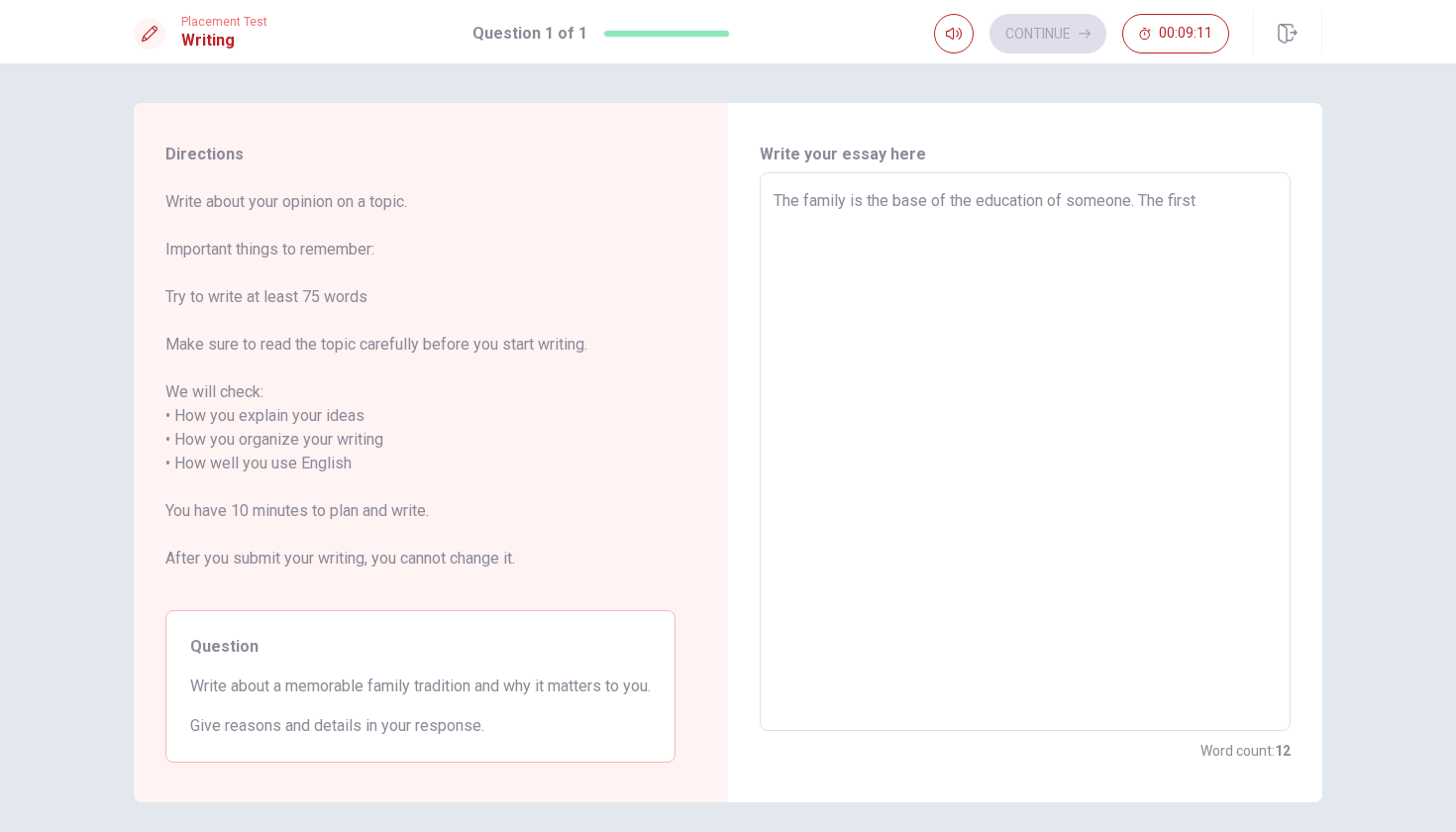type on "x" 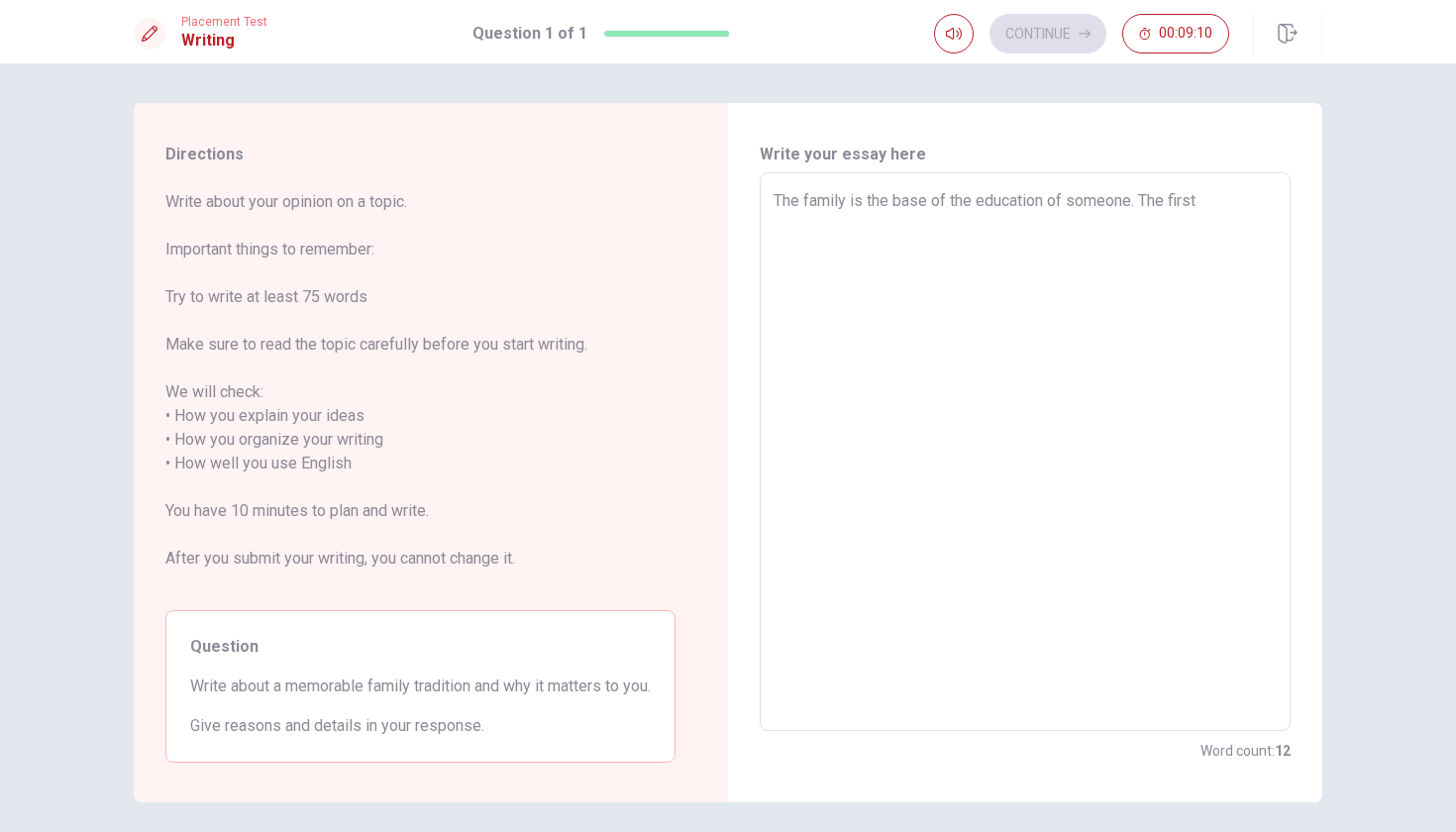 type on "The family is the base of the education of someone. The first s" 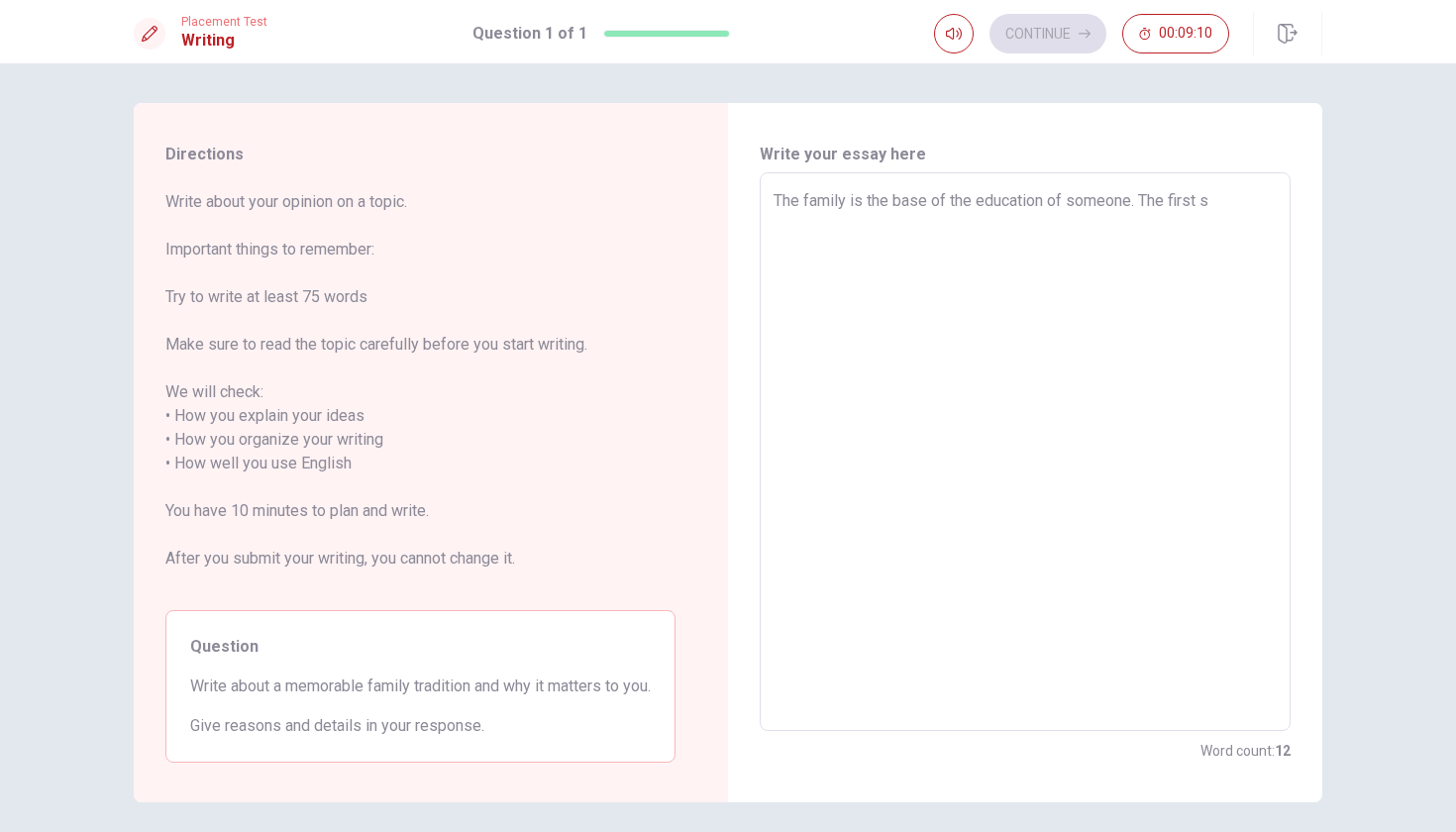 type on "x" 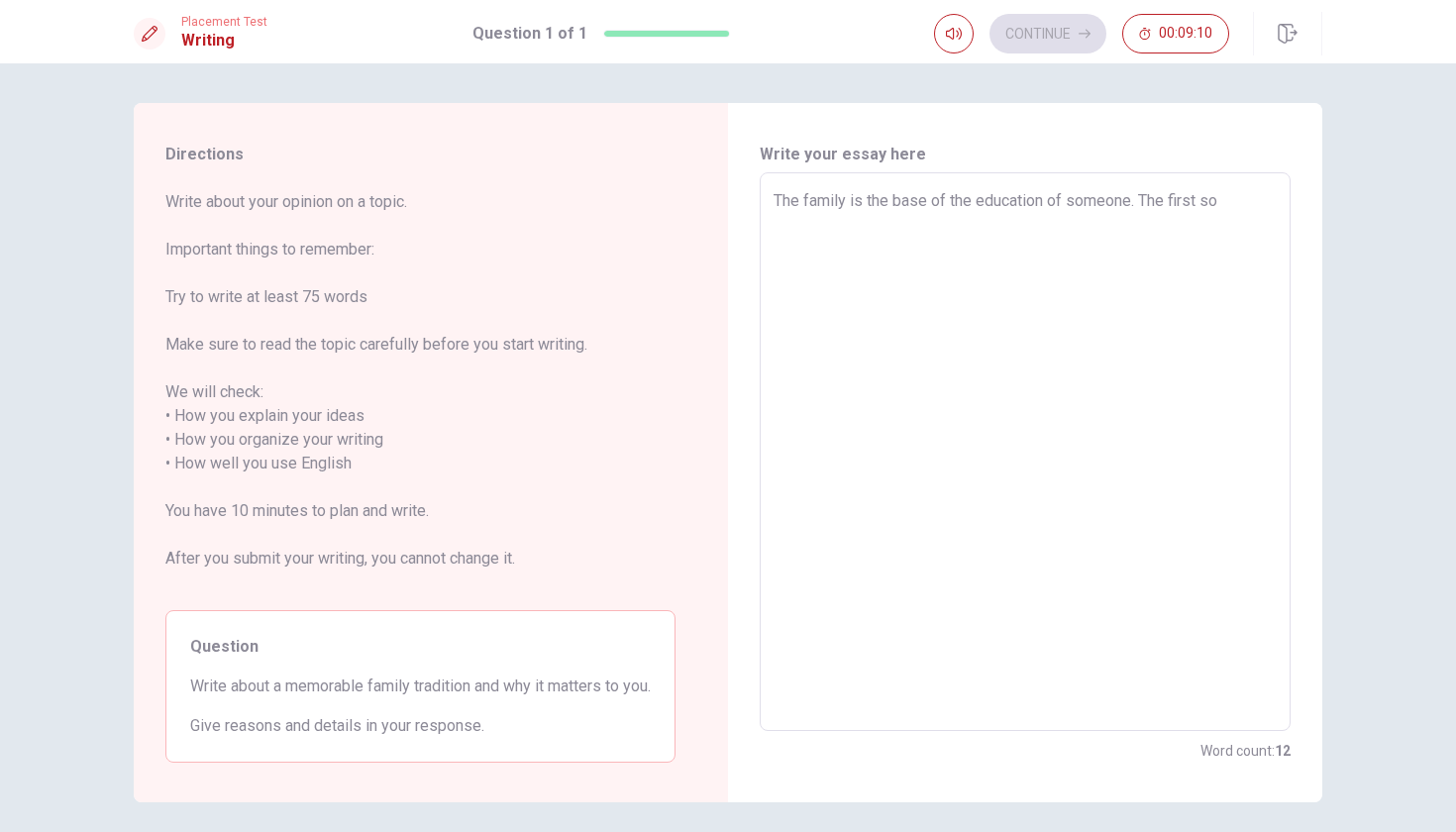 type on "x" 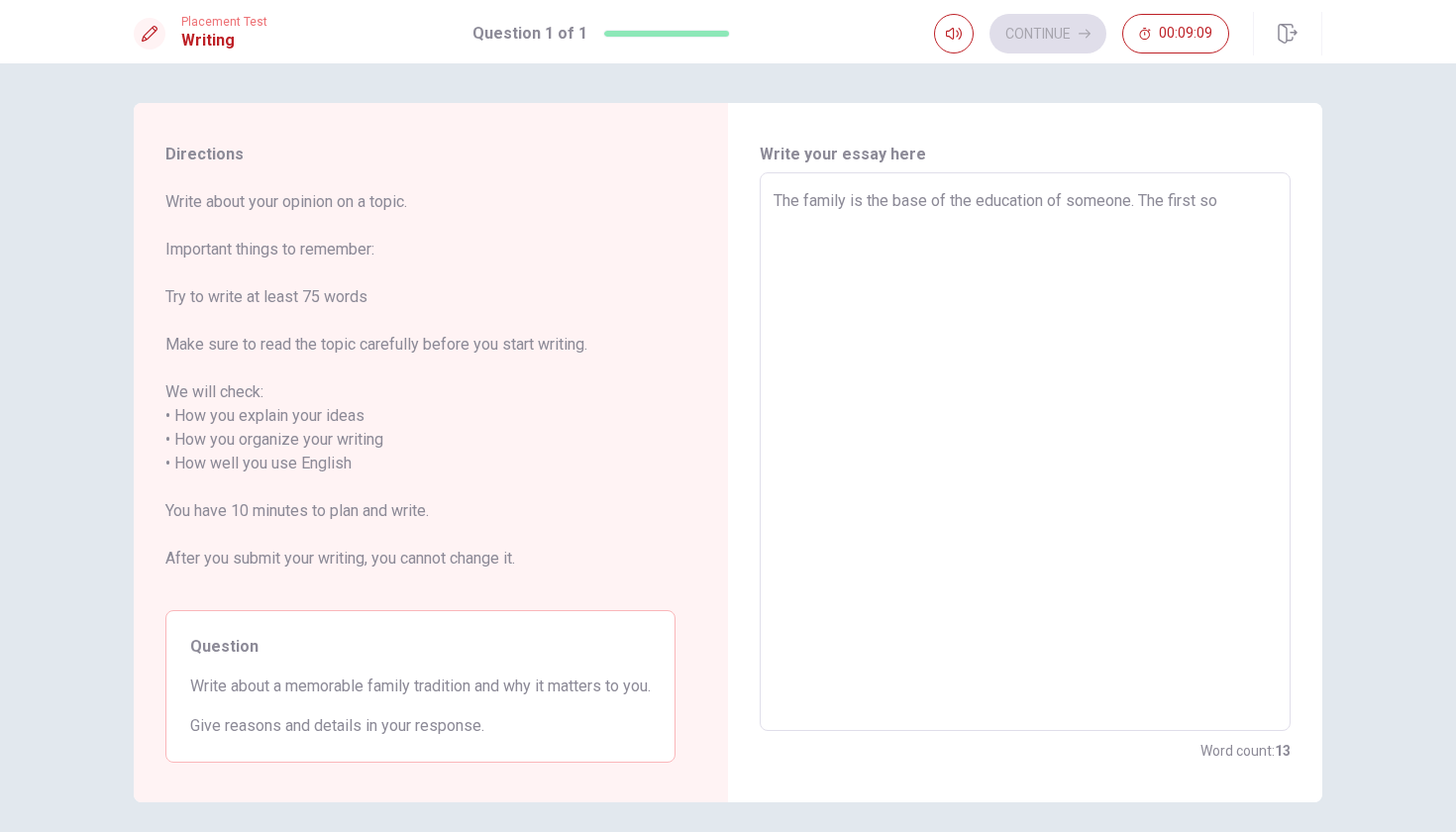 type on "The family is the base of the education of someone. The first soc" 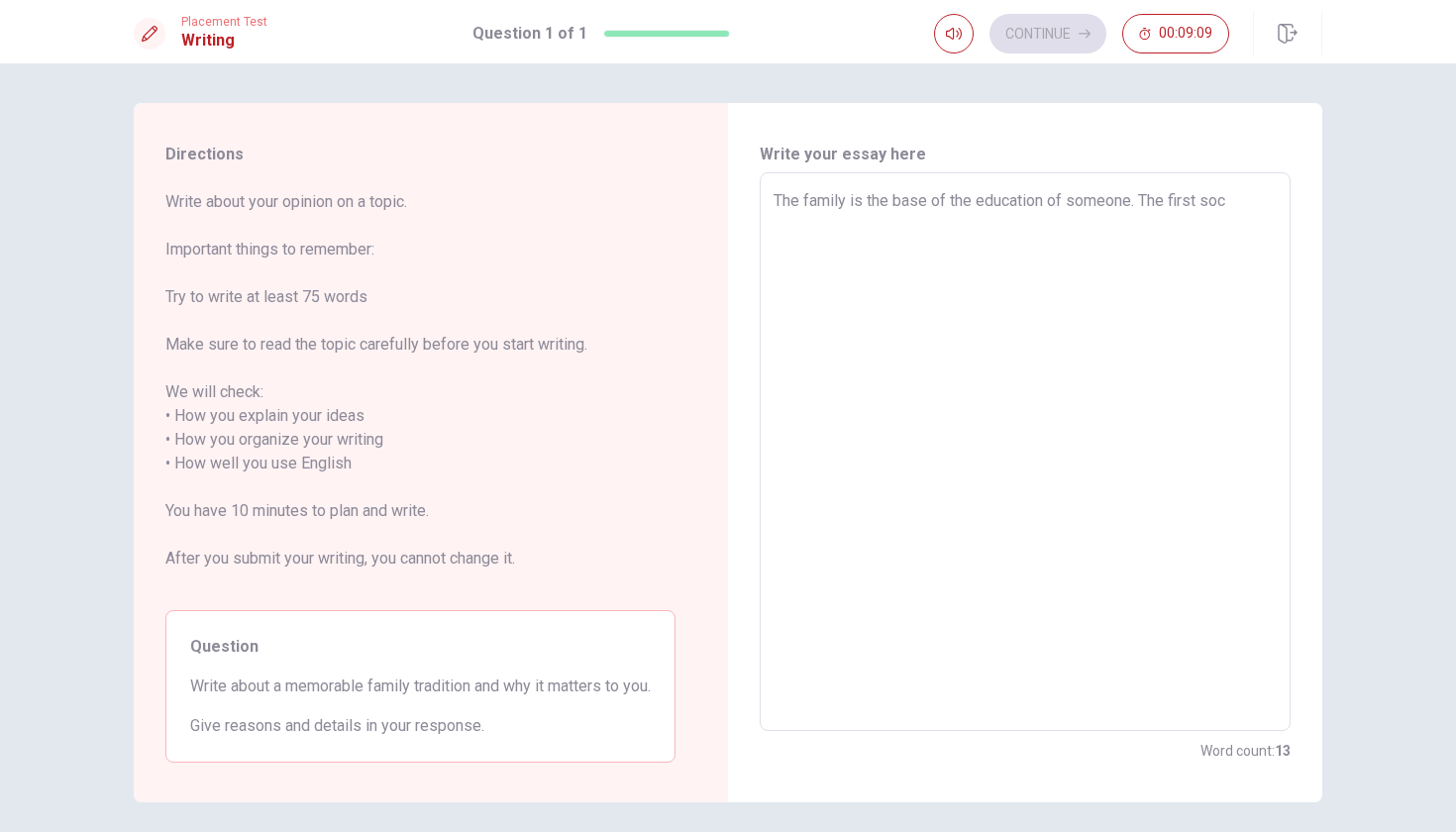 type on "x" 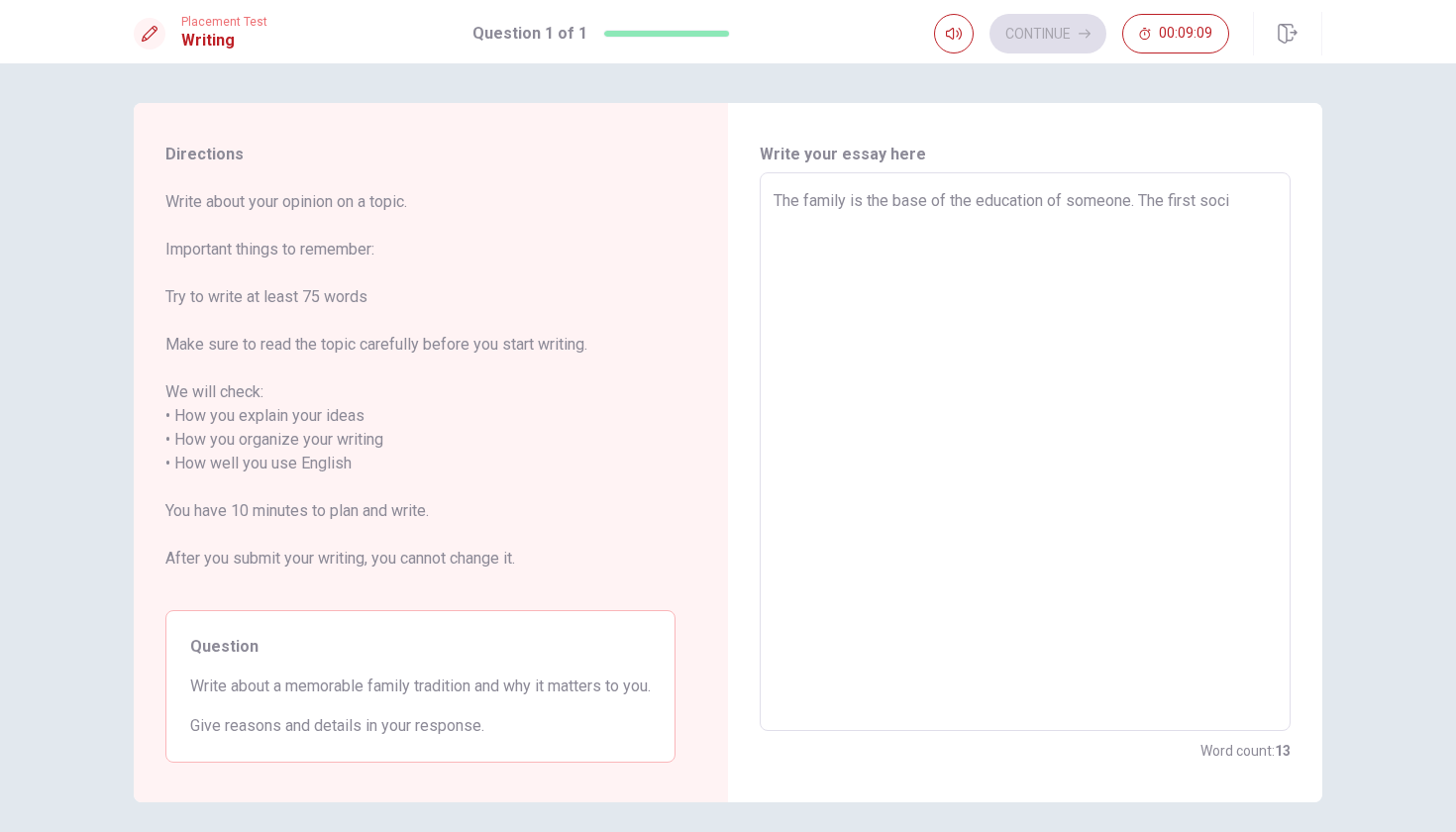 type on "x" 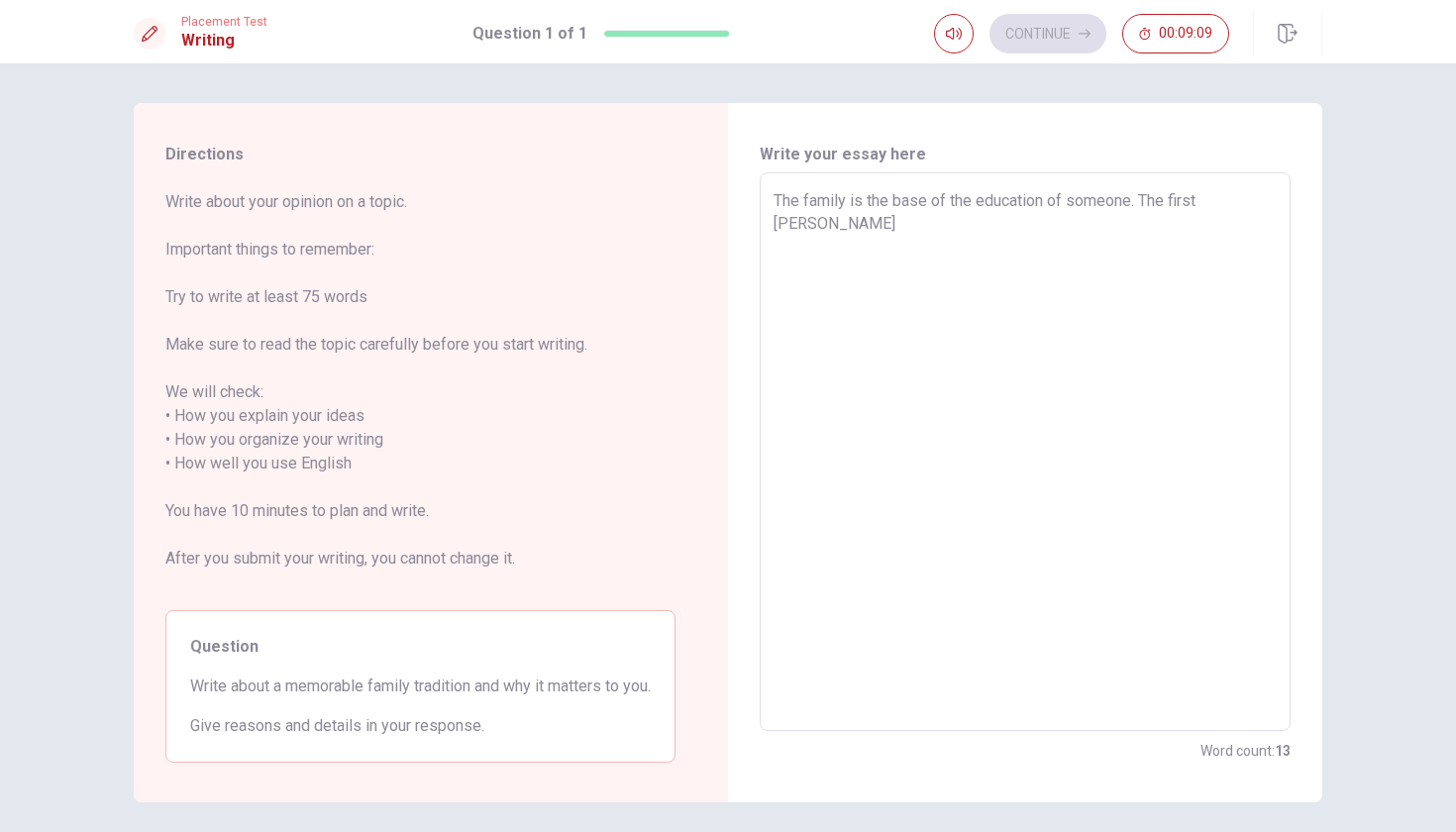 type on "x" 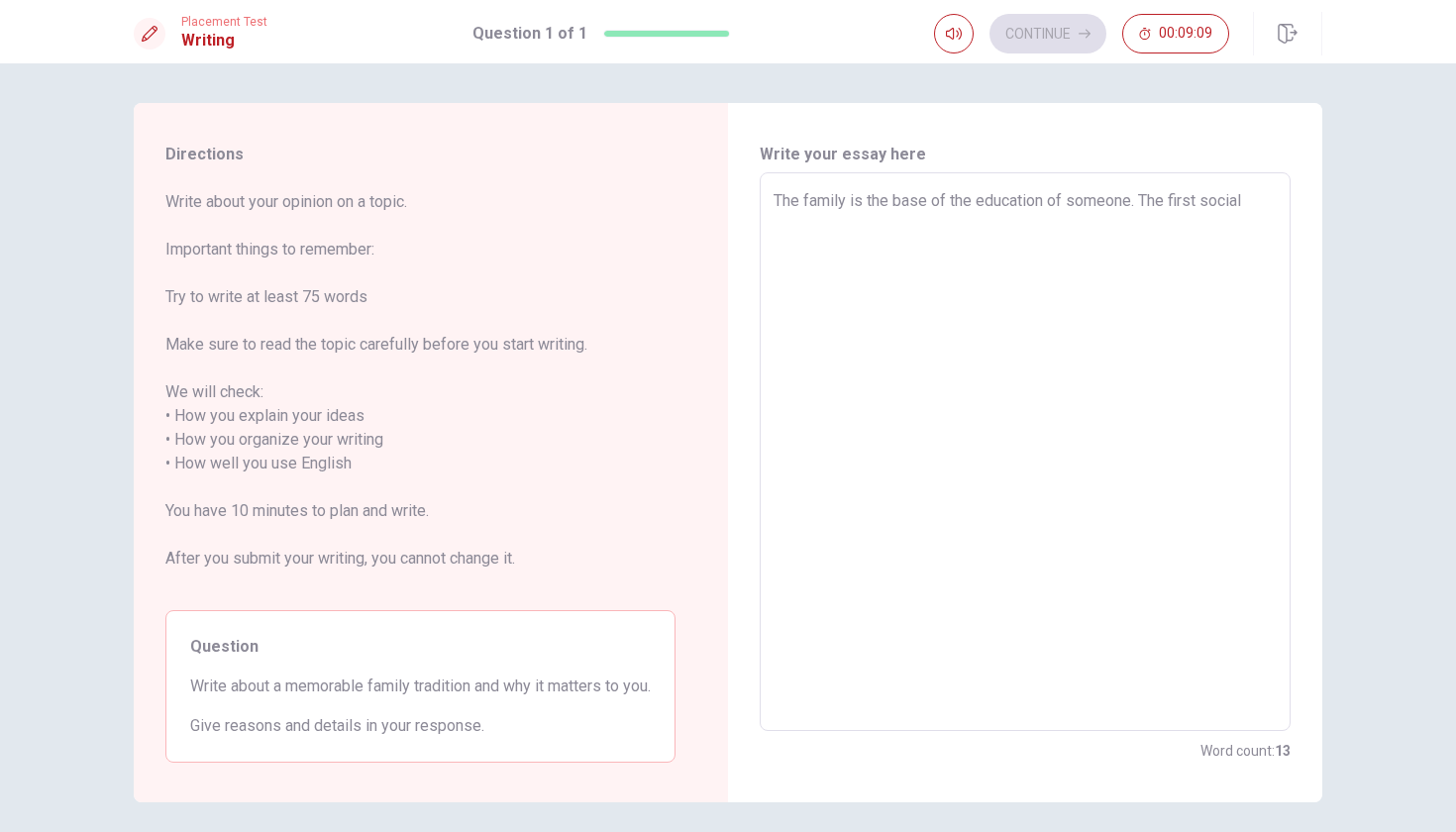 type on "x" 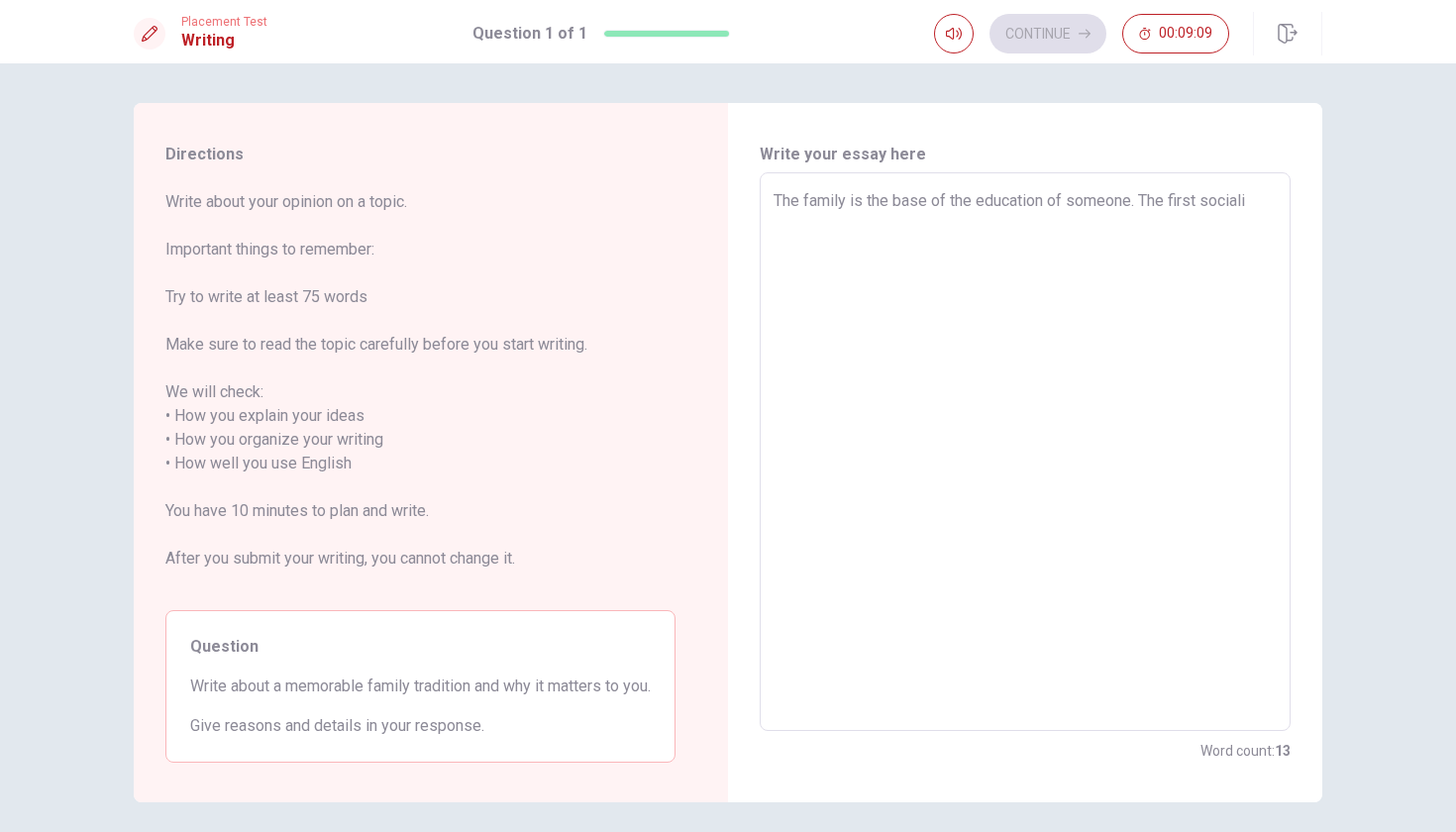 type on "x" 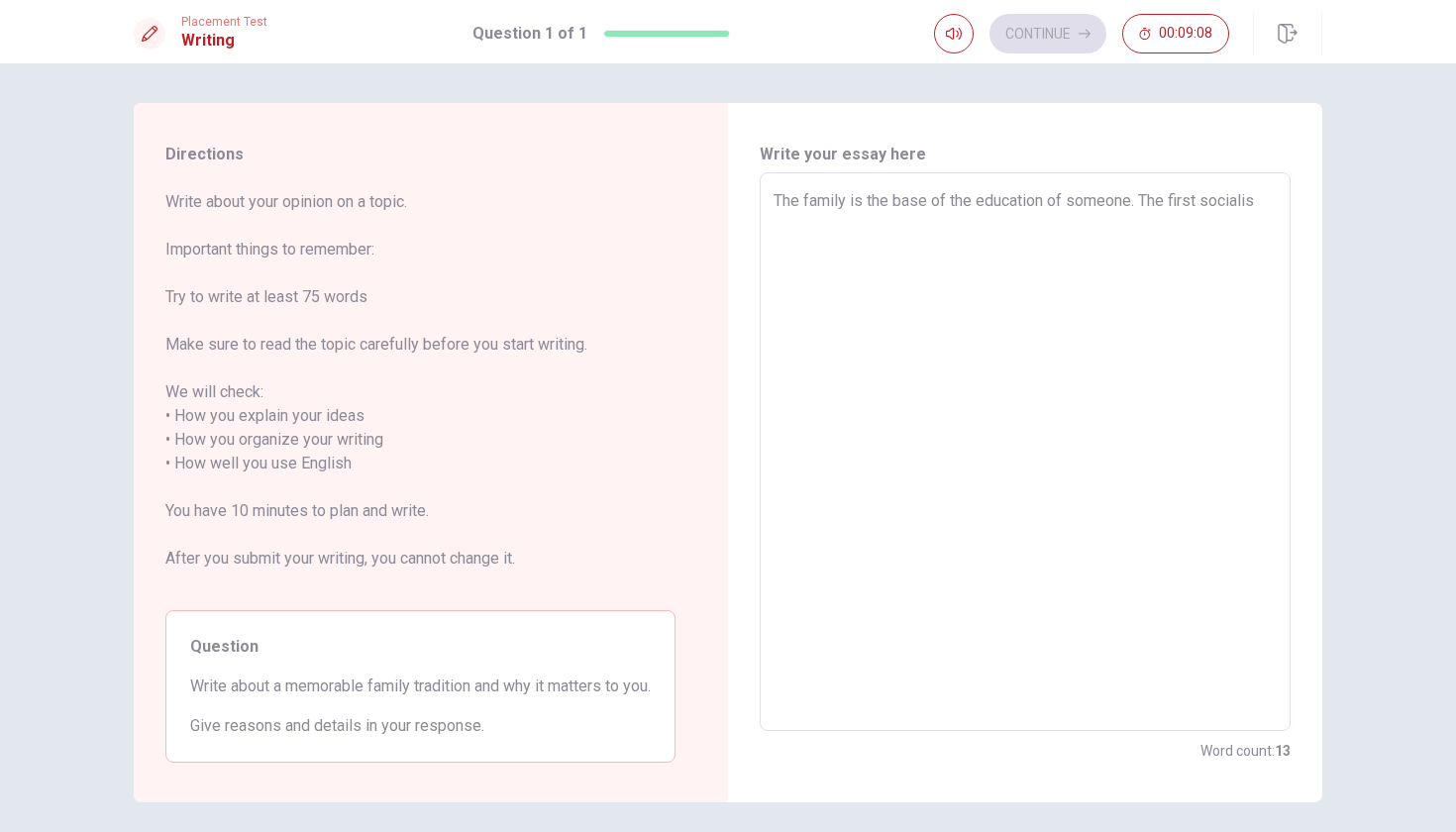 type on "The family is the base of the education of someone. The first socialisa" 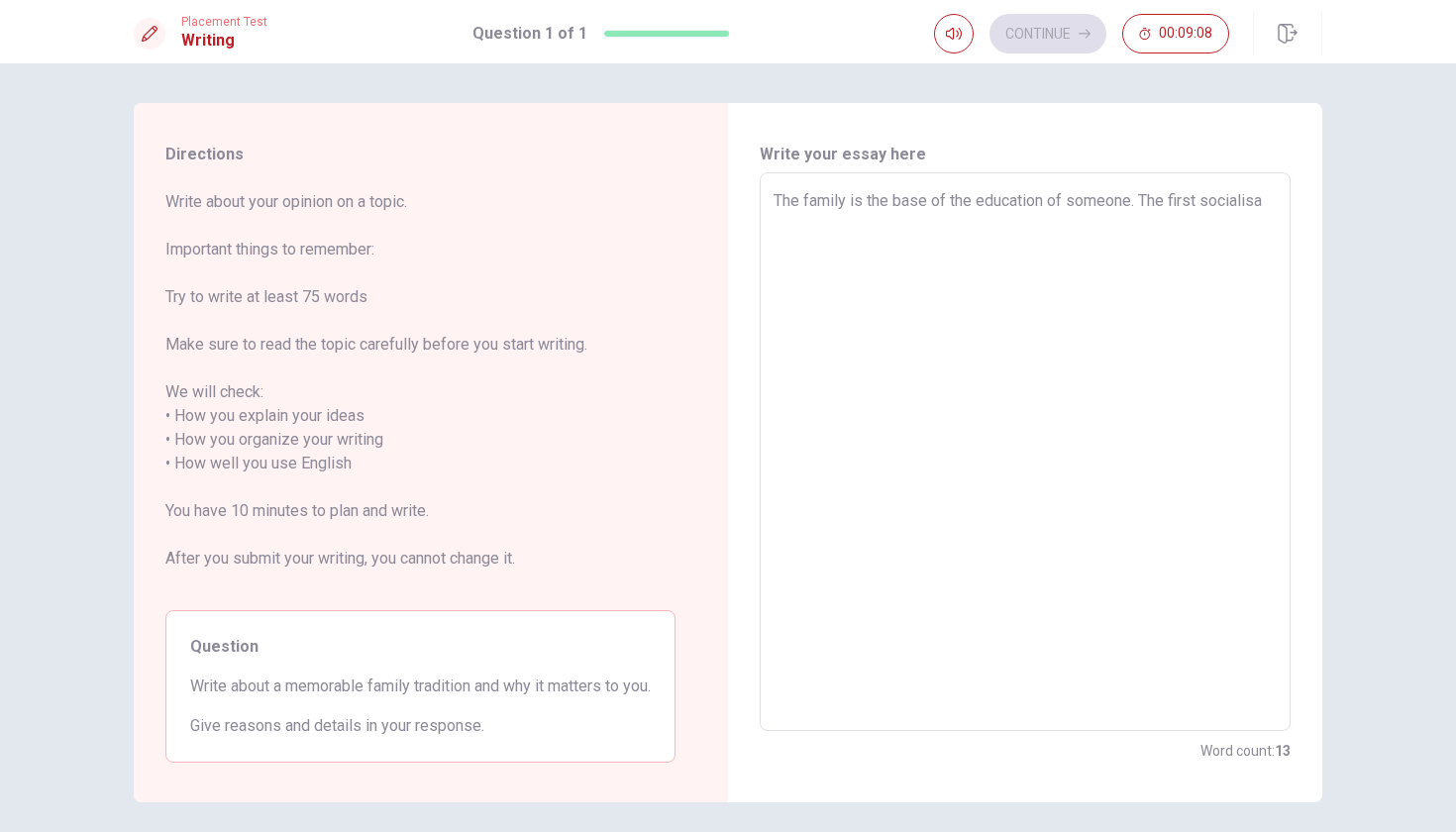 type on "x" 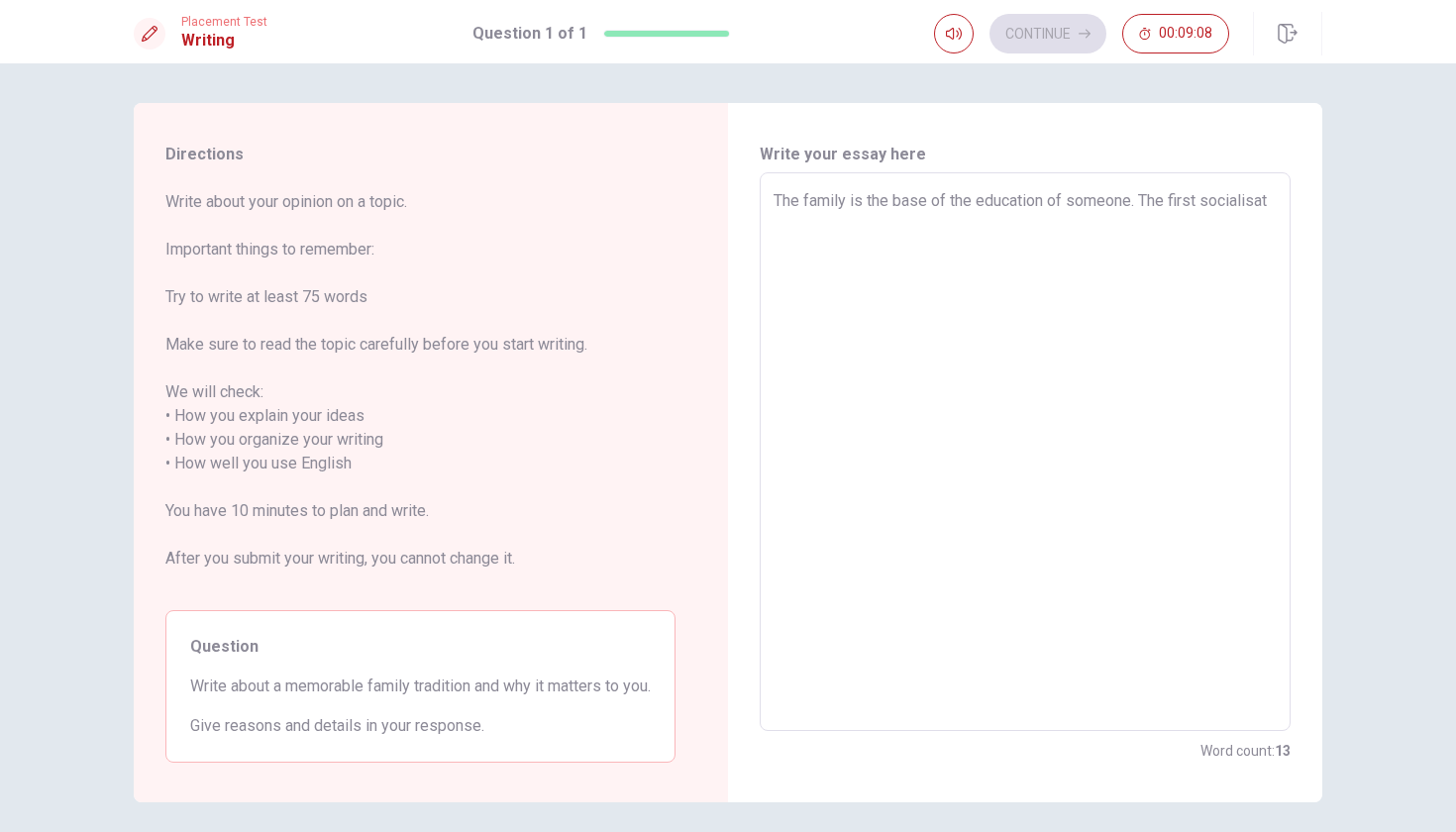 type on "x" 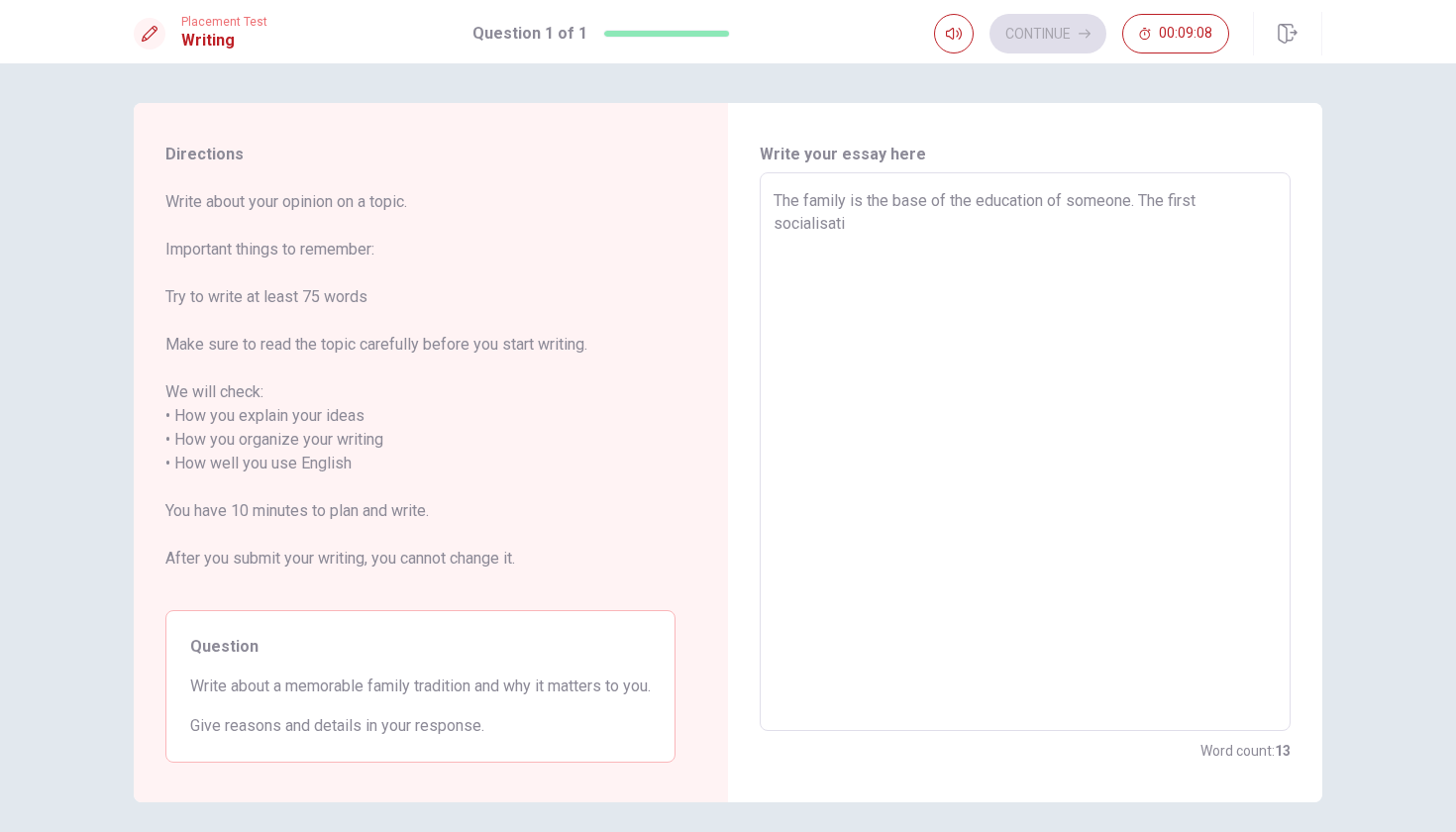 type on "x" 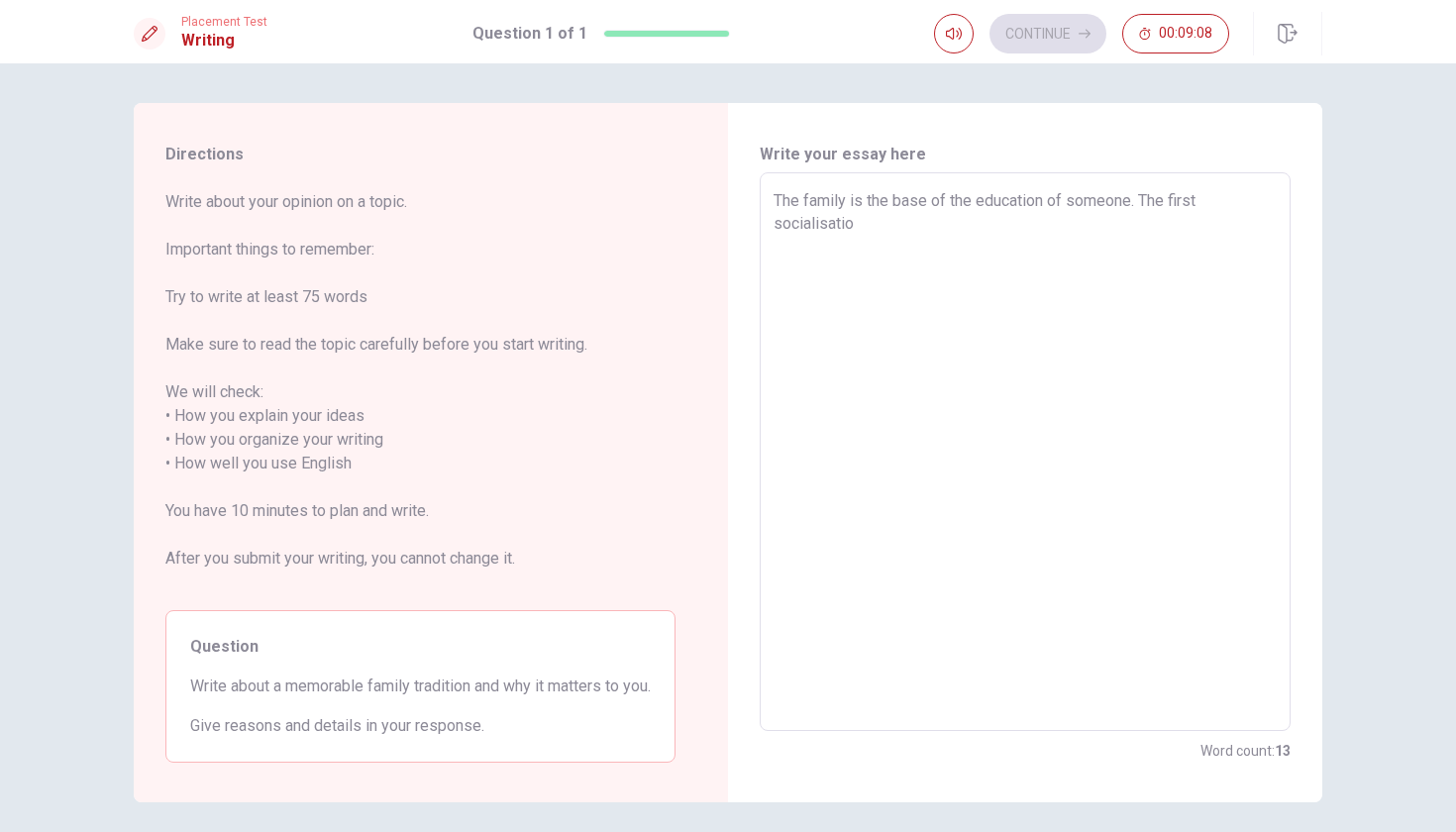 type on "x" 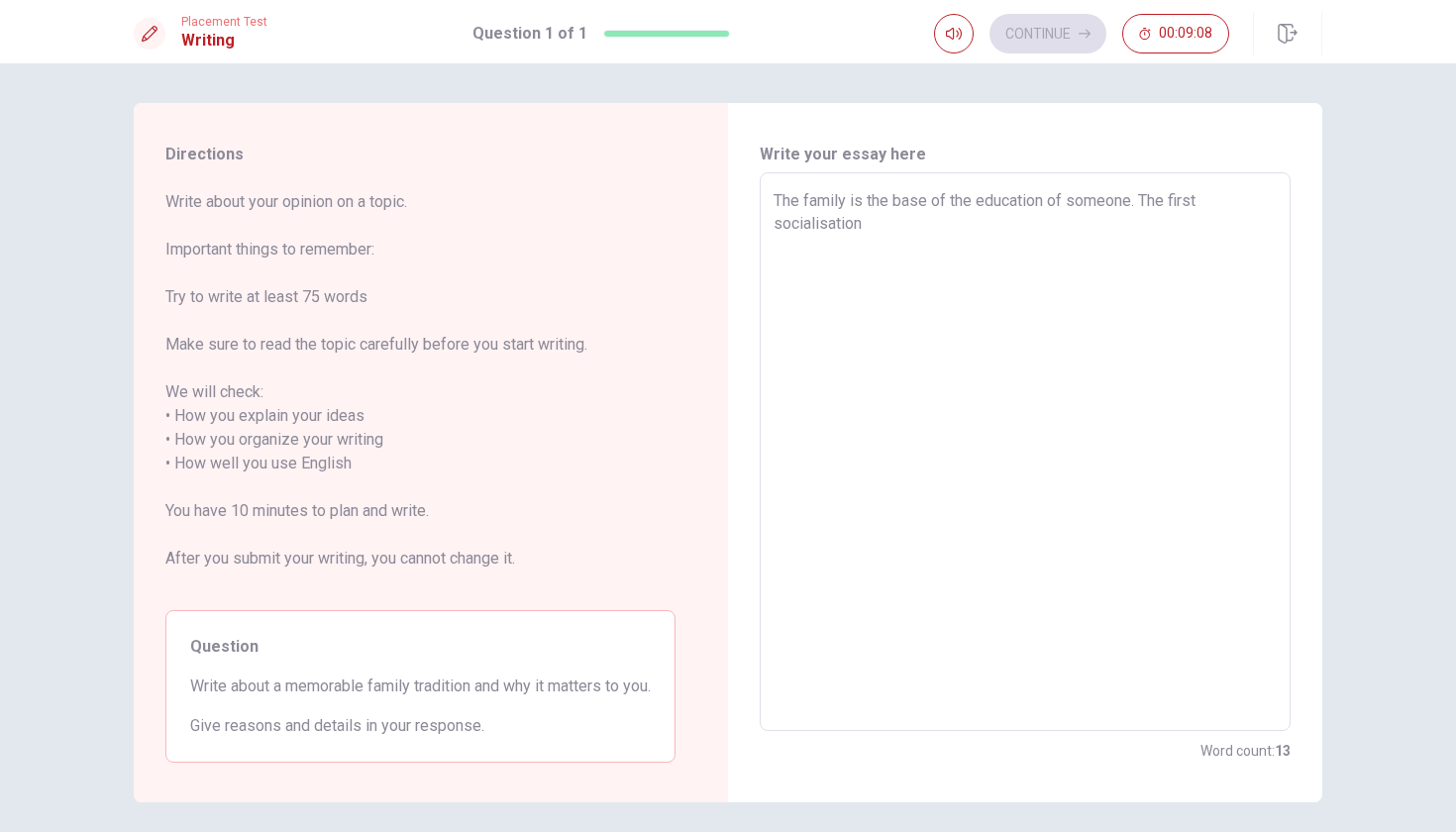 type on "x" 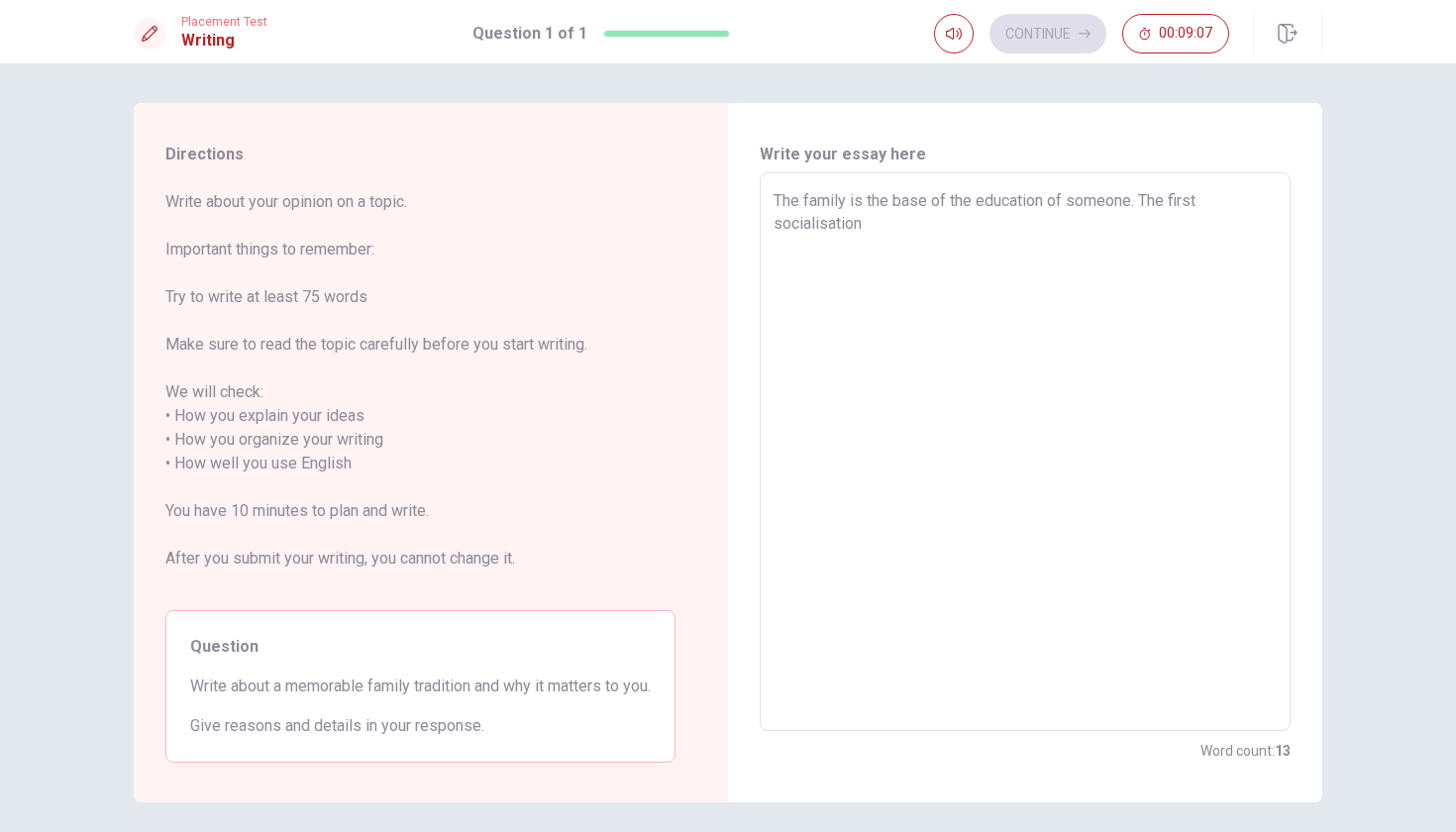 type on "The family is the base of the education of someone. The first socialisation i" 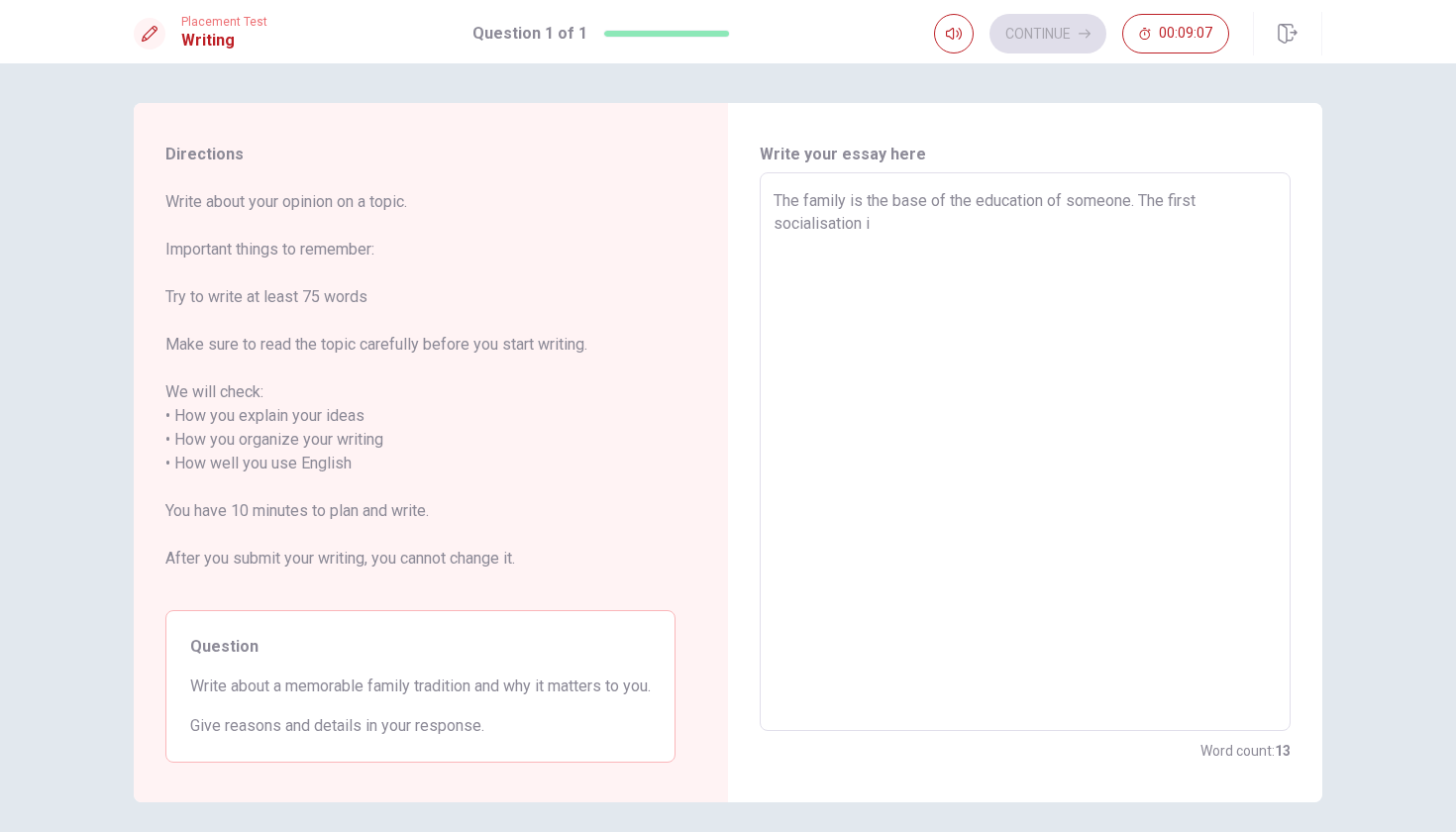 type on "x" 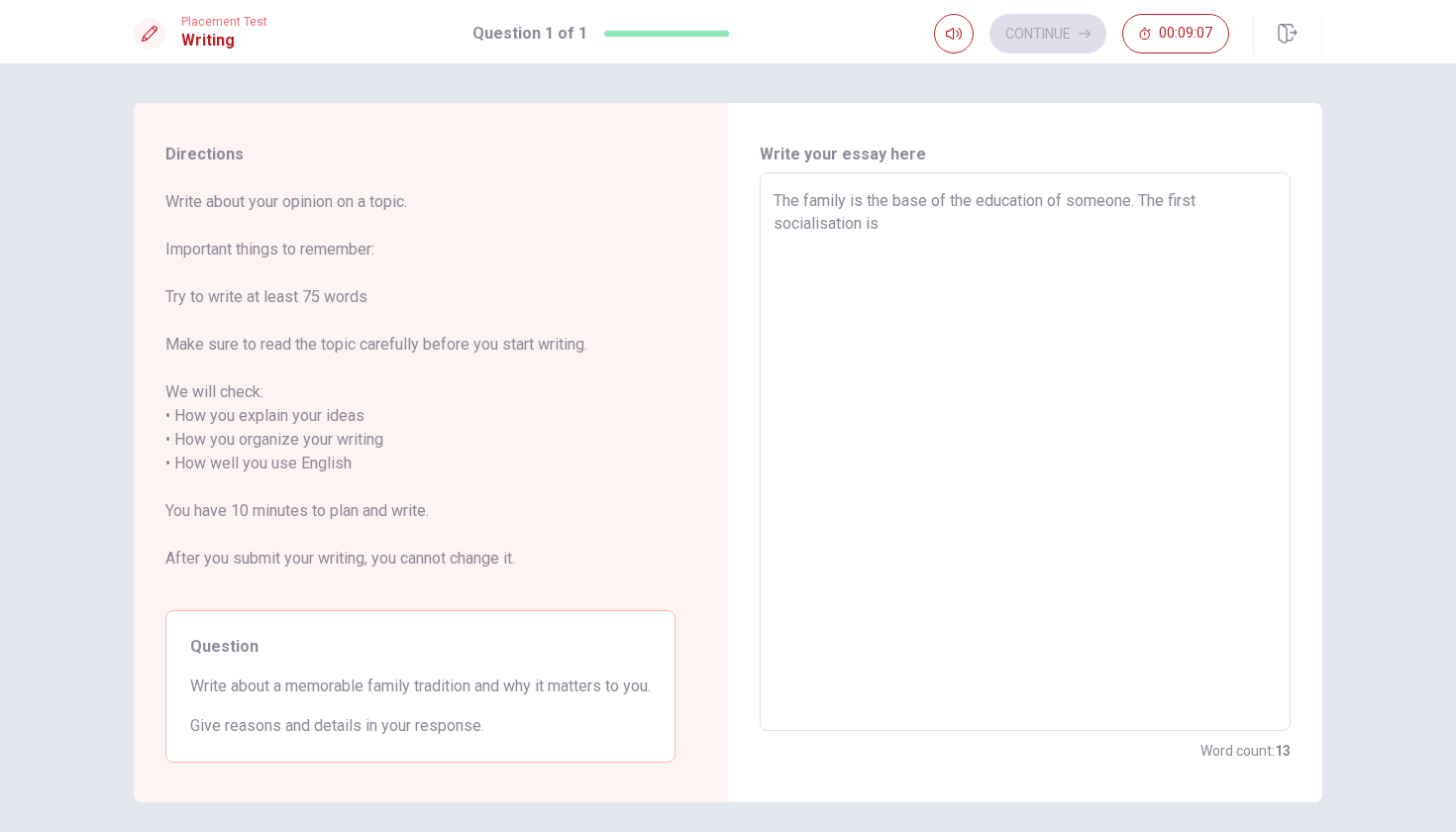 type on "x" 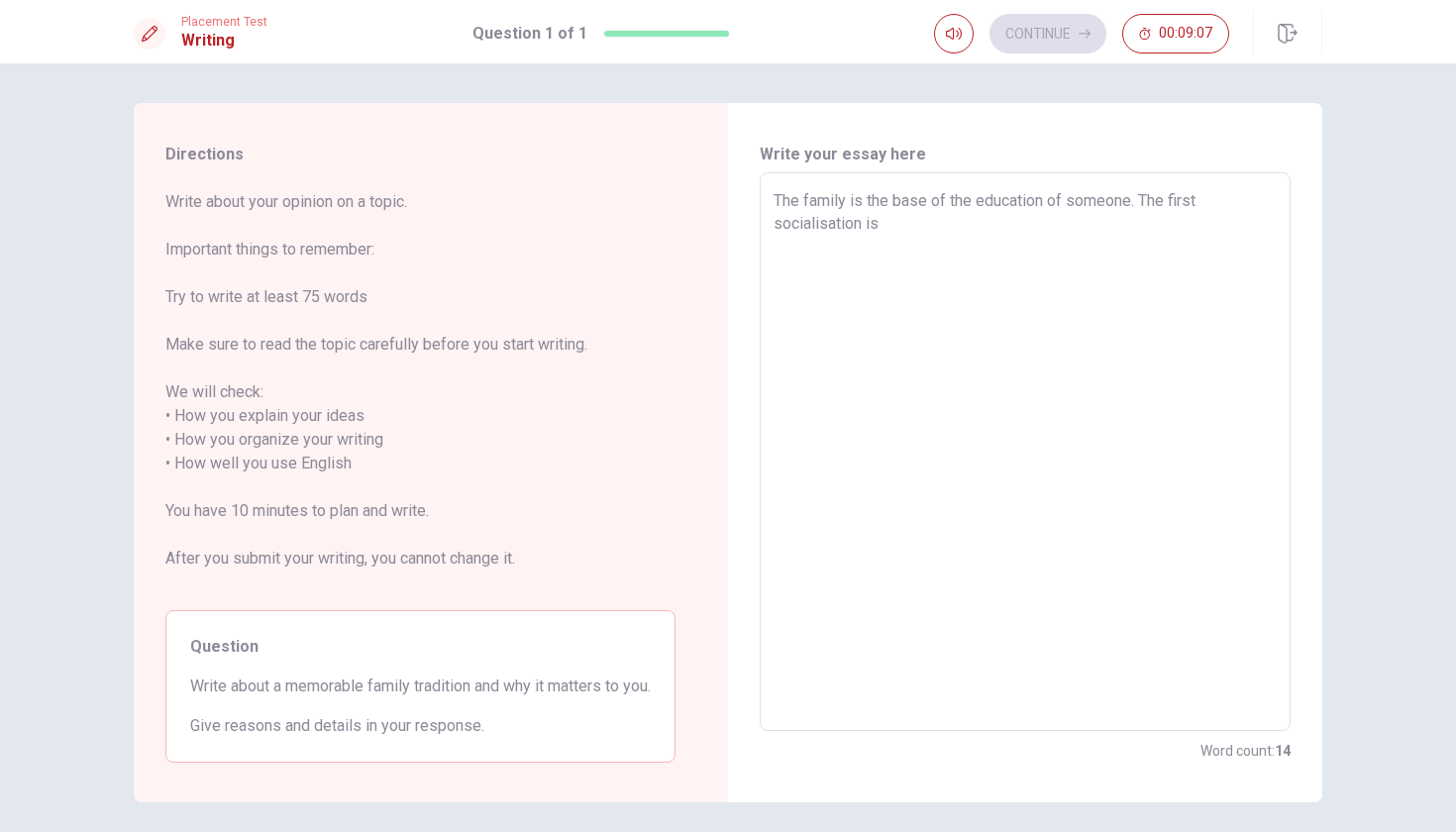 type on "x" 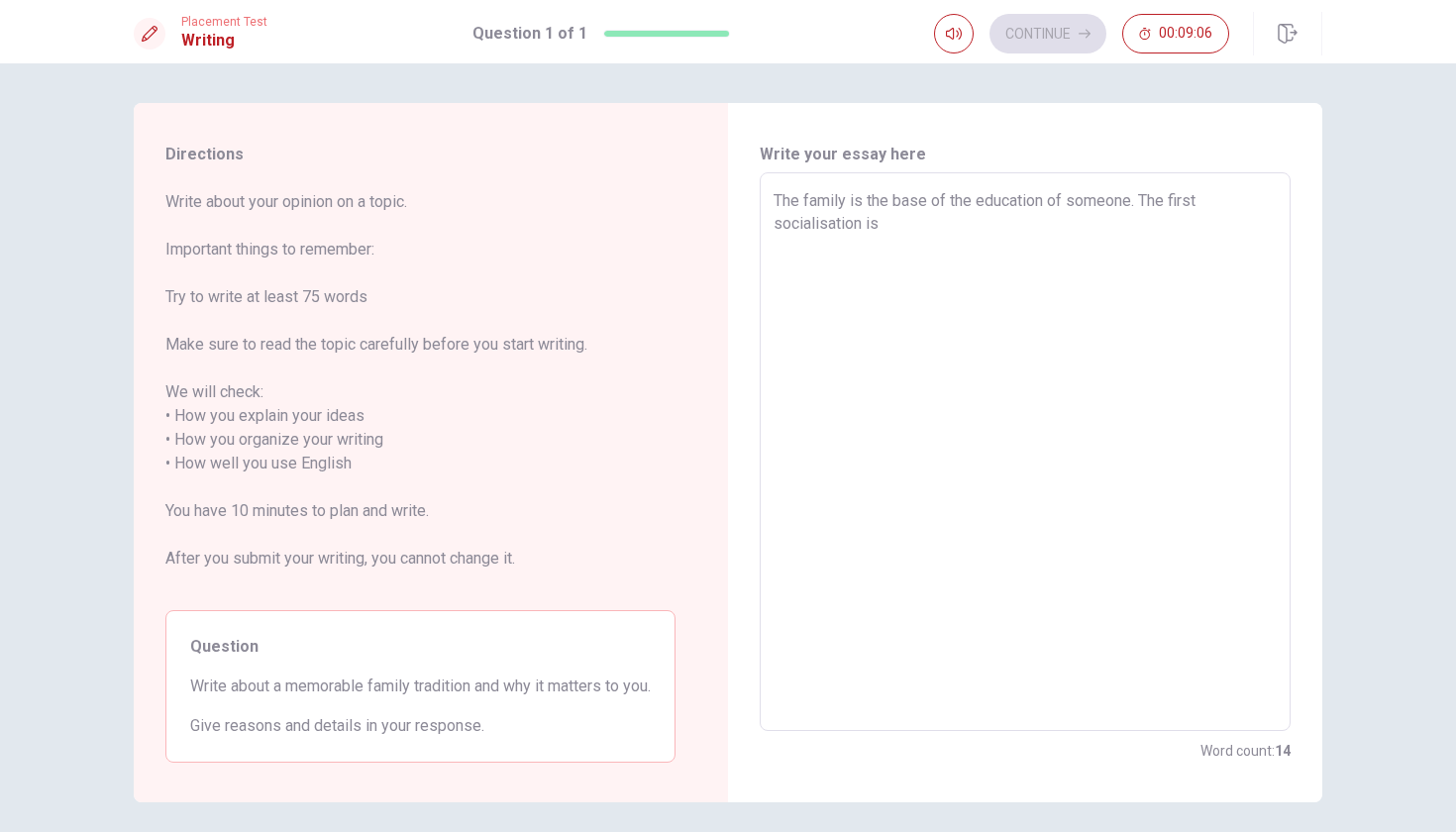 type on "The family is the base of the education of someone. The first socialisation is m" 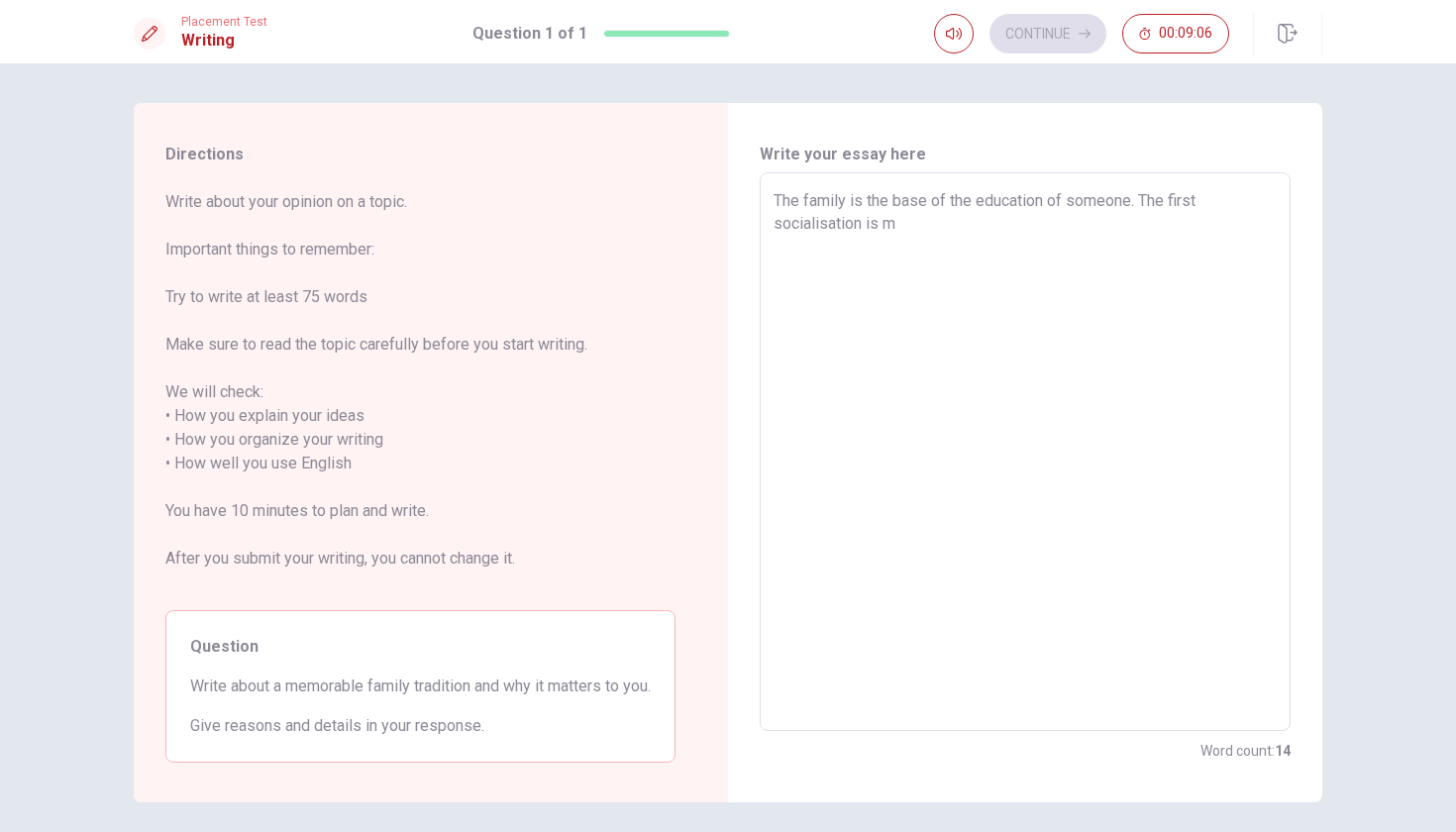 type on "x" 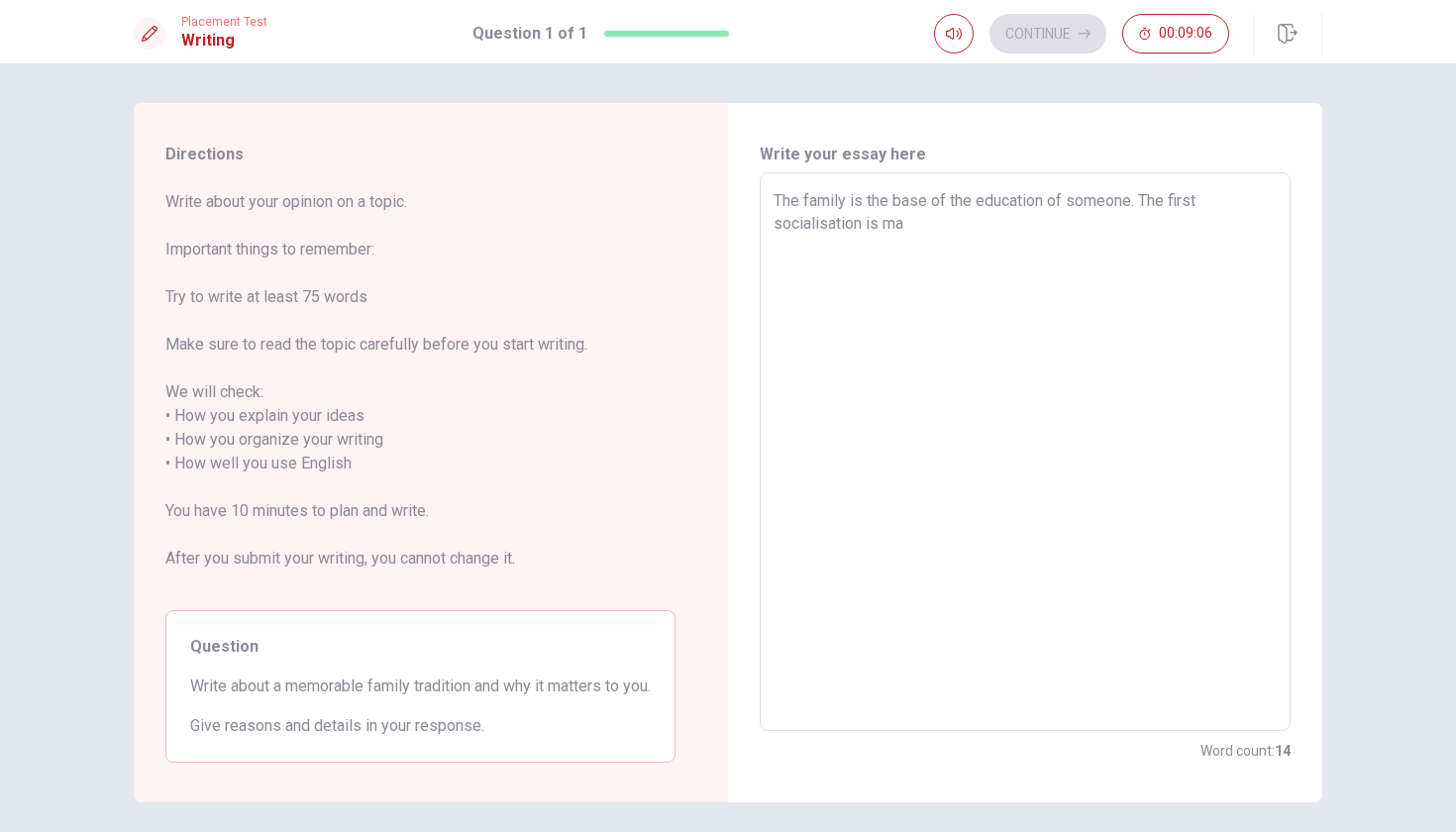 type on "x" 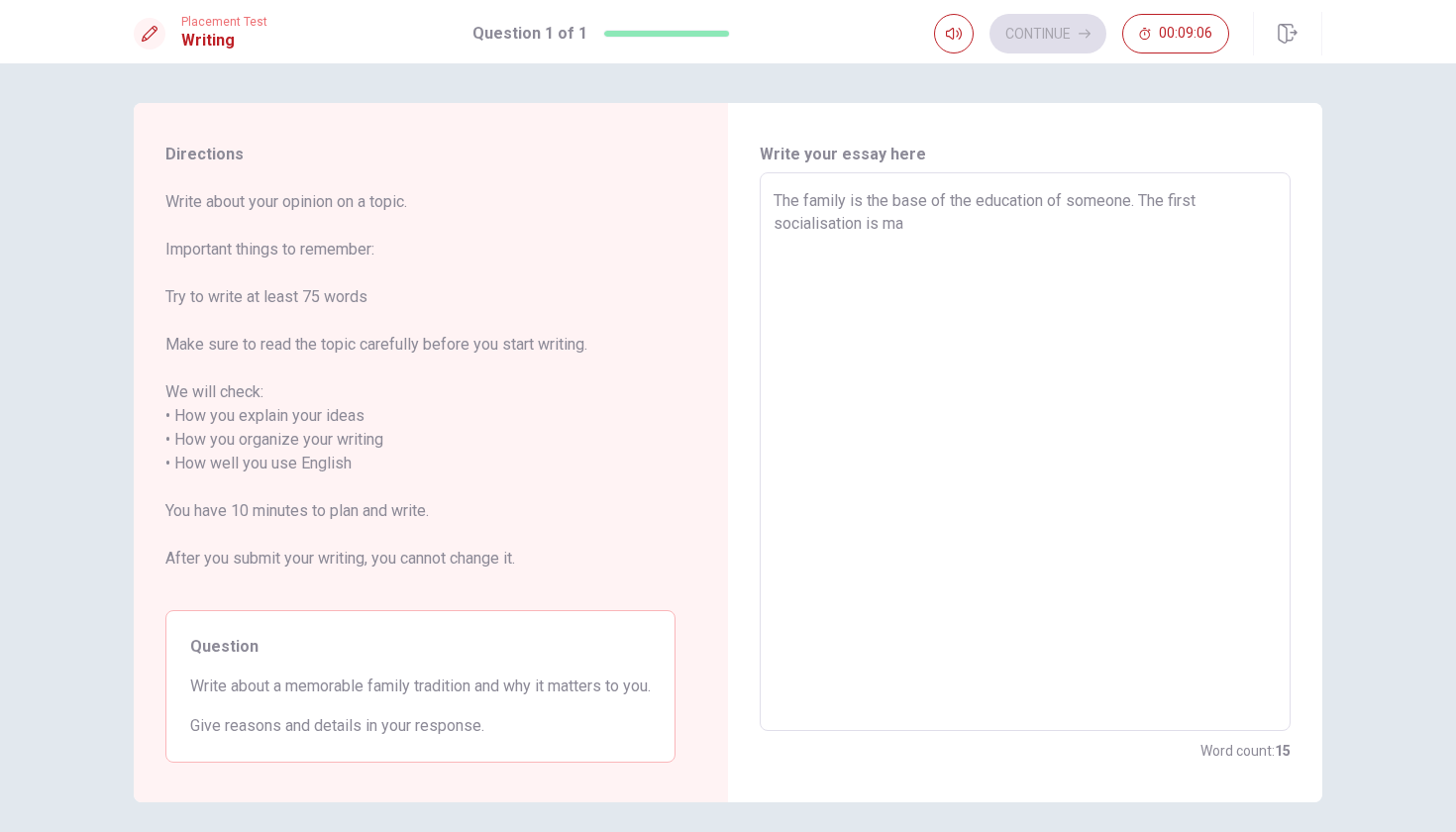 type on "The family is the base of the education of someone. The first socialisation is mad" 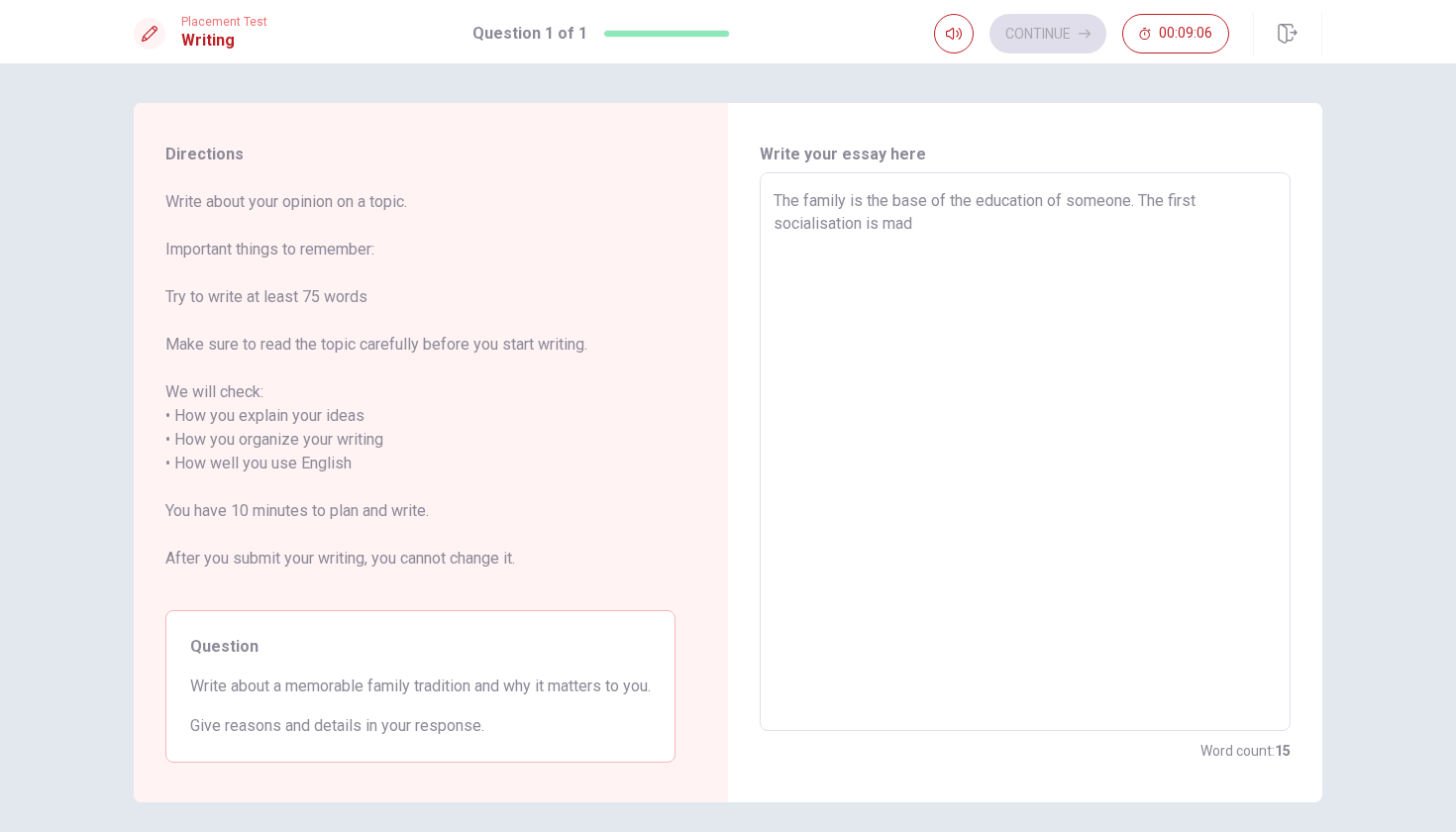 type on "x" 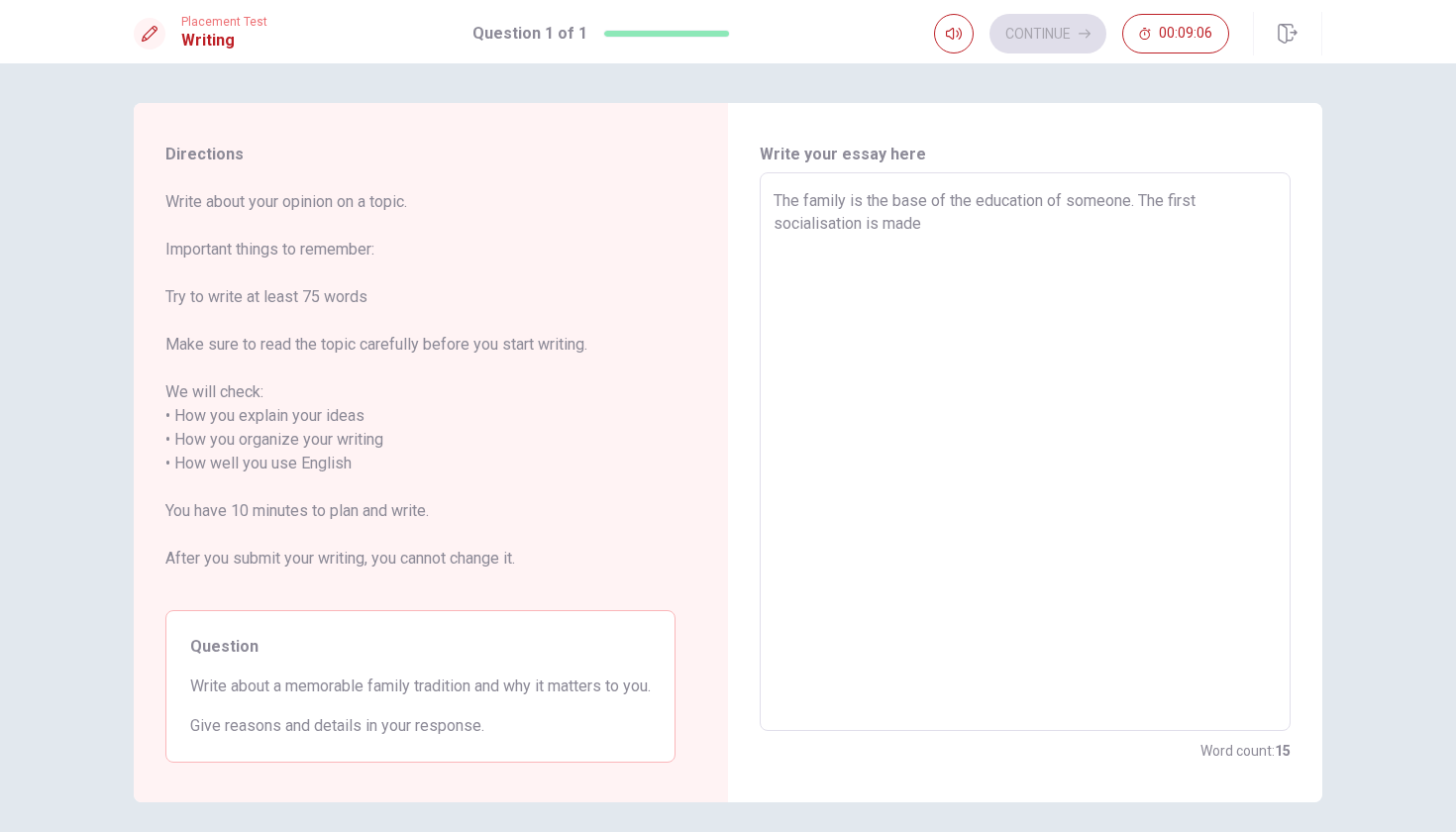 type on "x" 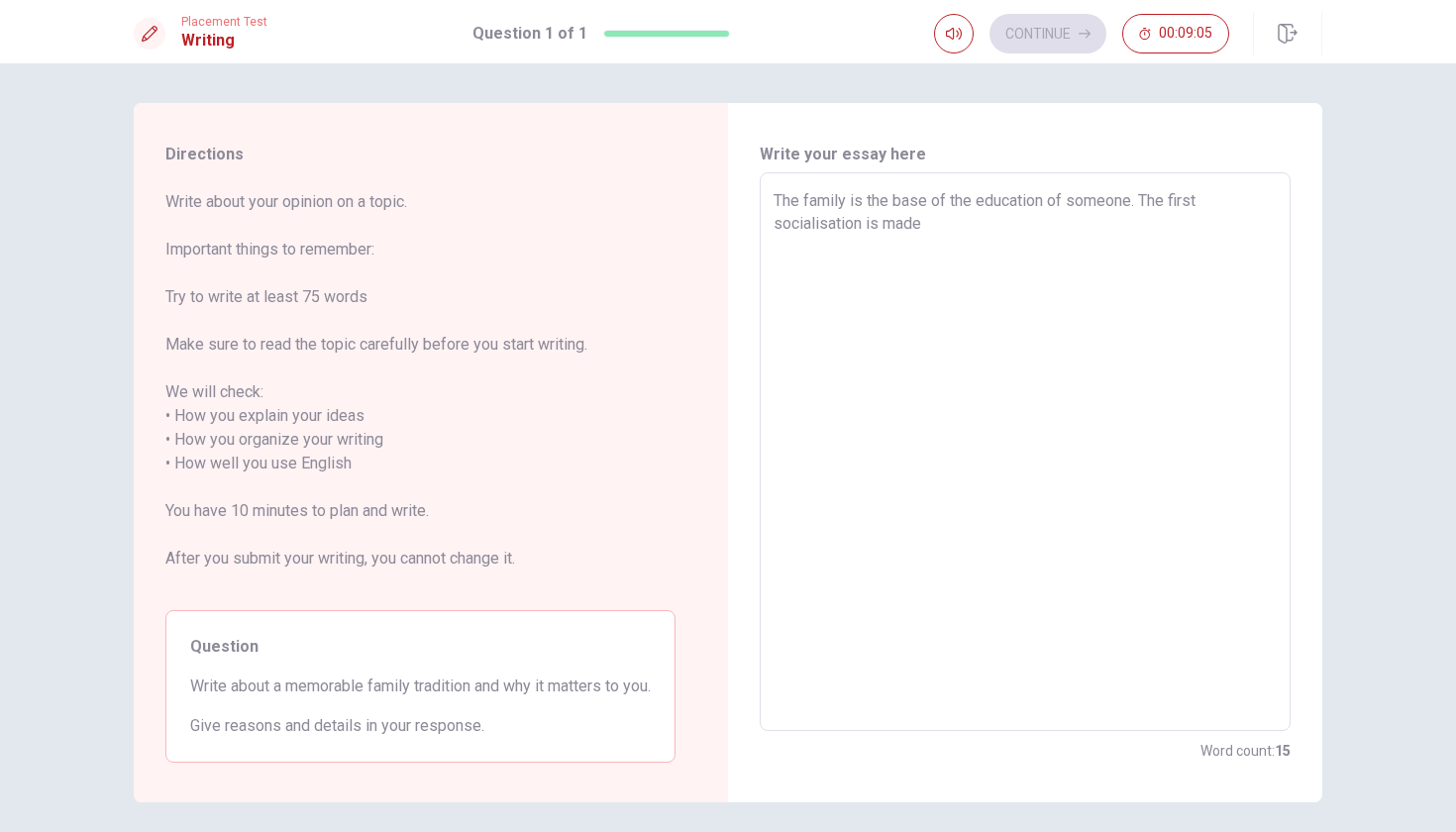 type on "The family is the base of the education of someone. The first socialisation is made b" 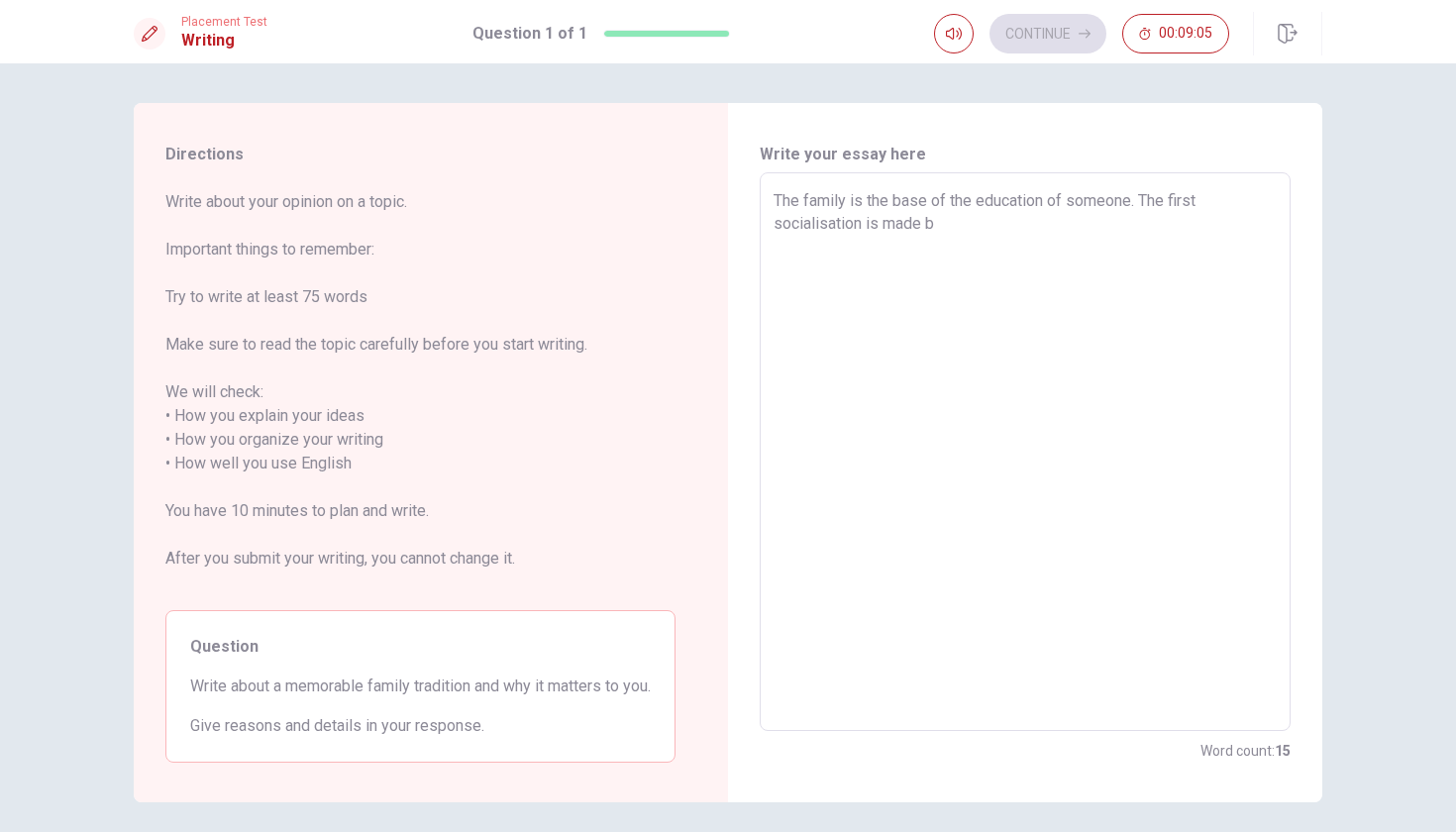 type on "x" 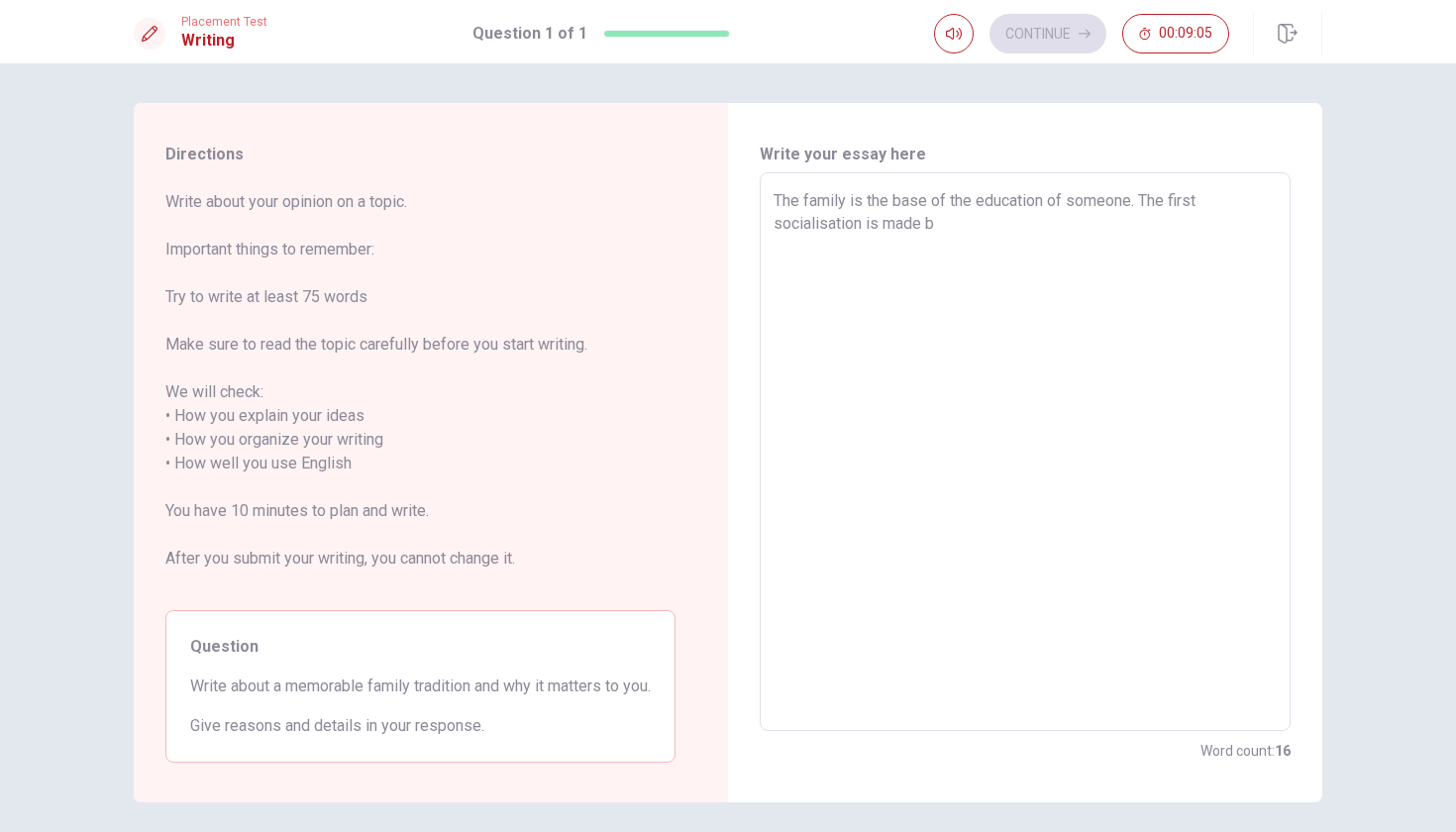 type on "The family is the base of the education of someone. The first socialisation is made by" 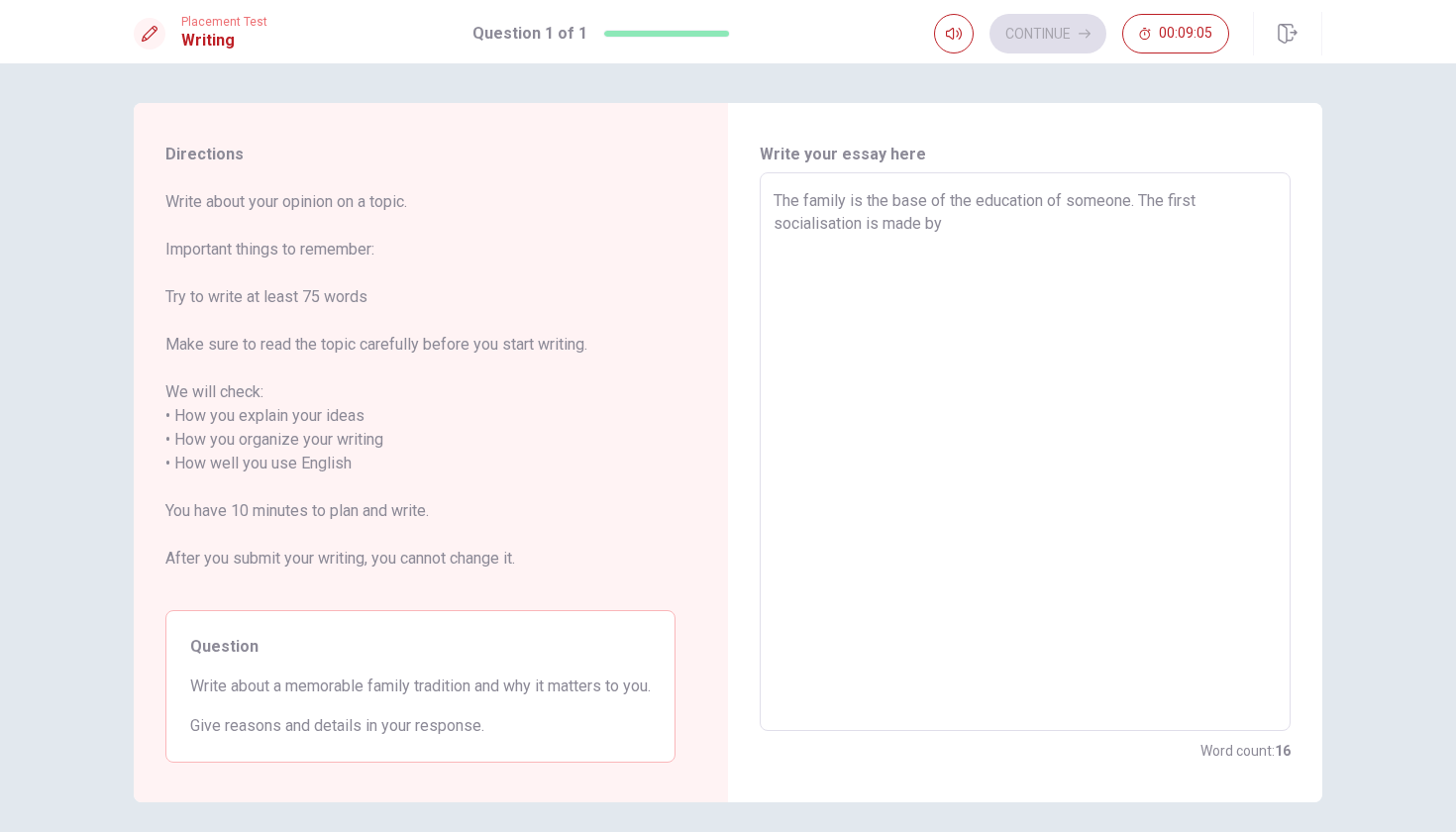 type on "x" 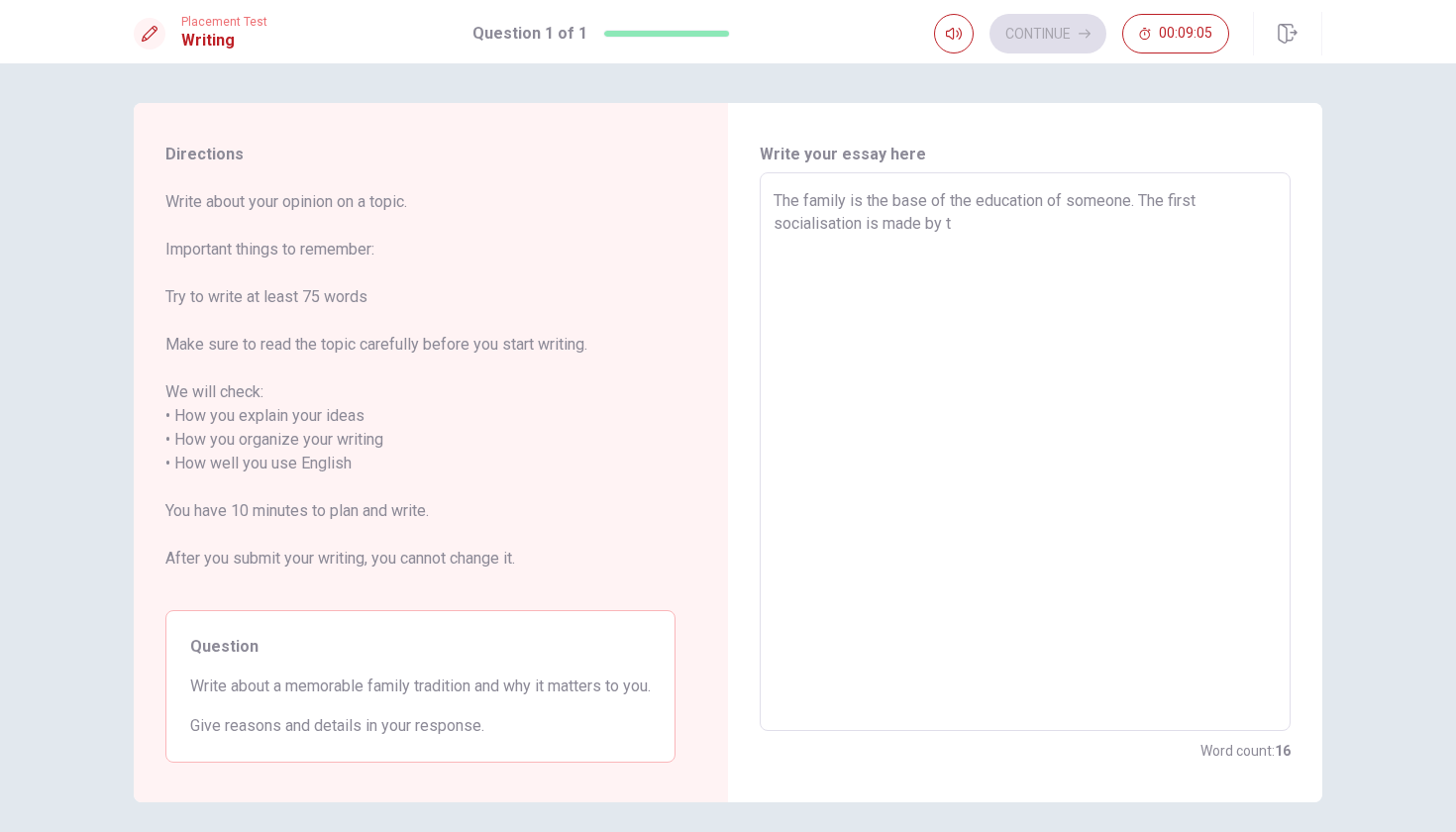type on "x" 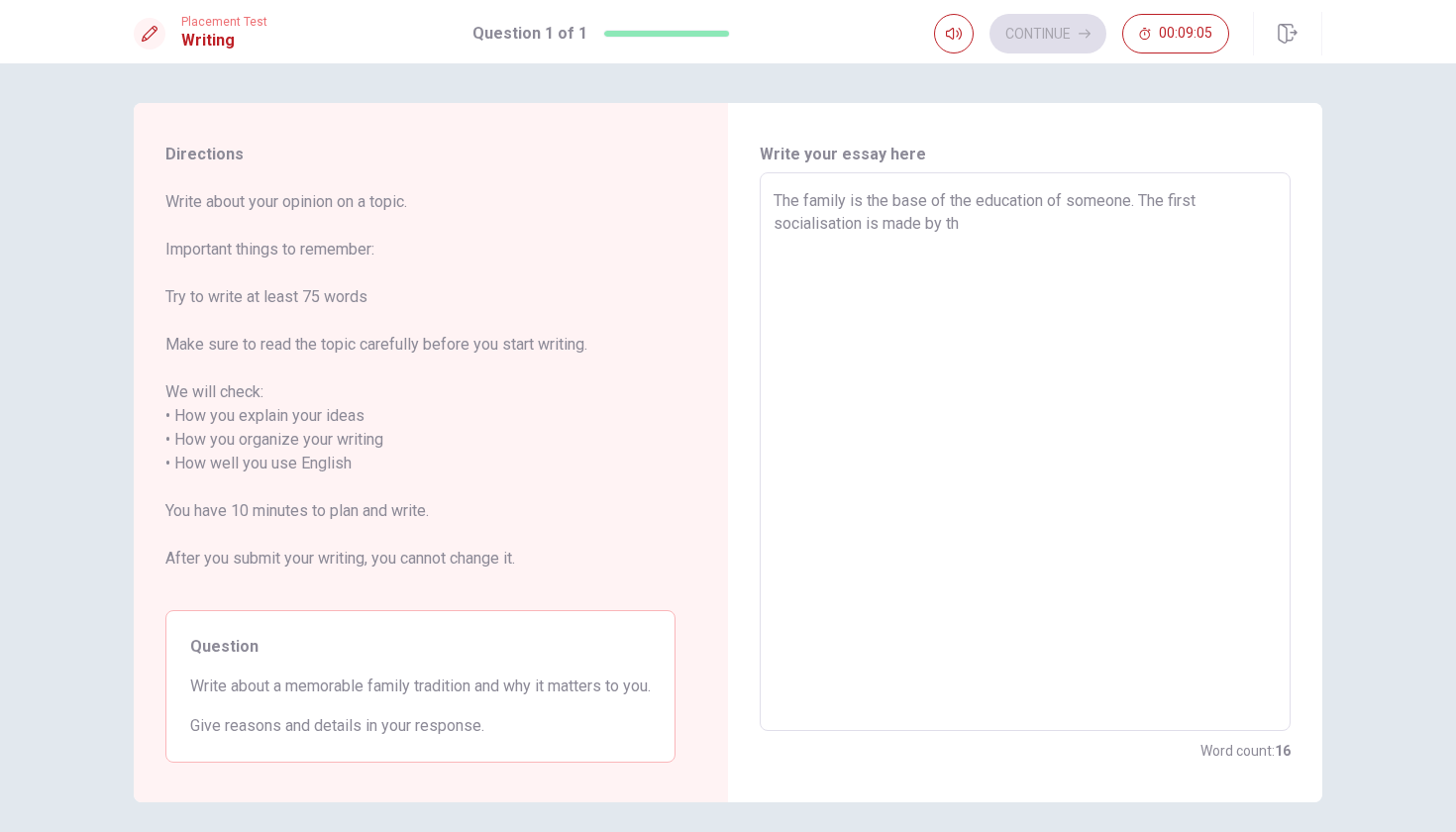 type on "x" 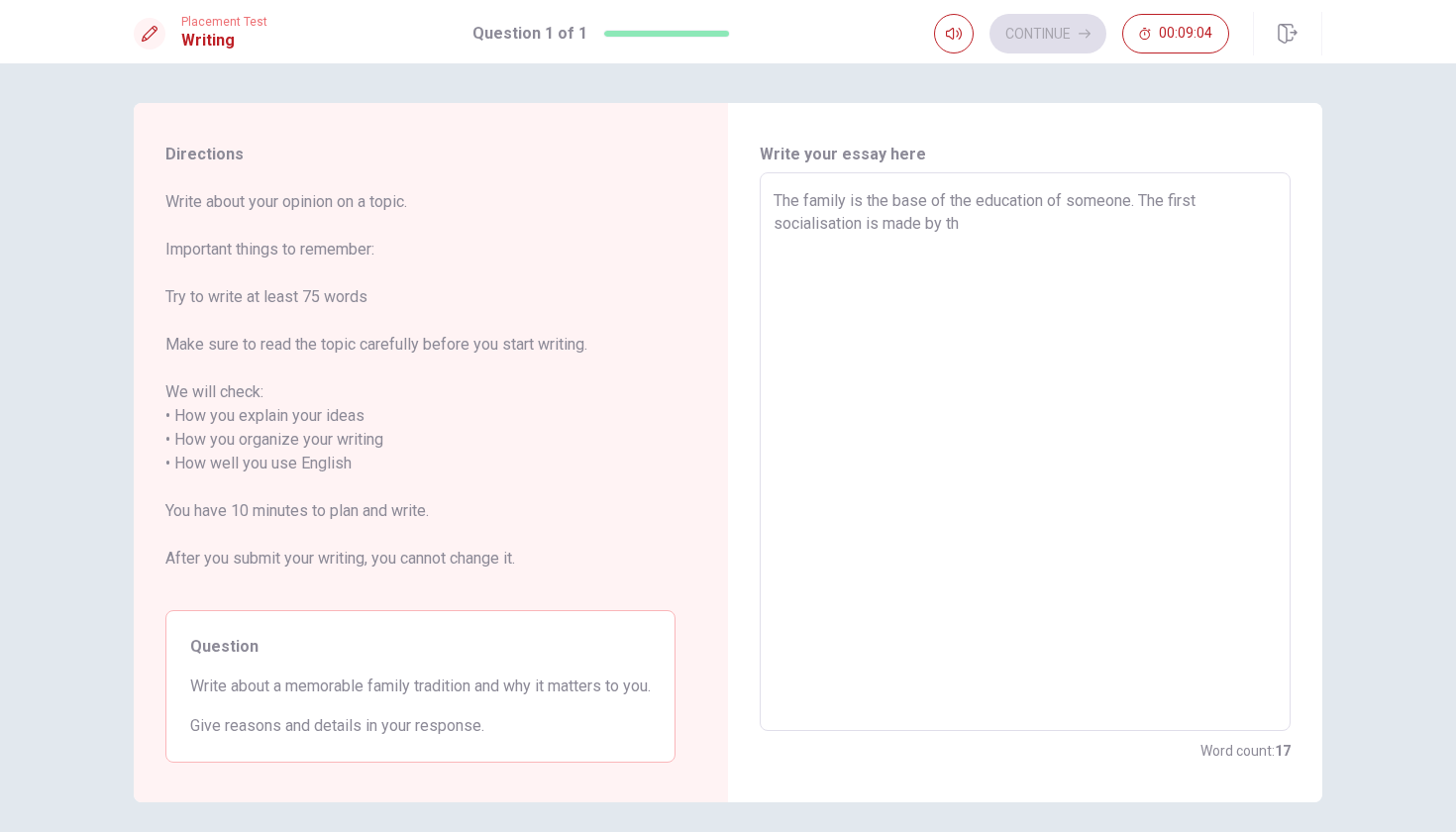 type on "The family is the base of the education of someone. The first socialisation is made by the" 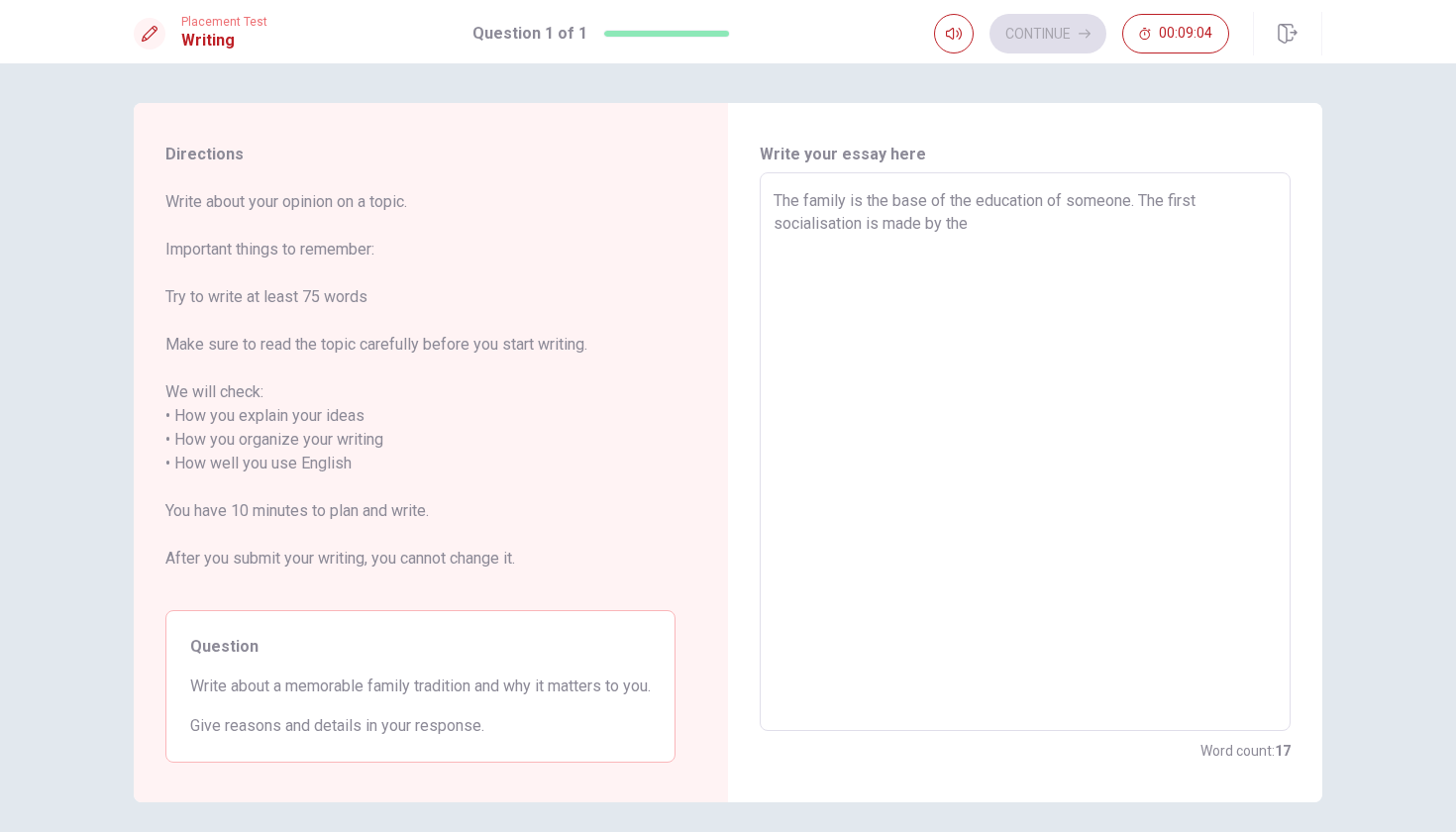 type on "x" 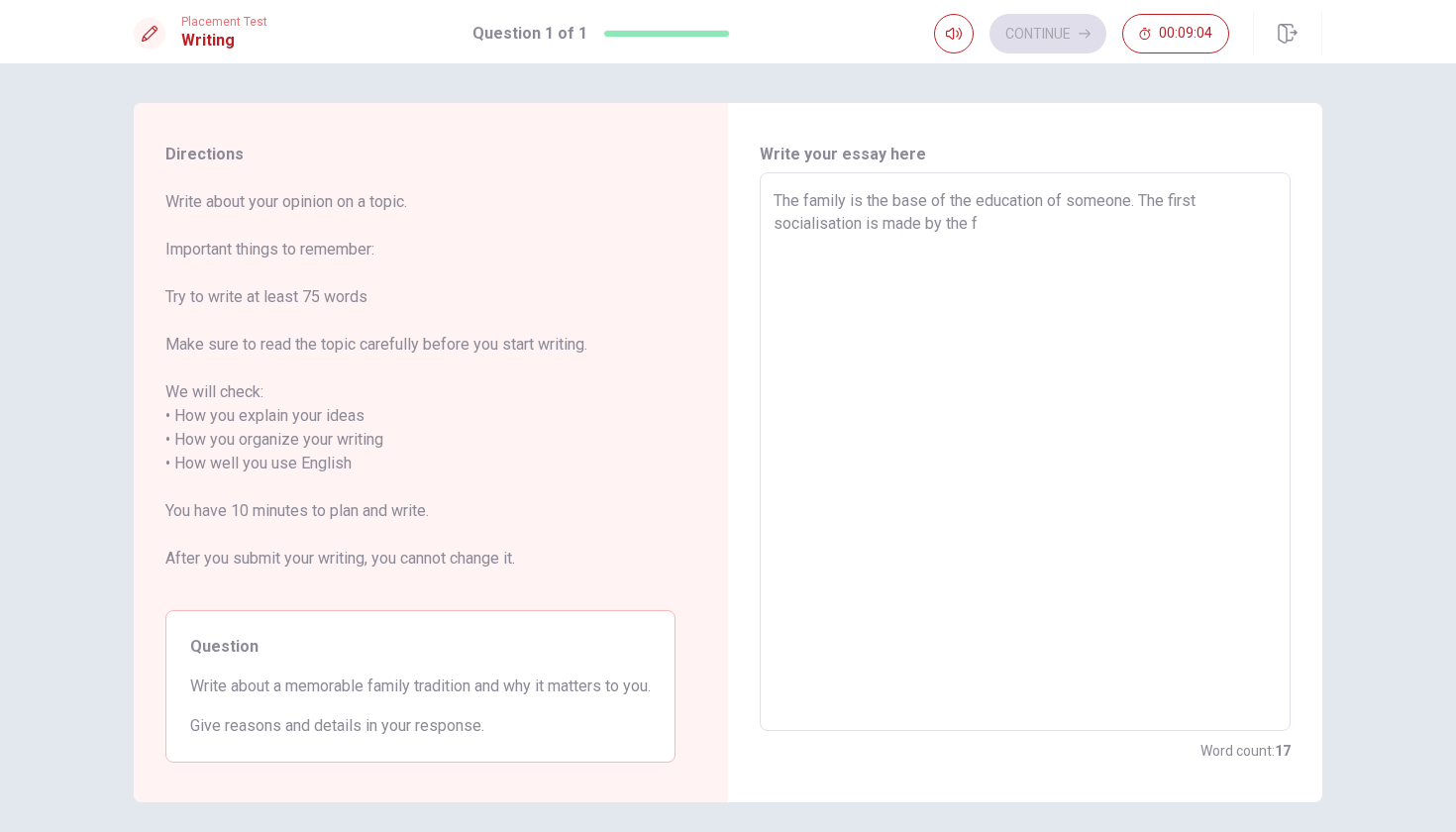 type on "x" 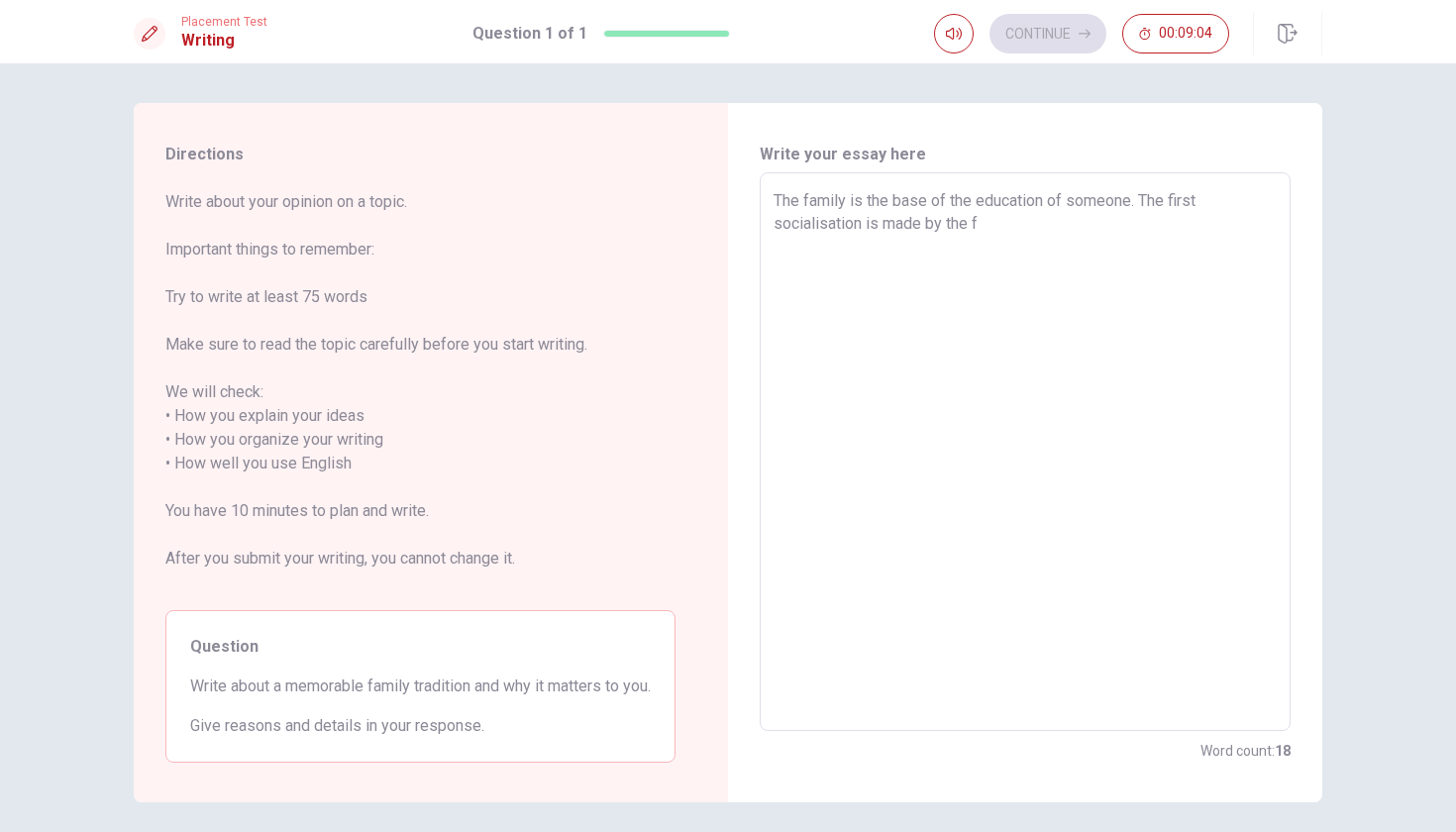 type on "The family is the base of the education of someone. The first socialisation is made by the fa" 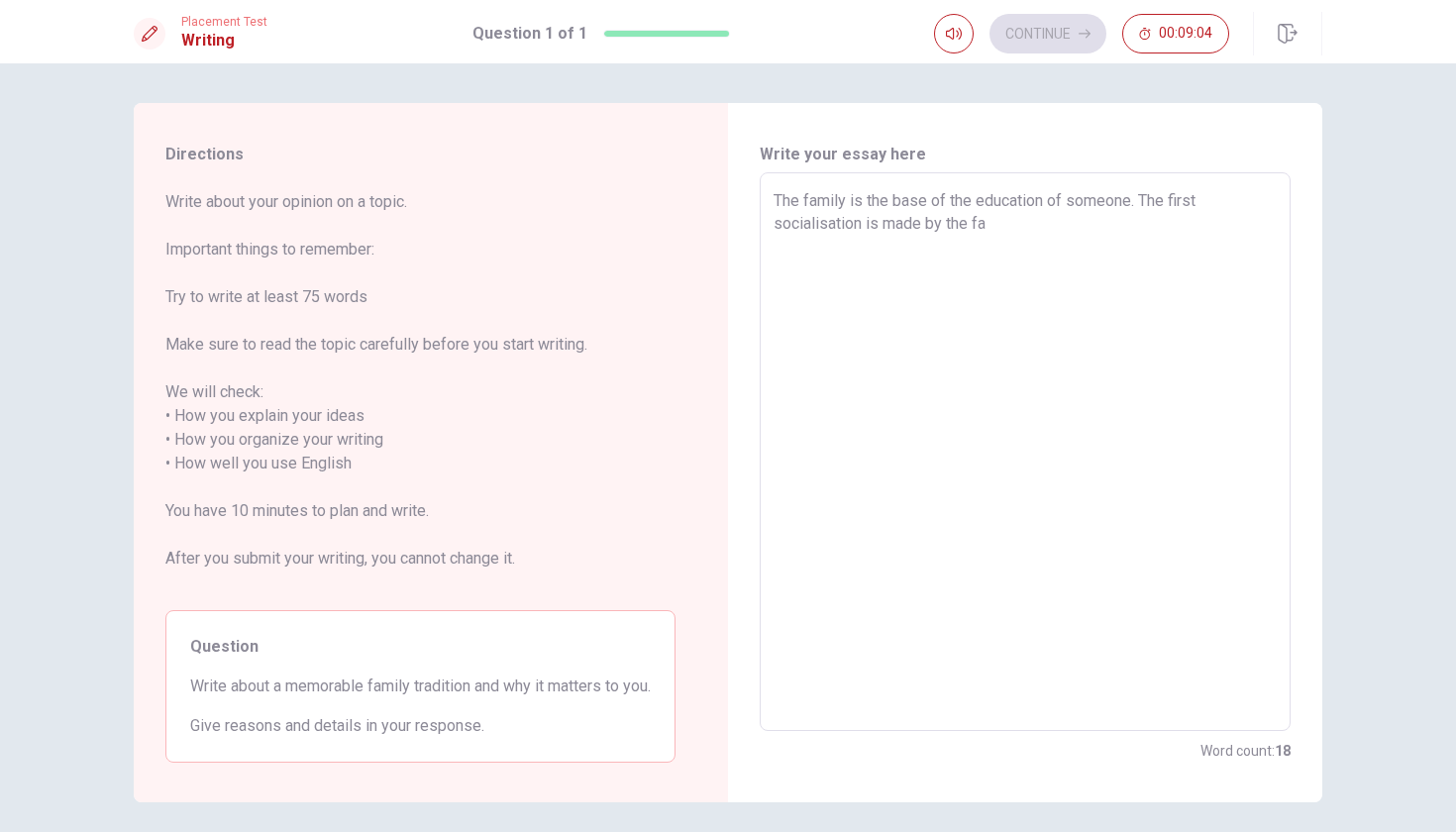 type on "x" 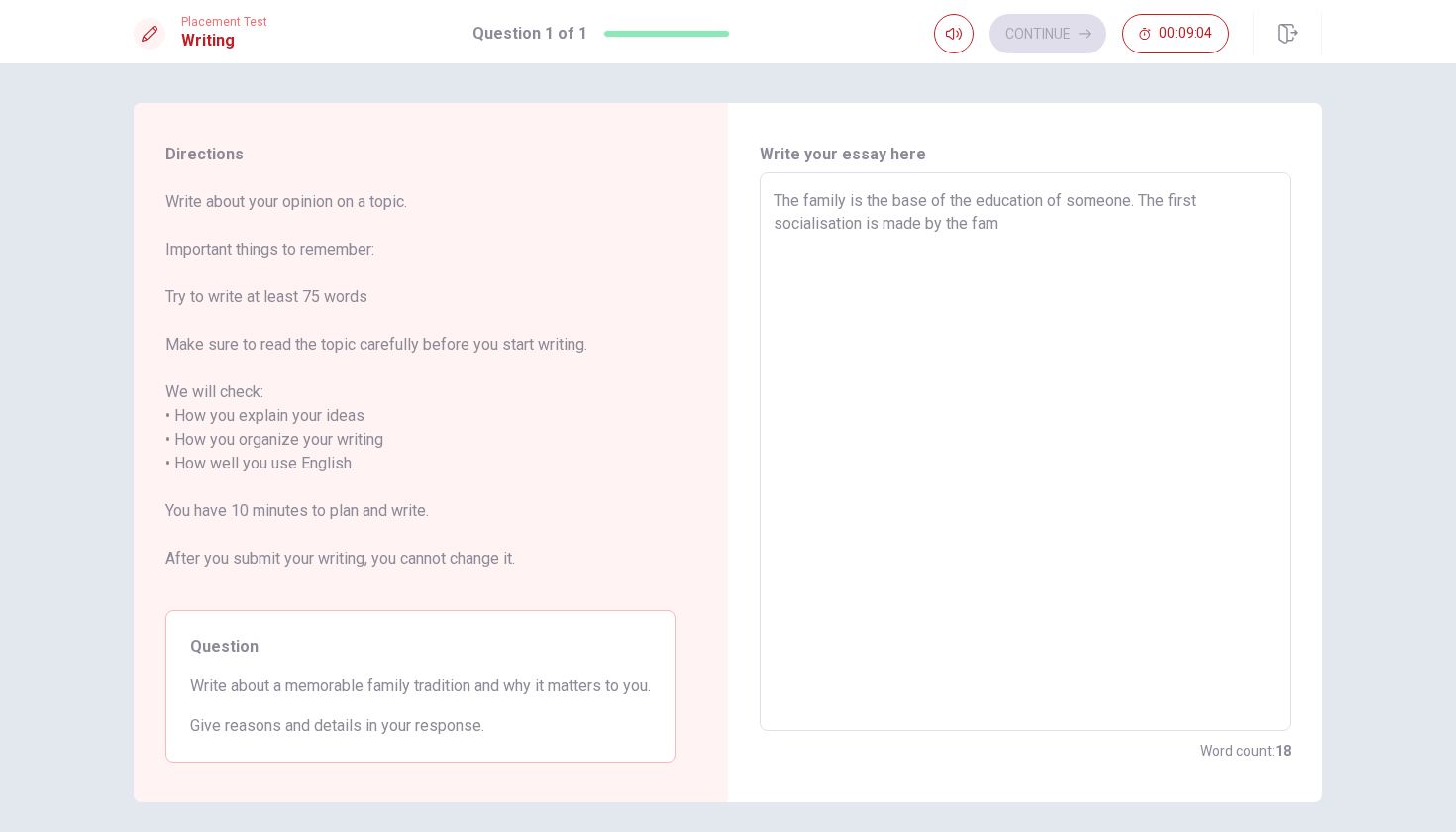 type on "x" 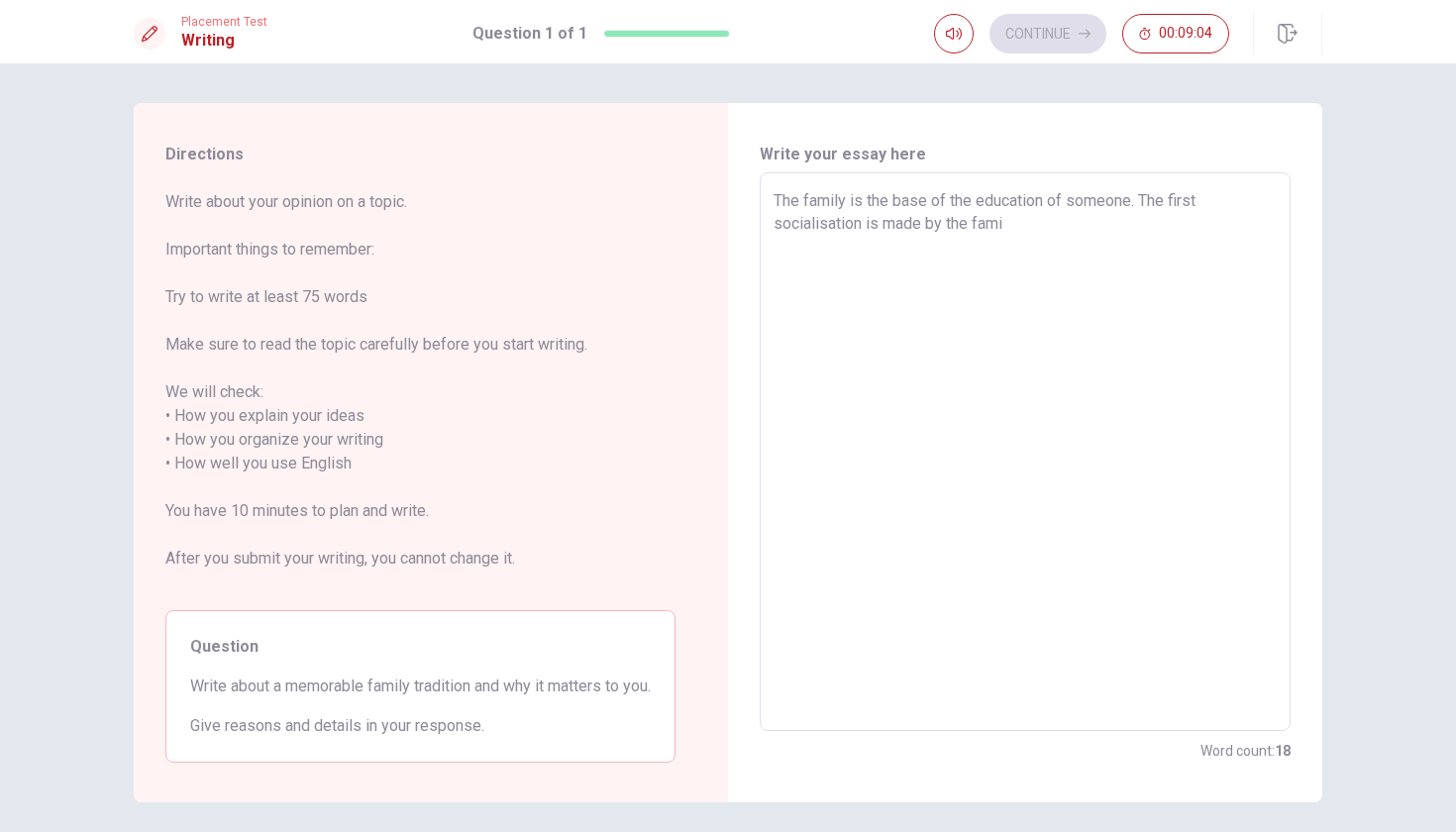 type on "x" 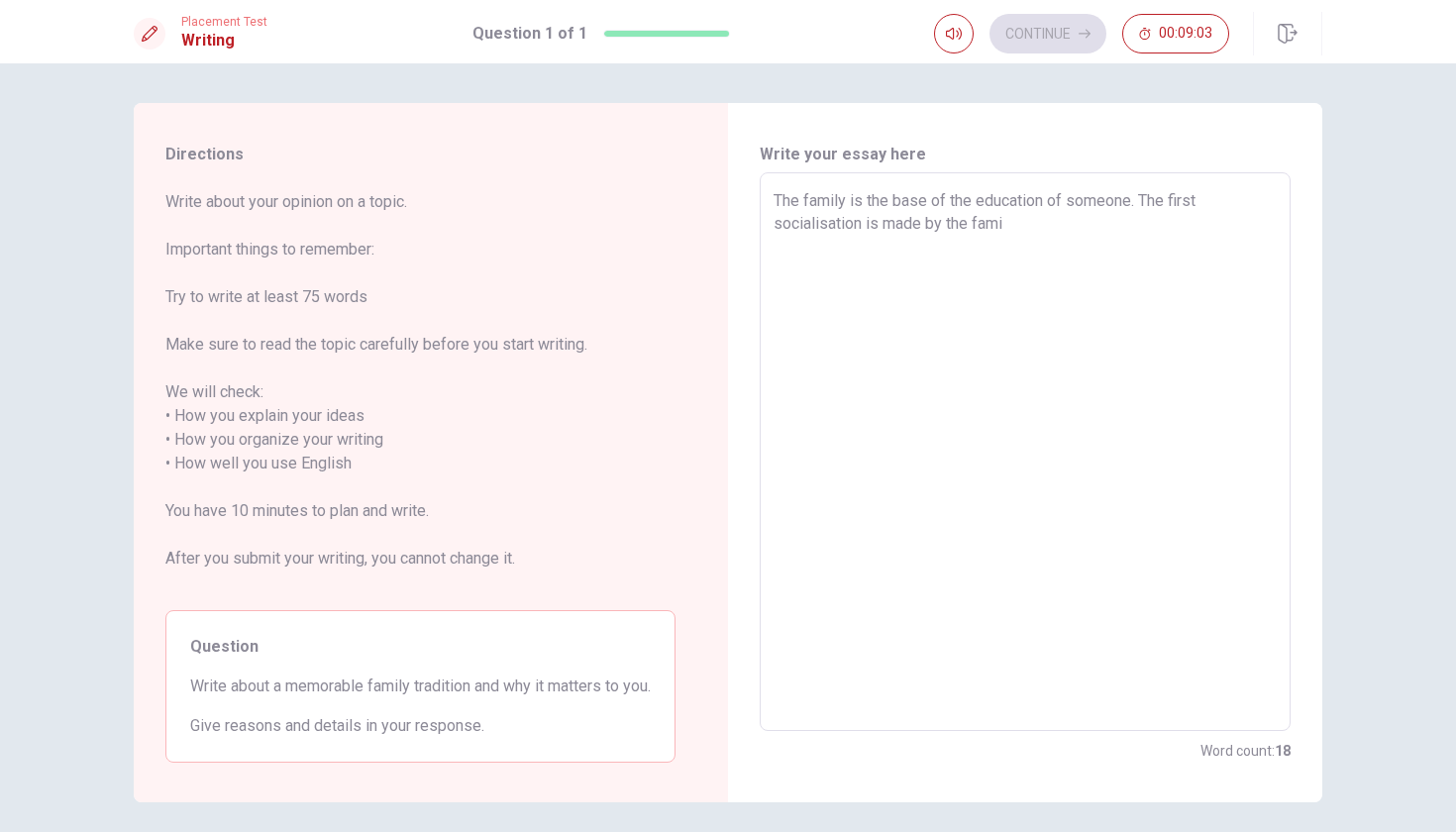 type on "The family is the base of the education of someone. The first socialisation is made by the famil" 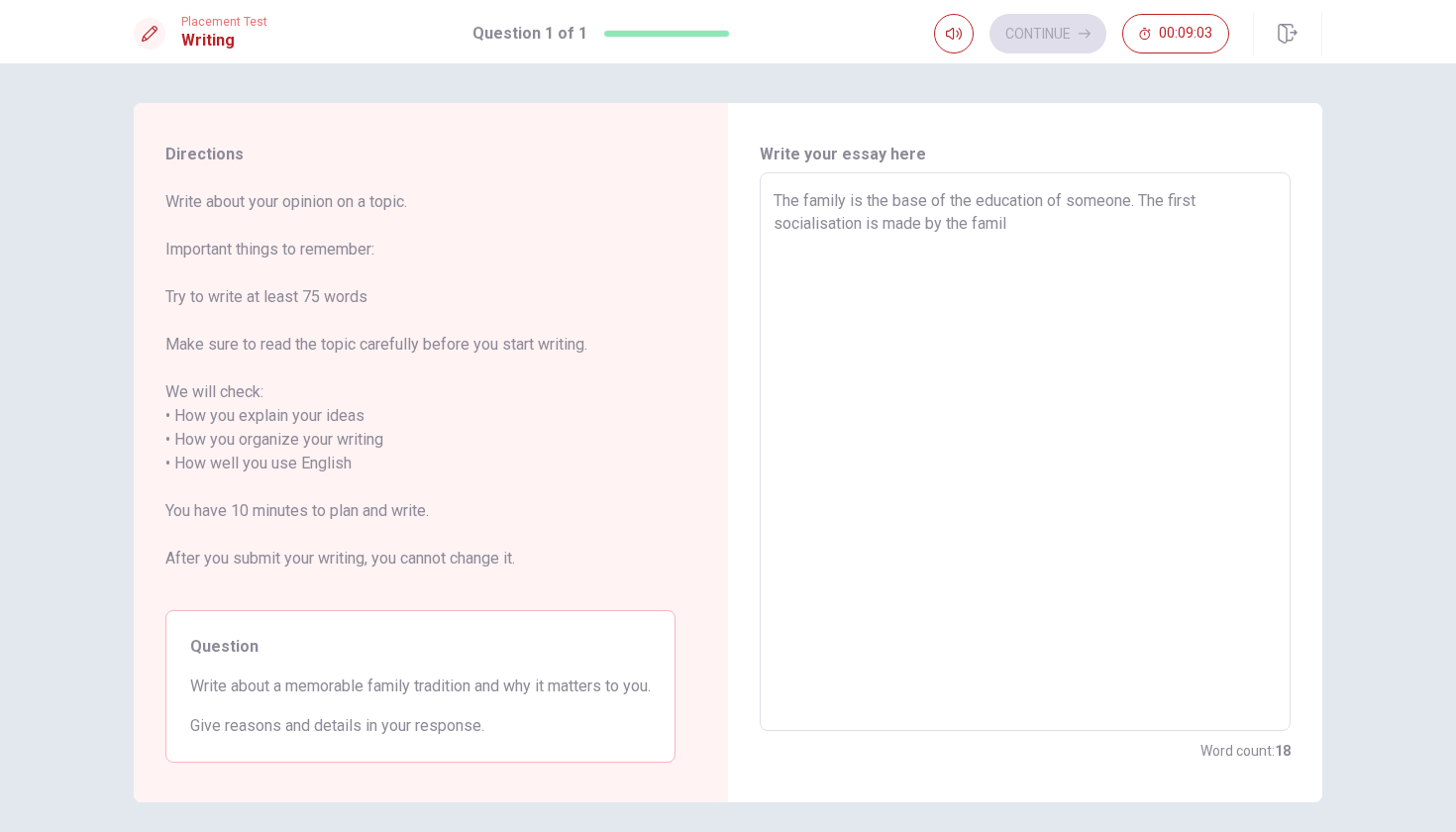 type on "x" 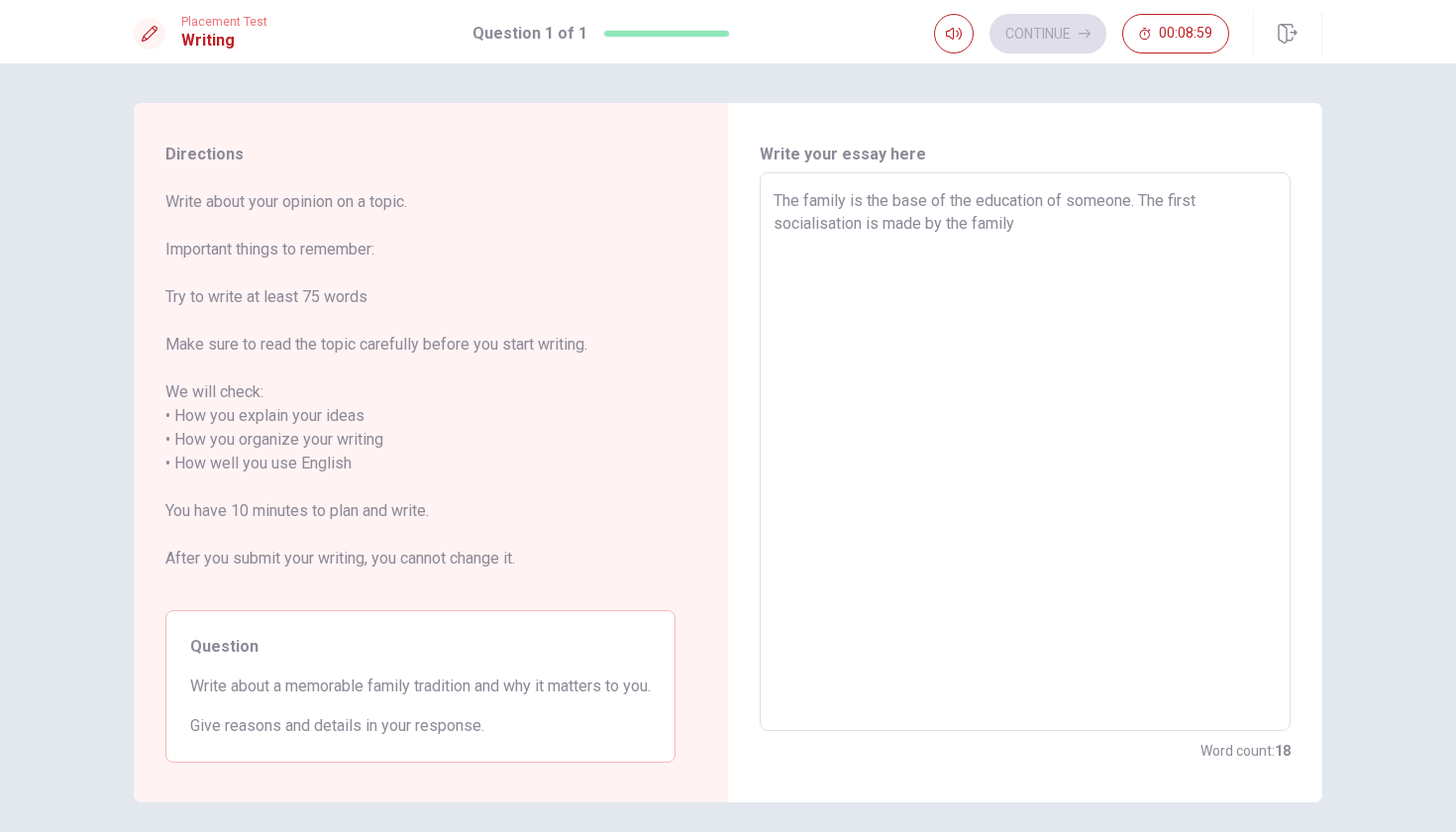 type 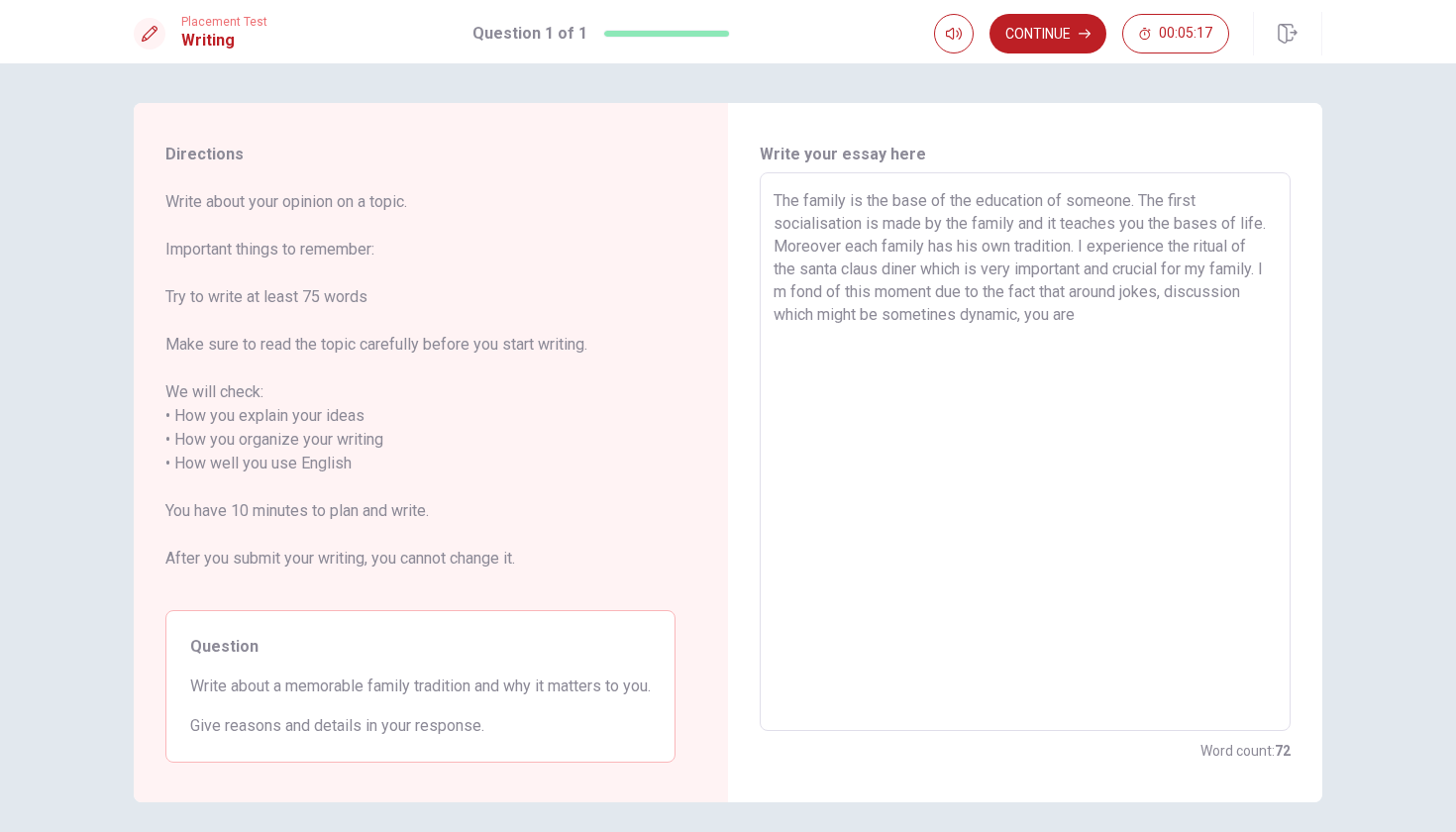 click on "The family is the base of the education of someone. The first socialisation is made by the family and it teaches you the bases of life. Moreover each family has his own tradition. I experience the ritual of the santa claus diner which is very important and crucial for my family. I m fond of this moment due to the fact that around jokes, discussion which might be sometines dynamic, you are" at bounding box center [1025, 452] 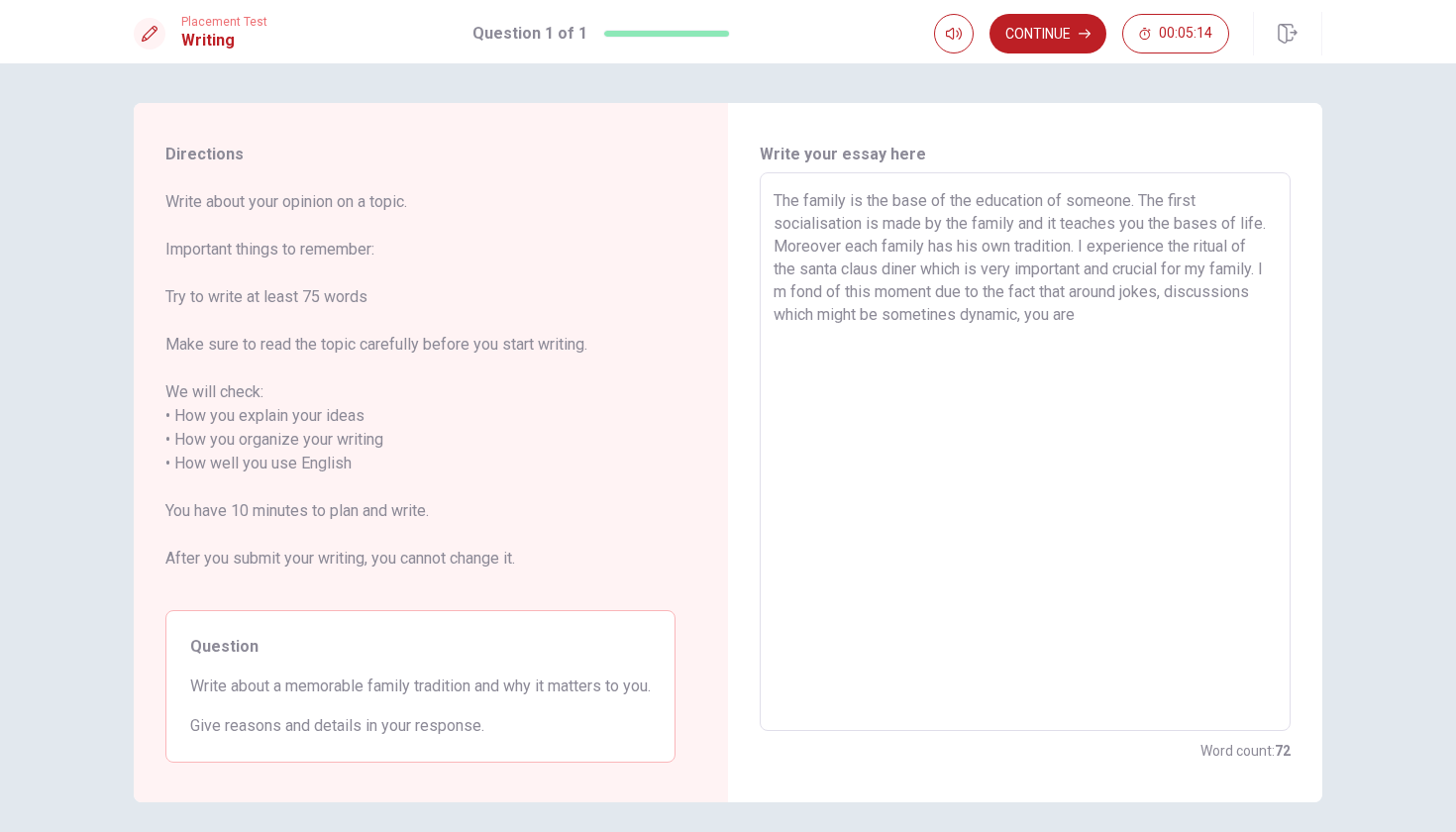 click on "The family is the base of the education of someone. The first socialisation is made by the family and it teaches you the bases of life. Moreover each family has his own tradition. I experience the ritual of the santa claus diner which is very important and crucial for my family. I m fond of this moment due to the fact that around jokes, discussions which might be sometines dynamic, you are" at bounding box center (1025, 452) 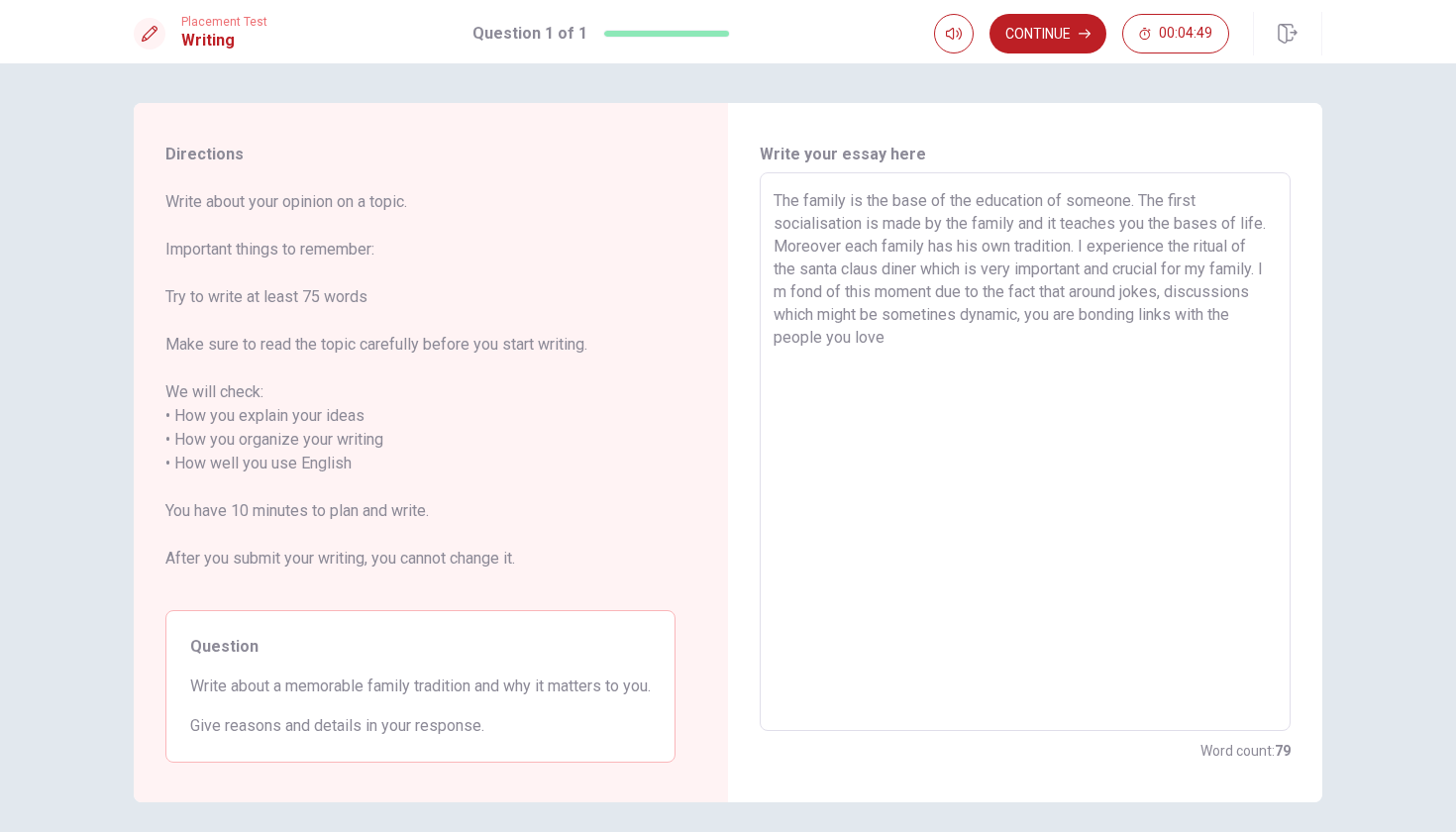 click on "The family is the base of the education of someone. The first socialisation is made by the family and it teaches you the bases of life. Moreover each family has his own tradition. I experience the ritual of the santa claus diner which is very important and crucial for my family. I m fond of this moment due to the fact that around jokes, discussions which might be sometines dynamic, you are bonding links with the people you love" at bounding box center [1025, 452] 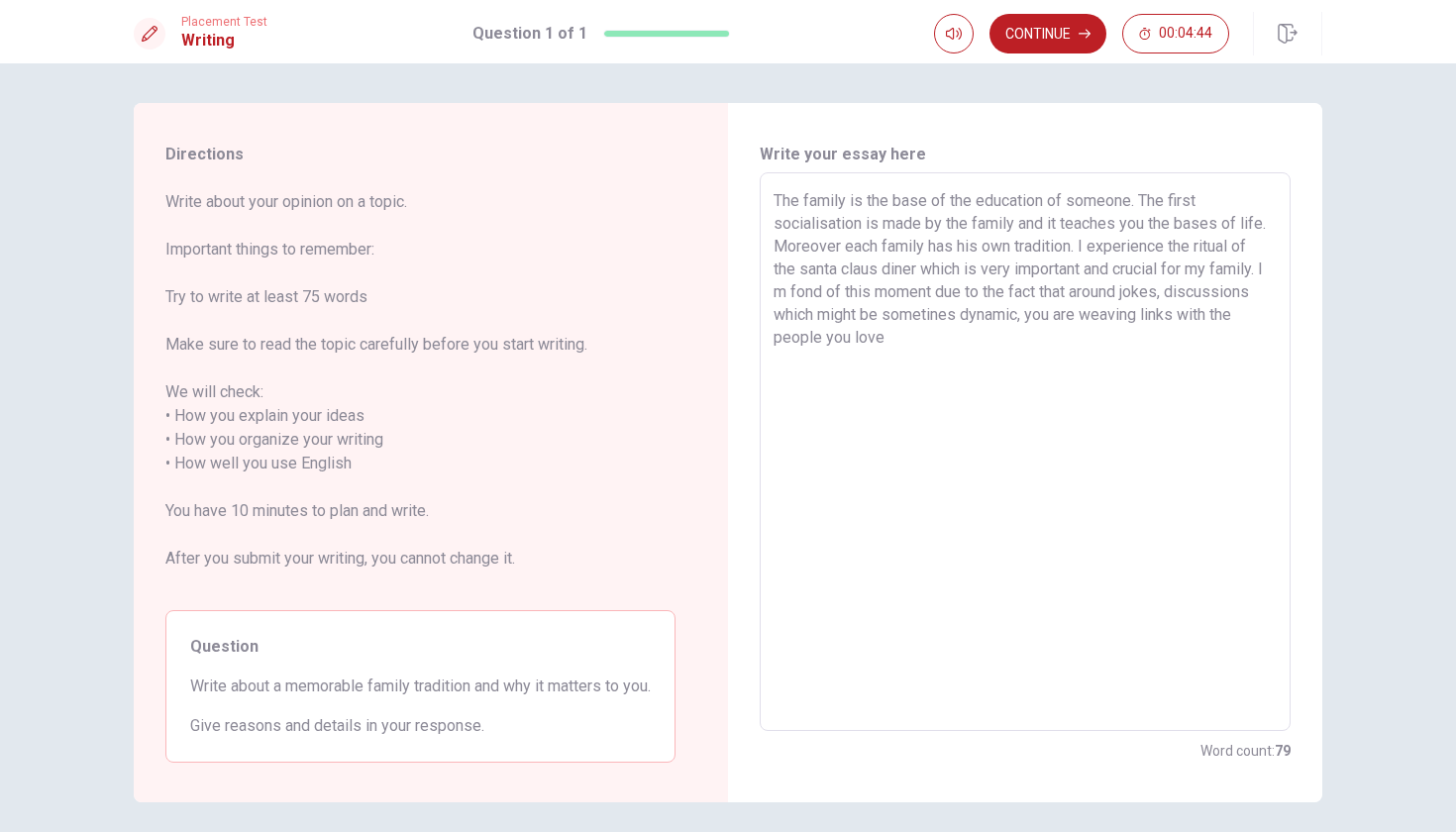 click on "The family is the base of the education of someone. The first socialisation is made by the family and it teaches you the bases of life. Moreover each family has his own tradition. I experience the ritual of the santa claus diner which is very important and crucial for my family. I m fond of this moment due to the fact that around jokes, discussions which might be sometines dynamic, you are weaving links with the people you love" at bounding box center [1025, 452] 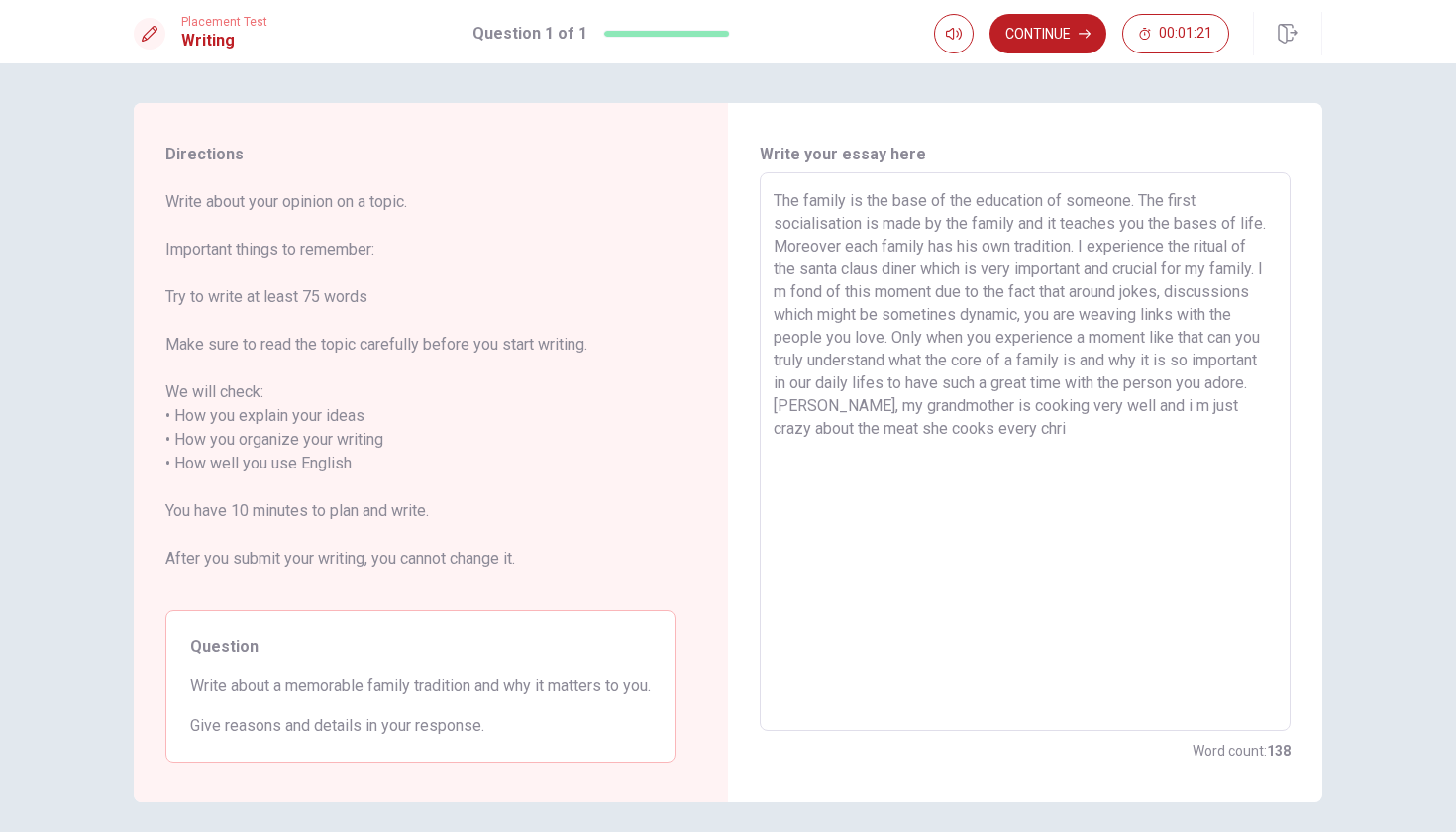 click on "The family is the base of the education of someone. The first socialisation is made by the family and it teaches you the bases of life. Moreover each family has his own tradition. I experience the ritual of the santa claus diner which is very important and crucial for my family. I m fond of this moment due to the fact that around jokes, discussions which might be sometines dynamic, you are weaving links with the people you love. Only when you experience a moment like that can you truly understand what the core of a family is and why it is so important in our daily lifes to have such a great time with the person you adore. [PERSON_NAME], my grandmother is cooking very well and i m just crazy about the meat she cooks every chri" at bounding box center (1025, 452) 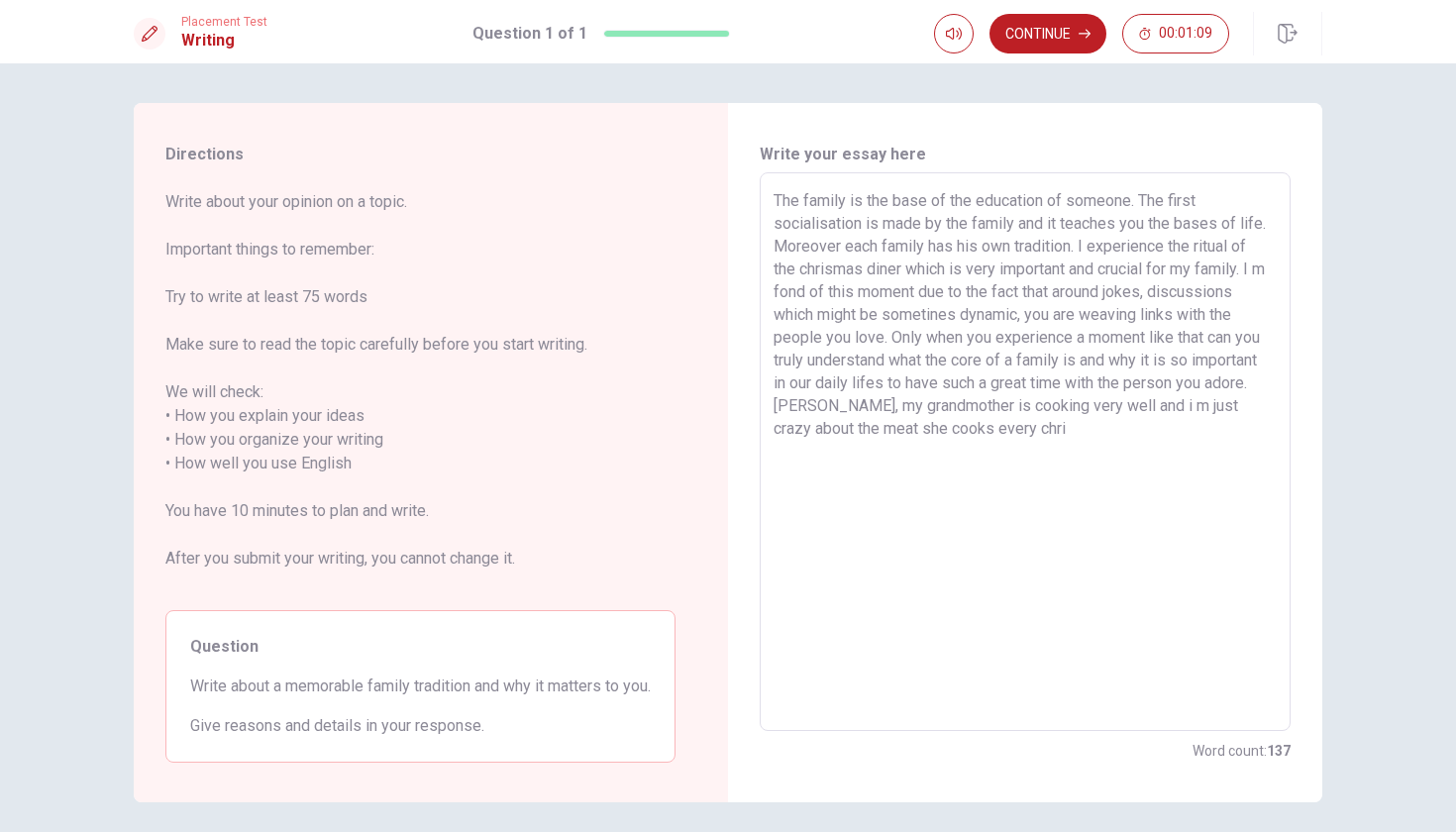 click on "The family is the base of the education of someone. The first socialisation is made by the family and it teaches you the bases of life. Moreover each family has his own tradition. I experience the ritual of the chrismas diner which is very important and crucial for my family. I m fond of this moment due to the fact that around jokes, discussions which might be sometines dynamic, you are weaving links with the people you love. Only when you experience a moment like that can you truly understand what the core of a family is and why it is so important in our daily lifes to have such a great time with the person you adore. [PERSON_NAME], my grandmother is cooking very well and i m just crazy about the meat she cooks every chri" at bounding box center (1025, 452) 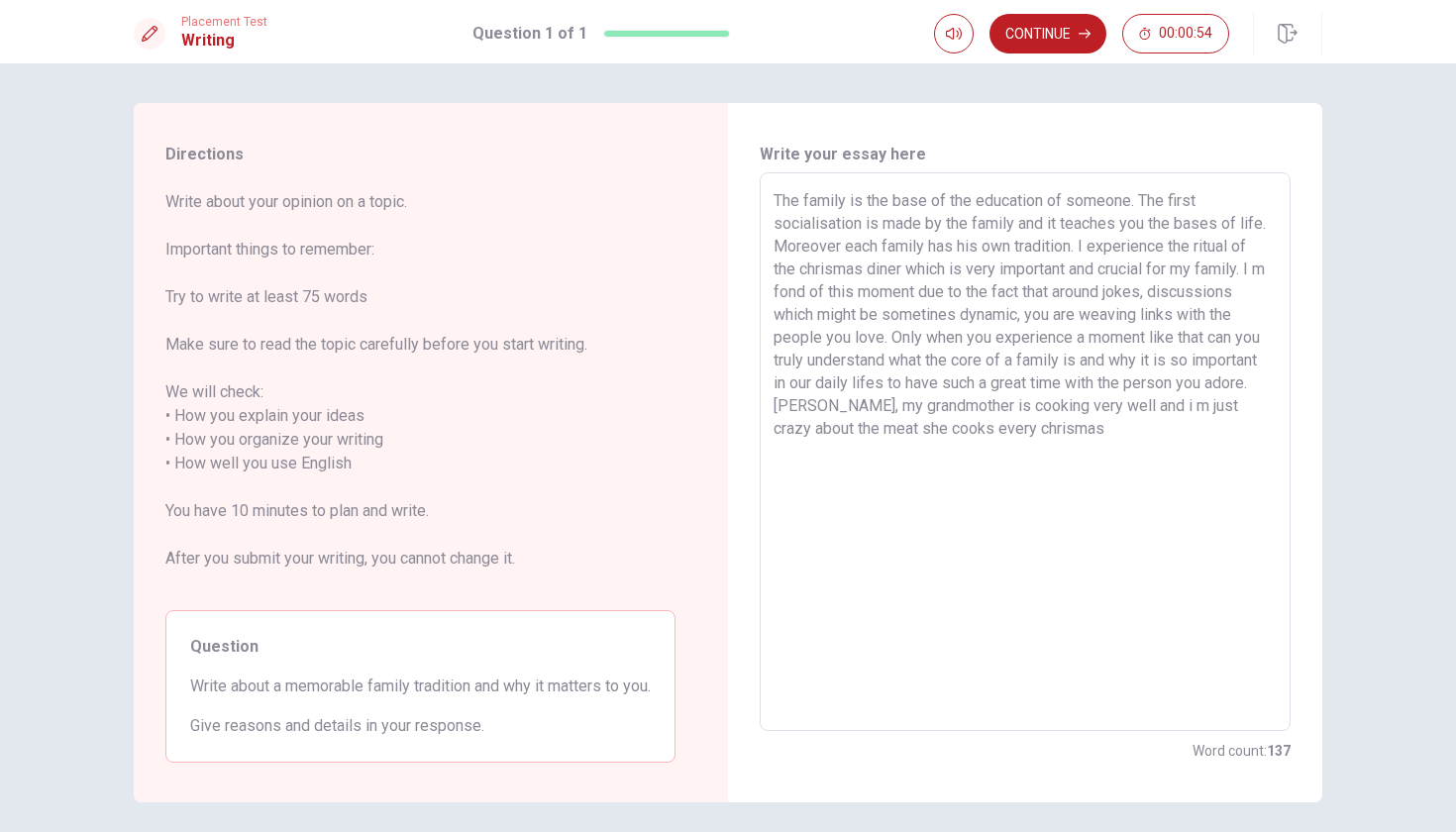 click on "The family is the base of the education of someone. The first socialisation is made by the family and it teaches you the bases of life. Moreover each family has his own tradition. I experience the ritual of the chrismas diner which is very important and crucial for my family. I m fond of this moment due to the fact that around jokes, discussions which might be sometines dynamic, you are weaving links with the people you love. Only when you experience a moment like that can you truly understand what the core of a family is and why it is so important in our daily lifes to have such a great time with the person you adore. [PERSON_NAME], my grandmother is cooking very well and i m just crazy about the meat she cooks every chrismas" at bounding box center [1025, 452] 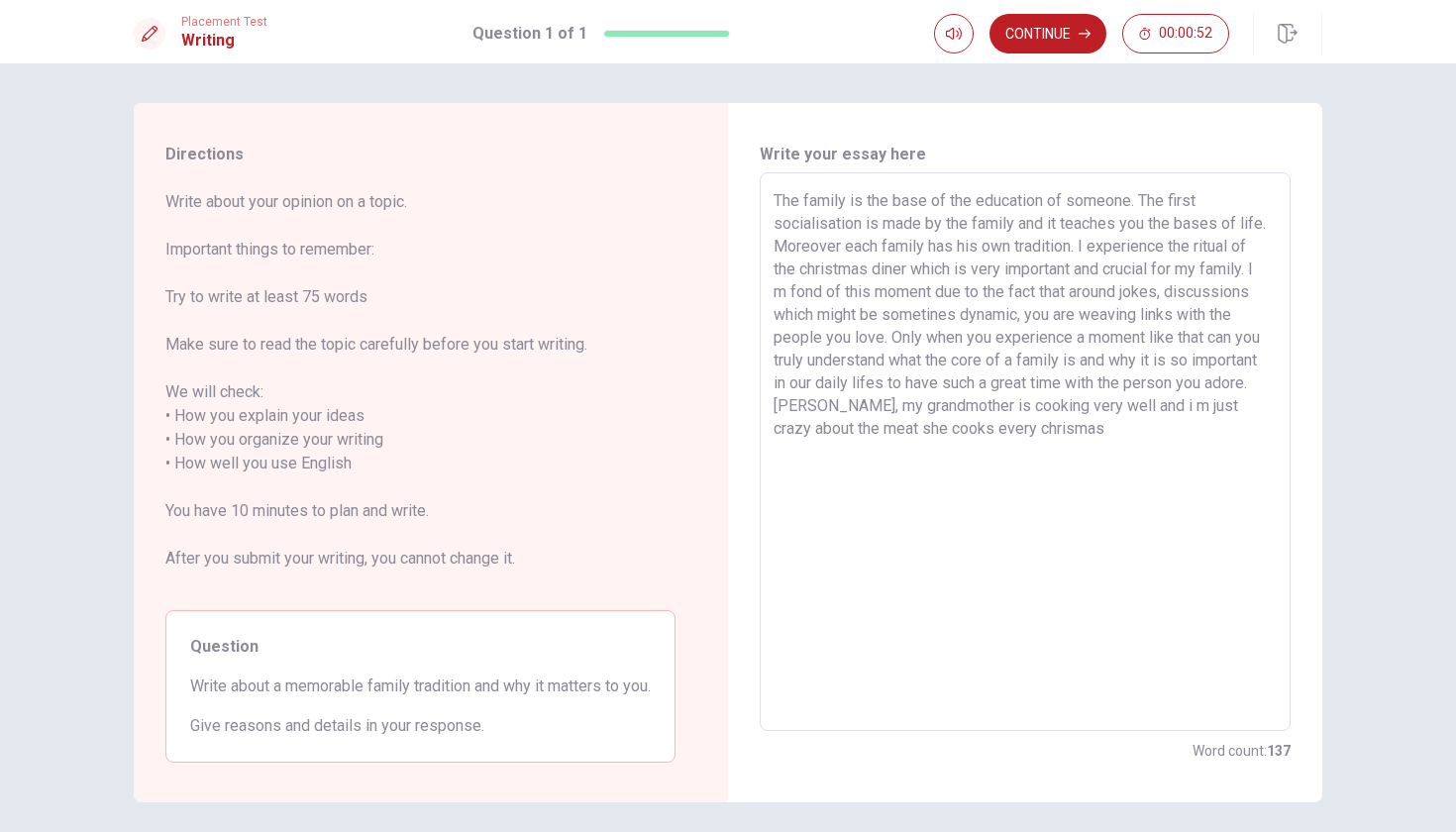 click on "The family is the base of the education of someone. The first socialisation is made by the family and it teaches you the bases of life. Moreover each family has his own tradition. I experience the ritual of the christmas diner which is very important and crucial for my family. I m fond of this moment due to the fact that around jokes, discussions which might be sometines dynamic, you are weaving links with the people you love. Only when you experience a moment like that can you truly understand what the core of a family is and why it is so important in our daily lifes to have such a great time with the person you adore. [PERSON_NAME], my grandmother is cooking very well and i m just crazy about the meat she cooks every chrismas" at bounding box center [1025, 452] 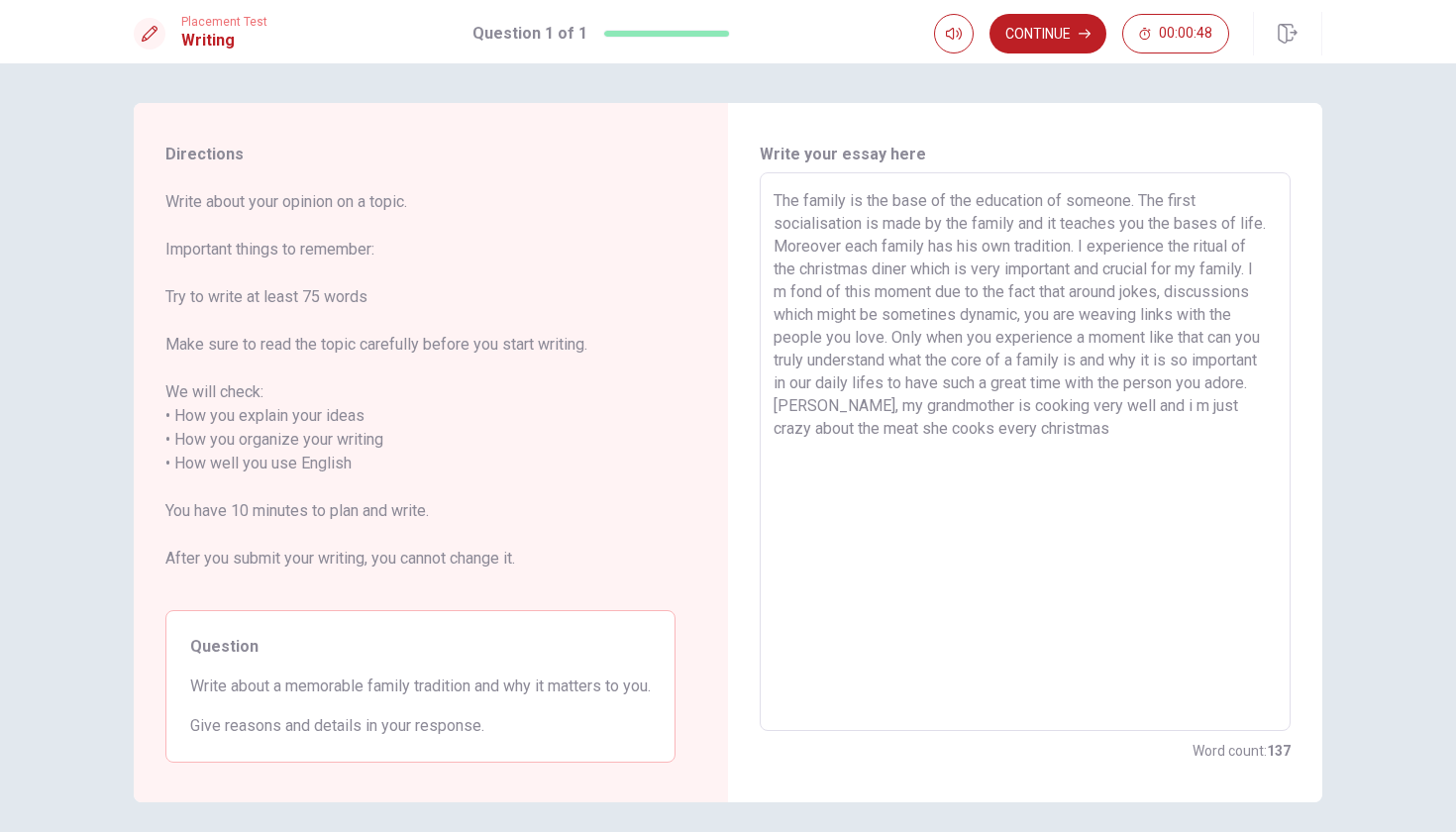 click on "The family is the base of the education of someone. The first socialisation is made by the family and it teaches you the bases of life. Moreover each family has his own tradition. I experience the ritual of the christmas diner which is very important and crucial for my family. I m fond of this moment due to the fact that around jokes, discussions which might be sometines dynamic, you are weaving links with the people you love. Only when you experience a moment like that can you truly understand what the core of a family is and why it is so important in our daily lifes to have such a great time with the person you adore. [PERSON_NAME], my grandmother is cooking very well and i m just crazy about the meat she cooks every christmas" at bounding box center [1025, 452] 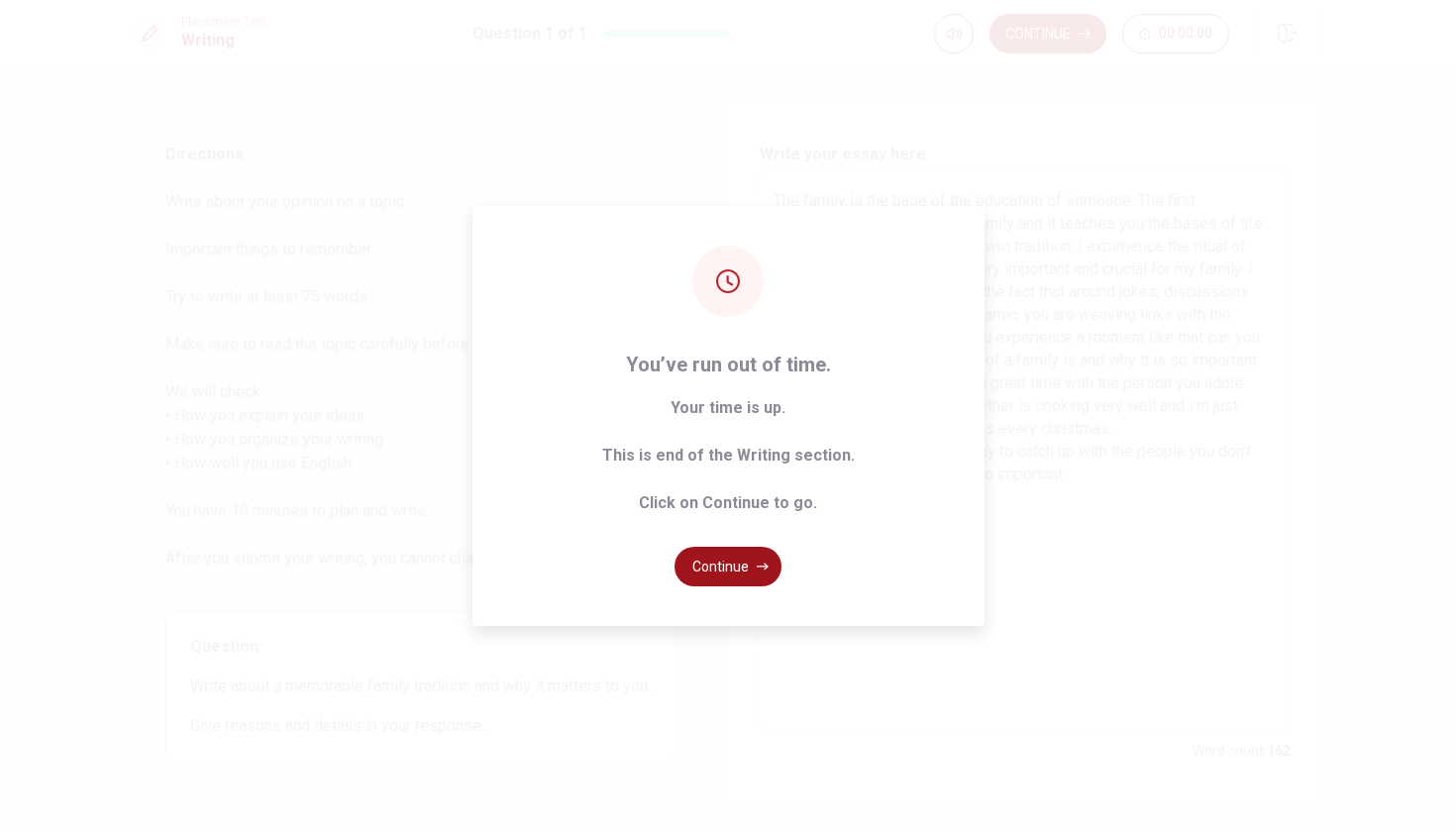 click on "Continue" at bounding box center [728, 567] 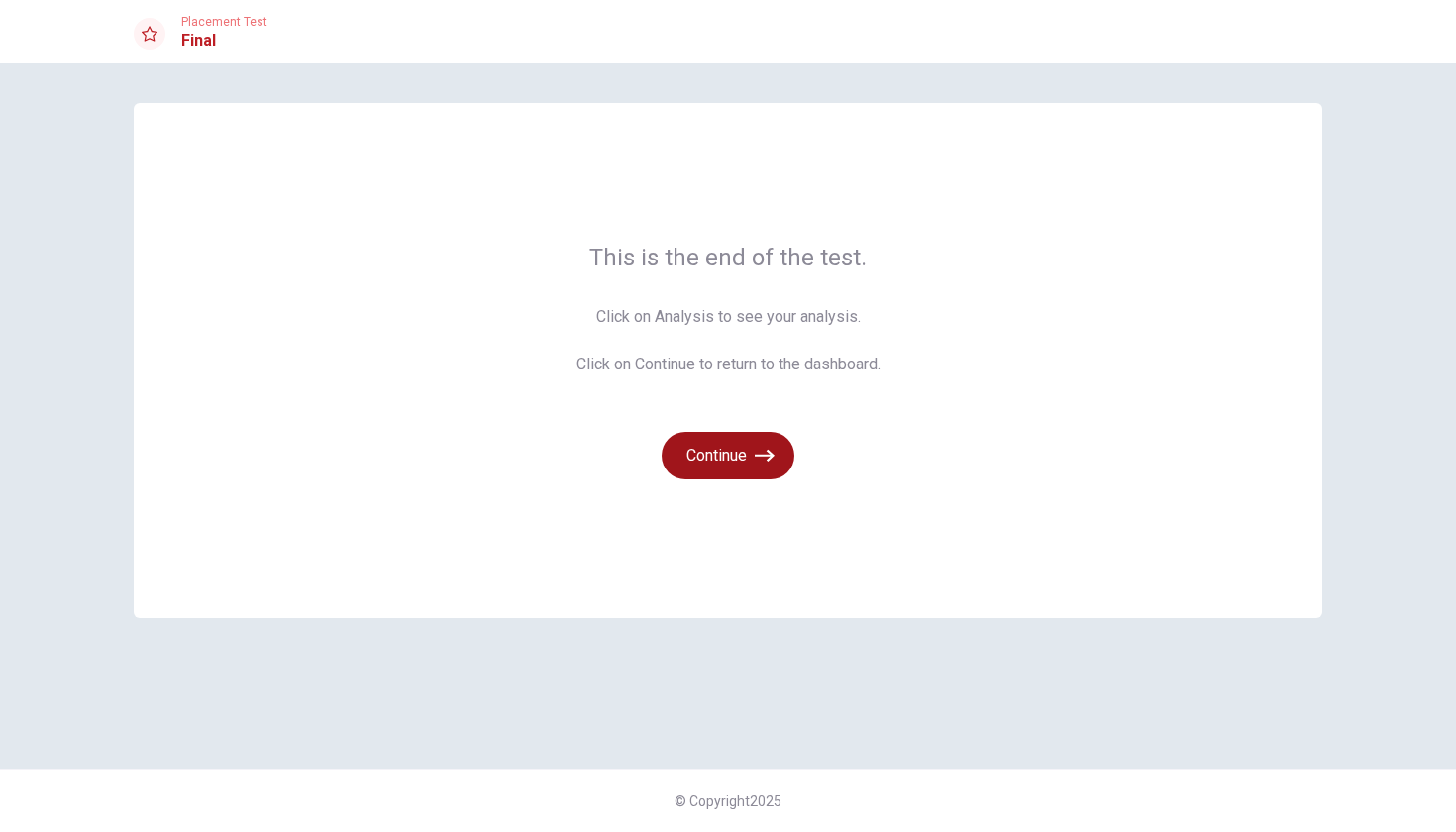 click on "Continue" at bounding box center [728, 456] 